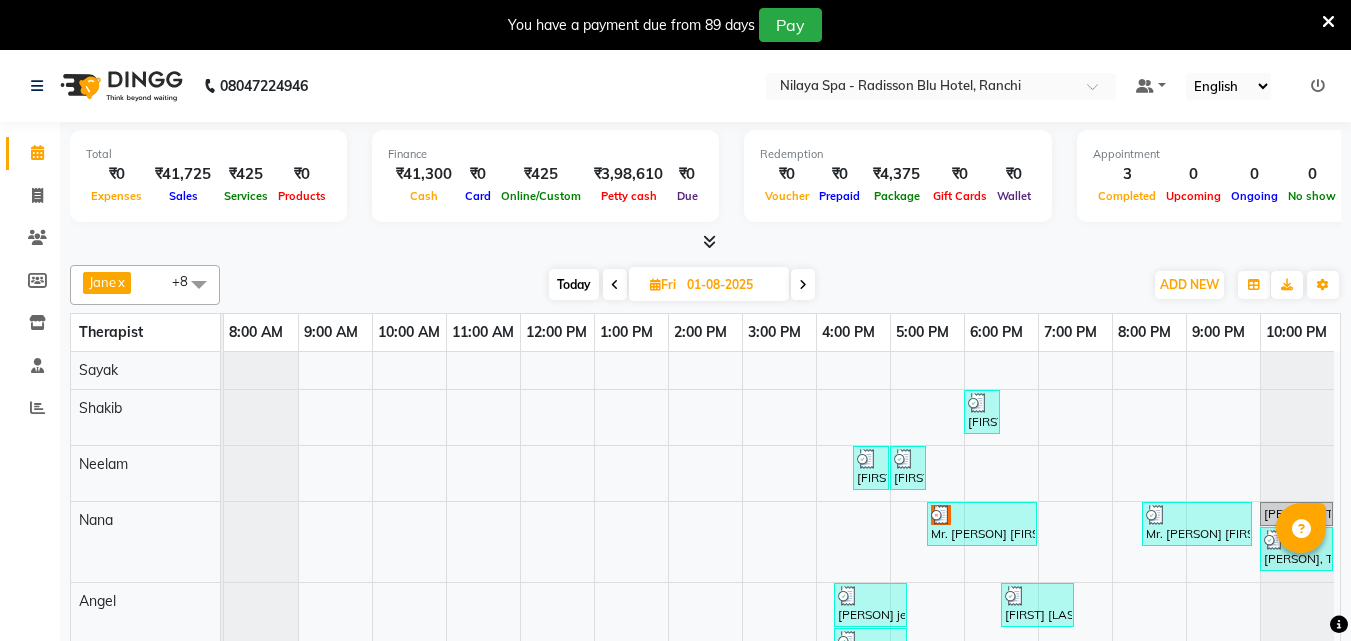 scroll, scrollTop: 50, scrollLeft: 0, axis: vertical 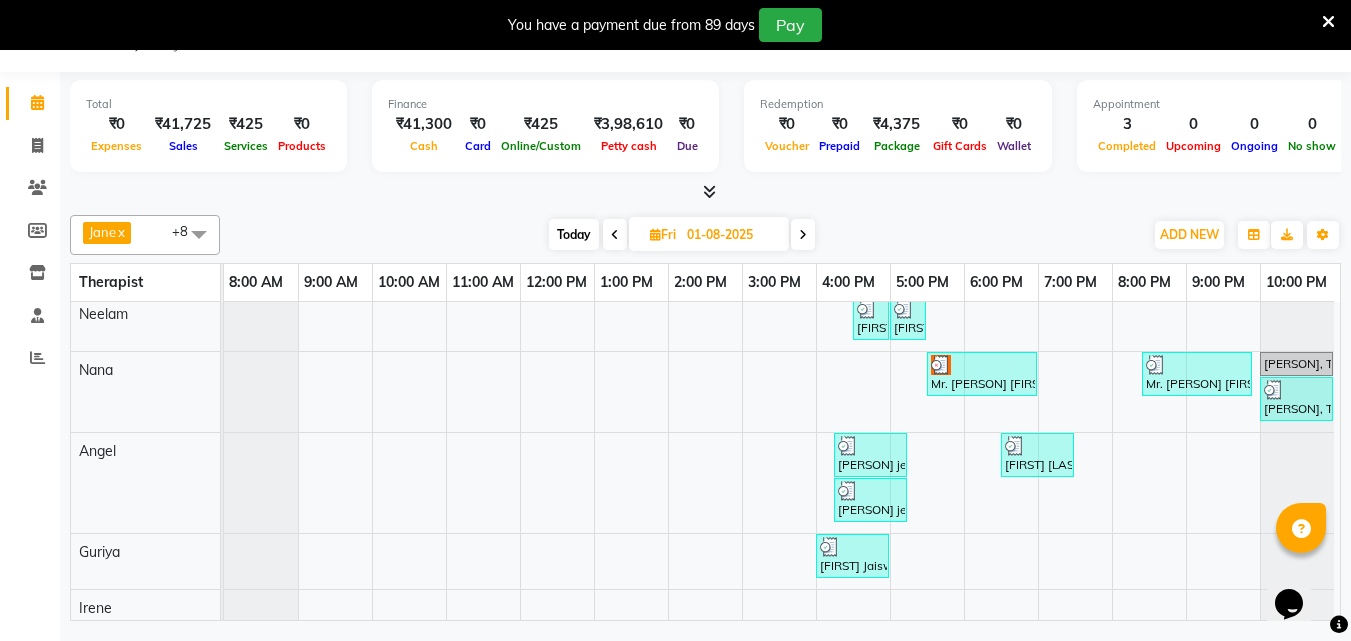 click at bounding box center (803, 235) 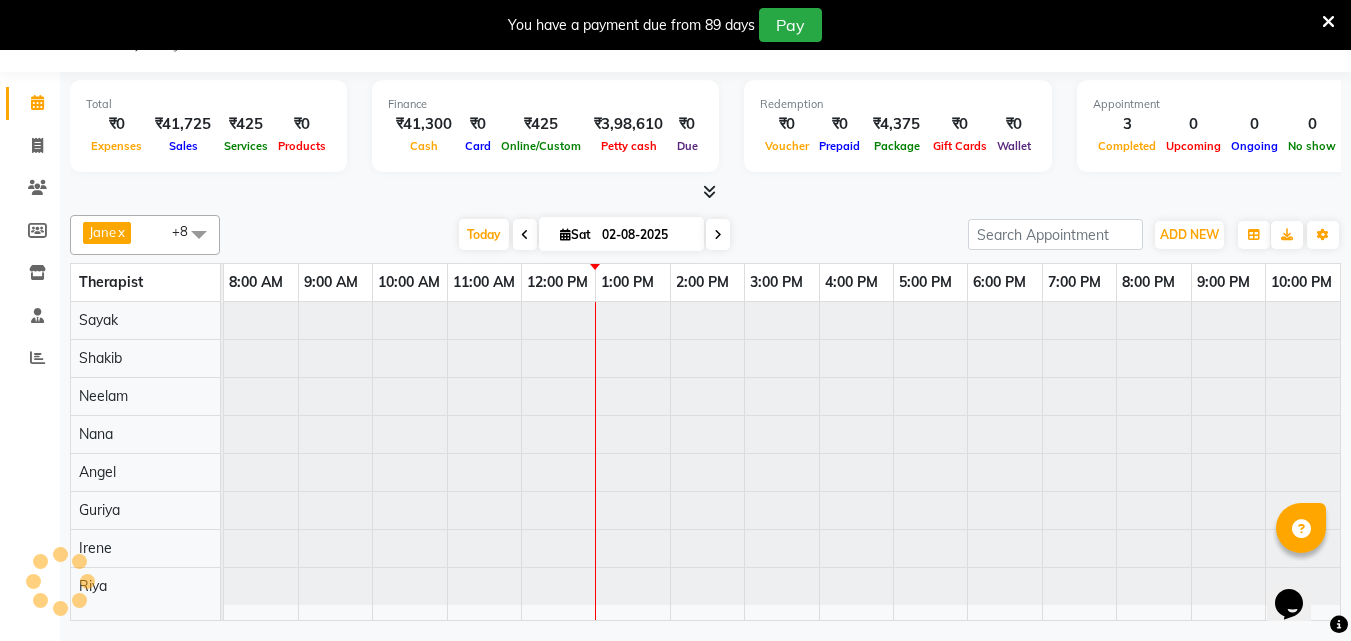 scroll, scrollTop: 0, scrollLeft: 0, axis: both 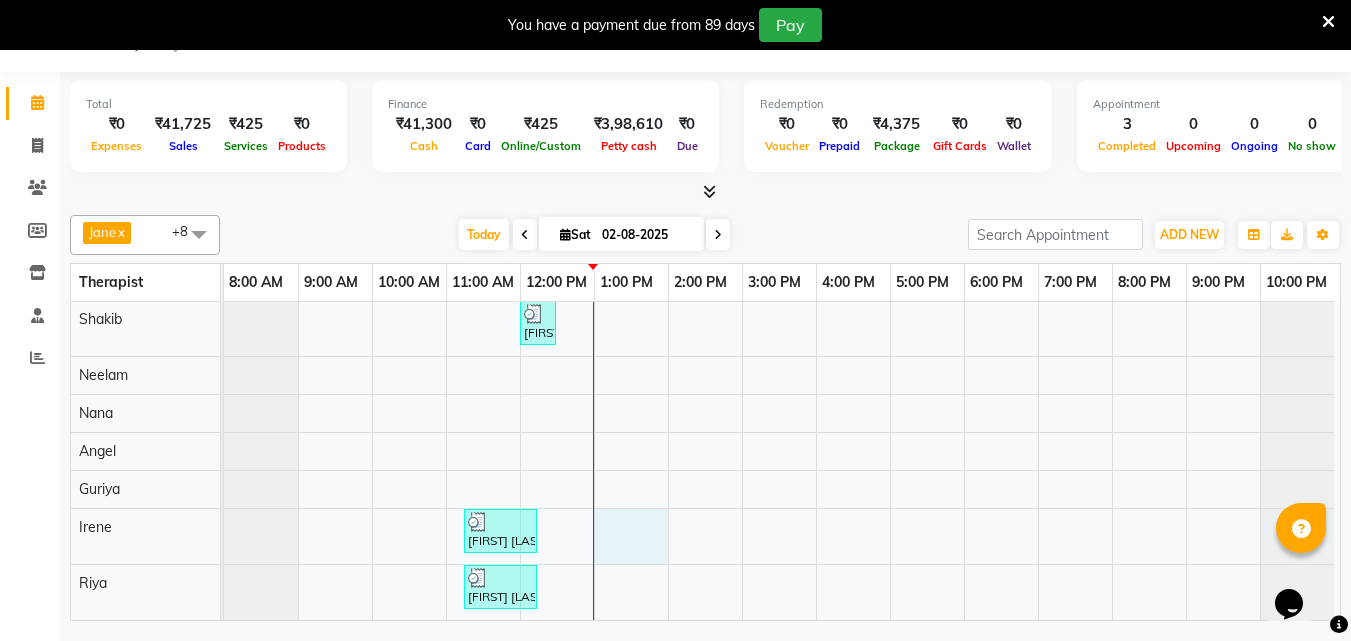 click on "Sujit Rez 20% Disc, TK02, 12:00 PM-12:30 PM, Mens Special - Shaving     Manoj kumar  Gold member , TK01, 11:15 AM-12:15 PM, Deep Tissue Repair Therapy(Male) 60 Min     Manoj kumar  Gold member , TK01, 11:15 AM-12:15 PM, Deep Tissue Repair Therapy(Male) 60 Min" at bounding box center [782, 441] 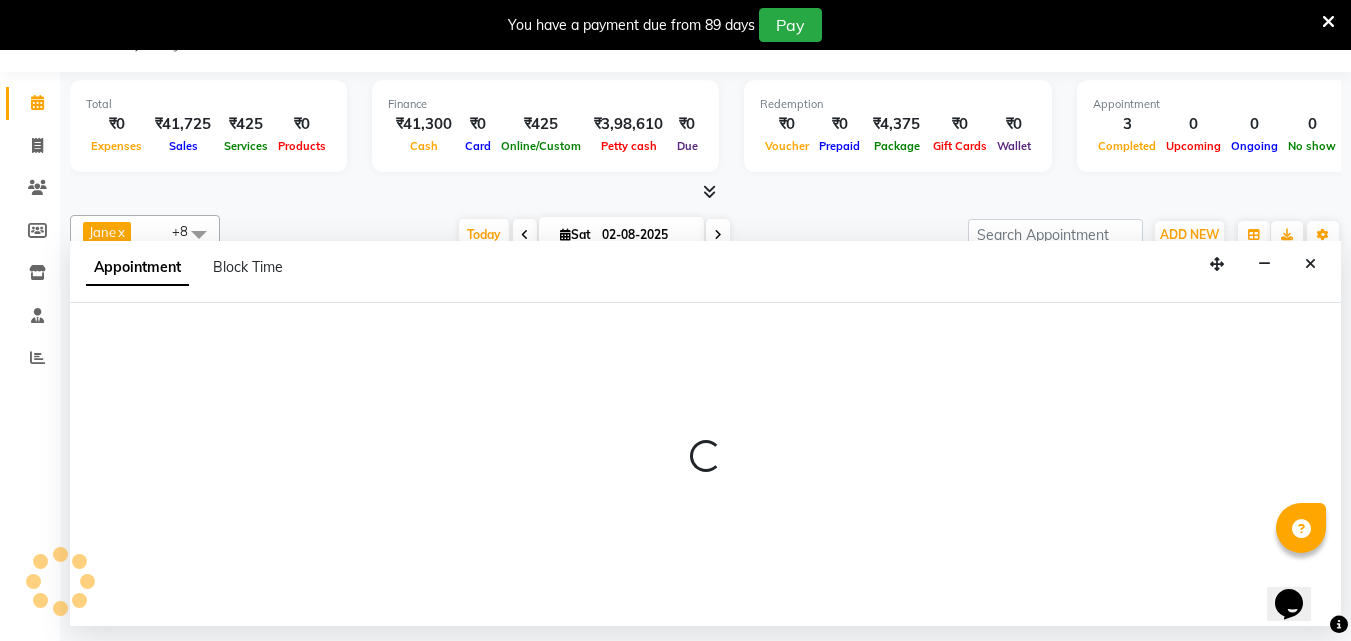 select on "78999" 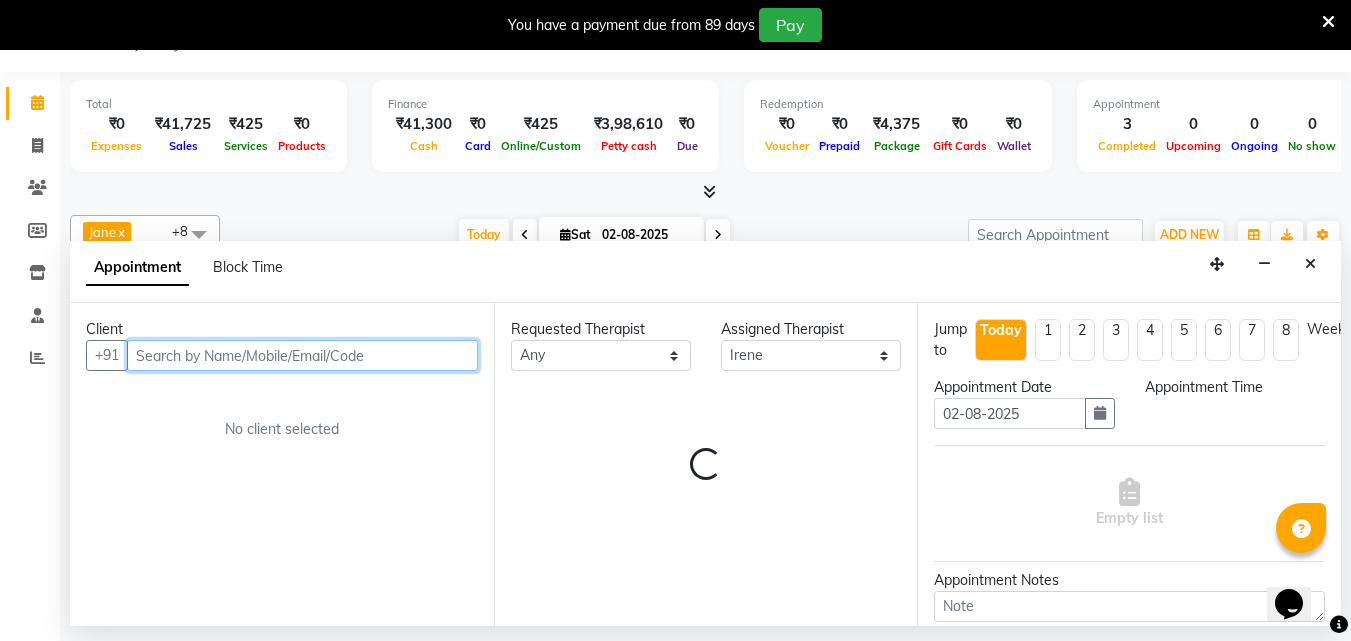 select on "780" 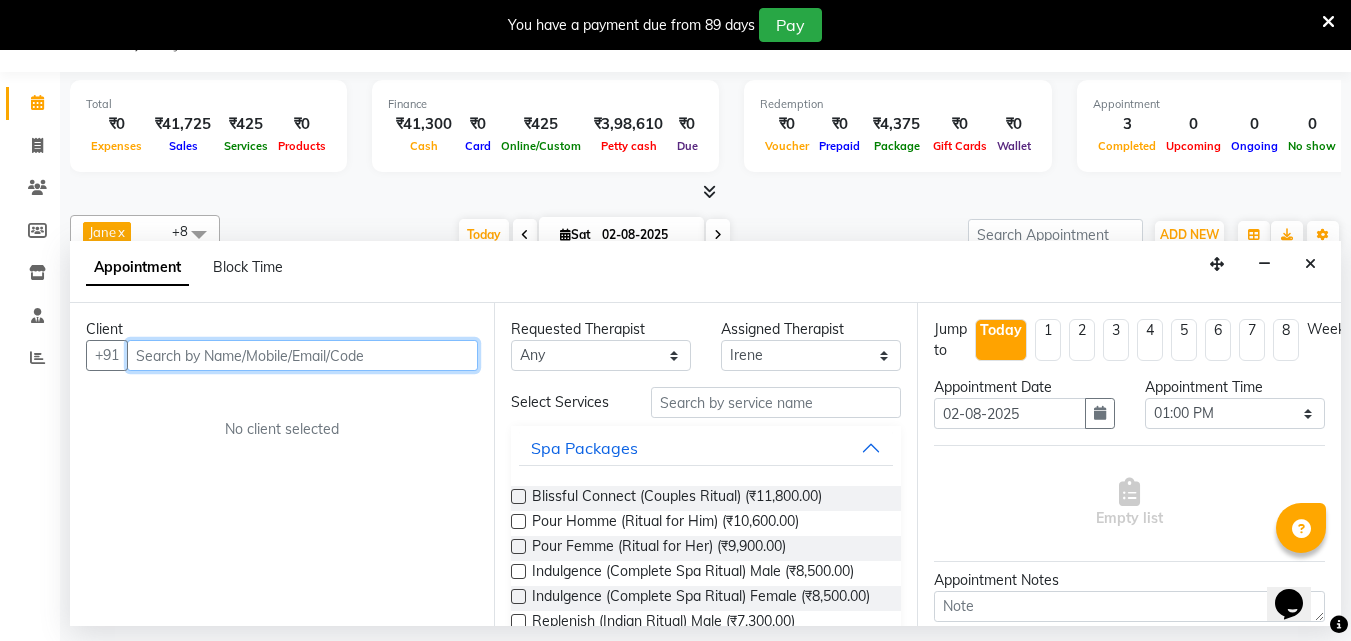 click at bounding box center (302, 355) 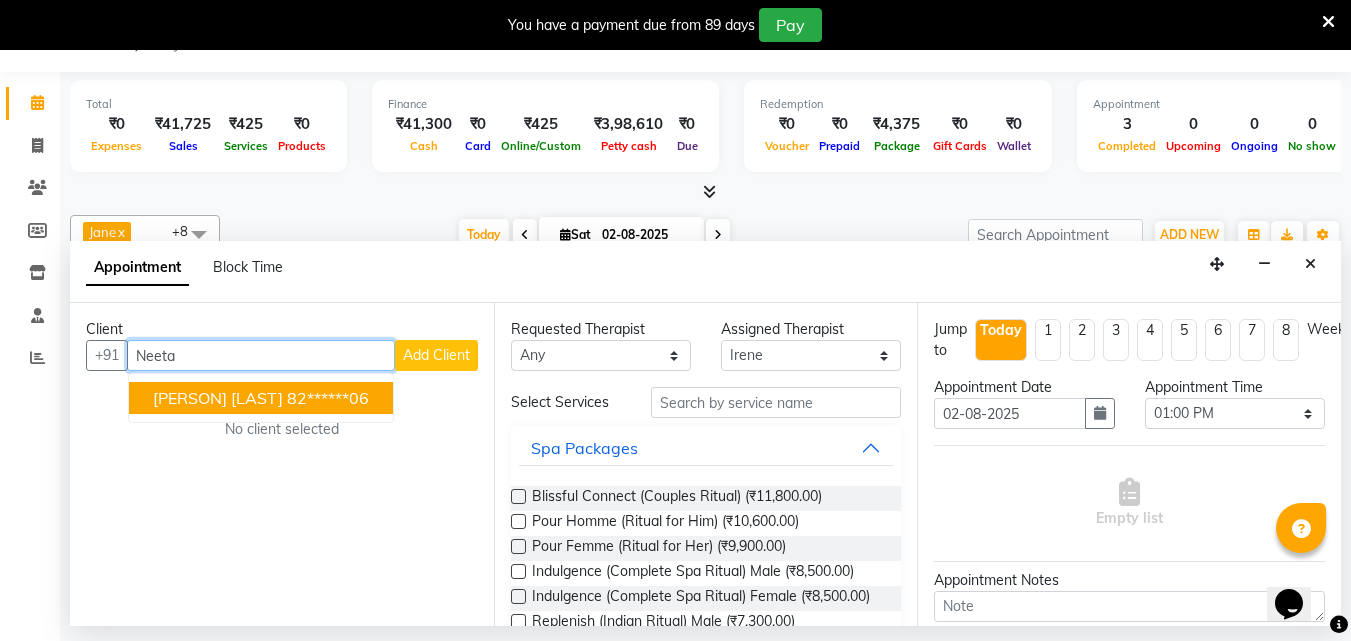click on "82******06" at bounding box center [328, 398] 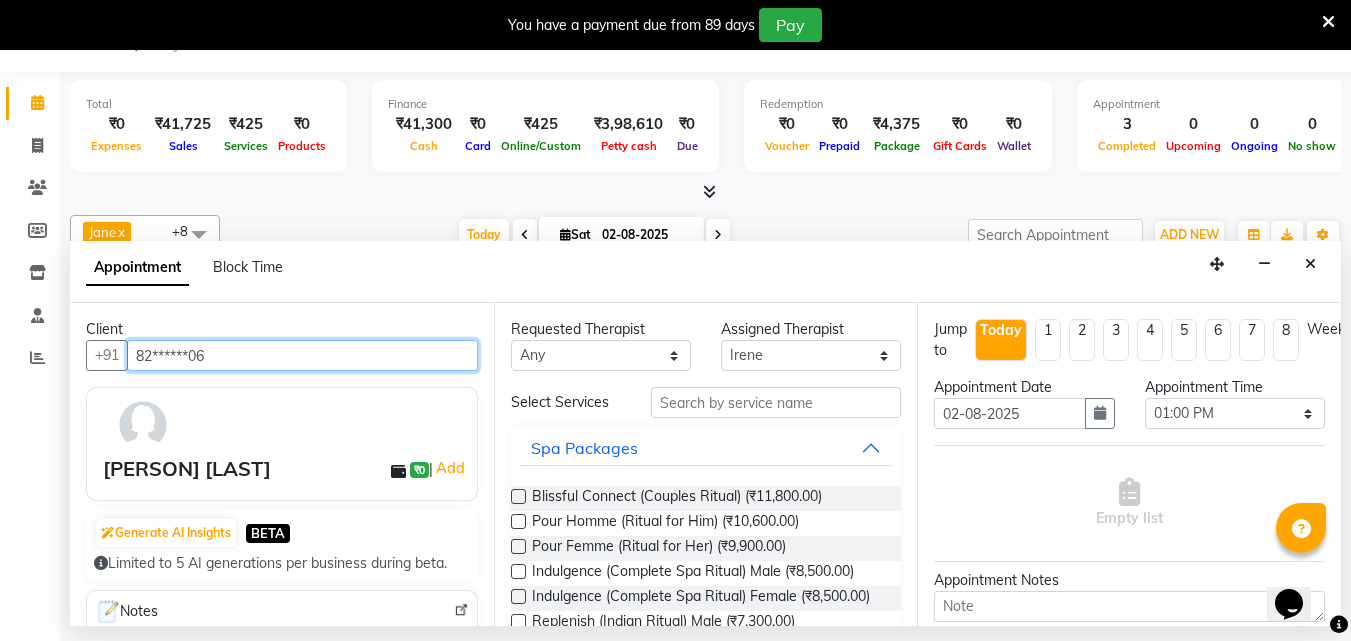 type on "82******06" 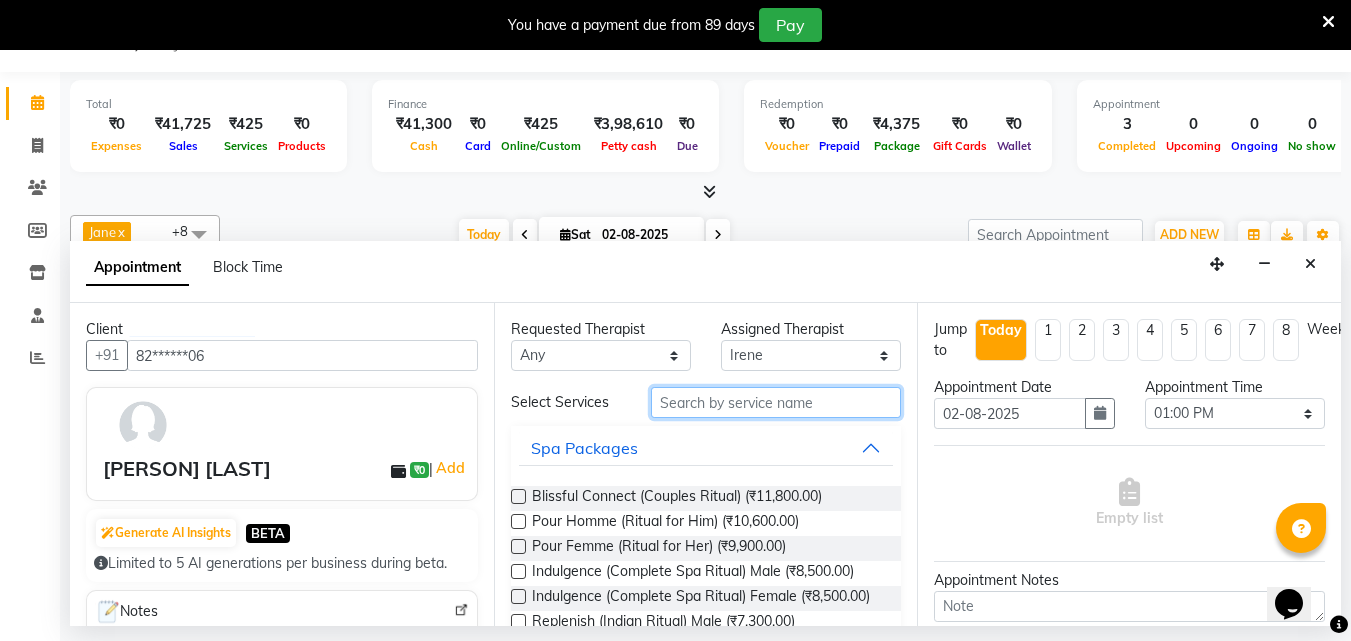 click at bounding box center (776, 402) 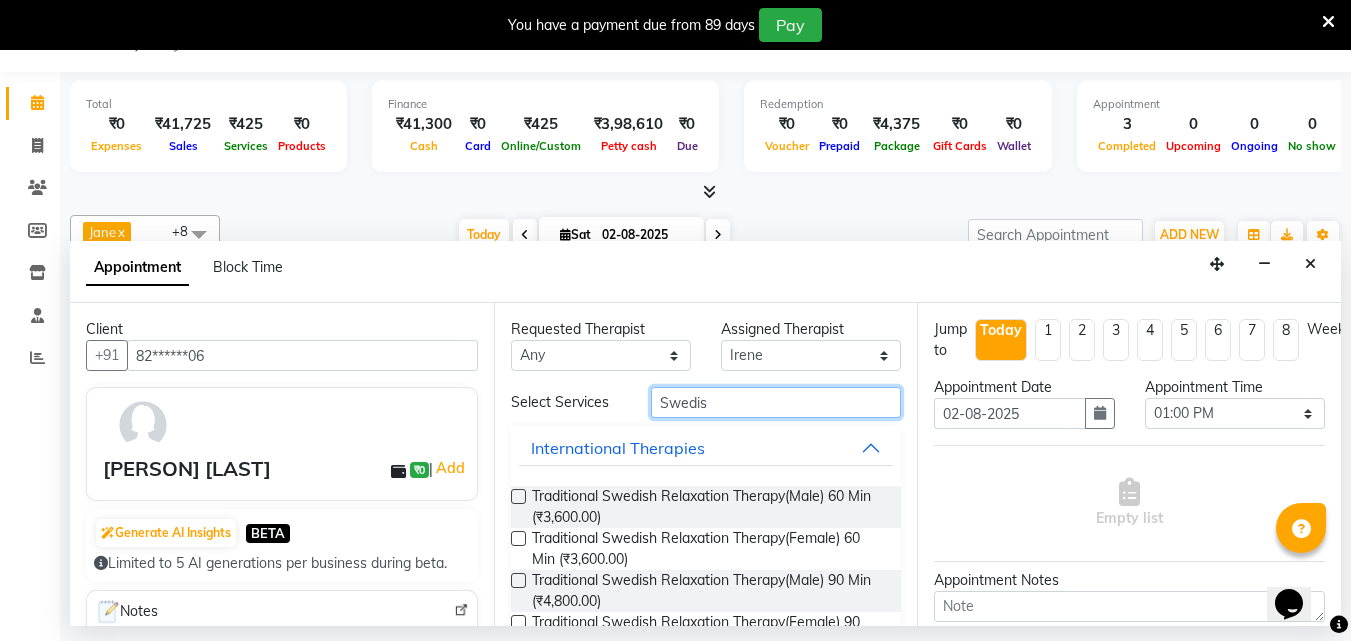 type on "Swedis" 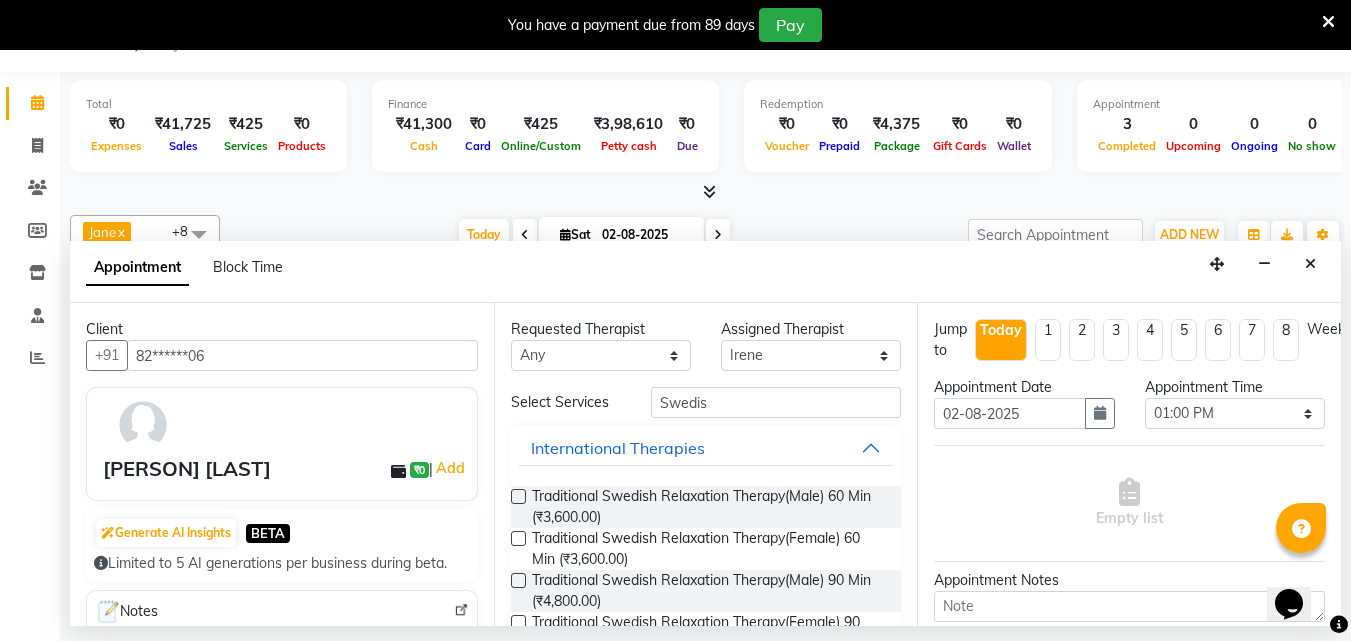 click at bounding box center [518, 496] 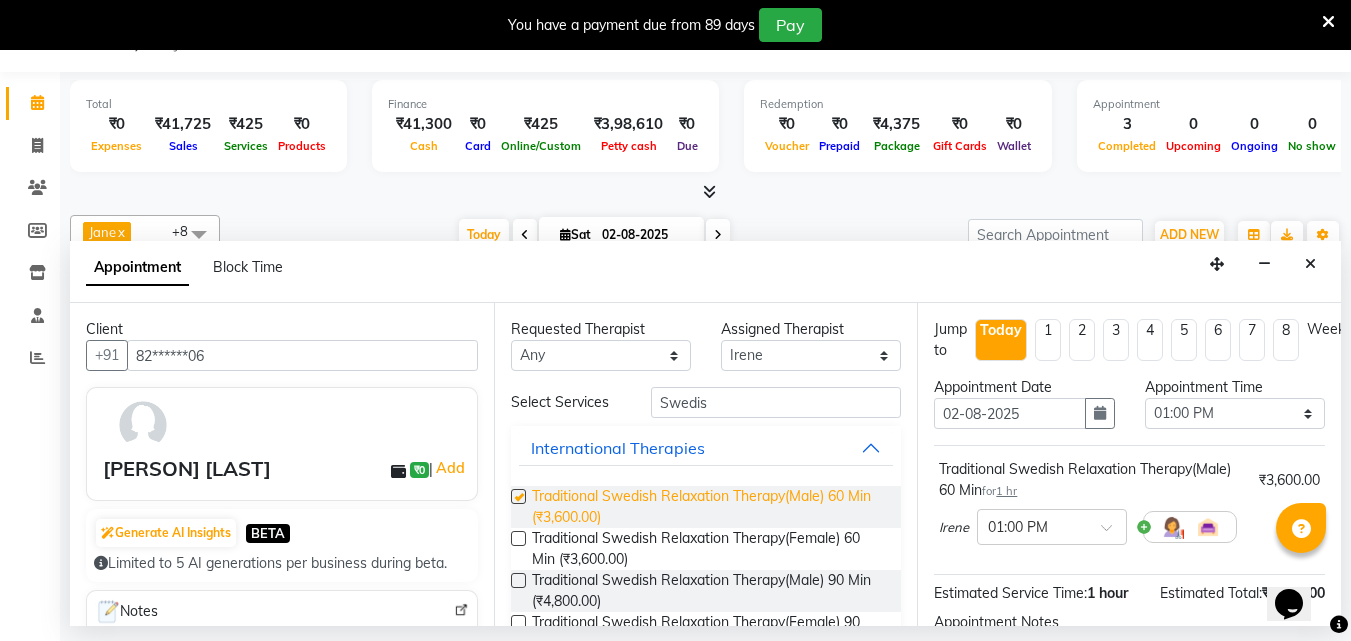 checkbox on "false" 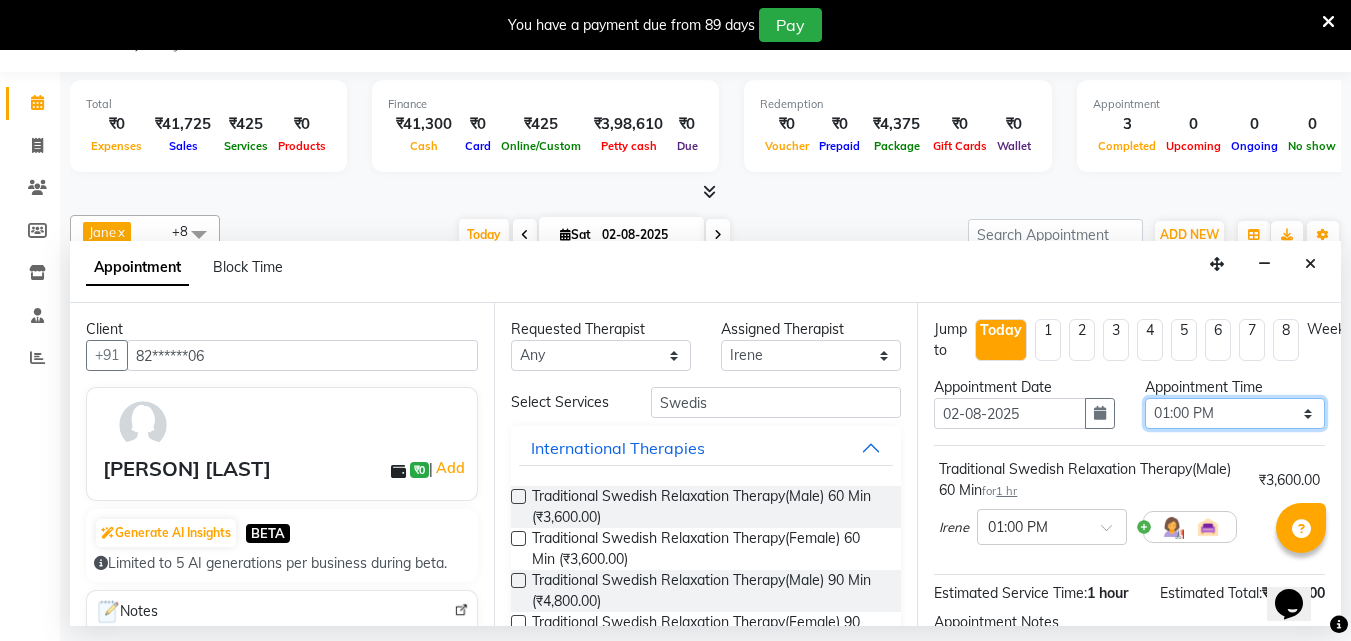 click on "Select 09:00 AM 09:15 AM 09:30 AM 09:45 AM 10:00 AM 10:15 AM 10:30 AM 10:45 AM 11:00 AM 11:15 AM 11:30 AM 11:45 AM 12:00 PM 12:15 PM 12:30 PM 12:45 PM 01:00 PM 01:15 PM 01:30 PM 01:45 PM 02:00 PM 02:15 PM 02:30 PM 02:45 PM 03:00 PM 03:15 PM 03:30 PM 03:45 PM 04:00 PM 04:15 PM 04:30 PM 04:45 PM 05:00 PM 05:15 PM 05:30 PM 05:45 PM 06:00 PM 06:15 PM 06:30 PM 06:45 PM 07:00 PM 07:15 PM 07:30 PM 07:45 PM 08:00 PM 08:15 PM 08:30 PM 08:45 PM 09:00 PM 09:15 PM 09:30 PM 09:45 PM 10:00 PM" at bounding box center (1235, 413) 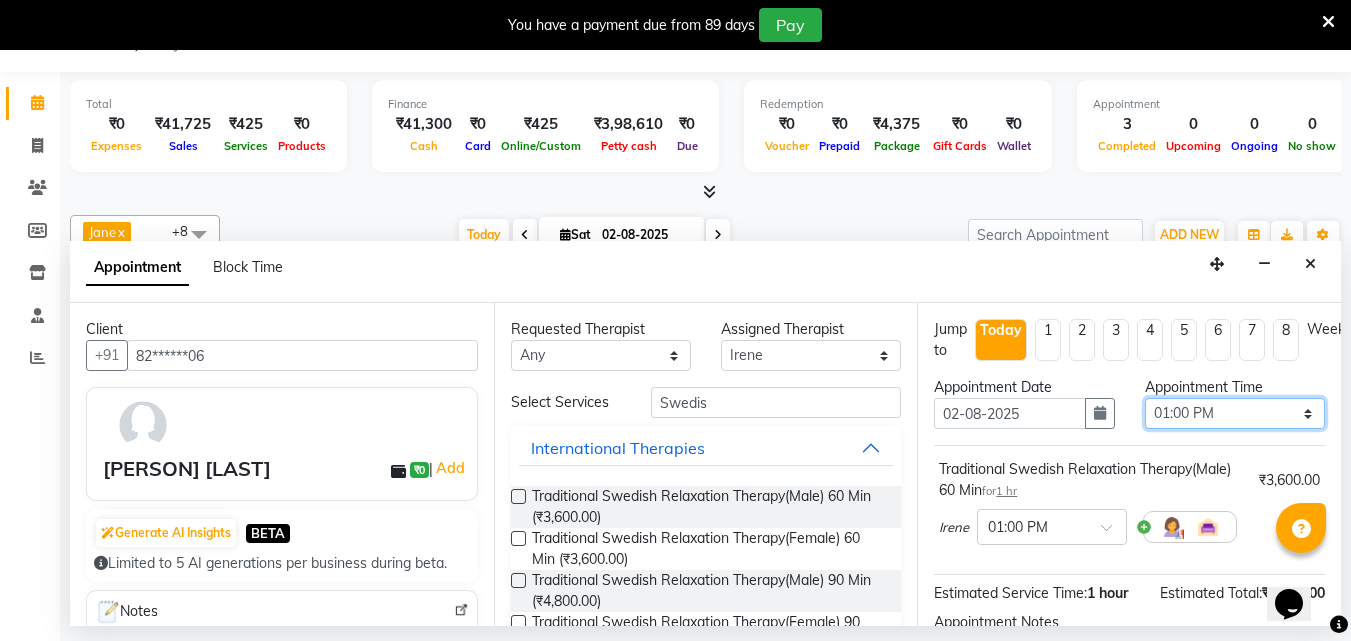 select on "825" 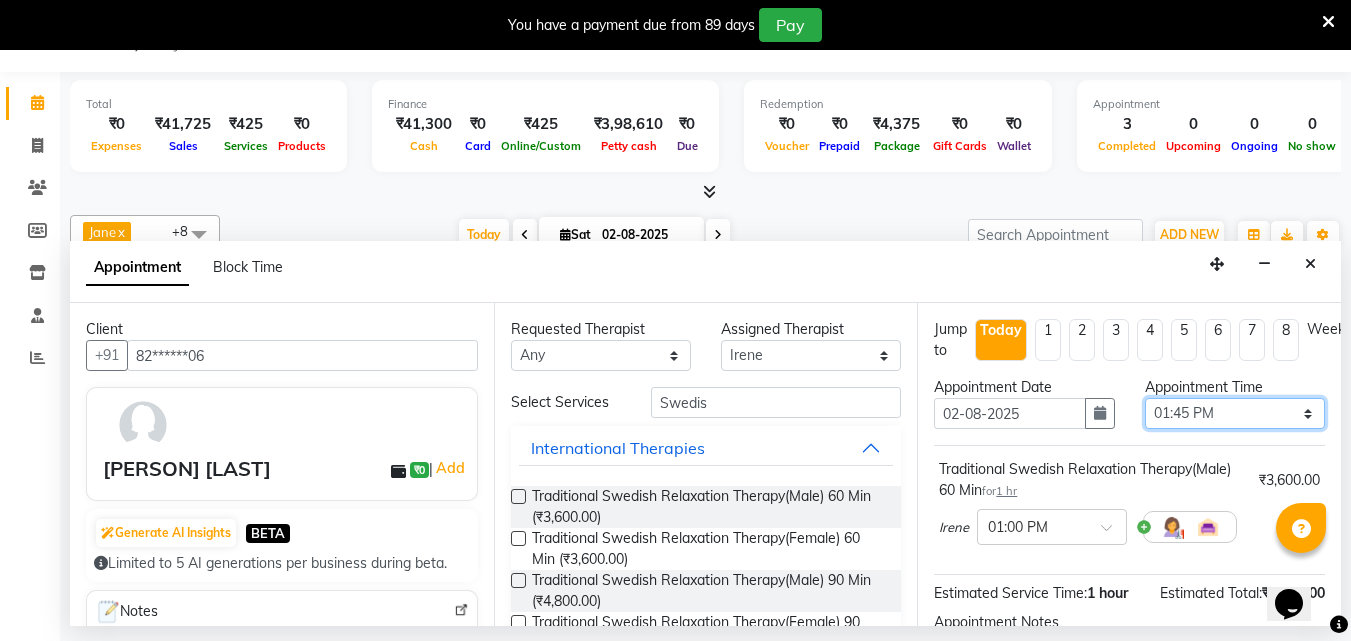 click on "Select 09:00 AM 09:15 AM 09:30 AM 09:45 AM 10:00 AM 10:15 AM 10:30 AM 10:45 AM 11:00 AM 11:15 AM 11:30 AM 11:45 AM 12:00 PM 12:15 PM 12:30 PM 12:45 PM 01:00 PM 01:15 PM 01:30 PM 01:45 PM 02:00 PM 02:15 PM 02:30 PM 02:45 PM 03:00 PM 03:15 PM 03:30 PM 03:45 PM 04:00 PM 04:15 PM 04:30 PM 04:45 PM 05:00 PM 05:15 PM 05:30 PM 05:45 PM 06:00 PM 06:15 PM 06:30 PM 06:45 PM 07:00 PM 07:15 PM 07:30 PM 07:45 PM 08:00 PM 08:15 PM 08:30 PM 08:45 PM 09:00 PM 09:15 PM 09:30 PM 09:45 PM 10:00 PM" at bounding box center [1235, 413] 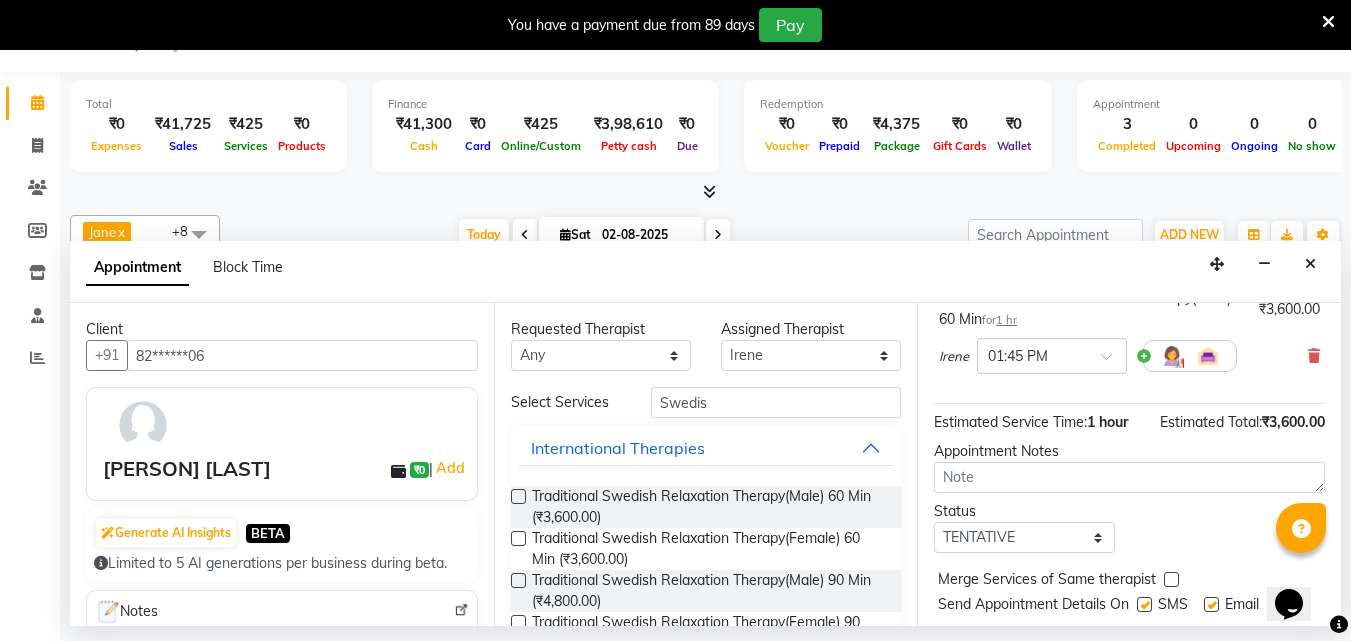 scroll, scrollTop: 239, scrollLeft: 0, axis: vertical 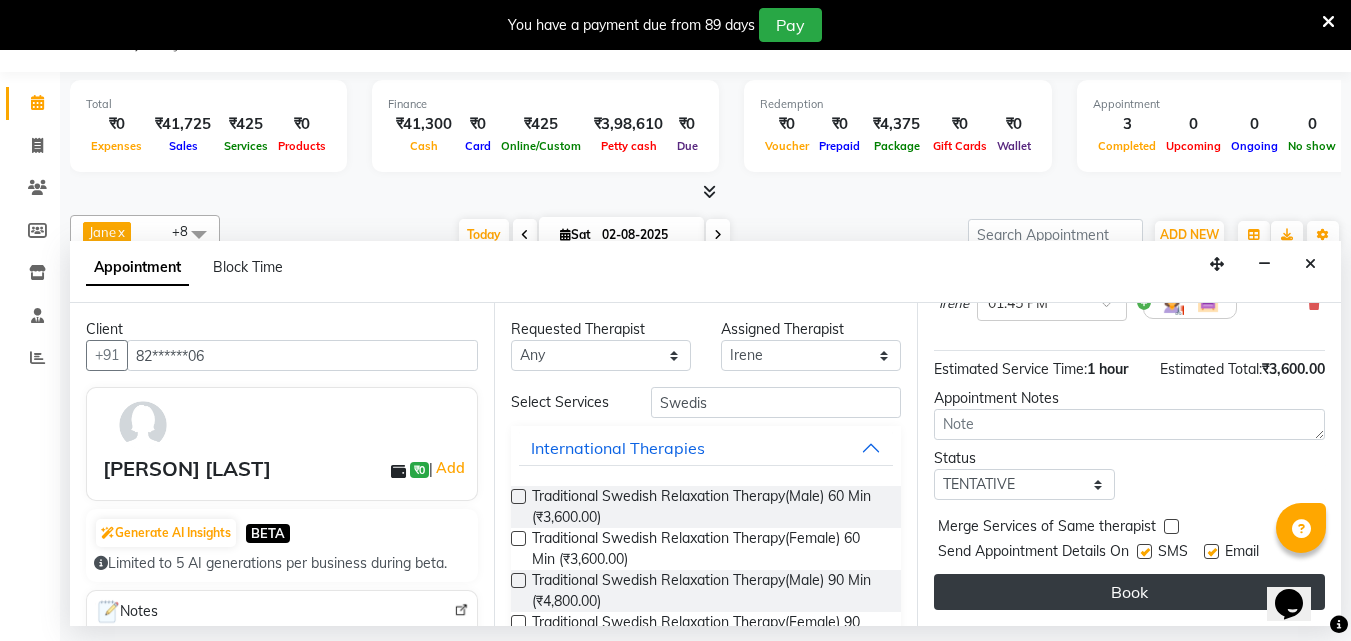 click on "Book" at bounding box center (1129, 592) 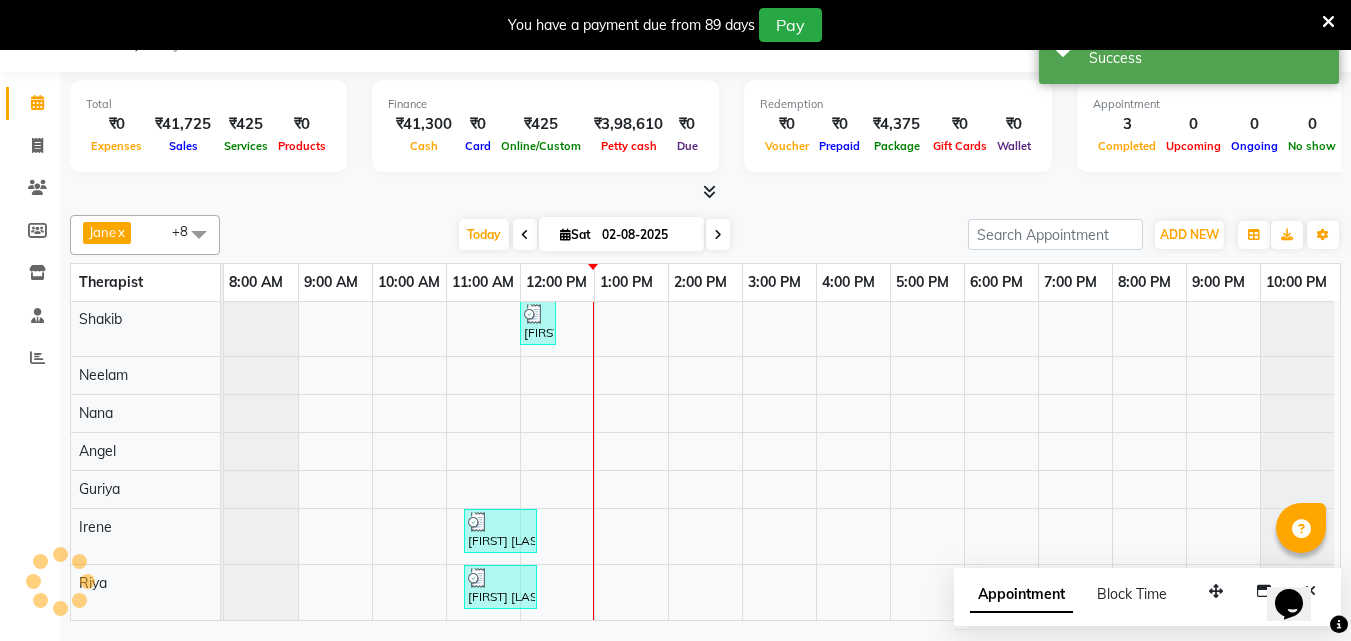 scroll, scrollTop: 0, scrollLeft: 0, axis: both 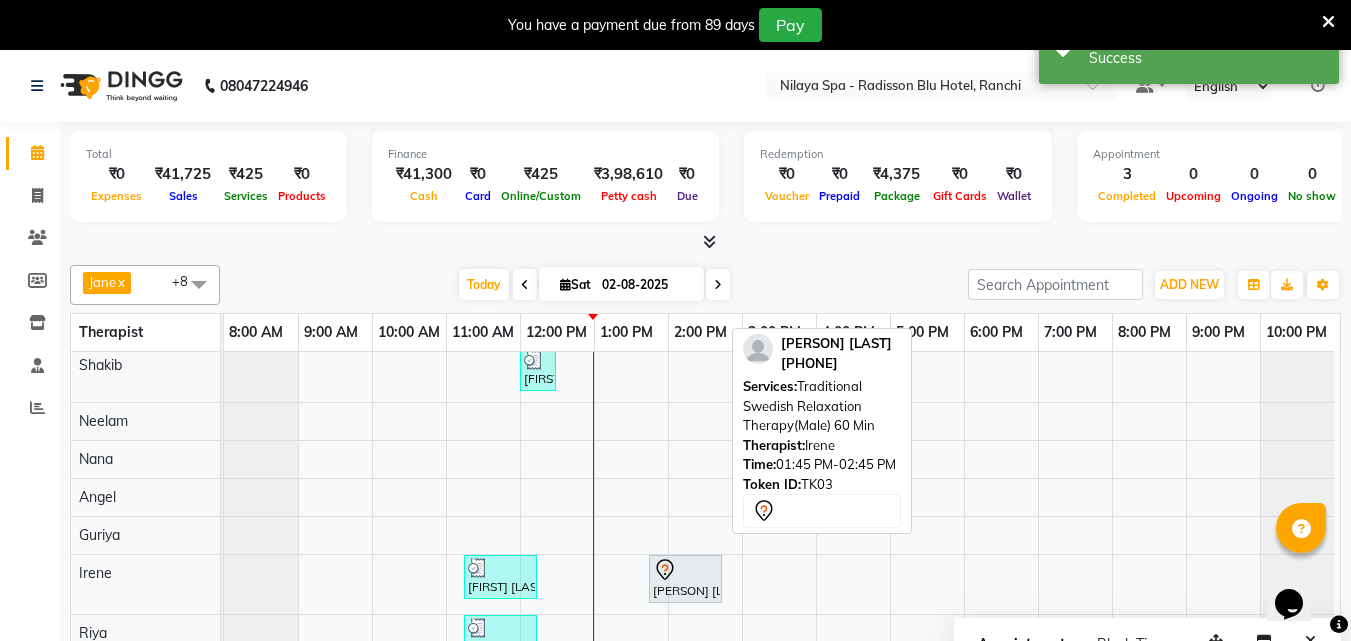 click on "[FIRST] [LAST] , TK03, 01:45 PM-02:45 PM, Traditional Swedish Relaxation Therapy(Male) 60 Min" at bounding box center [685, 579] 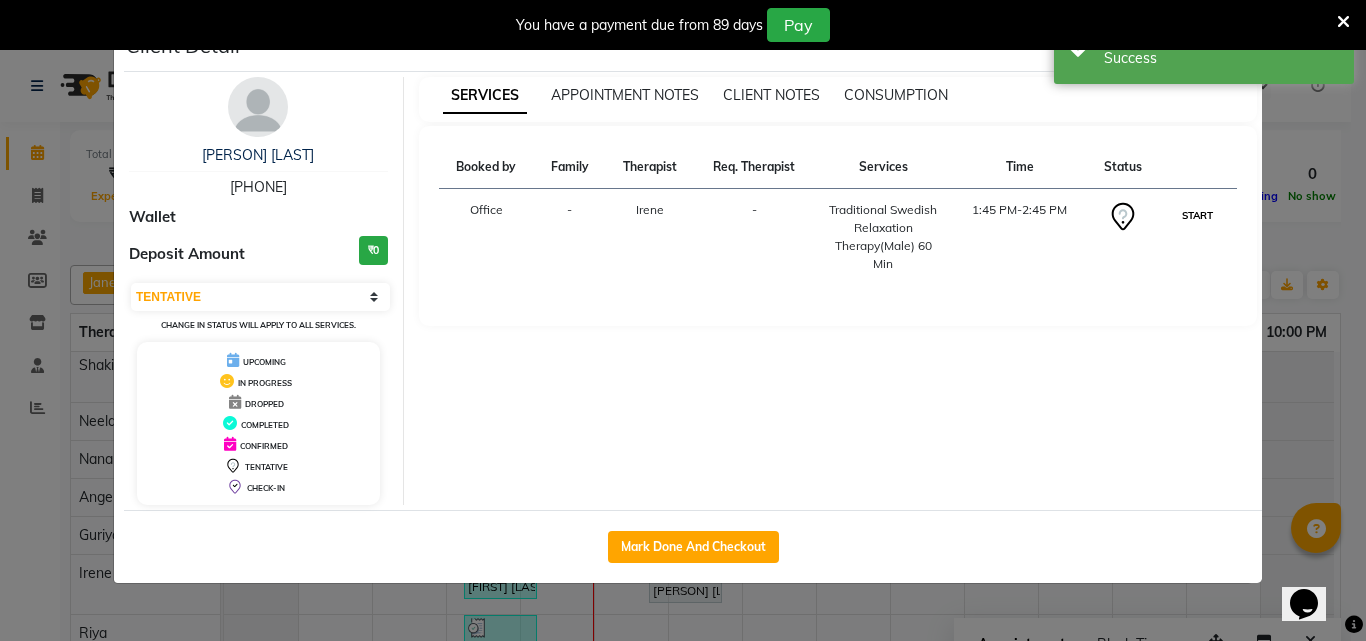 click on "START" at bounding box center [1197, 215] 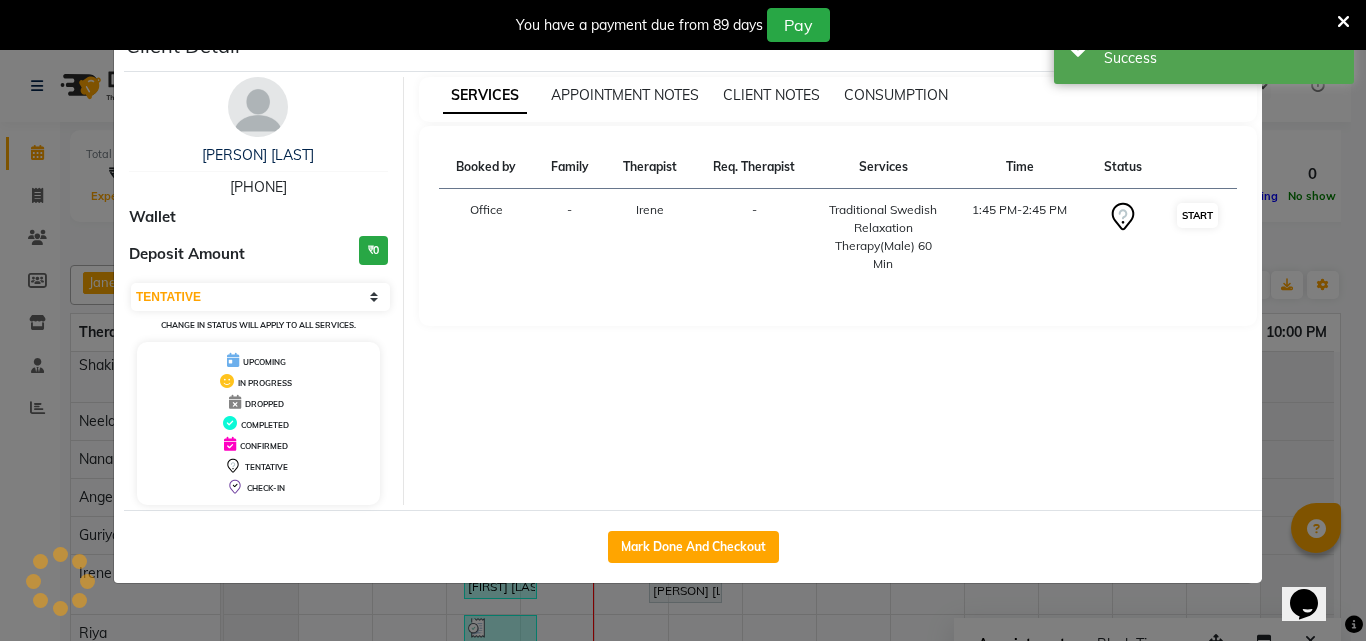 select on "1" 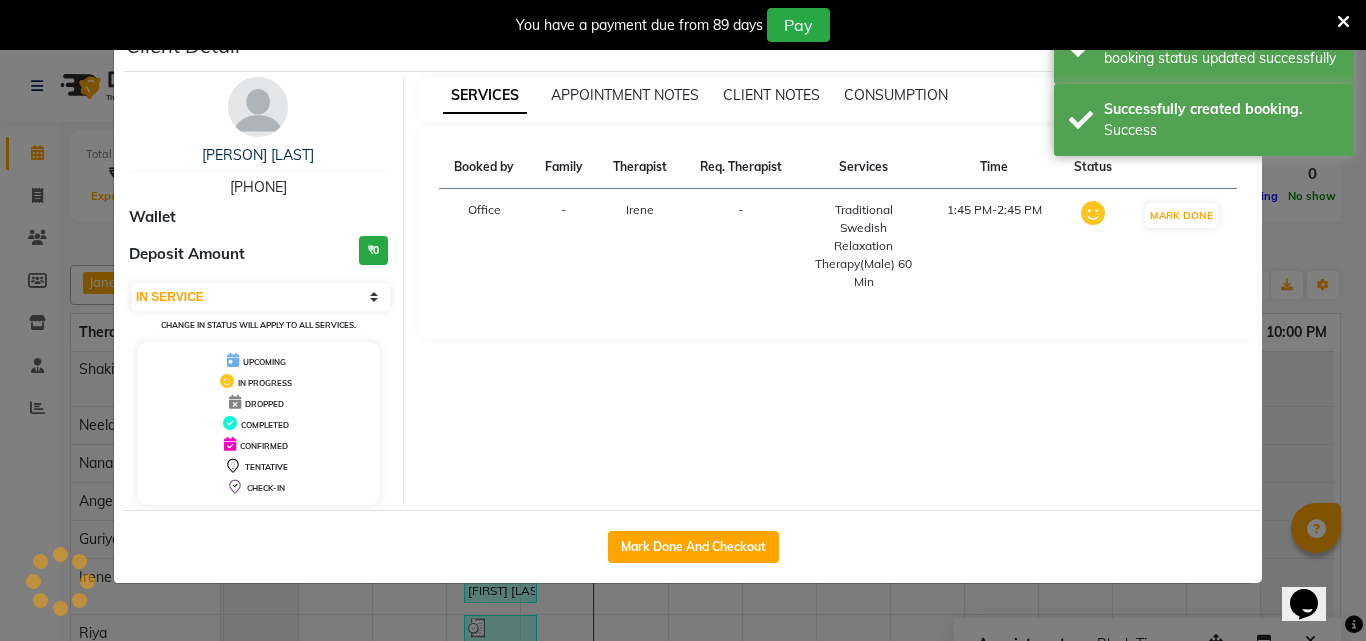 scroll, scrollTop: 54, scrollLeft: 0, axis: vertical 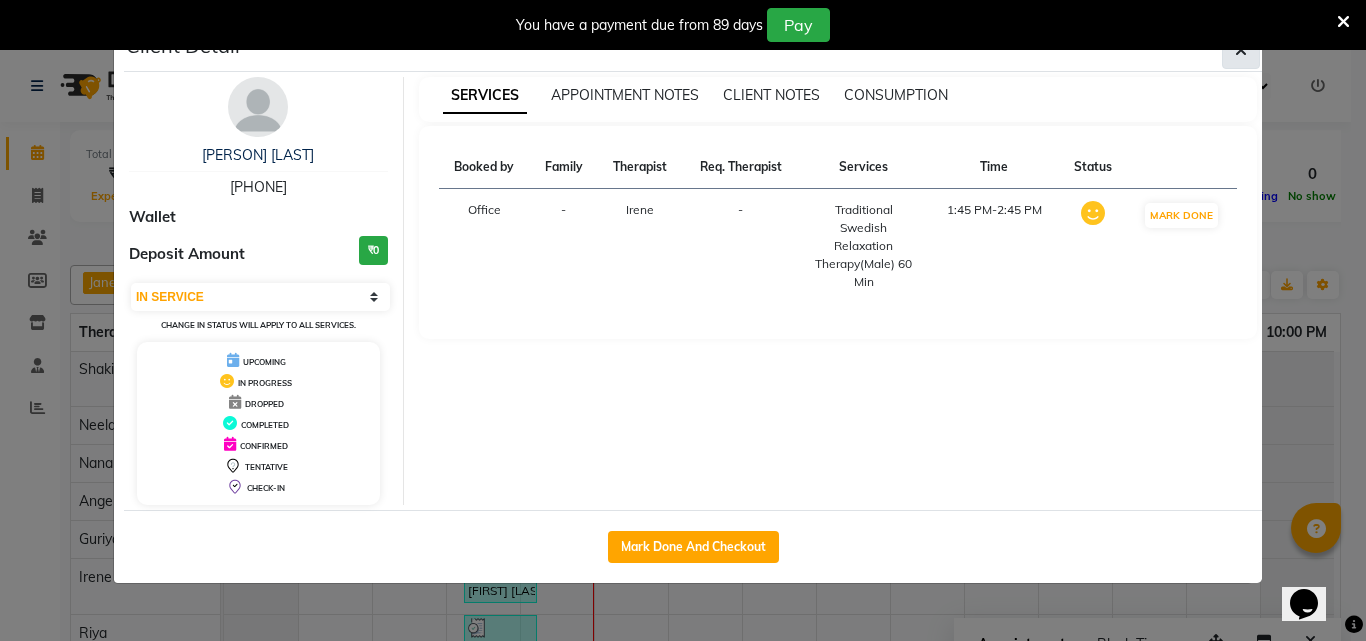 click 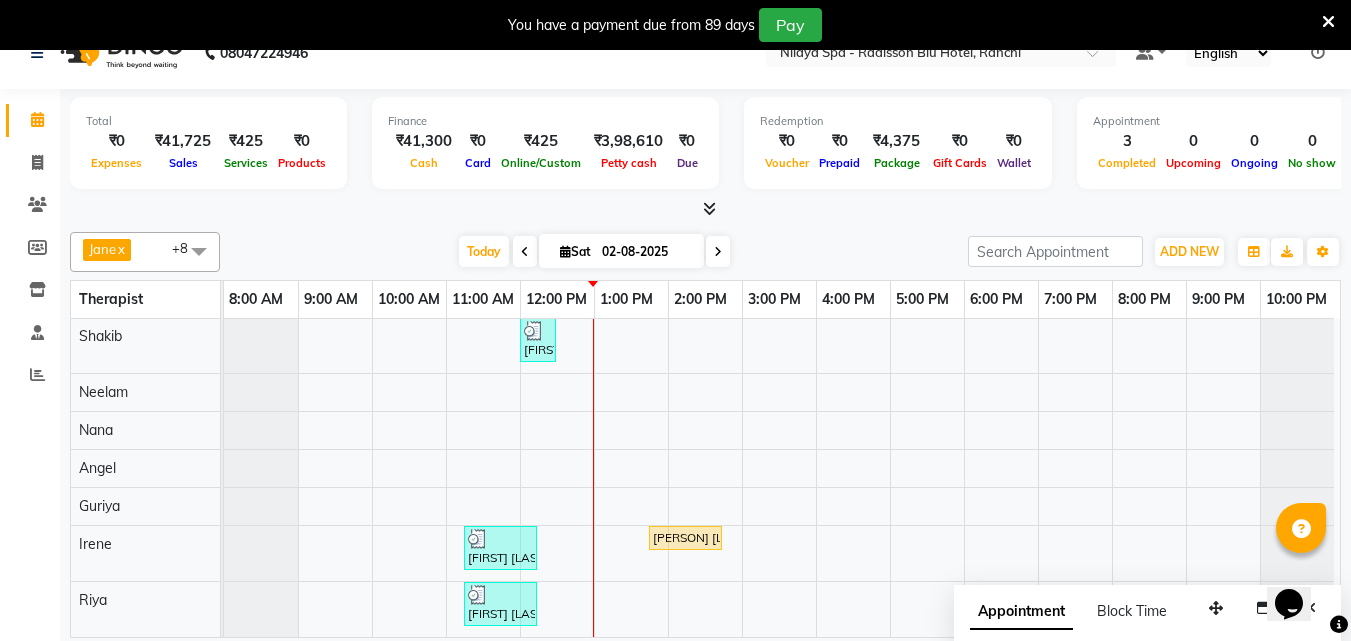 scroll, scrollTop: 50, scrollLeft: 0, axis: vertical 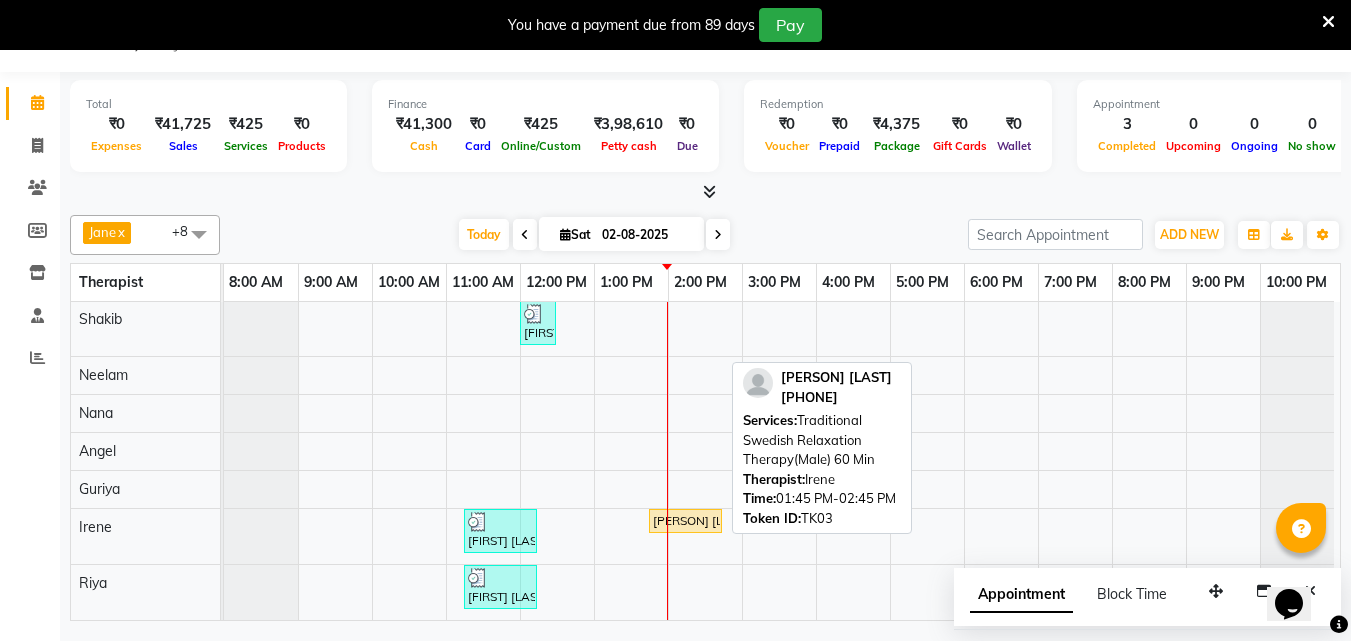 click on "[FIRST] [LAST] , TK03, 01:45 PM-02:45 PM, Traditional Swedish Relaxation Therapy(Male) 60 Min" at bounding box center [685, 521] 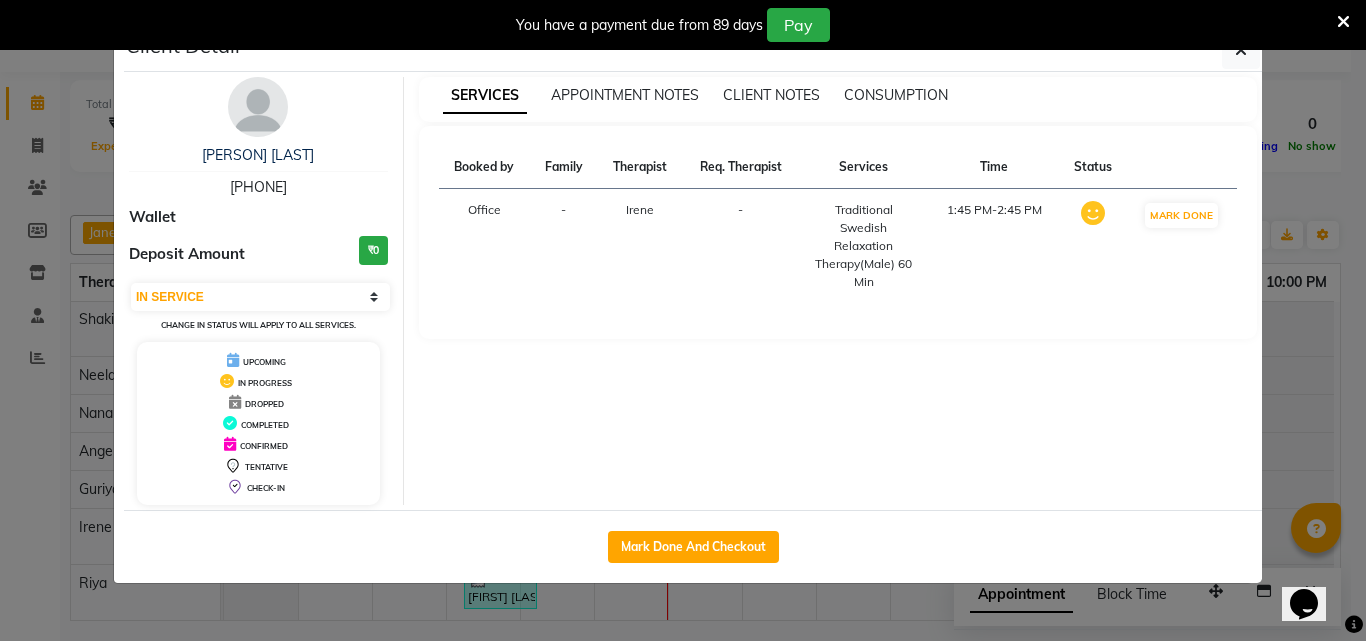 click on "You have a payment due from 89 days   Pay" at bounding box center [683, 25] 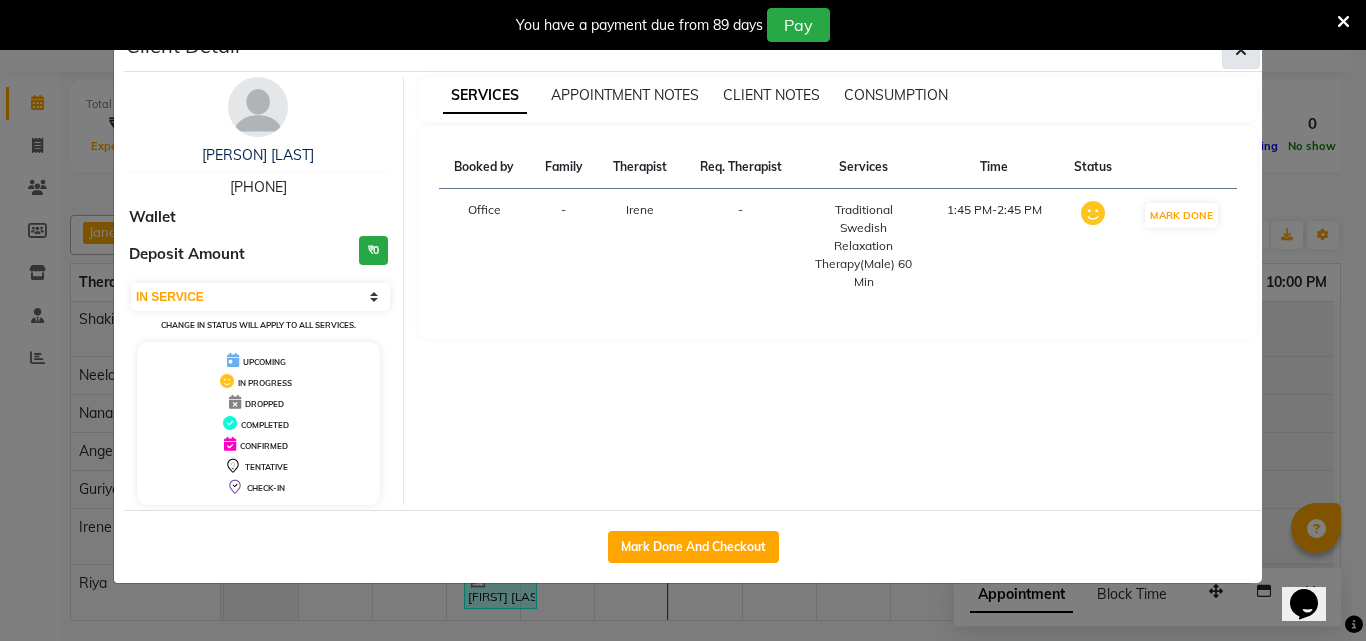 click 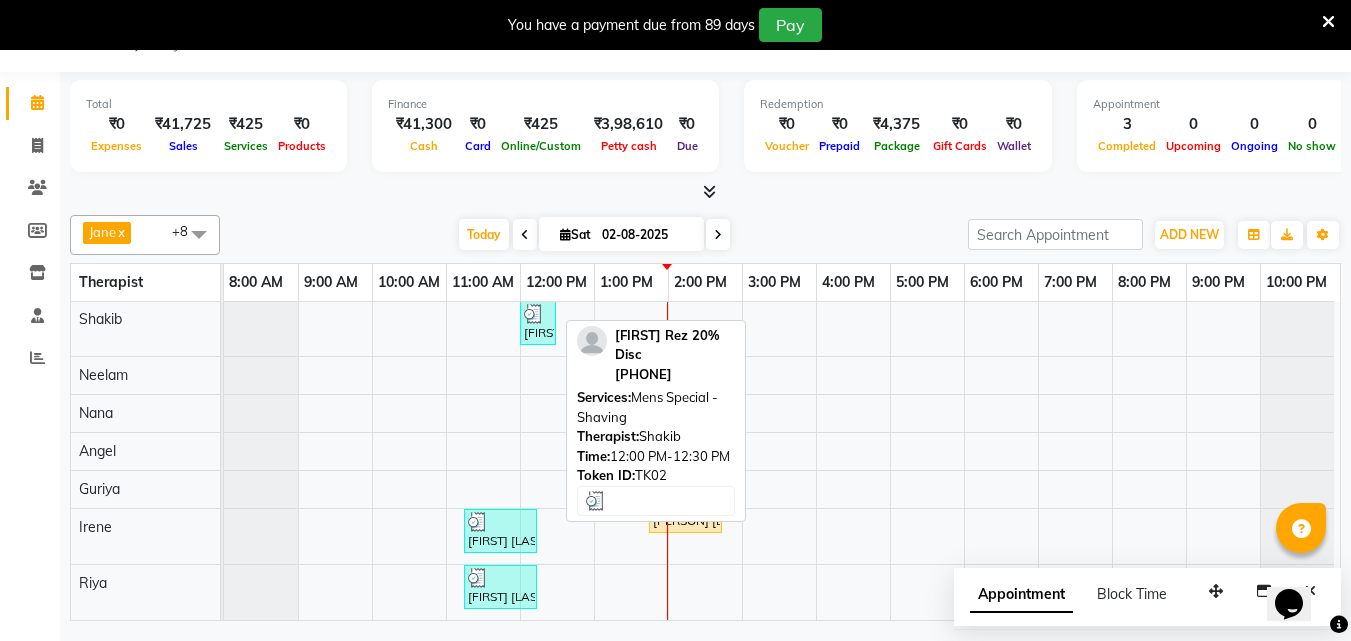 scroll, scrollTop: 0, scrollLeft: 0, axis: both 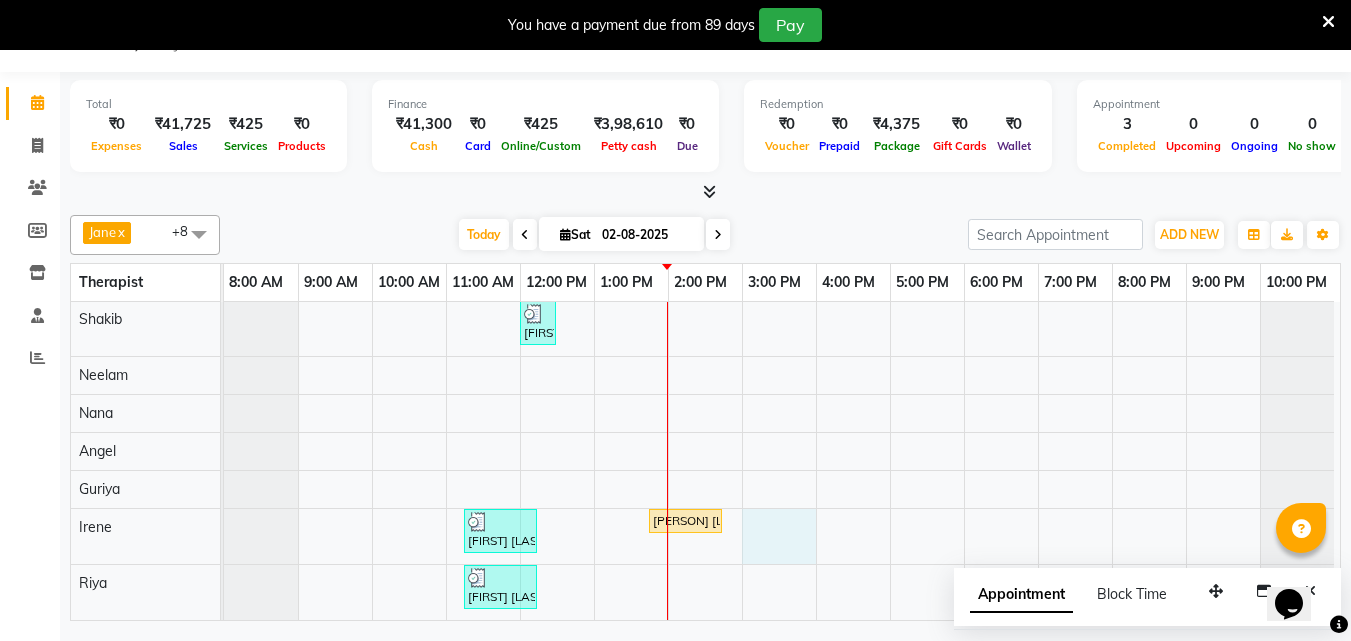 click on "Sujit Rez 20% Disc, TK02, 12:00 PM-12:30 PM, Mens Special - Shaving     Manoj kumar  Gold member , TK01, 11:15 AM-12:15 PM, Deep Tissue Repair Therapy(Male) 60 Min    Neeta Pandey , TK03, 01:45 PM-02:45 PM, Traditional Swedish Relaxation Therapy(Male) 60 Min     Manoj kumar  Gold member , TK01, 11:15 AM-12:15 PM, Deep Tissue Repair Therapy(Male) 60 Min" at bounding box center (782, 441) 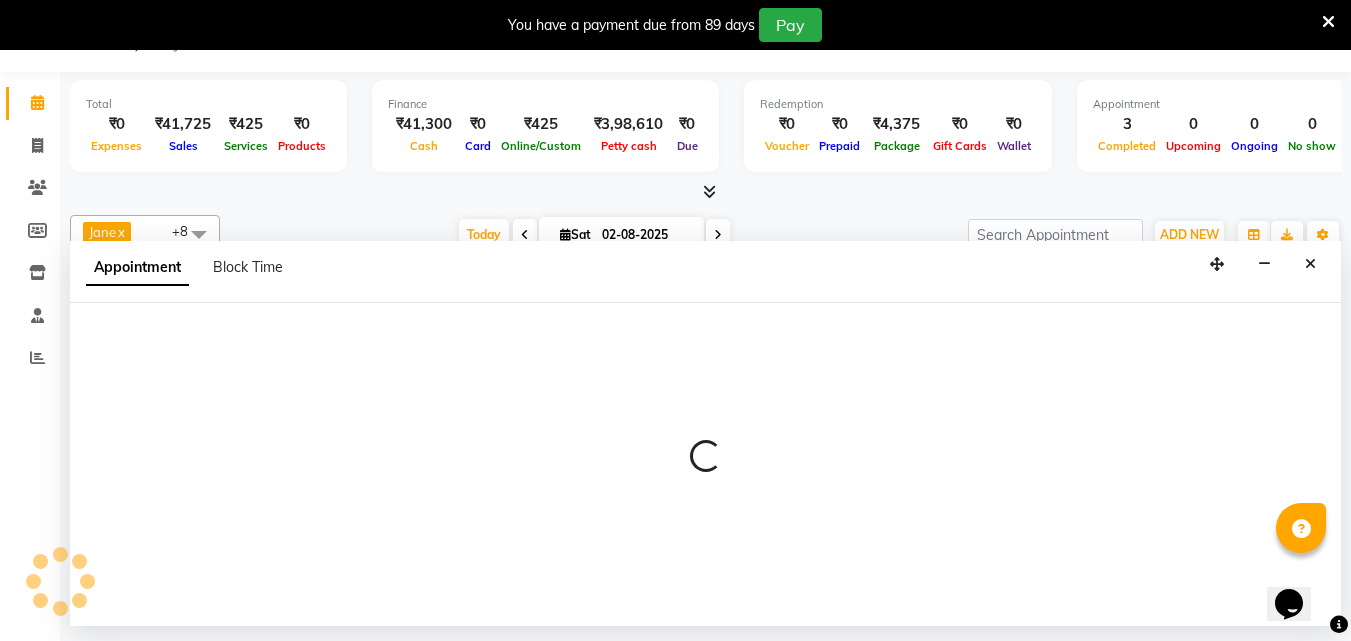 select on "78999" 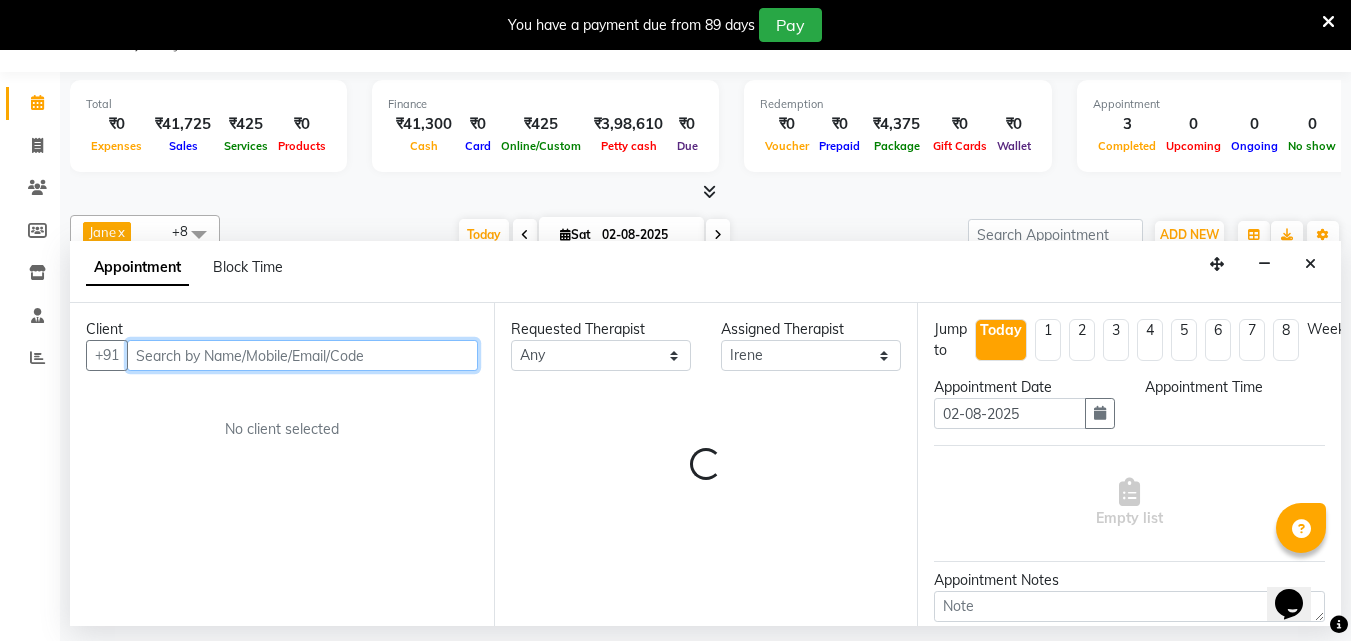 select on "900" 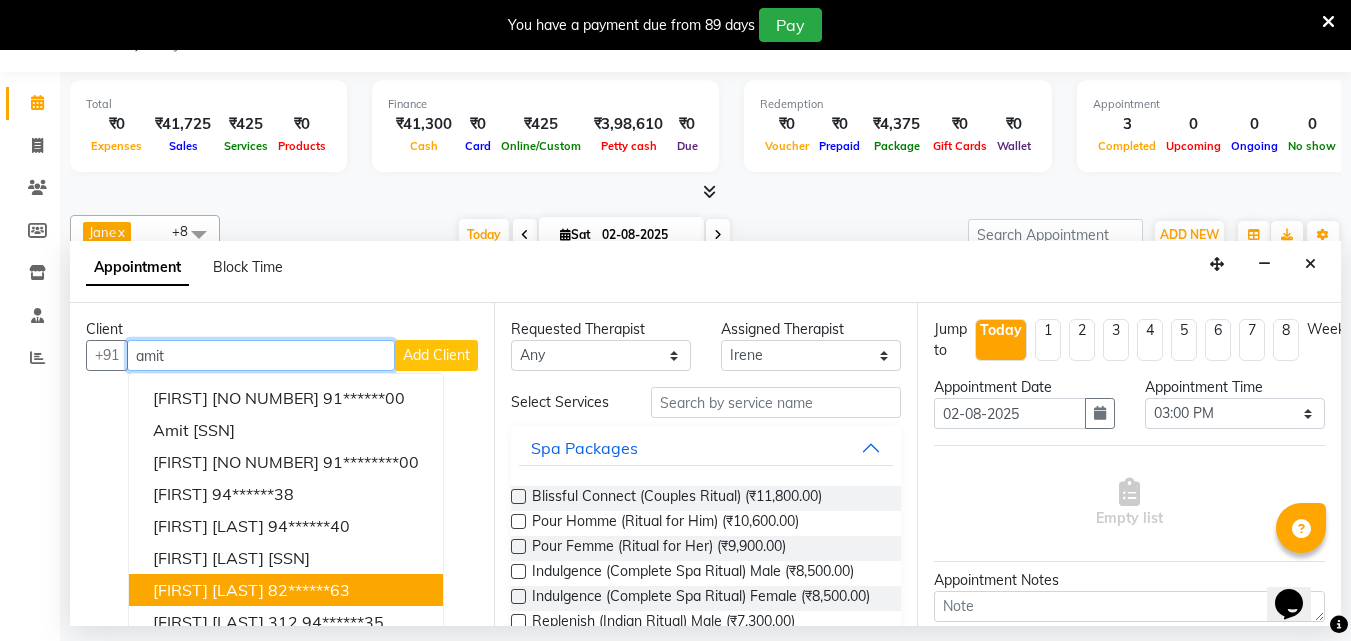 scroll, scrollTop: 85, scrollLeft: 0, axis: vertical 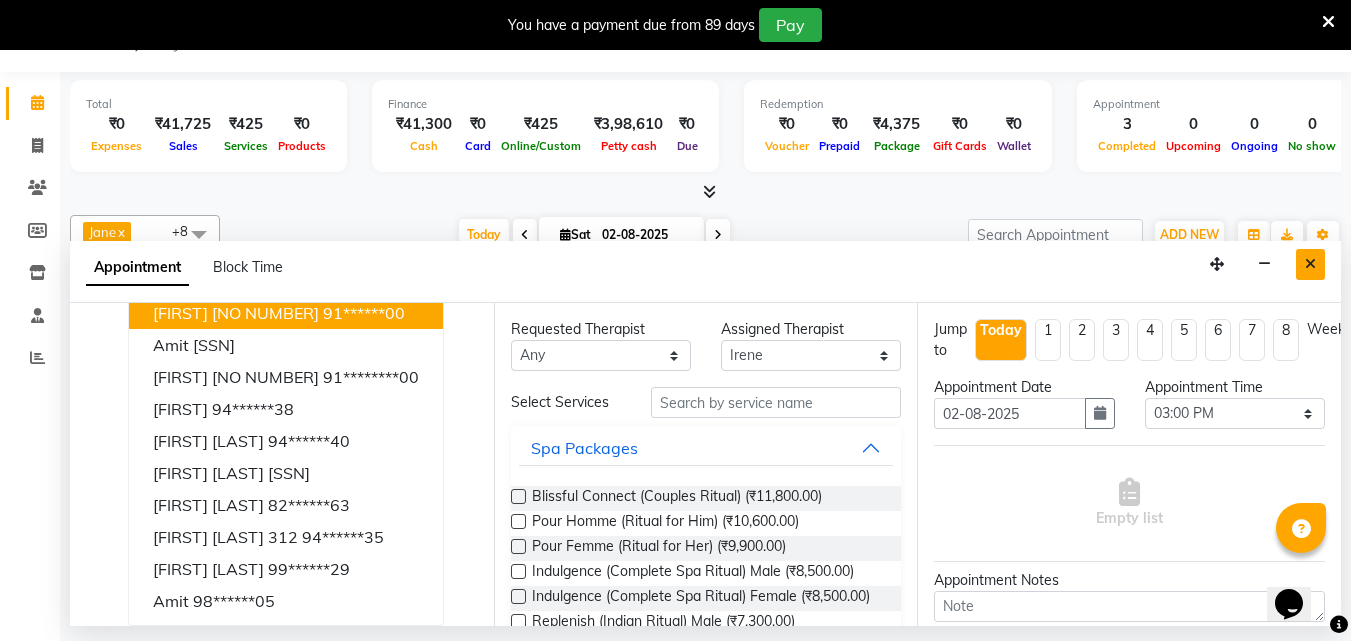 type on "amit" 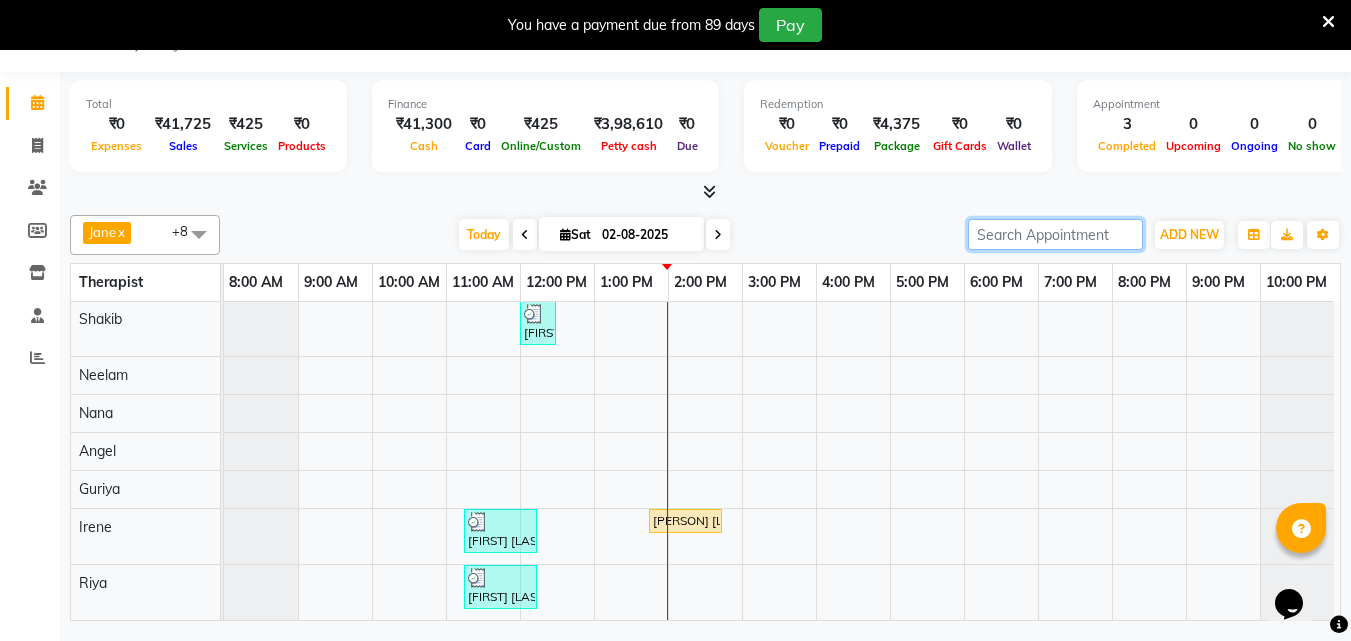 click at bounding box center (1055, 234) 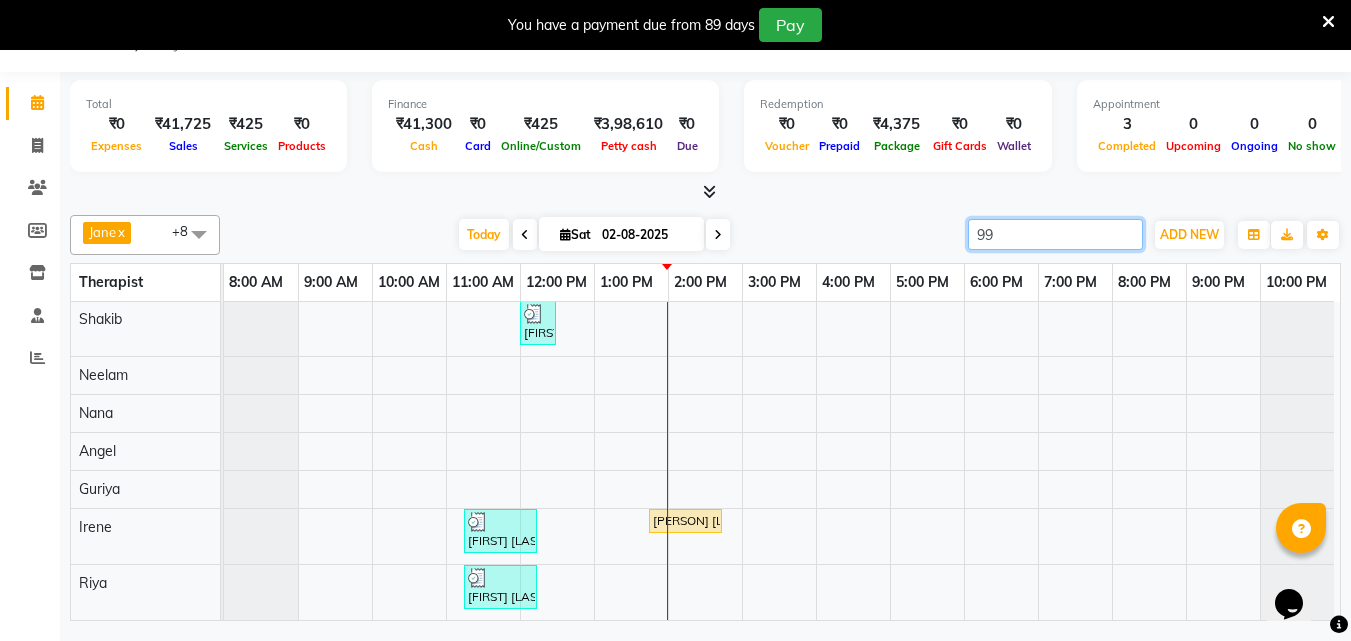 scroll, scrollTop: 0, scrollLeft: 0, axis: both 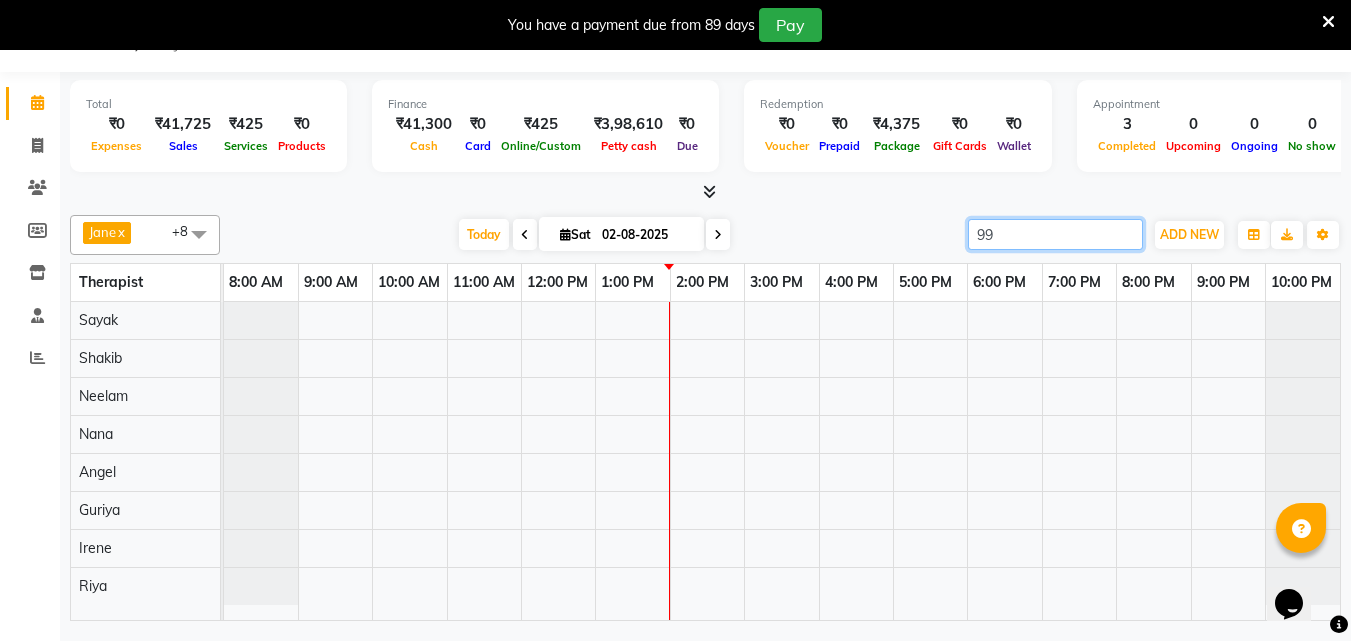 type on "9" 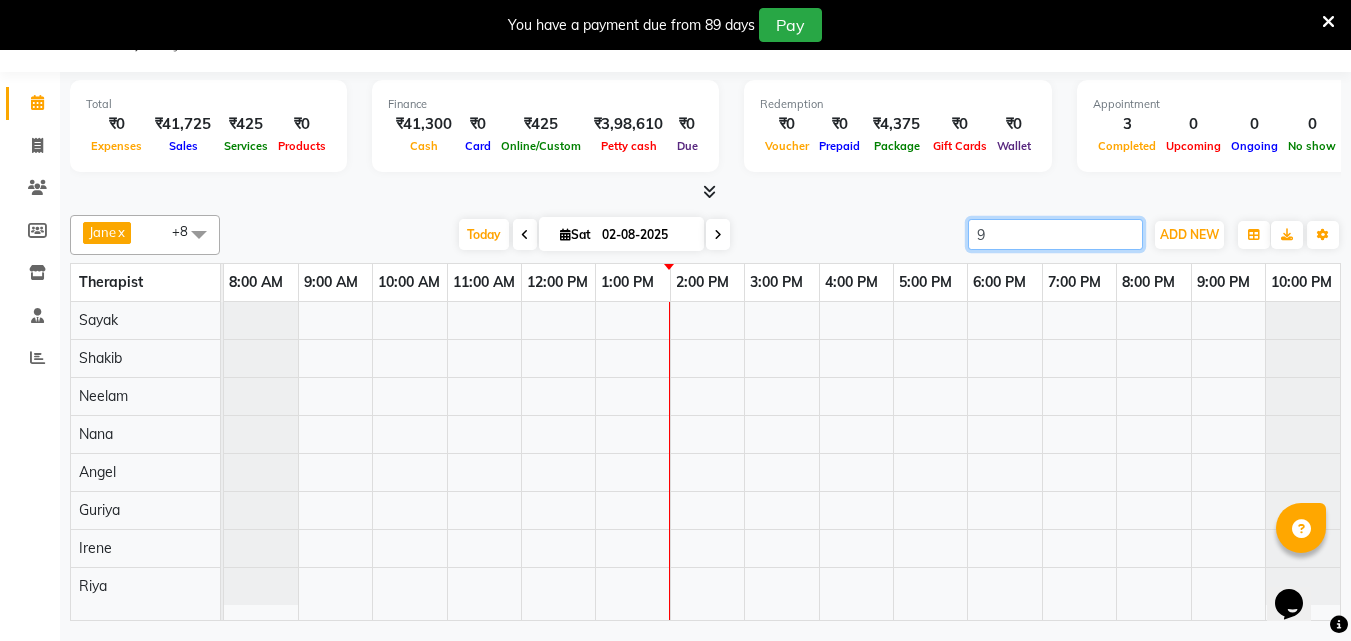 type 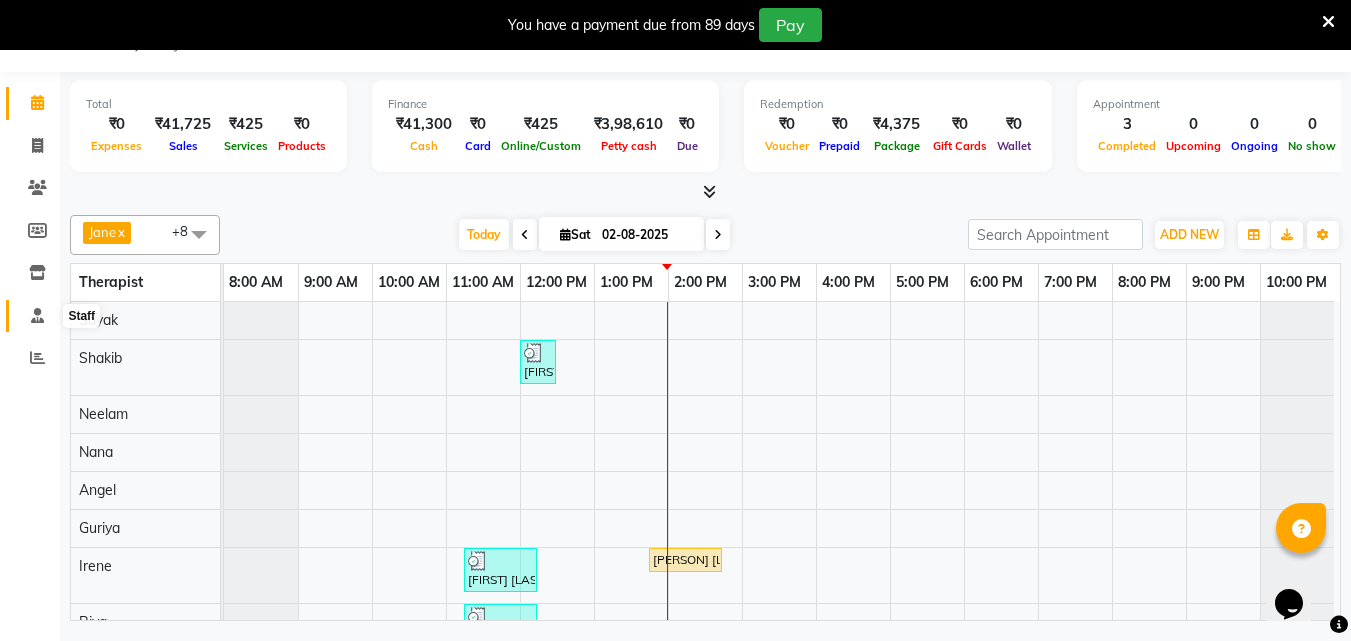 click 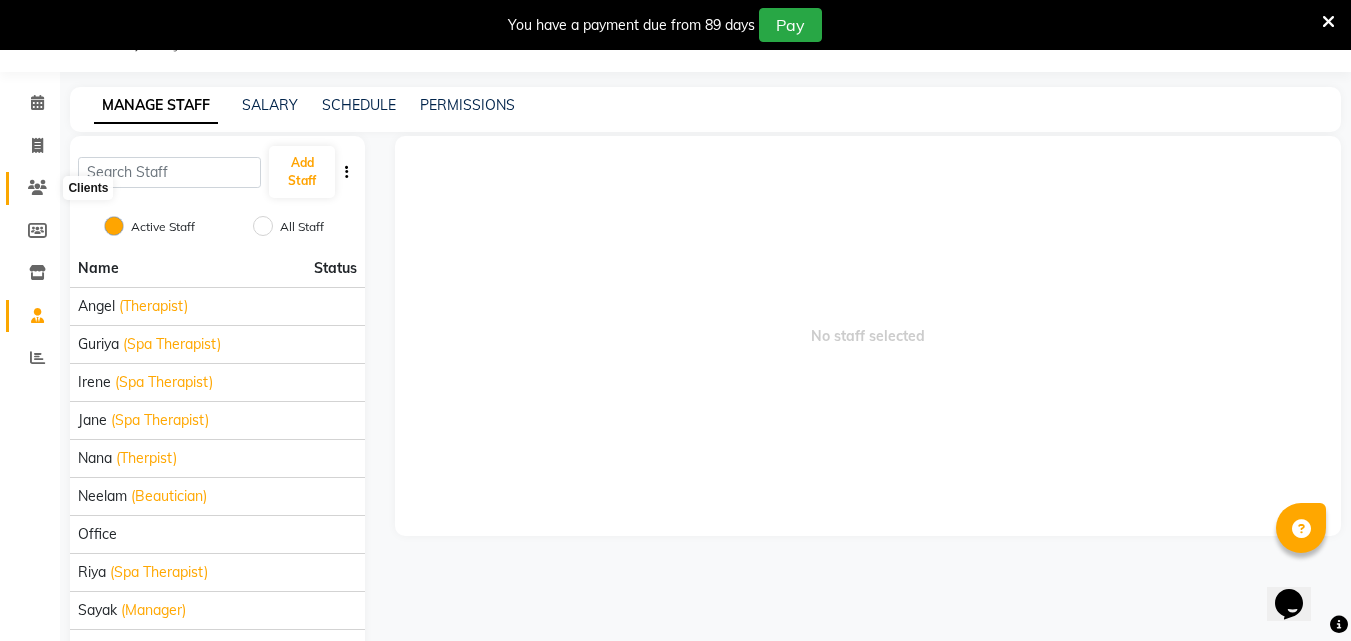 click 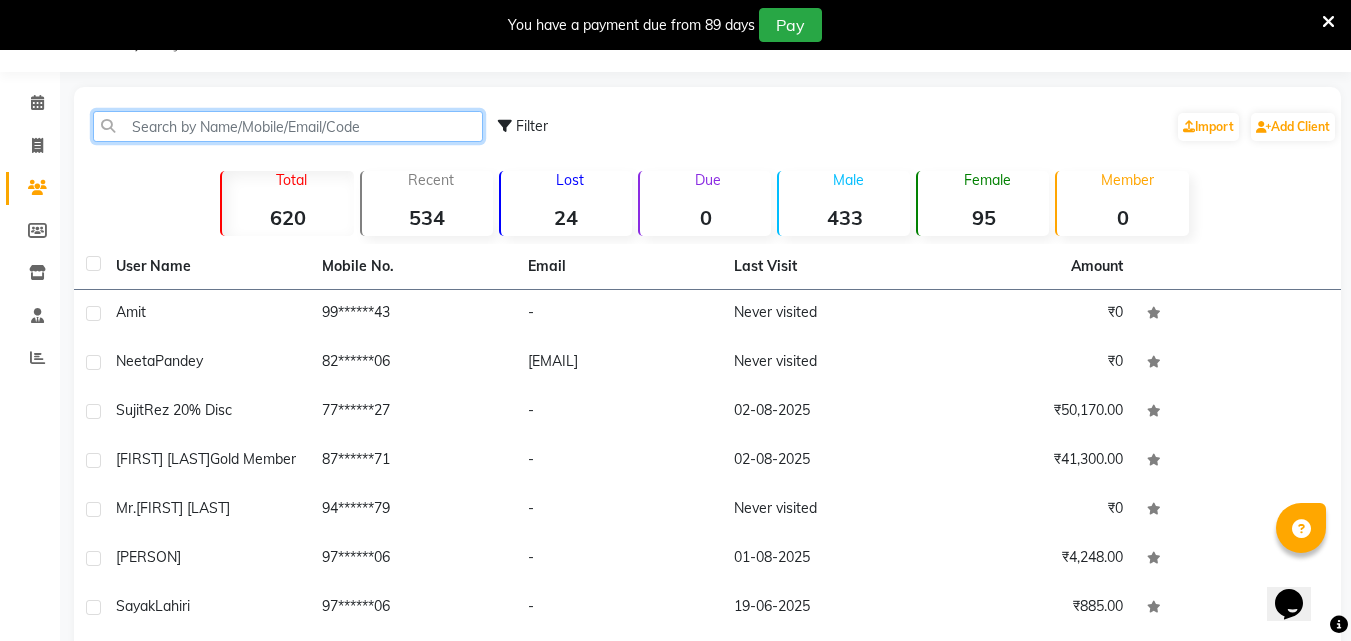 click 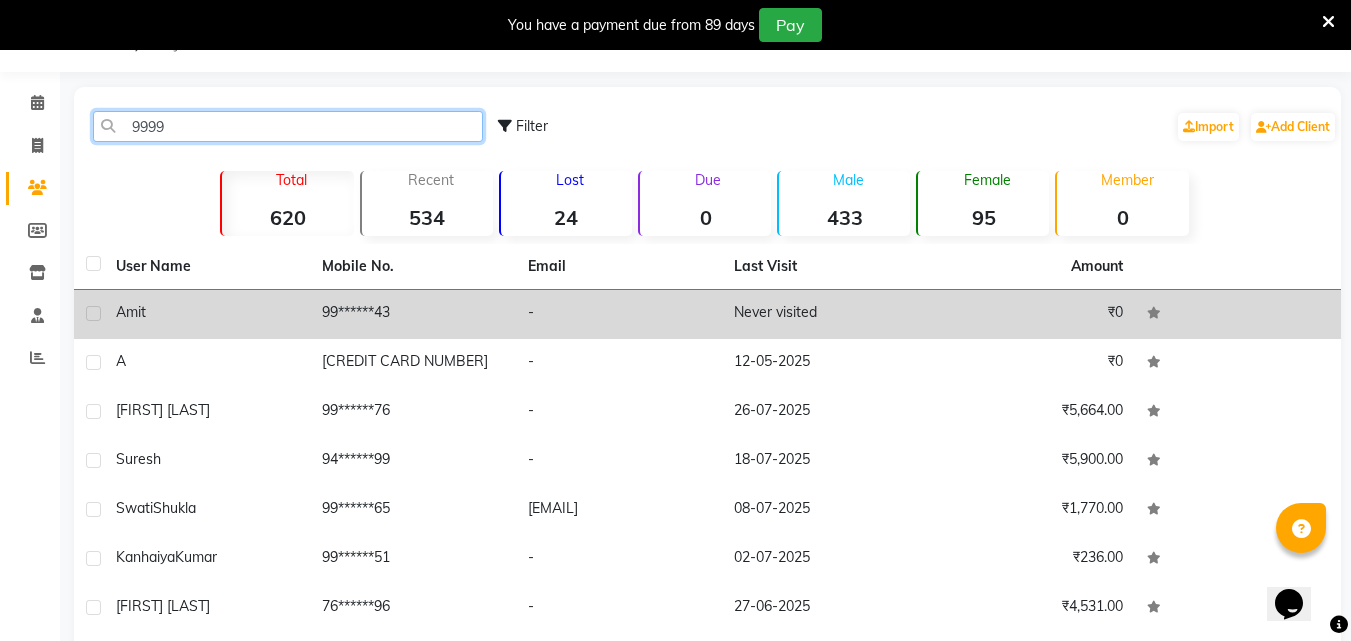 type on "9999" 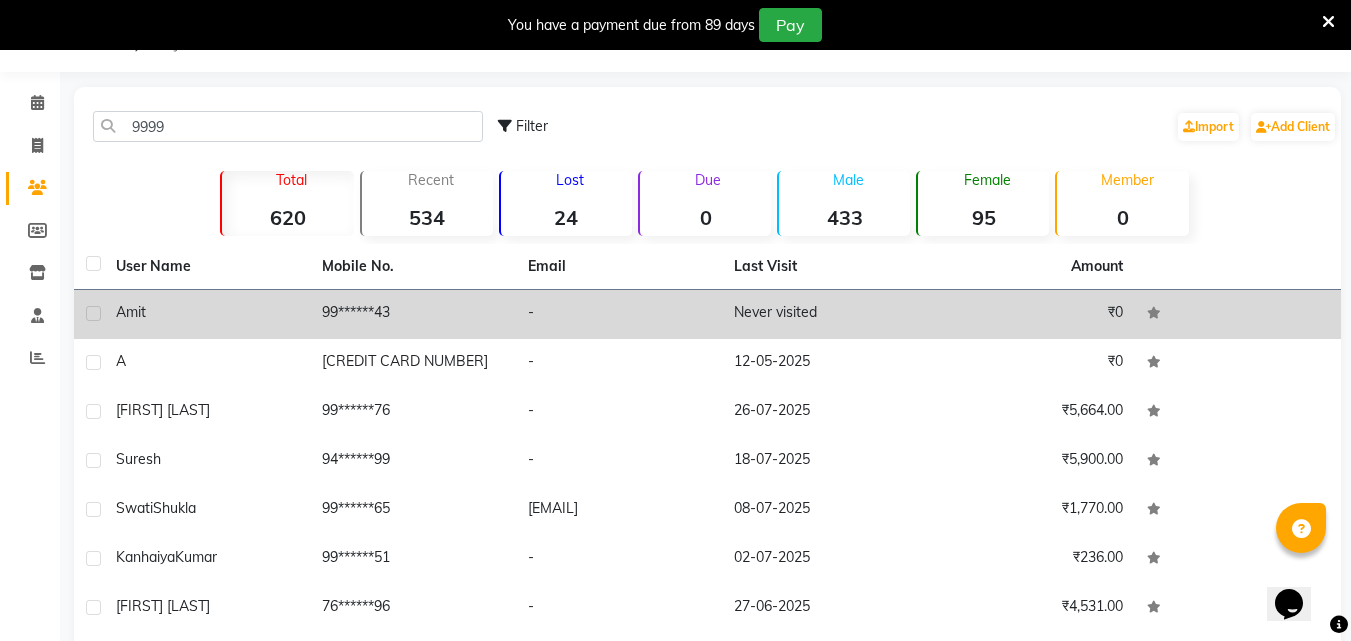 click on "99******43" 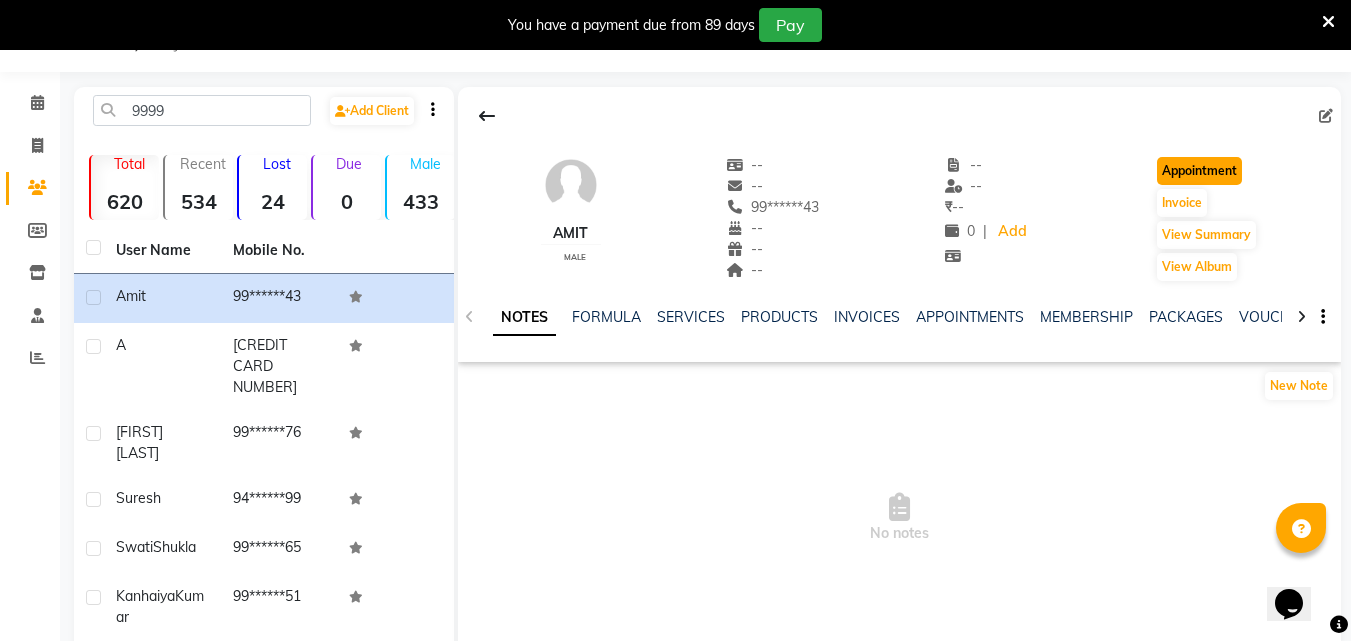 click on "Appointment" 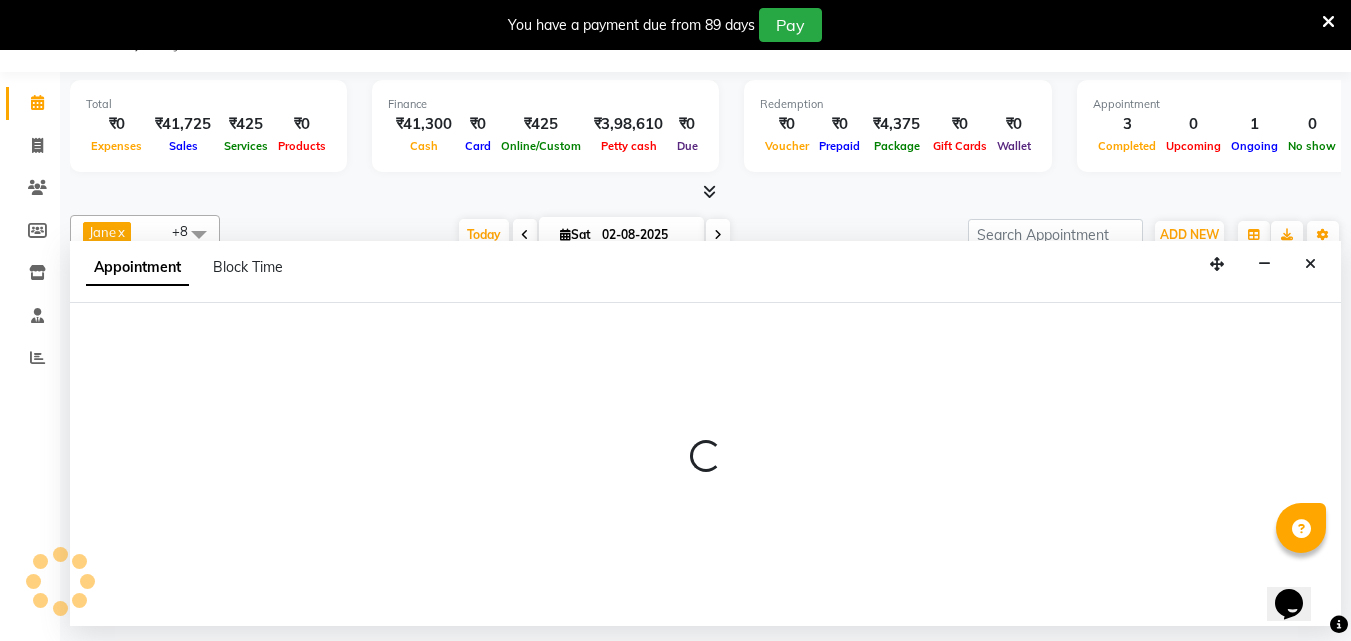 select on "540" 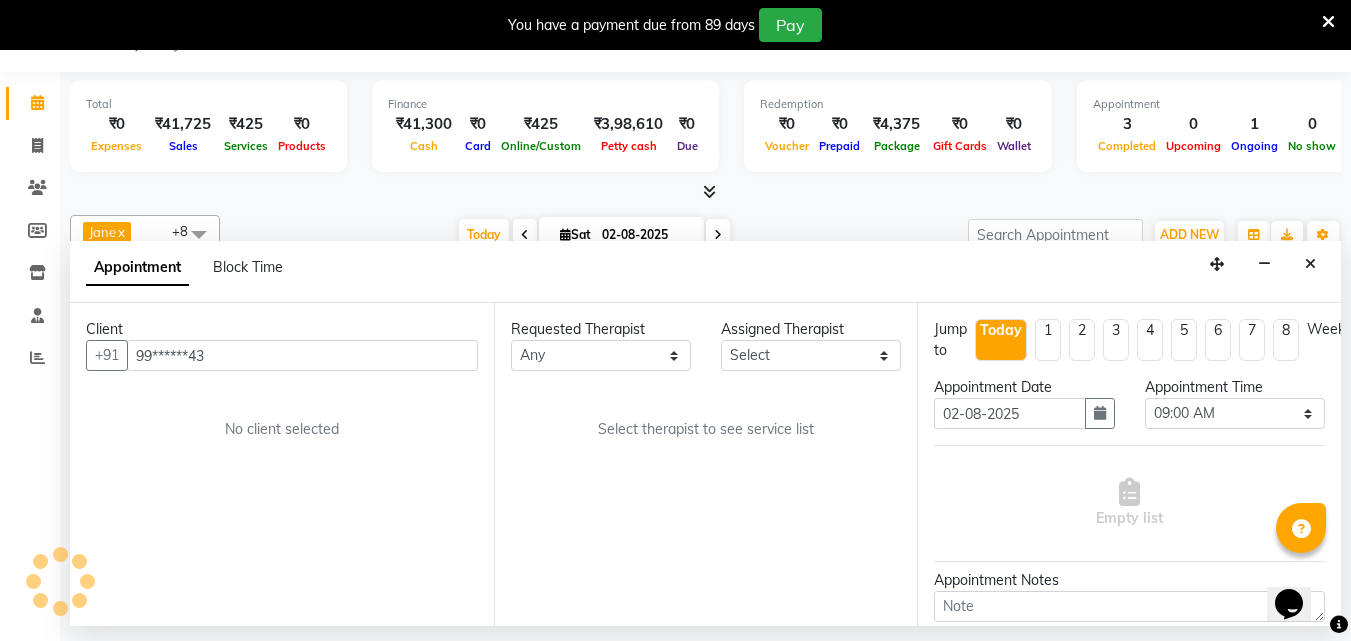 scroll, scrollTop: 0, scrollLeft: 9, axis: horizontal 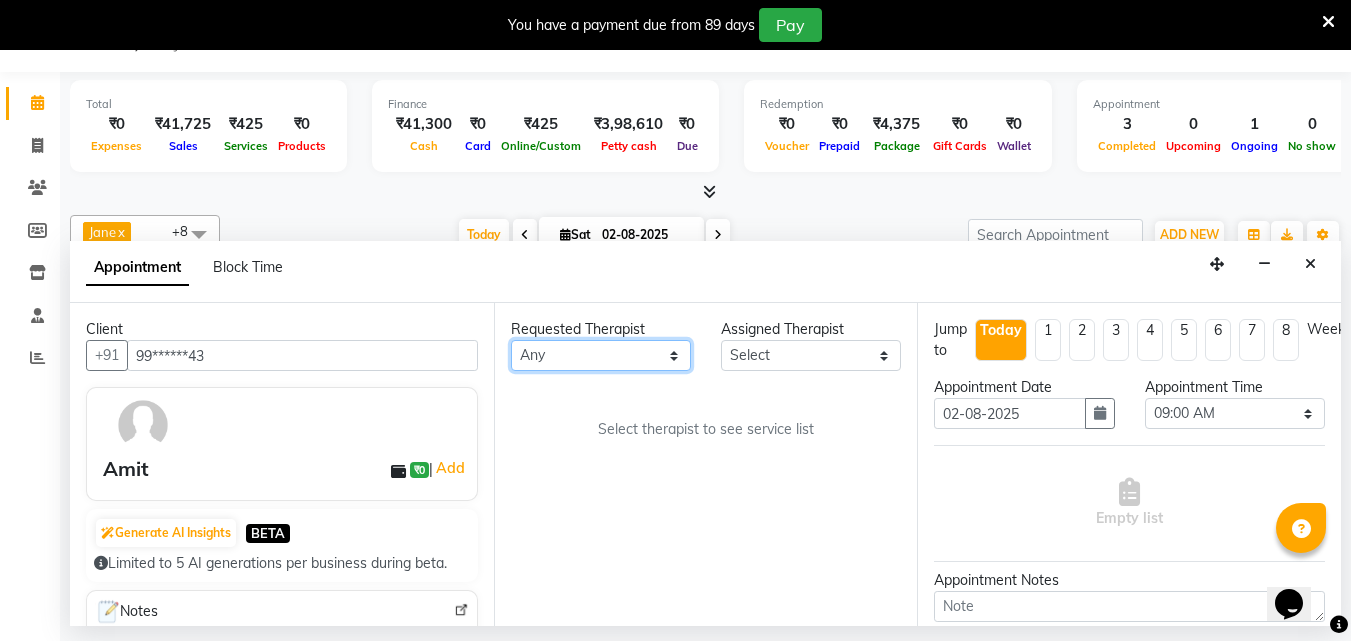 click on "Any Angel Guriya Irene Nana Neelam Office Riya Sayak Shakib" at bounding box center [601, 355] 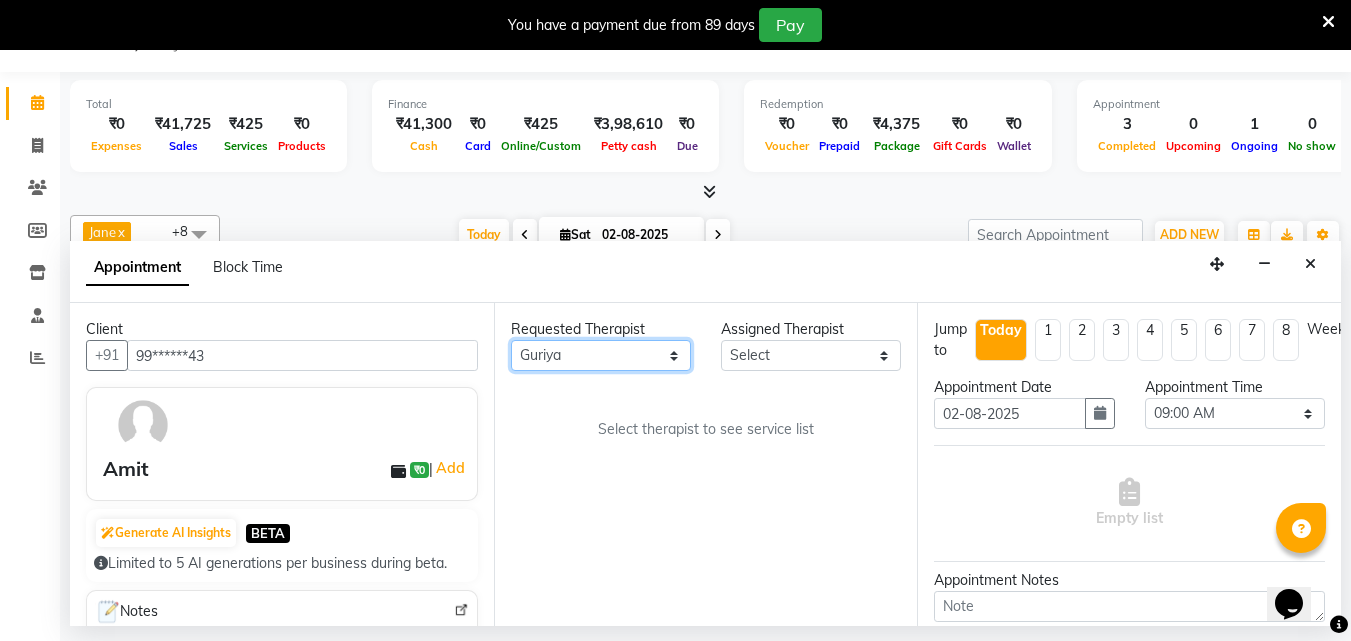 click on "Any Angel Guriya Irene Nana Neelam Office Riya Sayak Shakib" at bounding box center (601, 355) 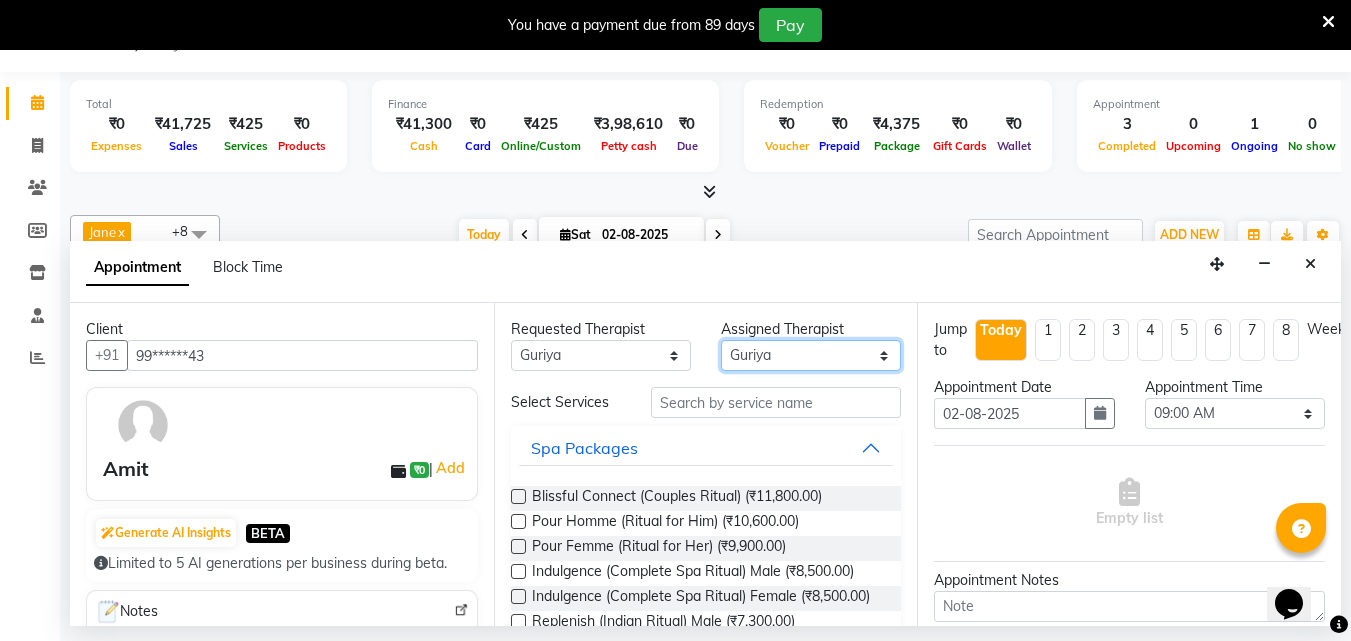 click on "Select Angel Guriya Irene Nana Neelam  Office  Riya Sayak Shakib" at bounding box center [811, 355] 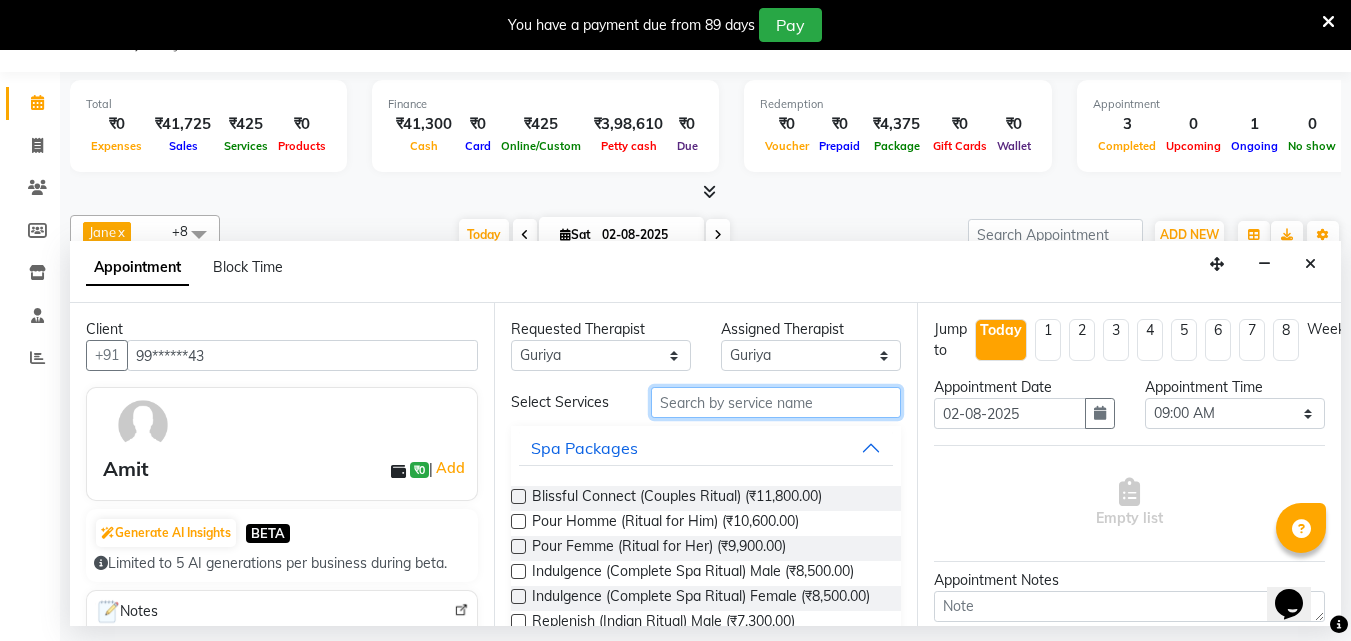 click at bounding box center (776, 402) 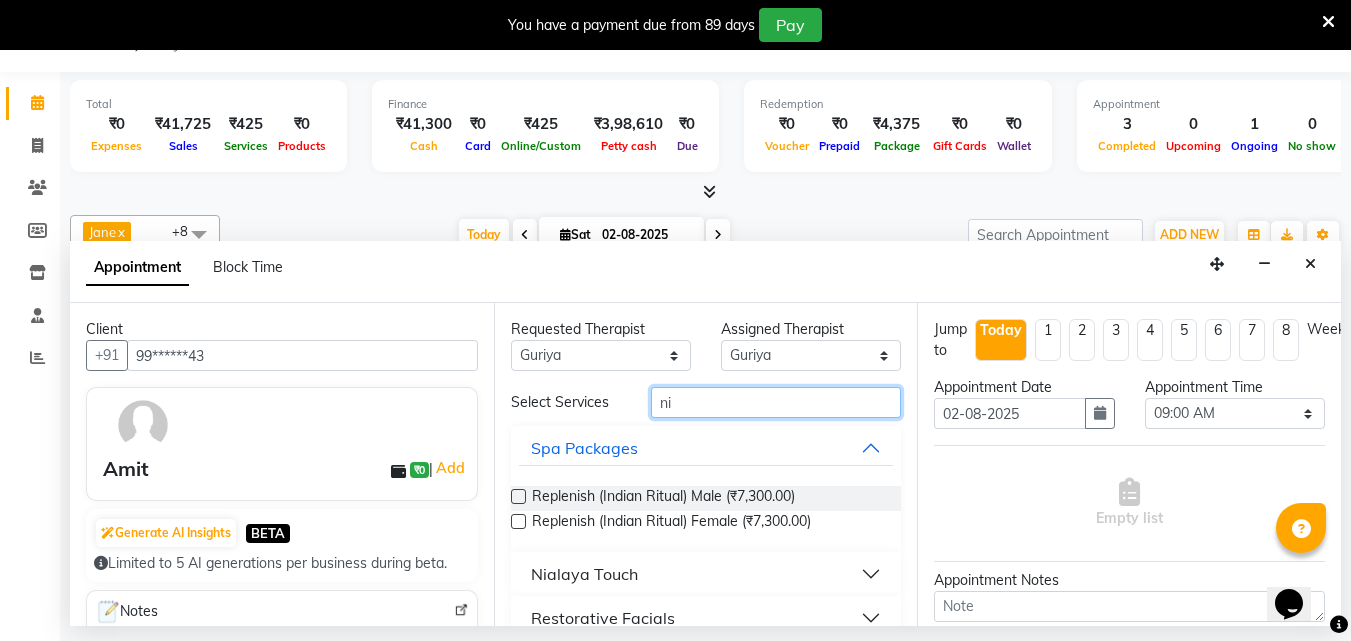 type on "n" 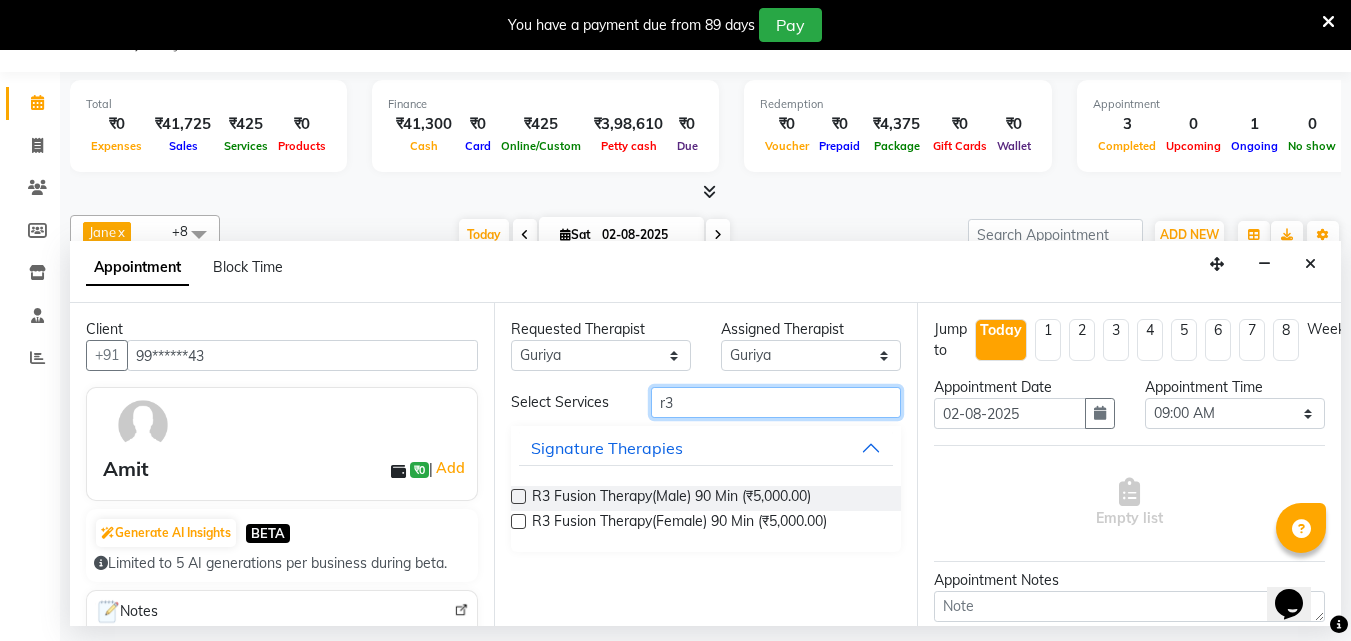 type on "r3" 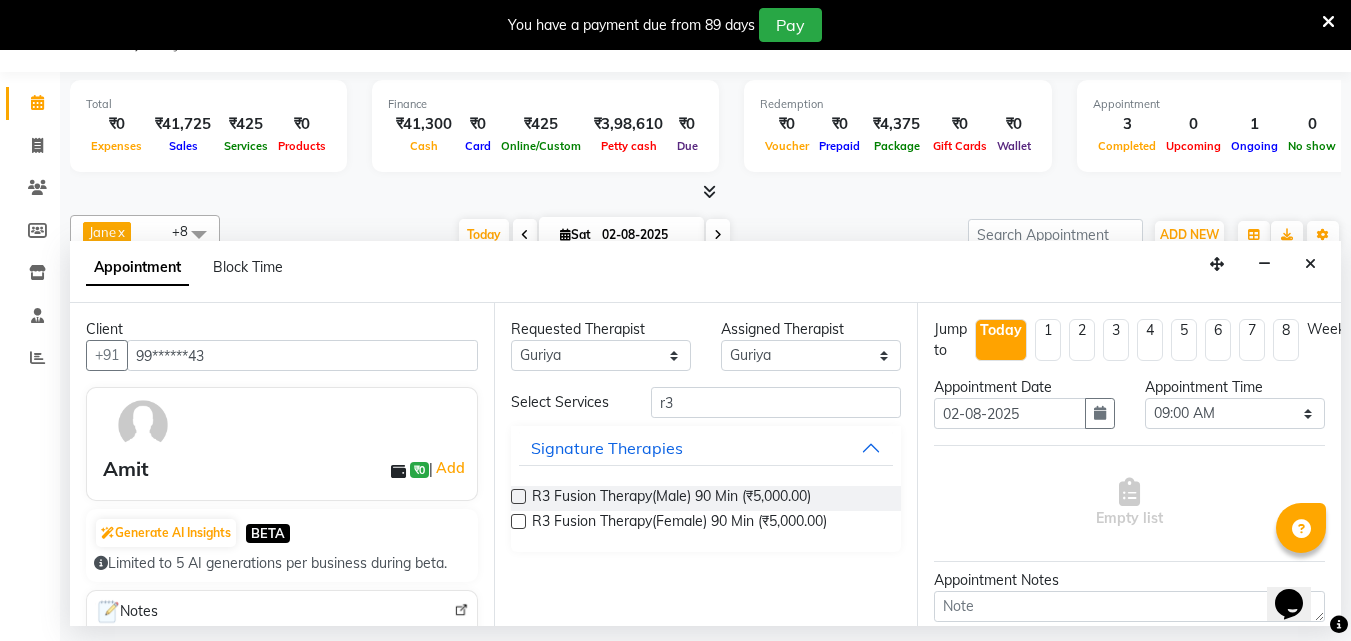 click at bounding box center [518, 496] 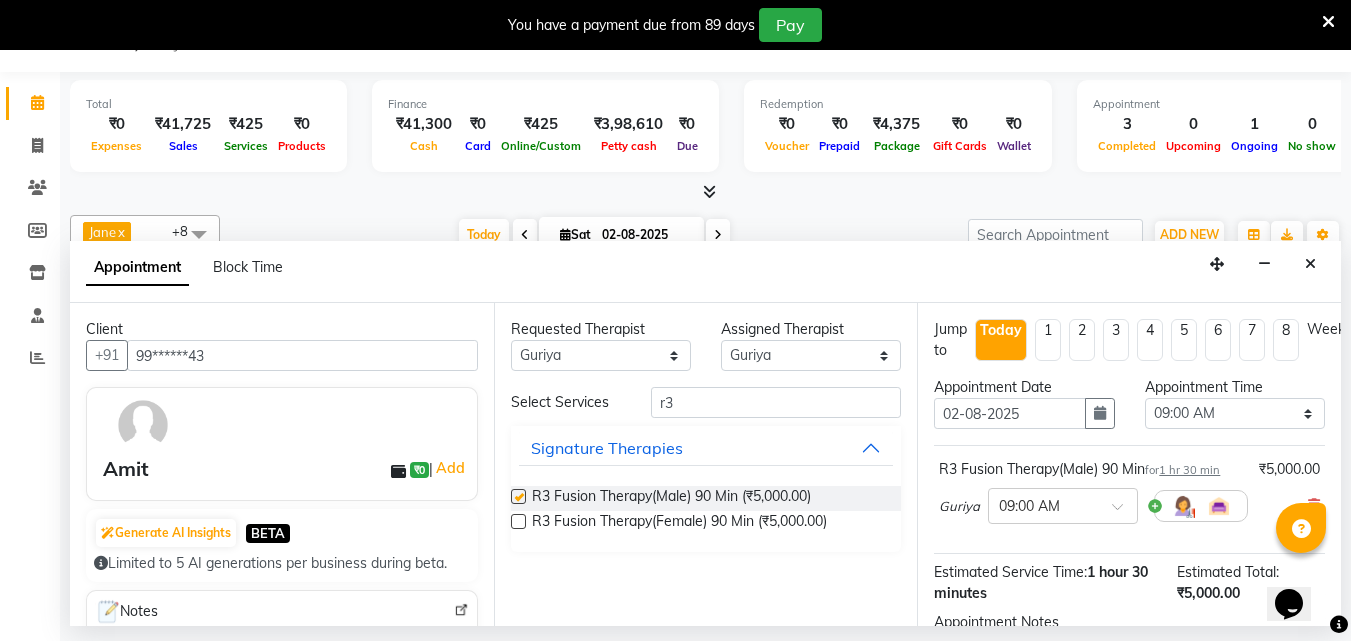 checkbox on "false" 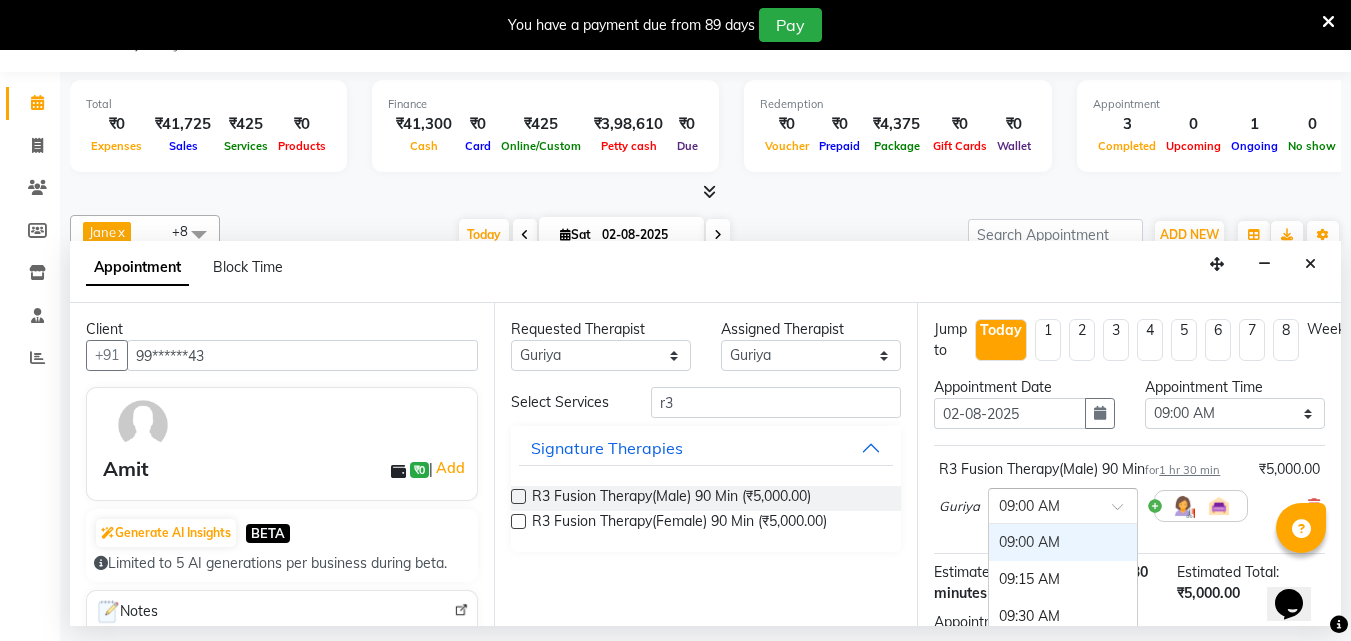 click at bounding box center (1063, 504) 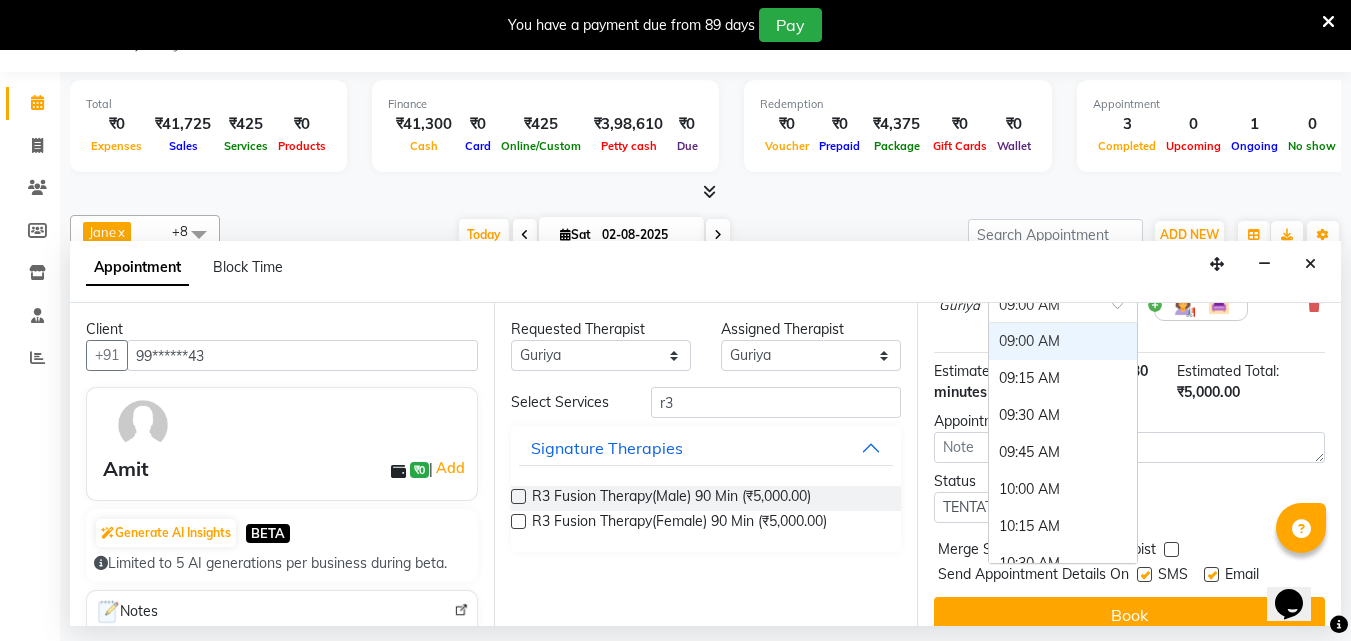 scroll, scrollTop: 239, scrollLeft: 0, axis: vertical 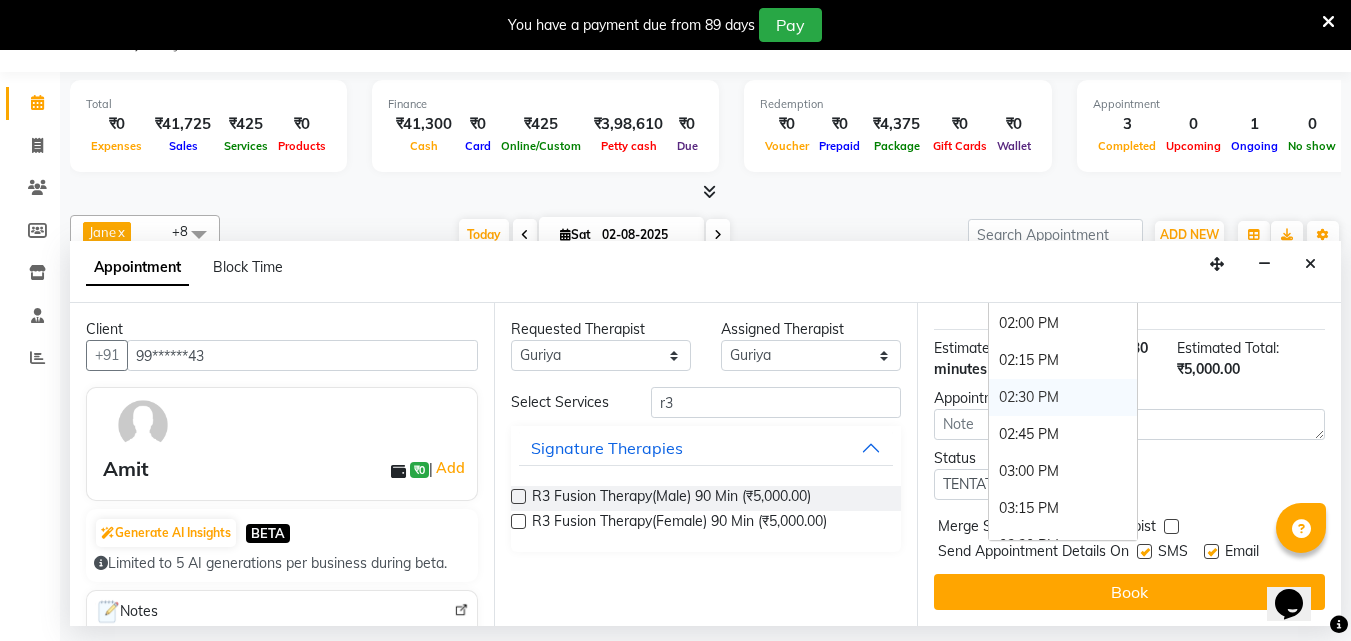 click on "02:30 PM" at bounding box center [1063, 397] 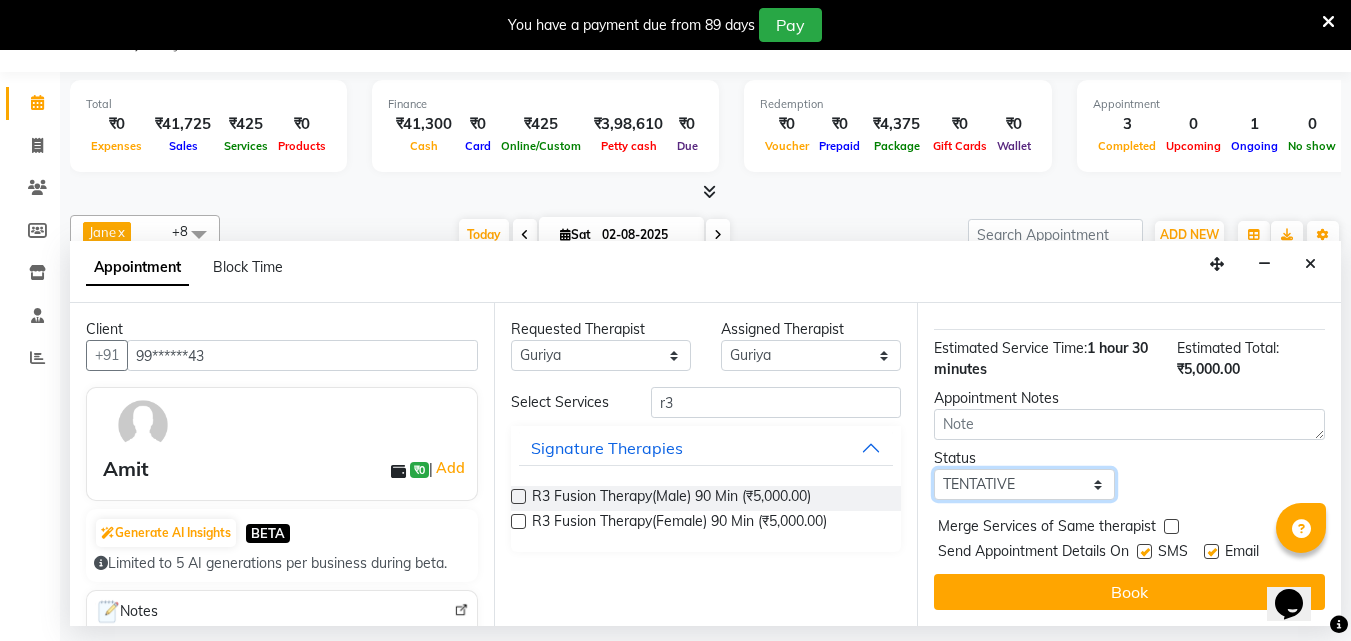 click on "Select TENTATIVE CONFIRM CHECK-IN UPCOMING" at bounding box center [1024, 484] 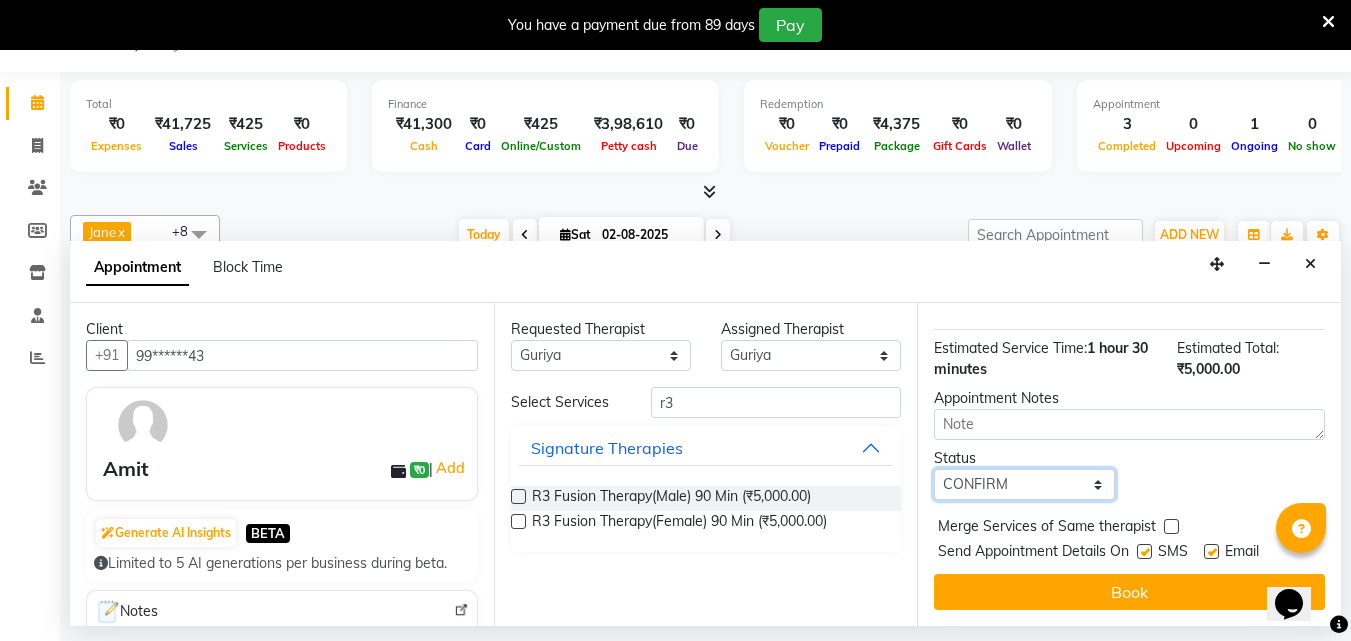 click on "Select TENTATIVE CONFIRM CHECK-IN UPCOMING" at bounding box center (1024, 484) 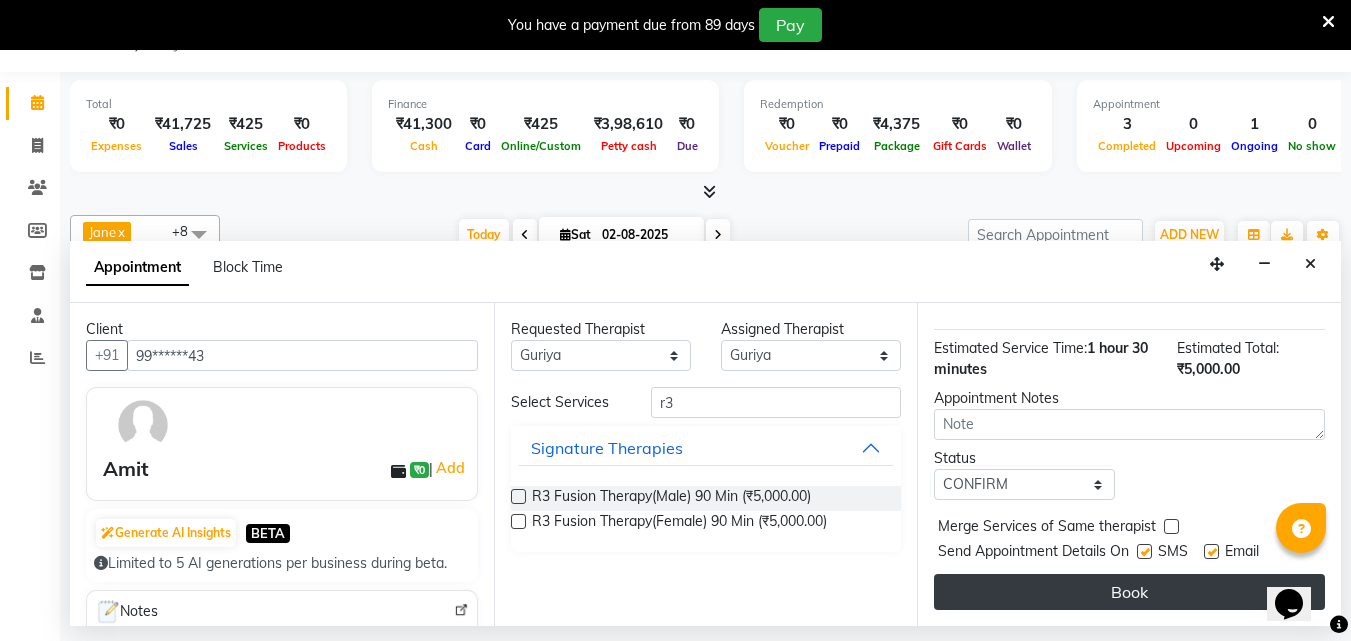 click on "Book" at bounding box center (1129, 592) 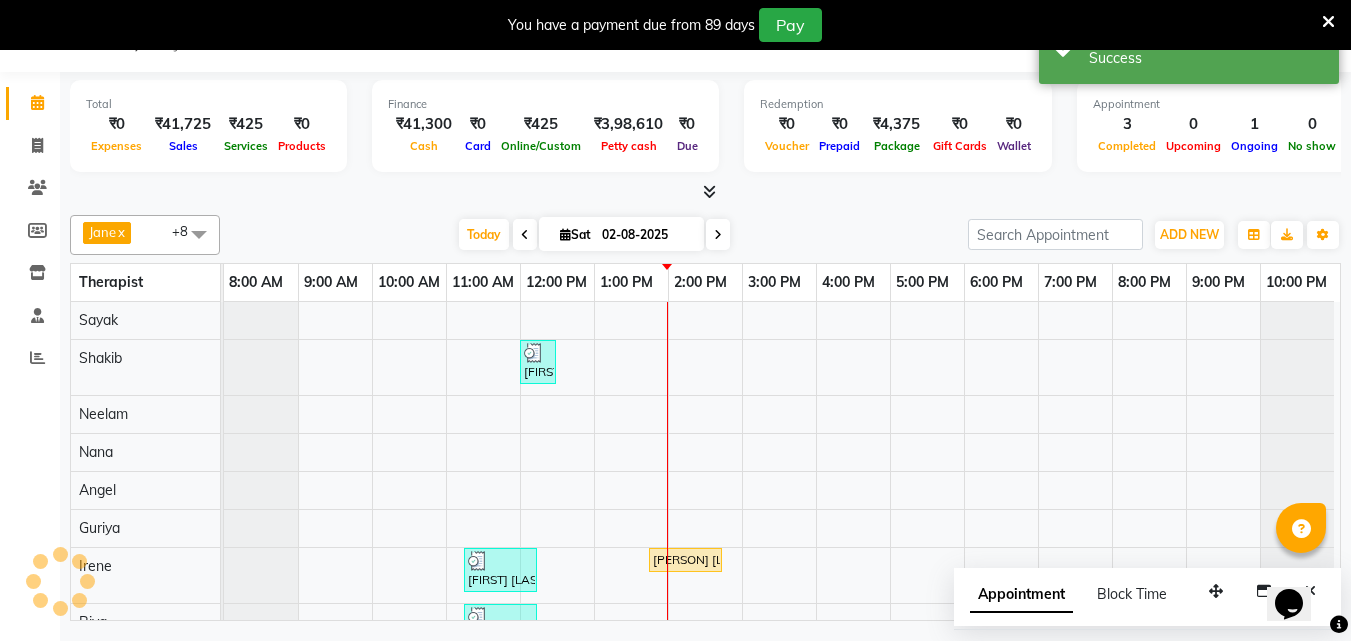 scroll, scrollTop: 0, scrollLeft: 0, axis: both 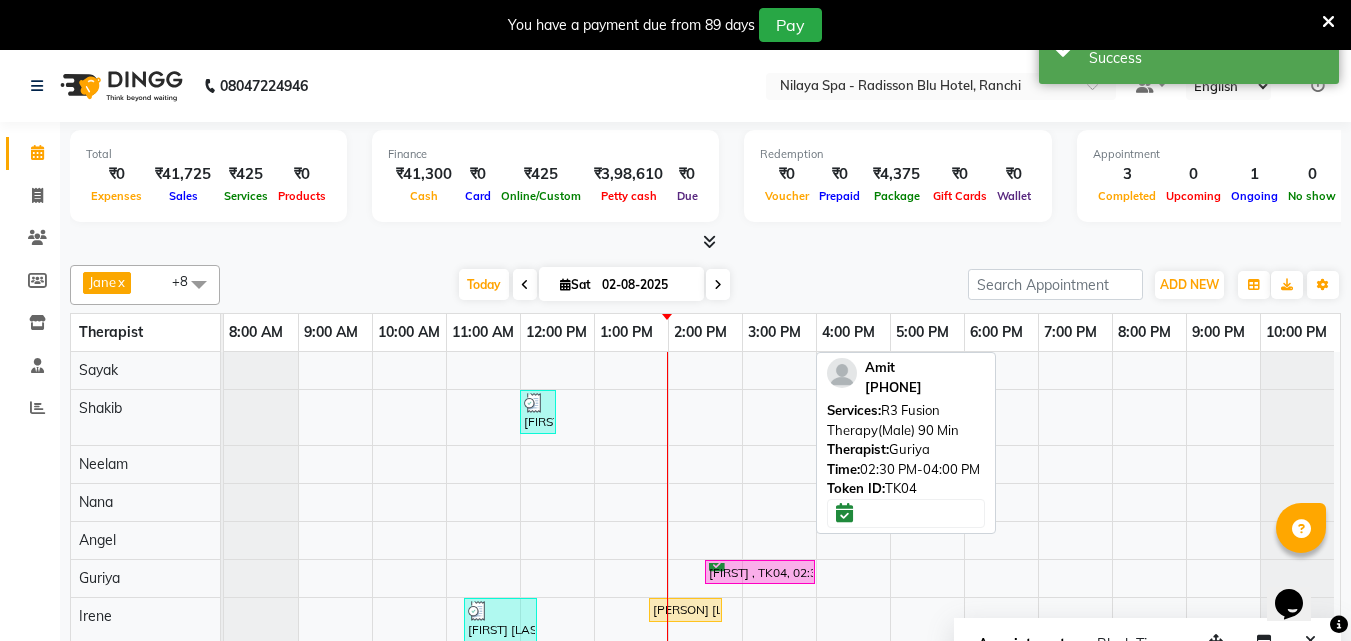 click on "[FIRST] , TK04, 02:30 PM-04:00 PM, R3 Fusion Therapy(Male) 90 Min" at bounding box center (760, 572) 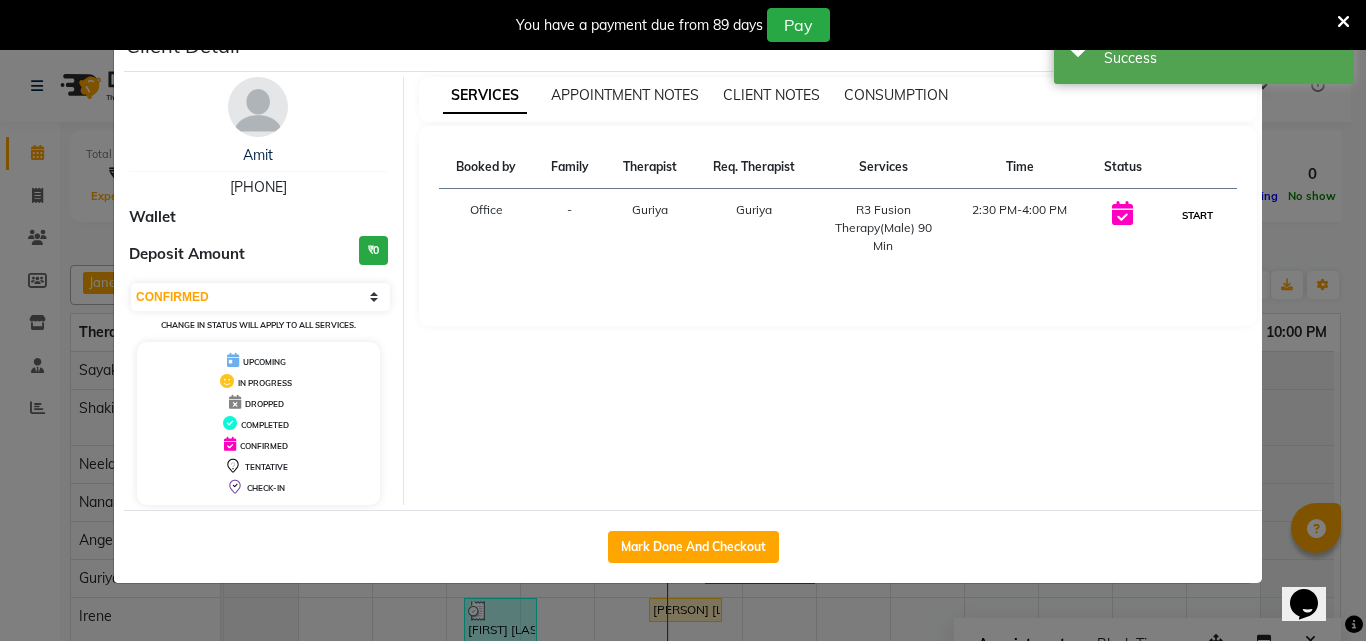 click on "START" at bounding box center (1197, 215) 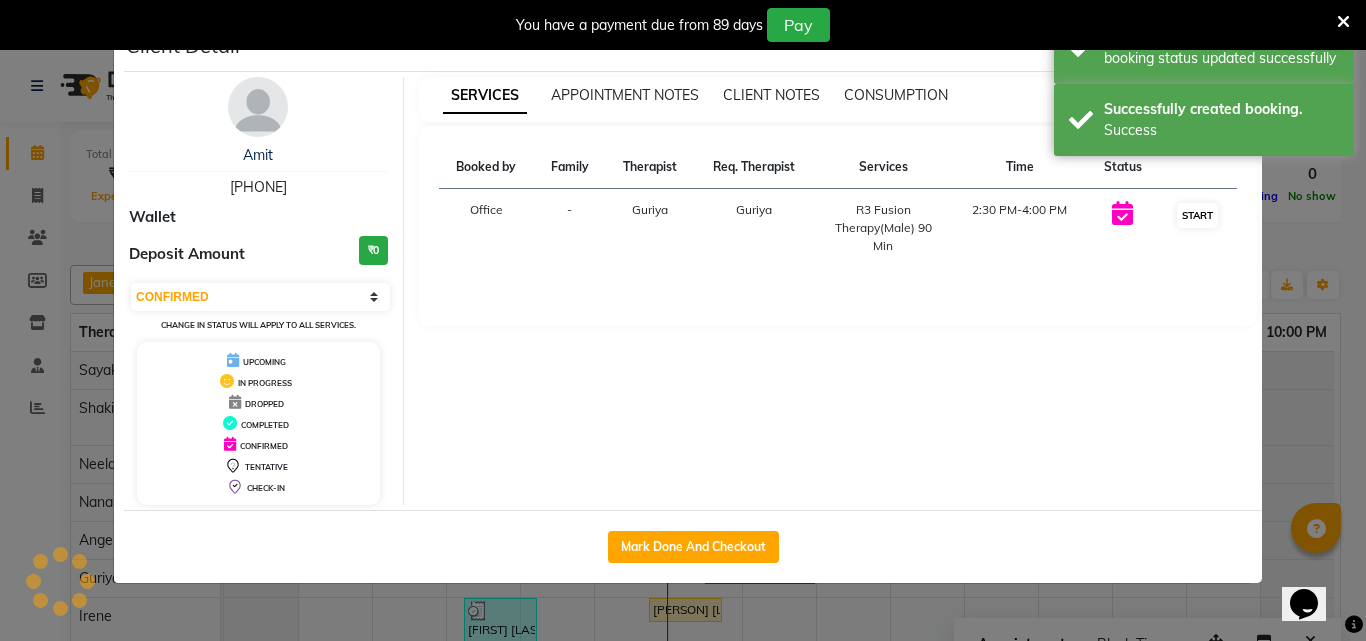 select on "1" 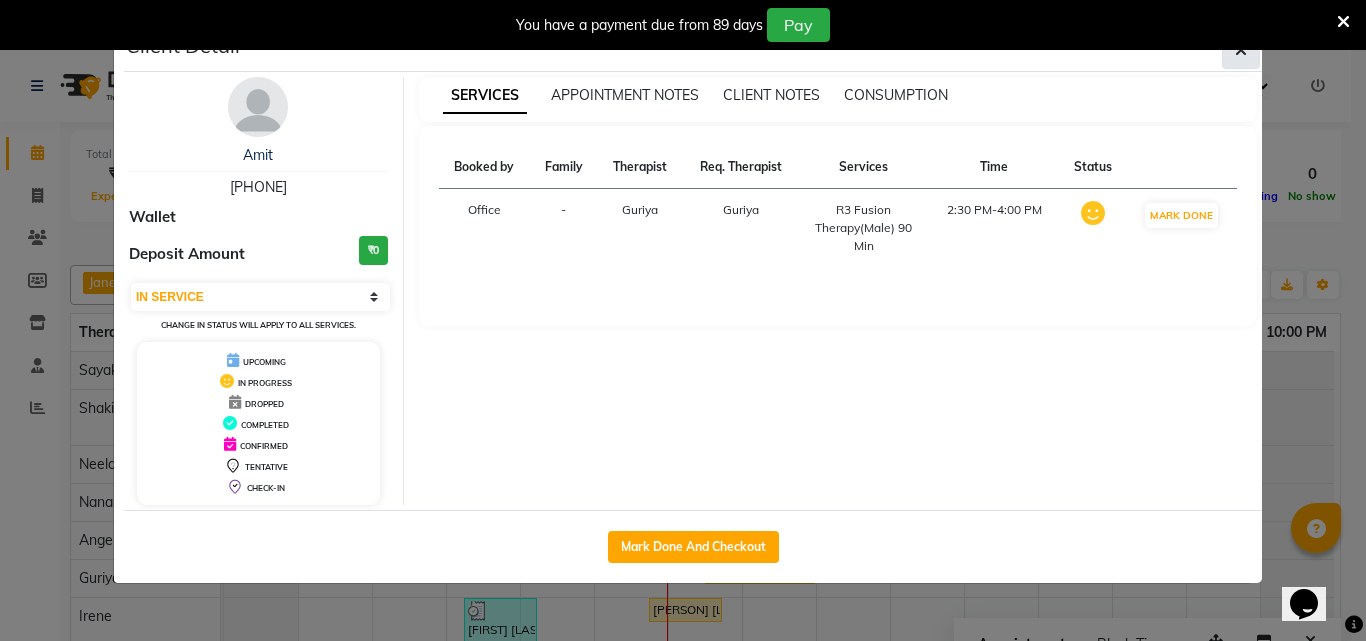 click 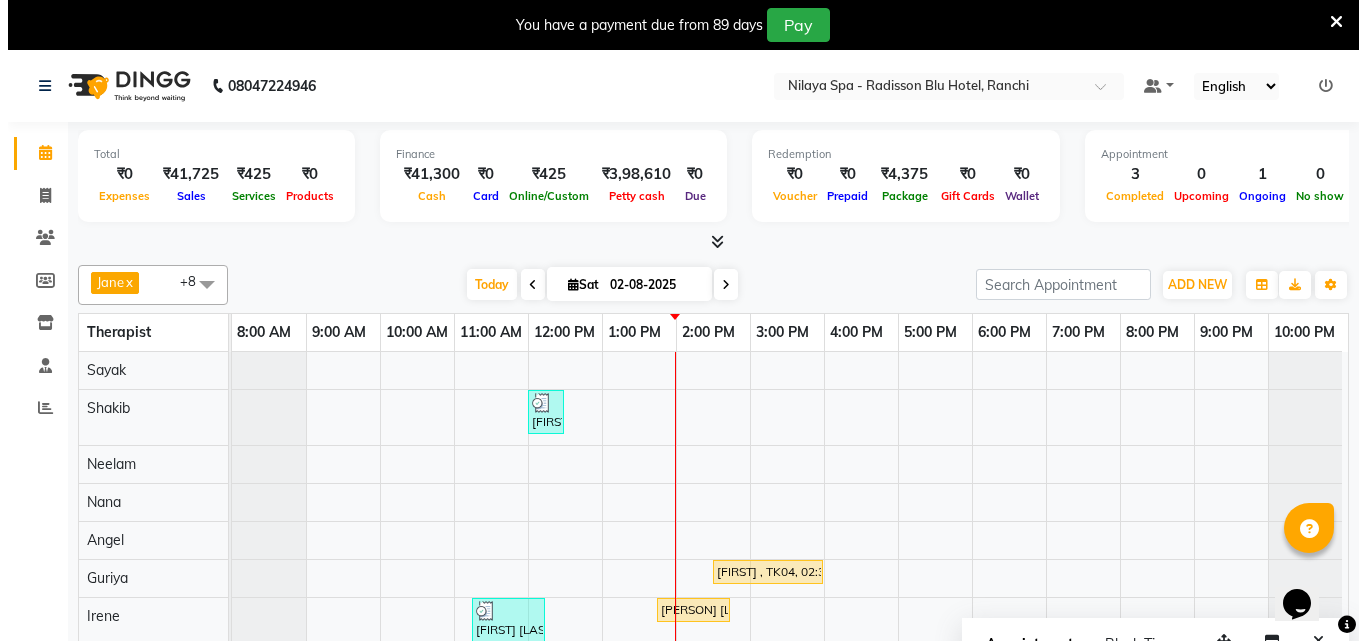 scroll, scrollTop: 0, scrollLeft: 0, axis: both 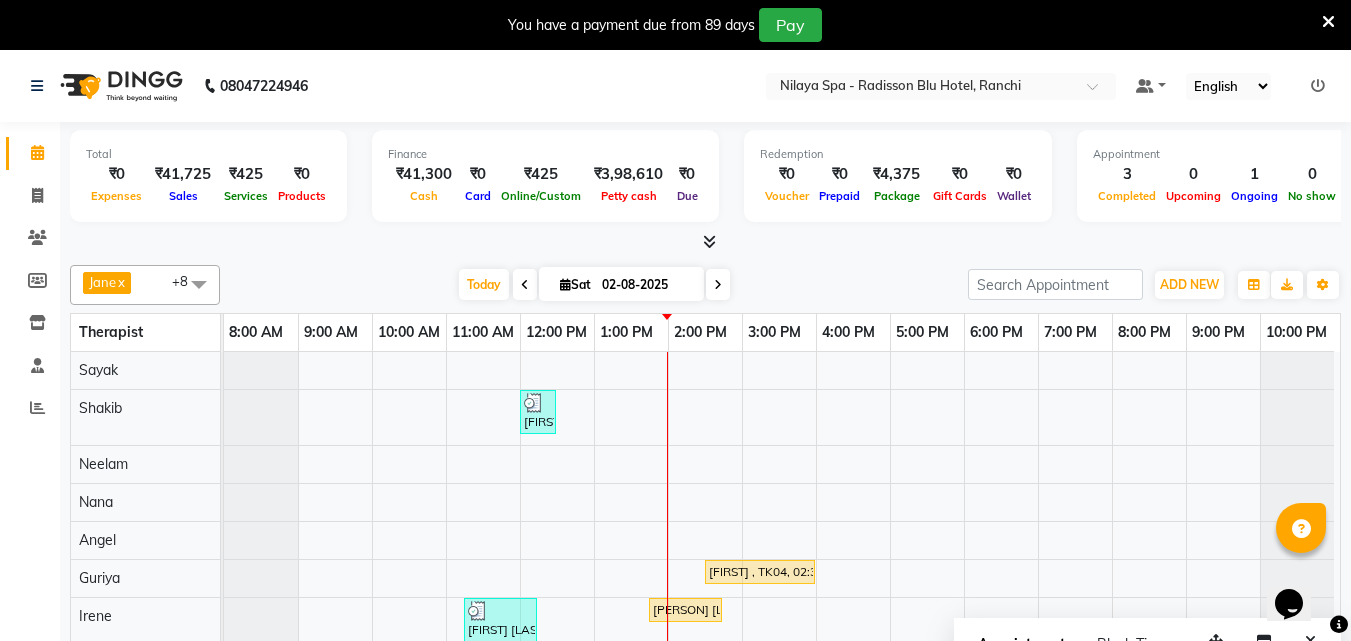 click on "You have a payment due from 89 days   Pay" at bounding box center (675, 25) 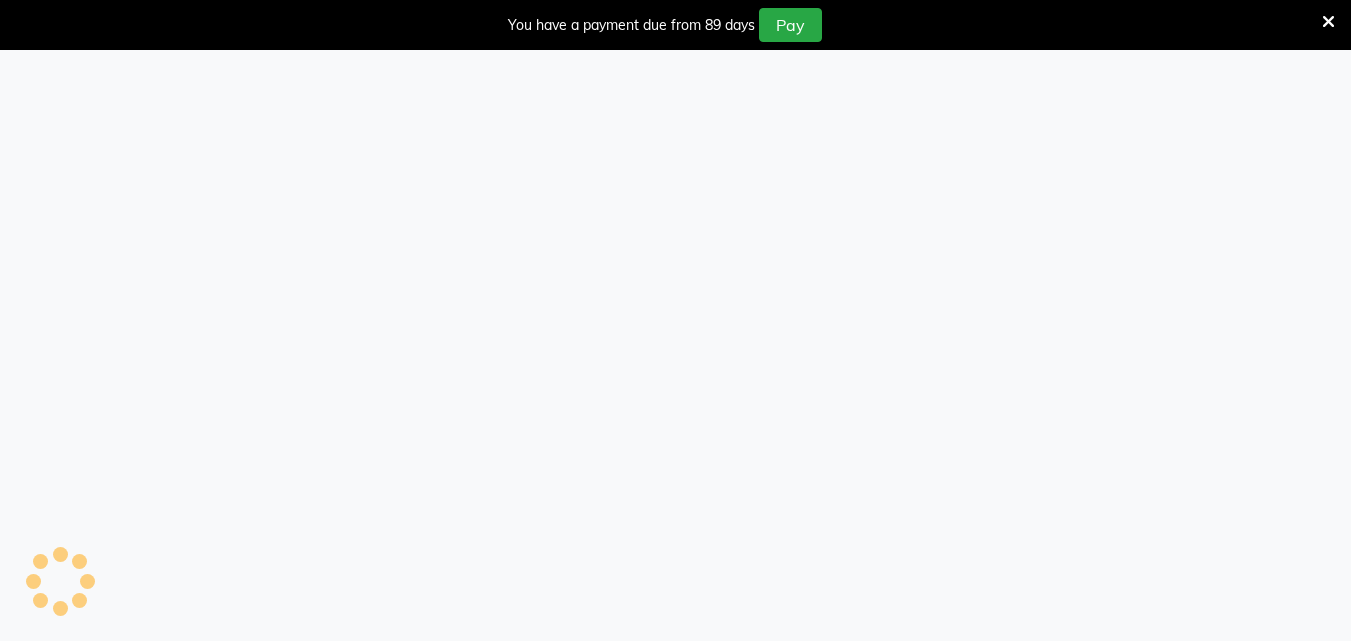 scroll, scrollTop: 0, scrollLeft: 0, axis: both 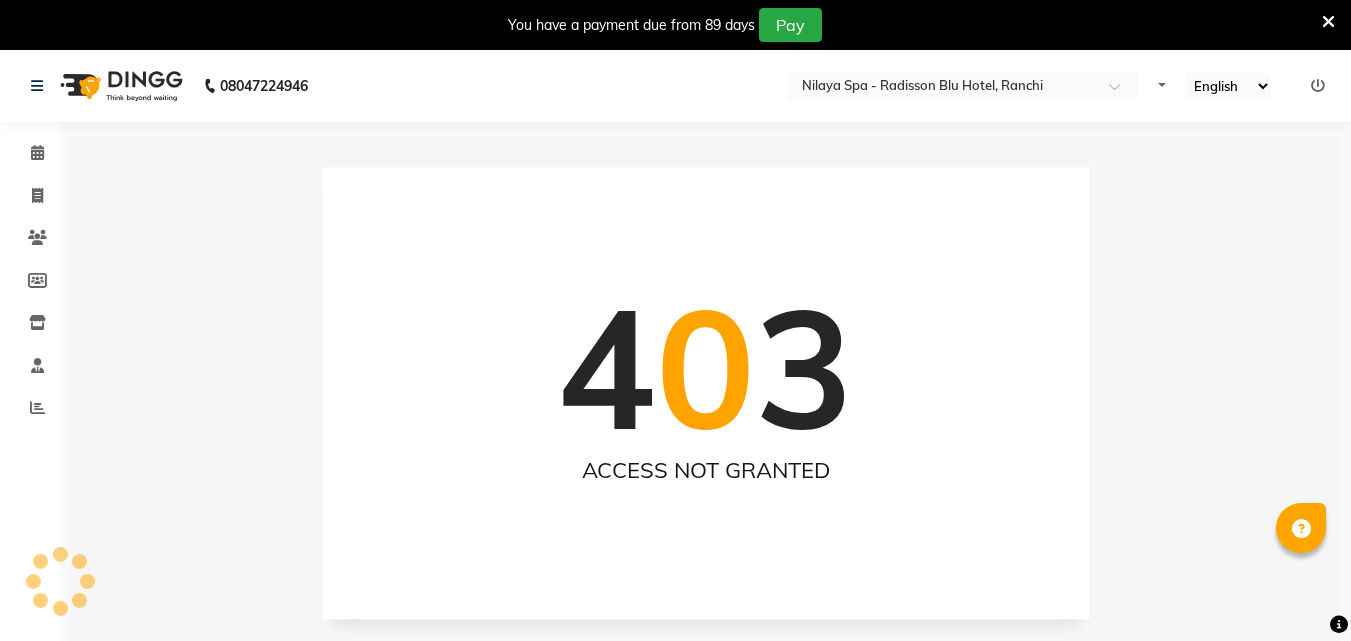 select on "en" 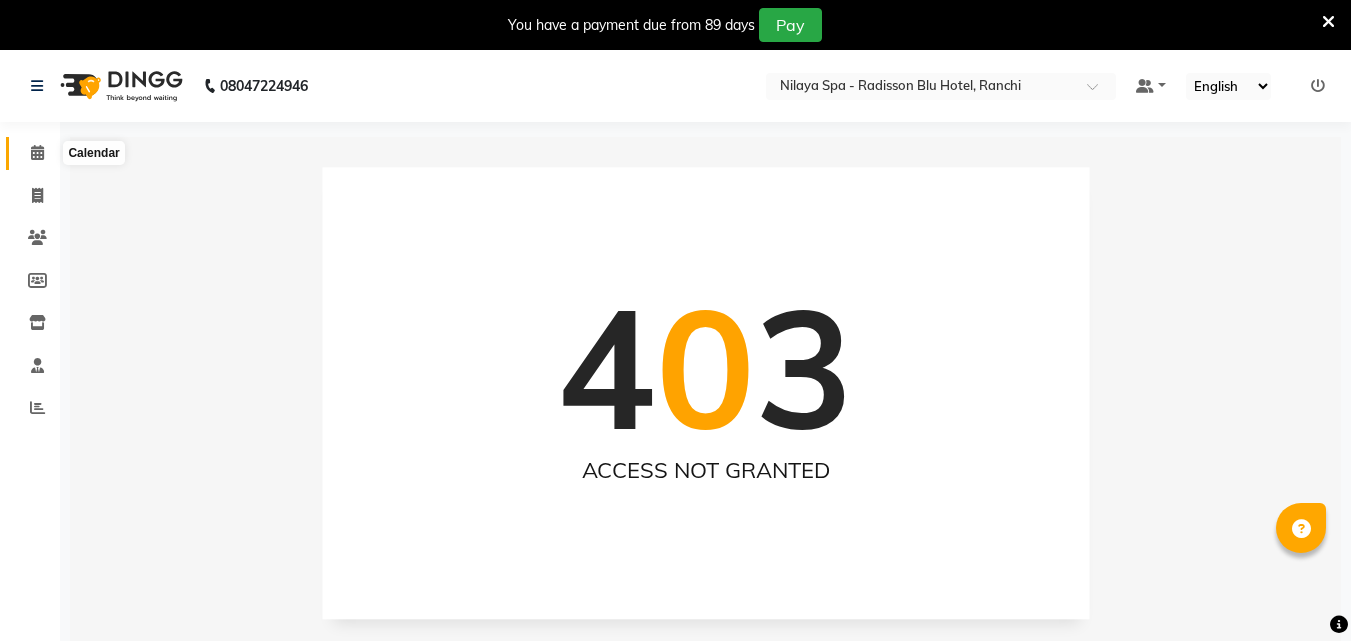 click 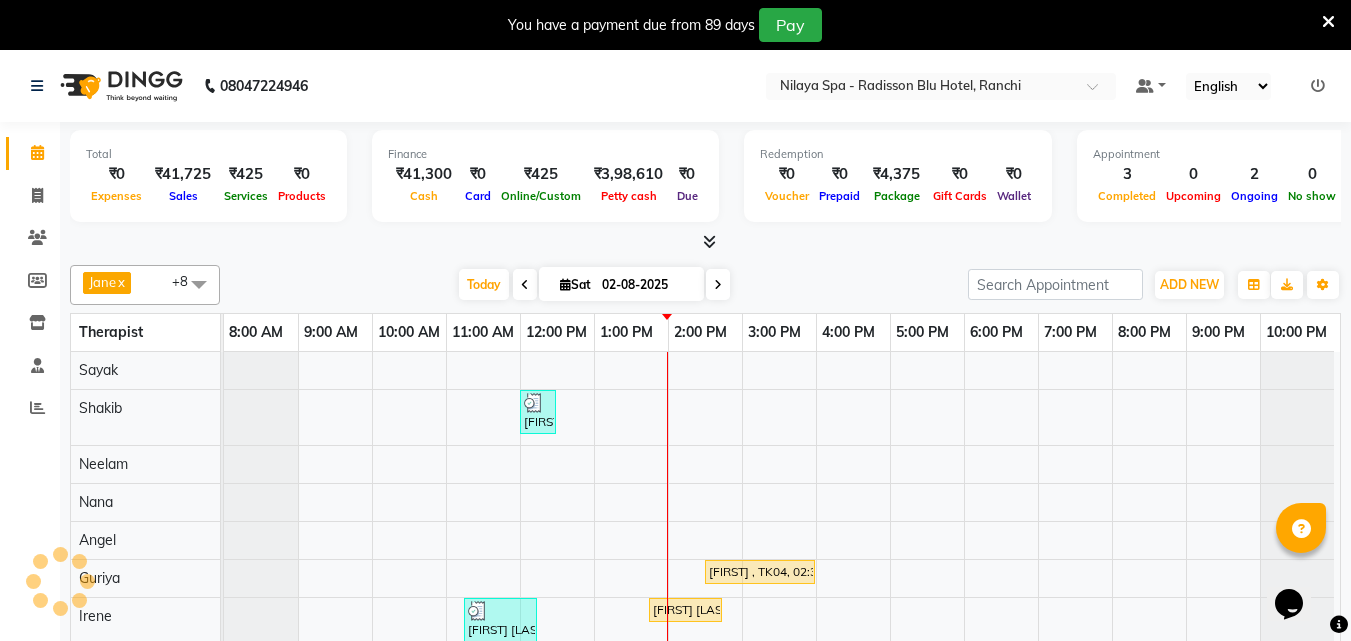 scroll, scrollTop: 0, scrollLeft: 0, axis: both 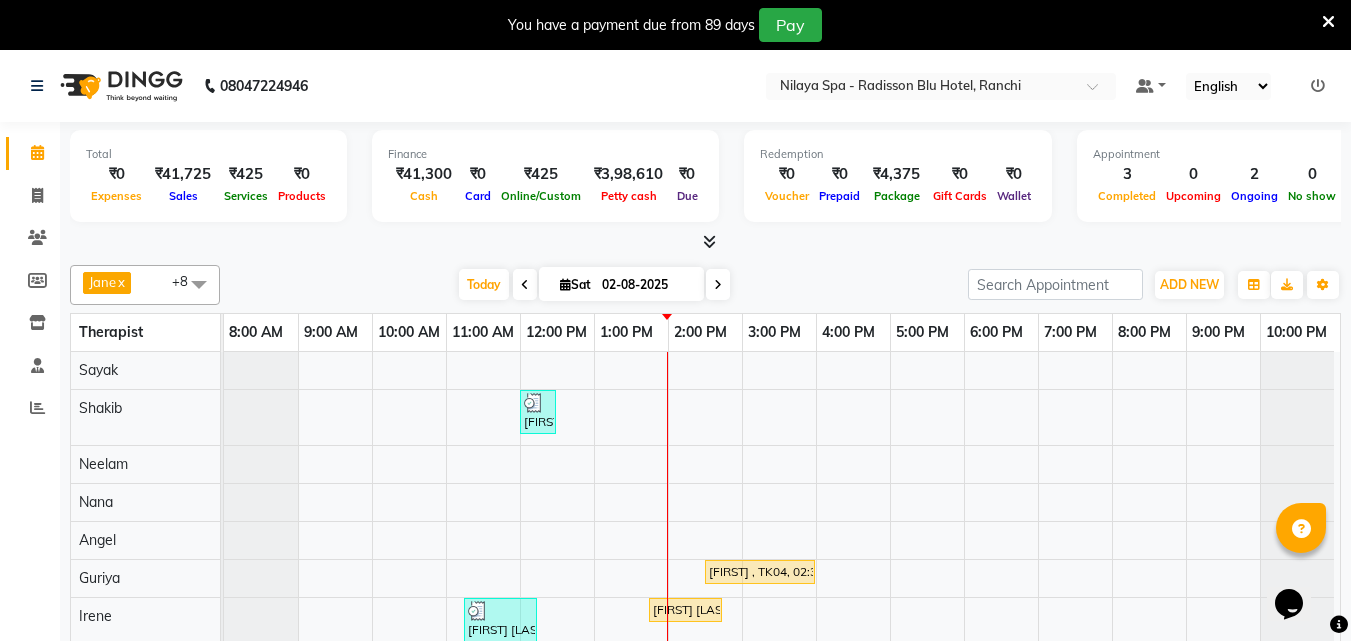 click at bounding box center (525, 285) 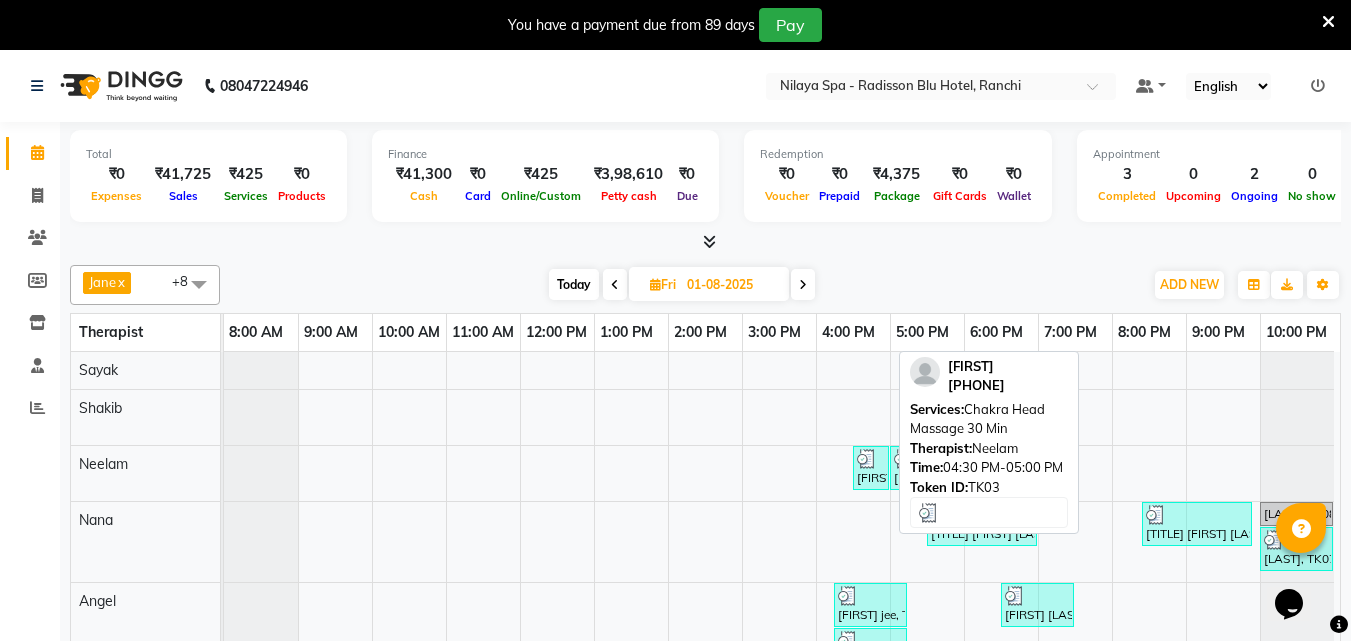 scroll, scrollTop: 105, scrollLeft: 0, axis: vertical 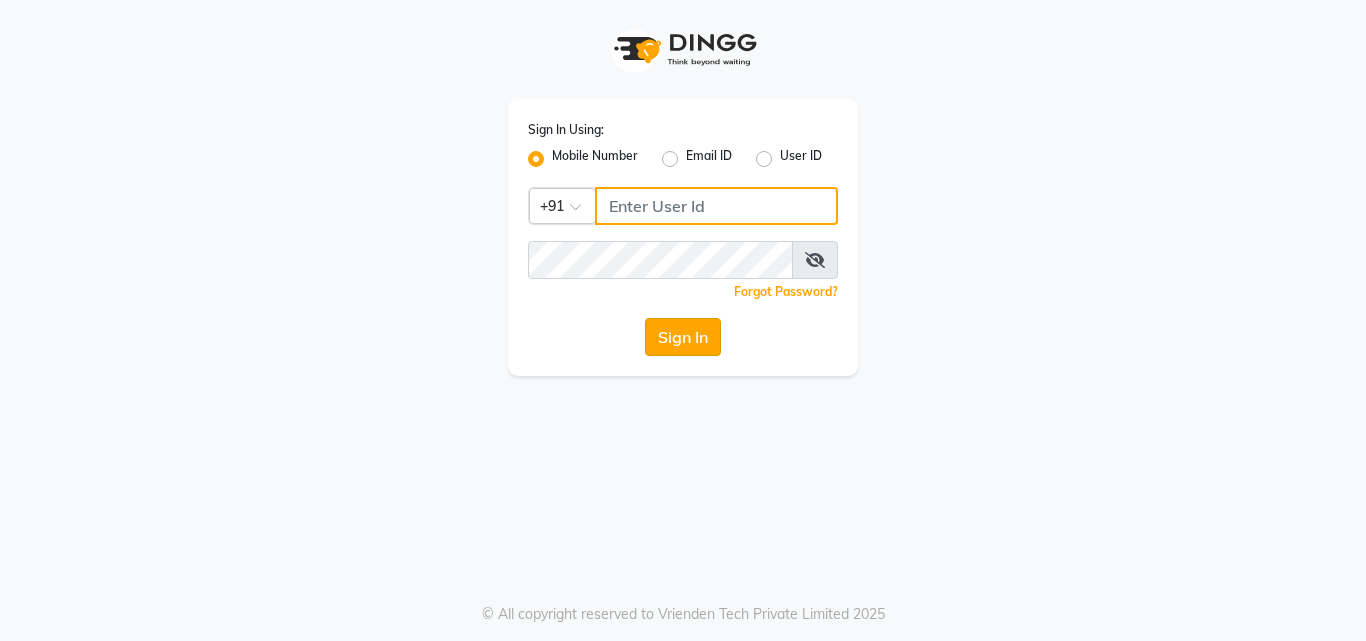type on "[PHONE]" 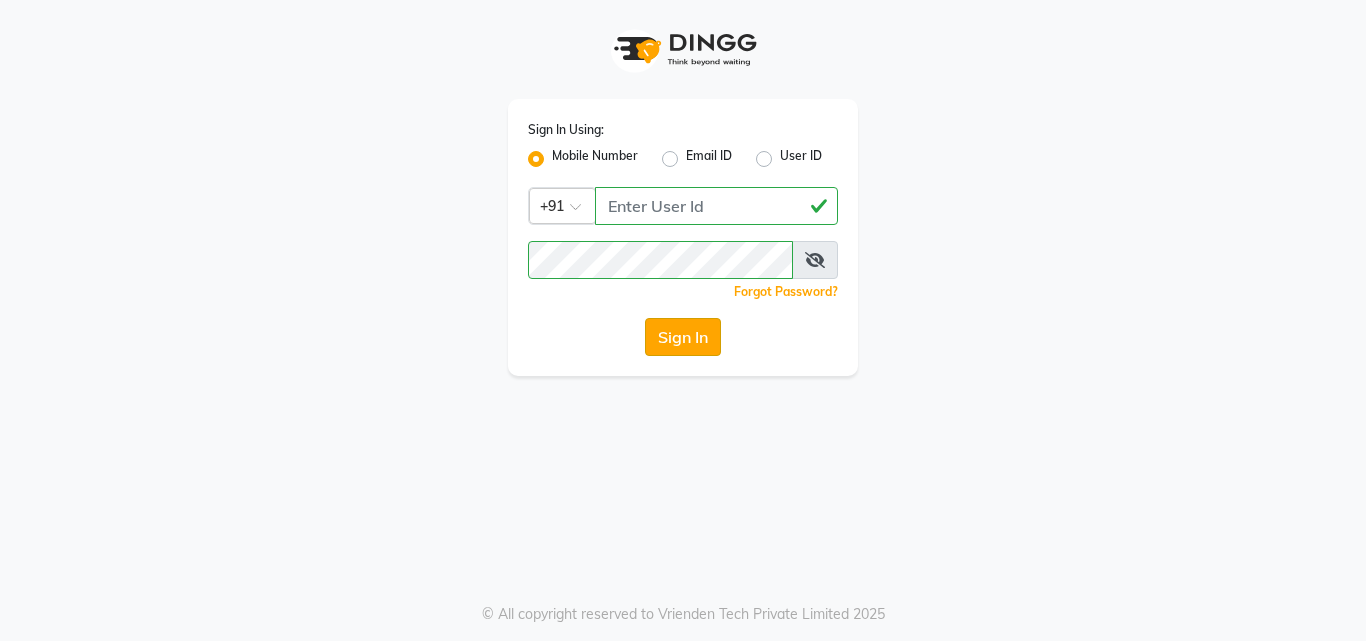 click on "Sign In" 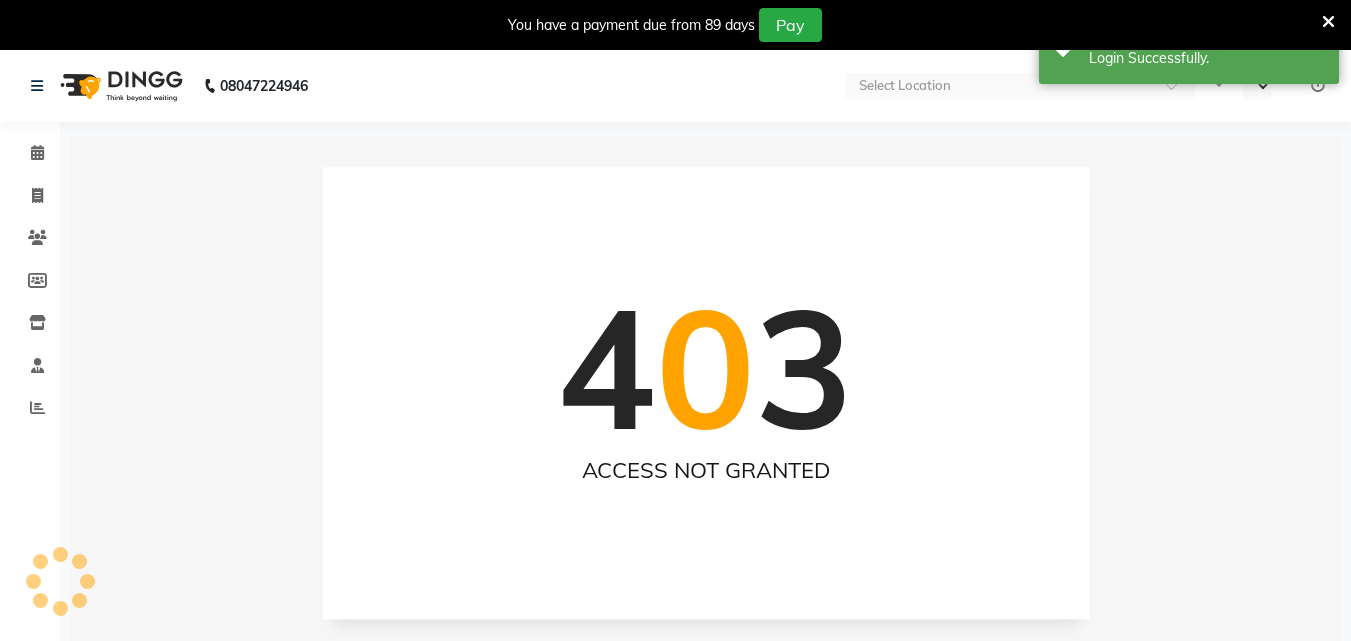 select on "en" 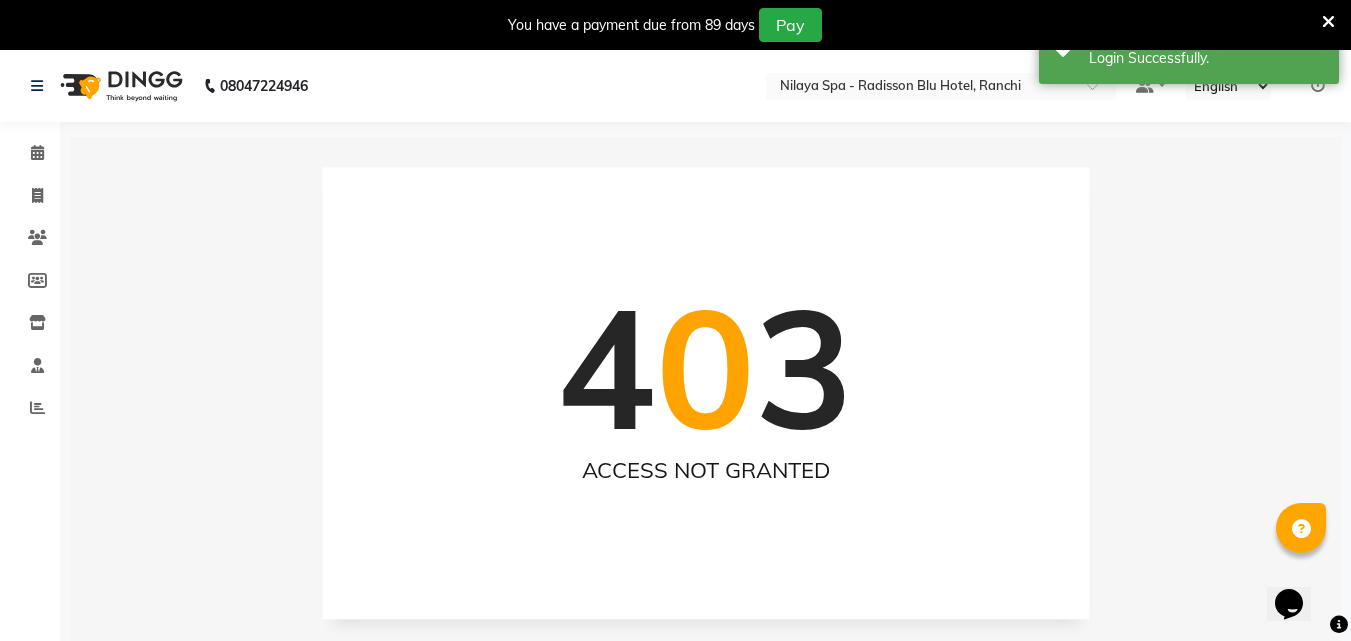 scroll, scrollTop: 0, scrollLeft: 0, axis: both 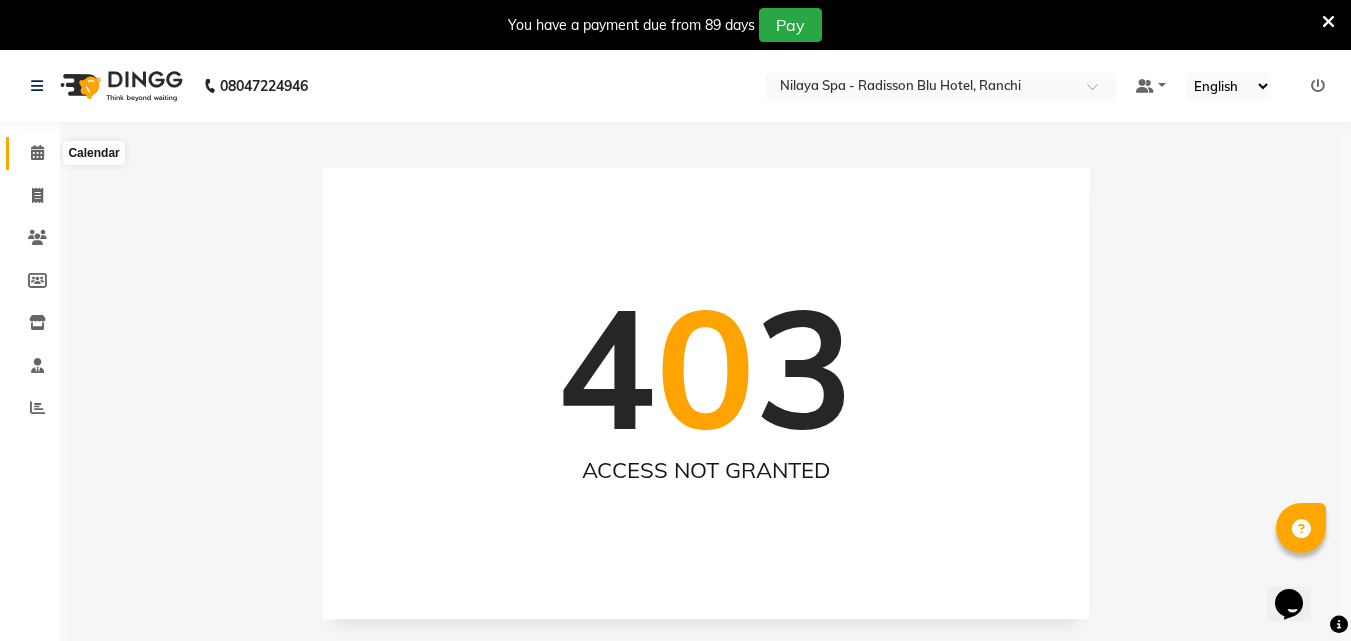 click 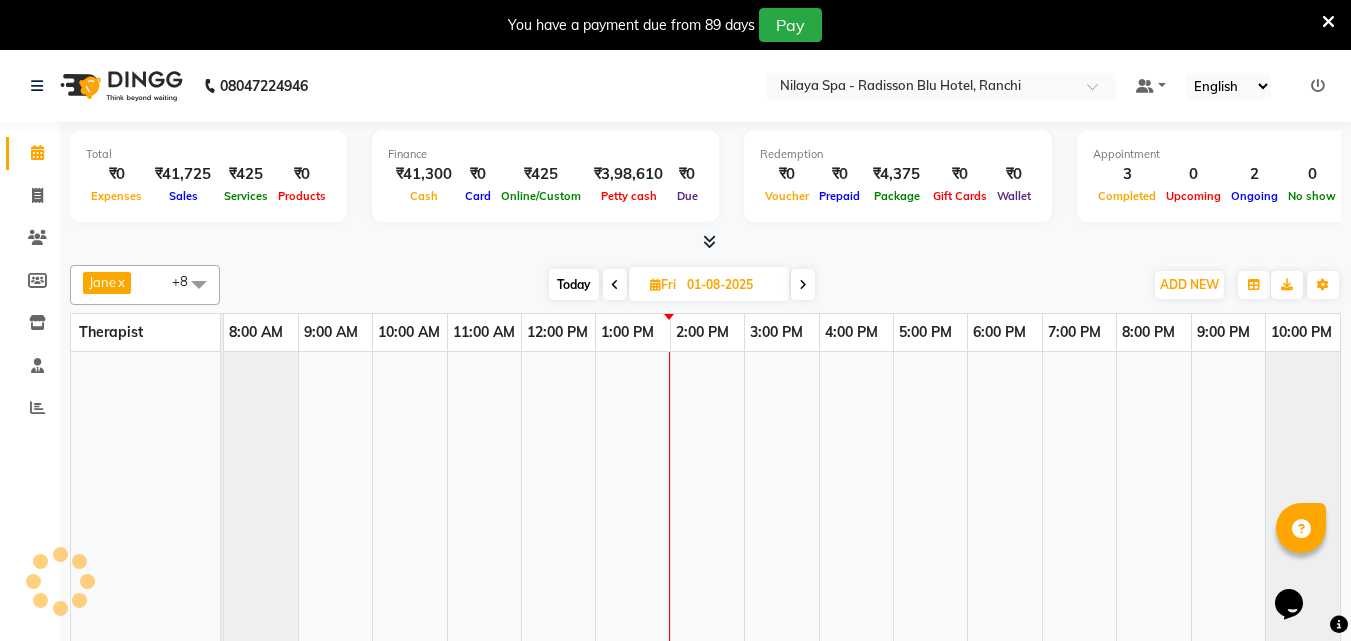 click 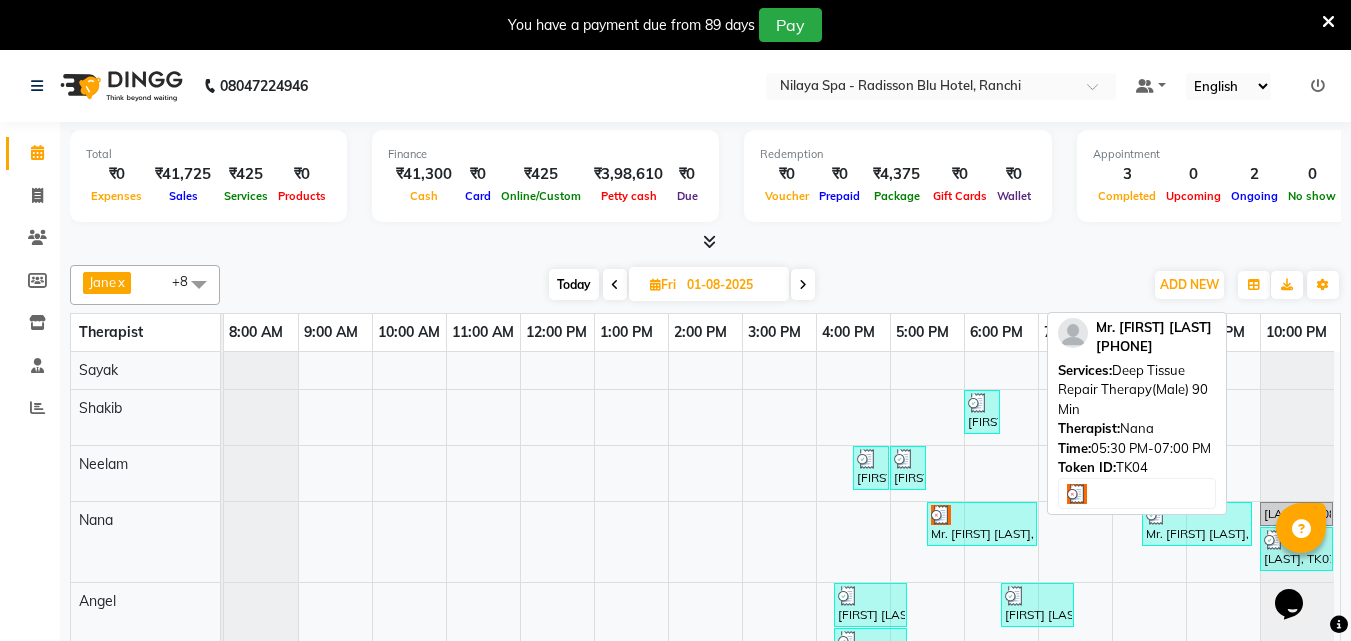 scroll, scrollTop: 200, scrollLeft: 0, axis: vertical 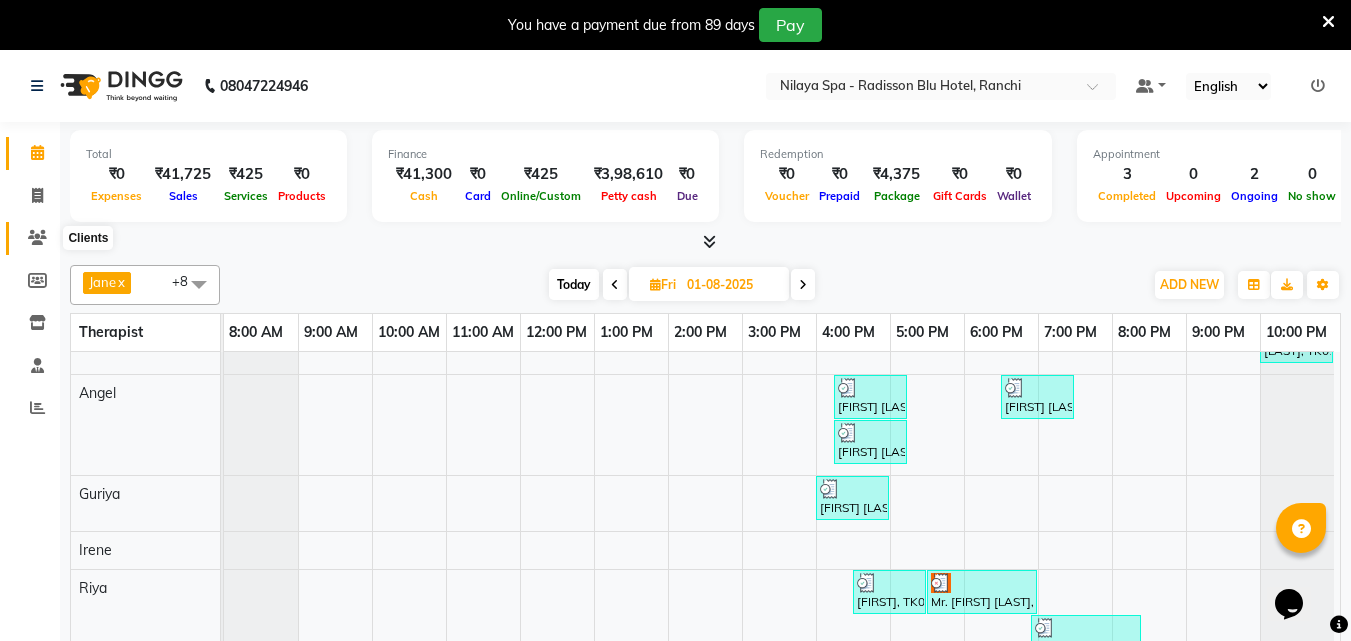 click 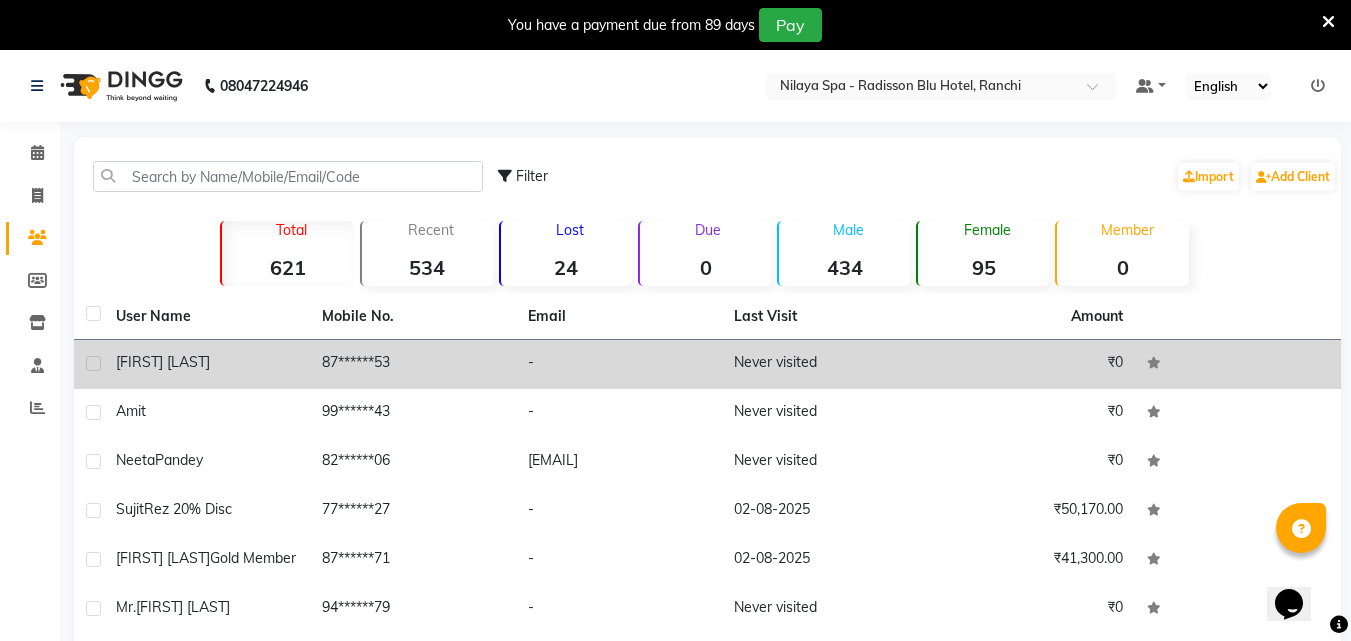 click on "87******53" 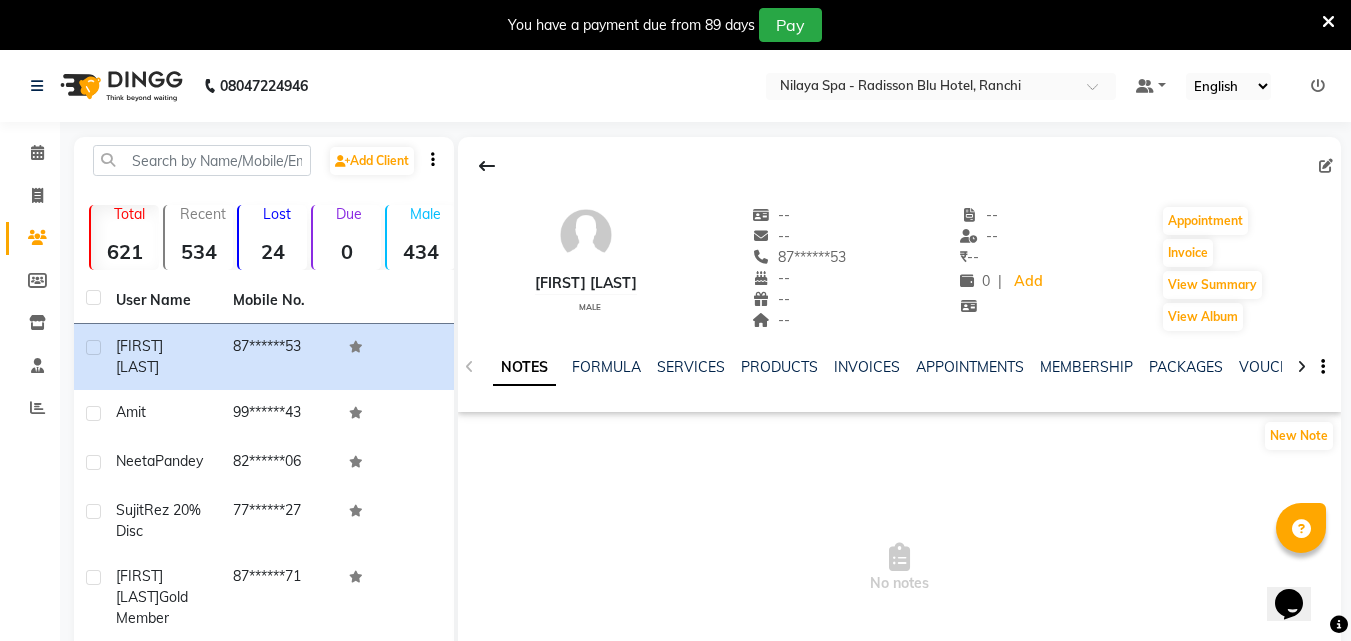click 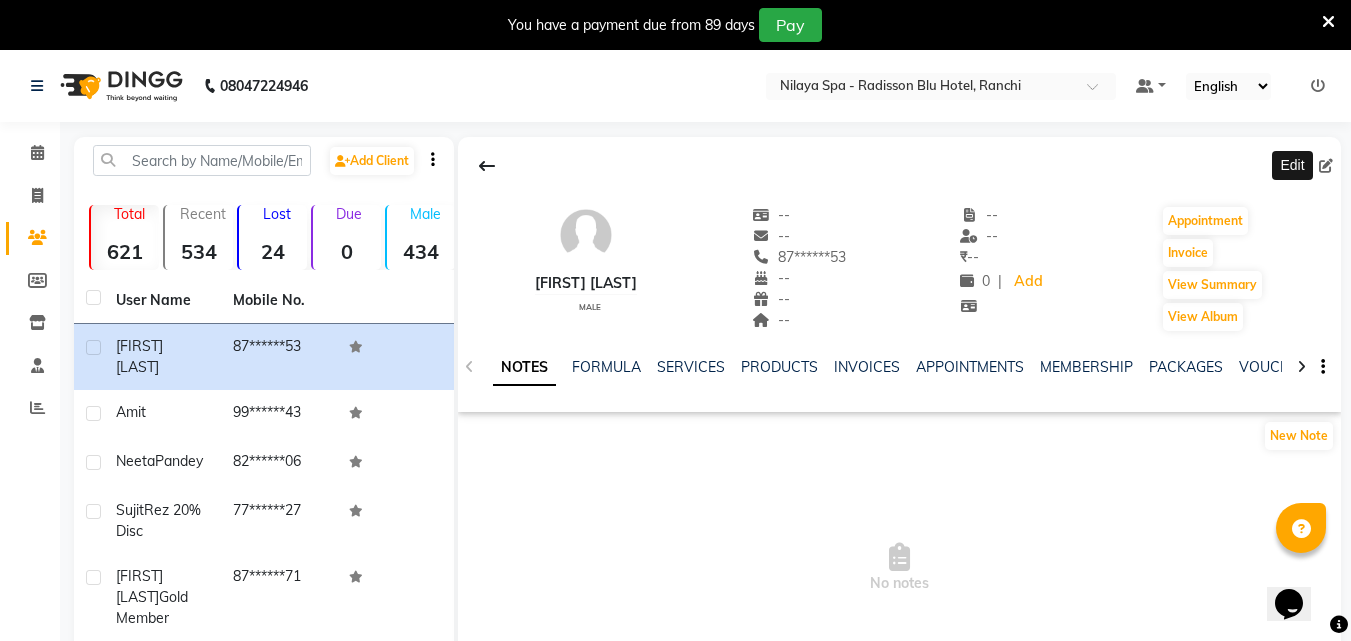 click 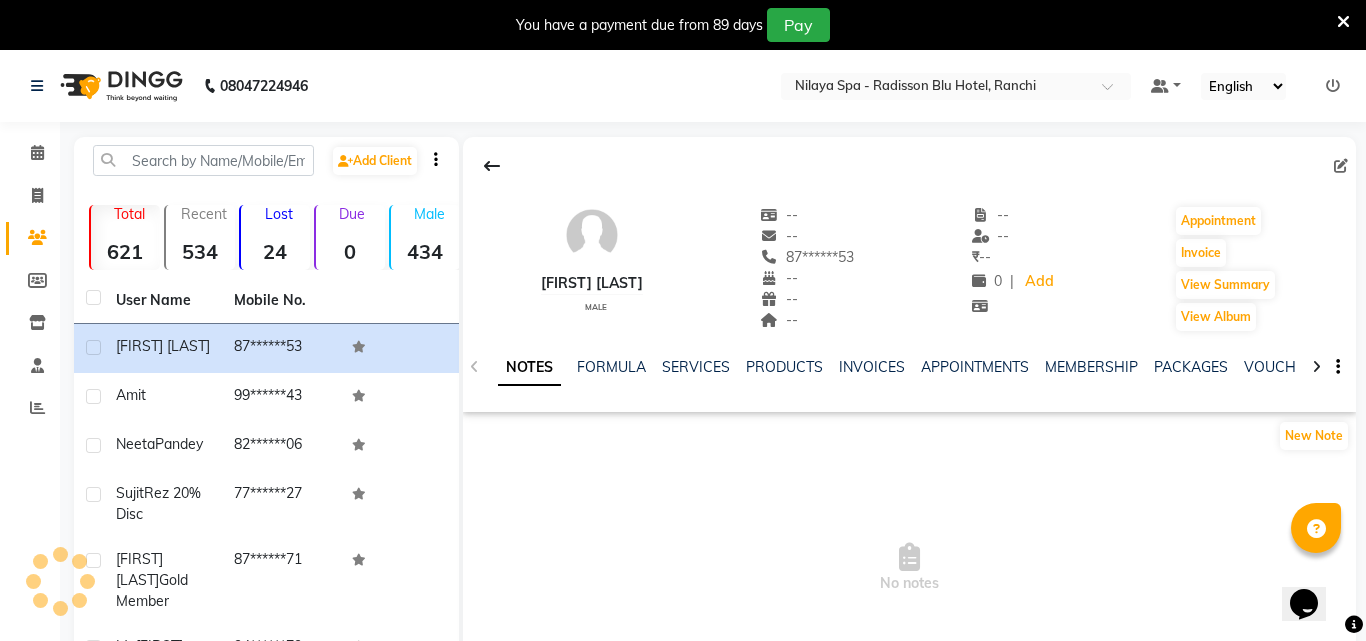 select on "male" 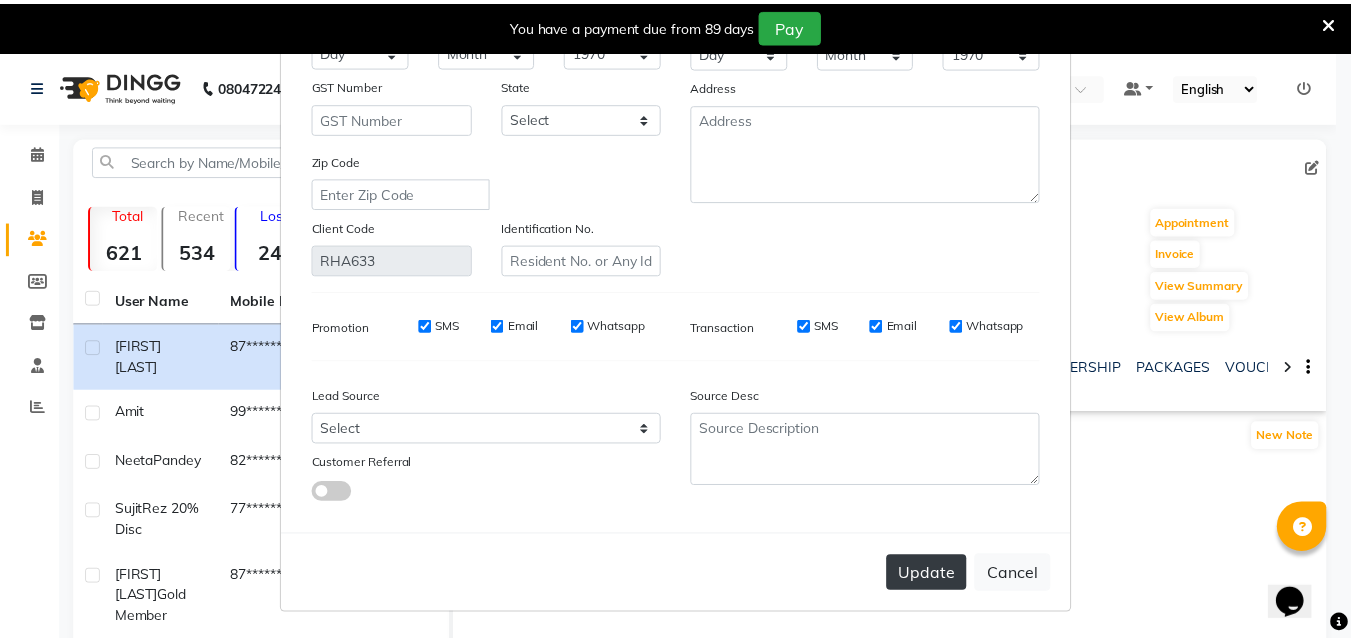 scroll, scrollTop: 246, scrollLeft: 0, axis: vertical 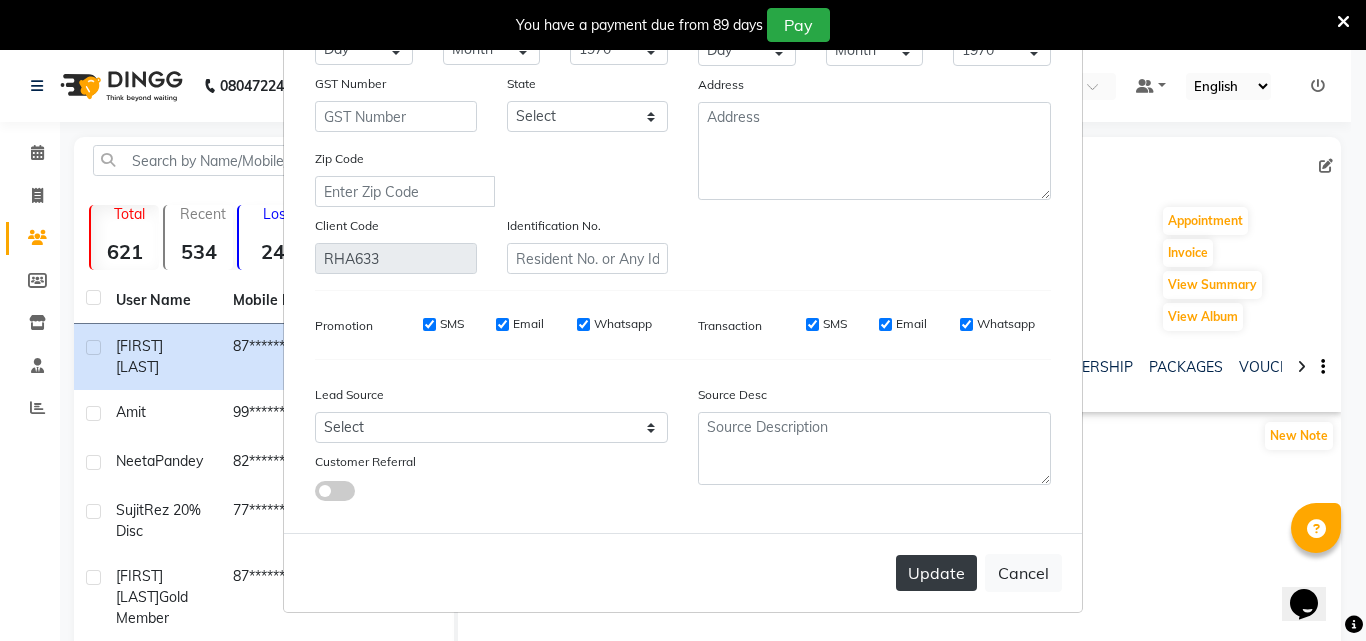click on "Update" at bounding box center (936, 573) 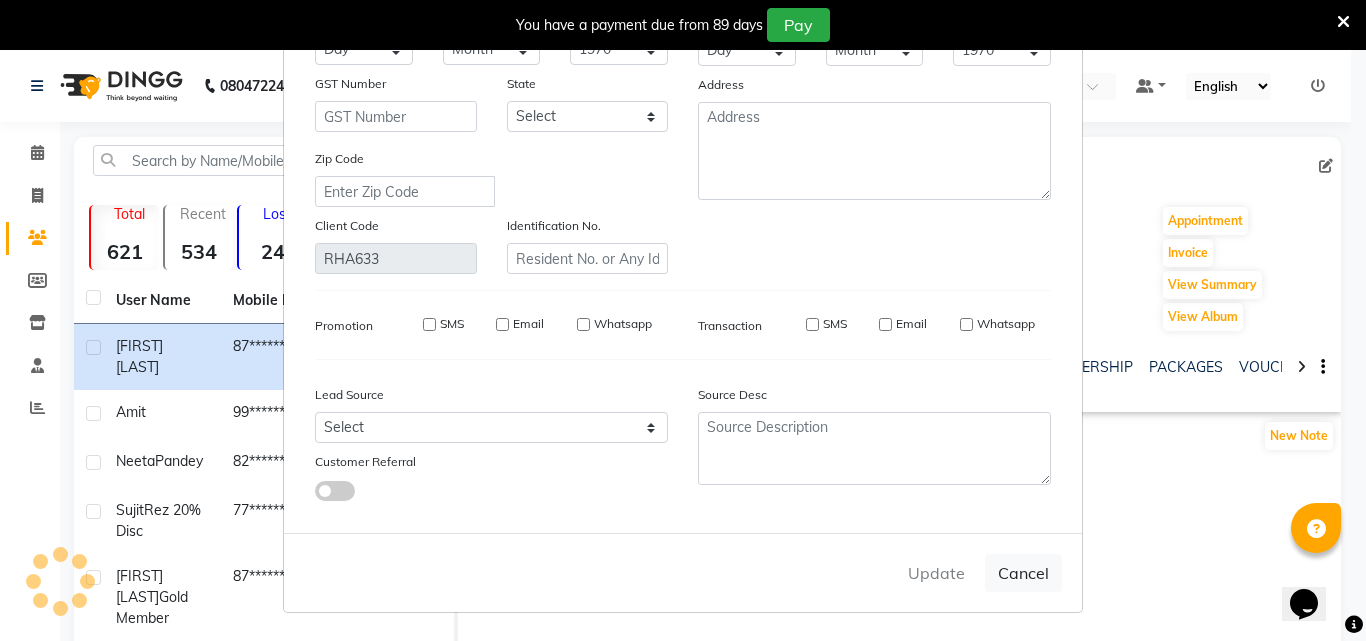 type 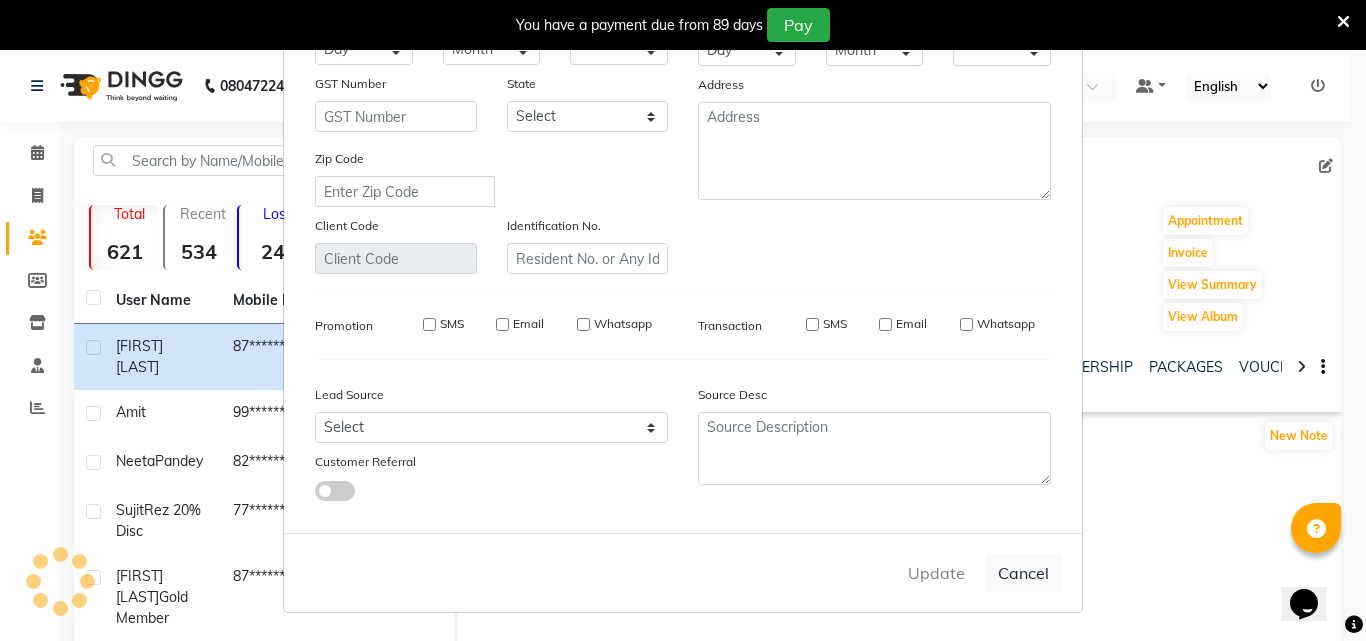 checkbox on "false" 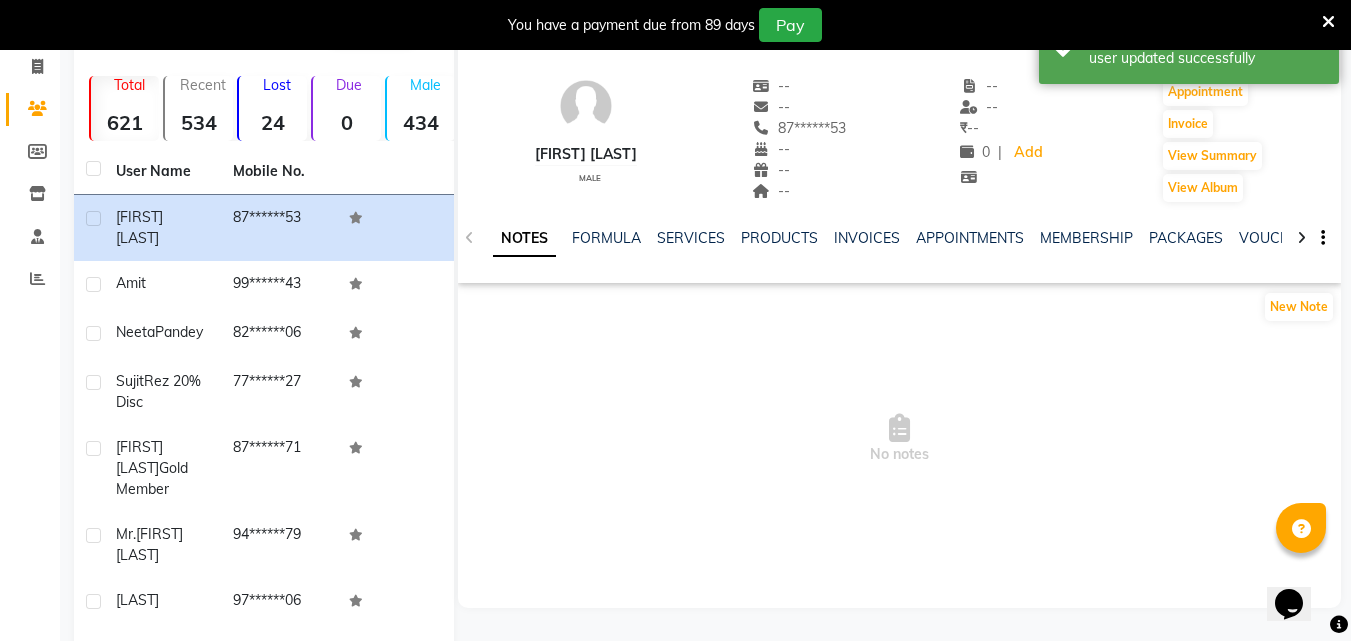 scroll, scrollTop: 0, scrollLeft: 0, axis: both 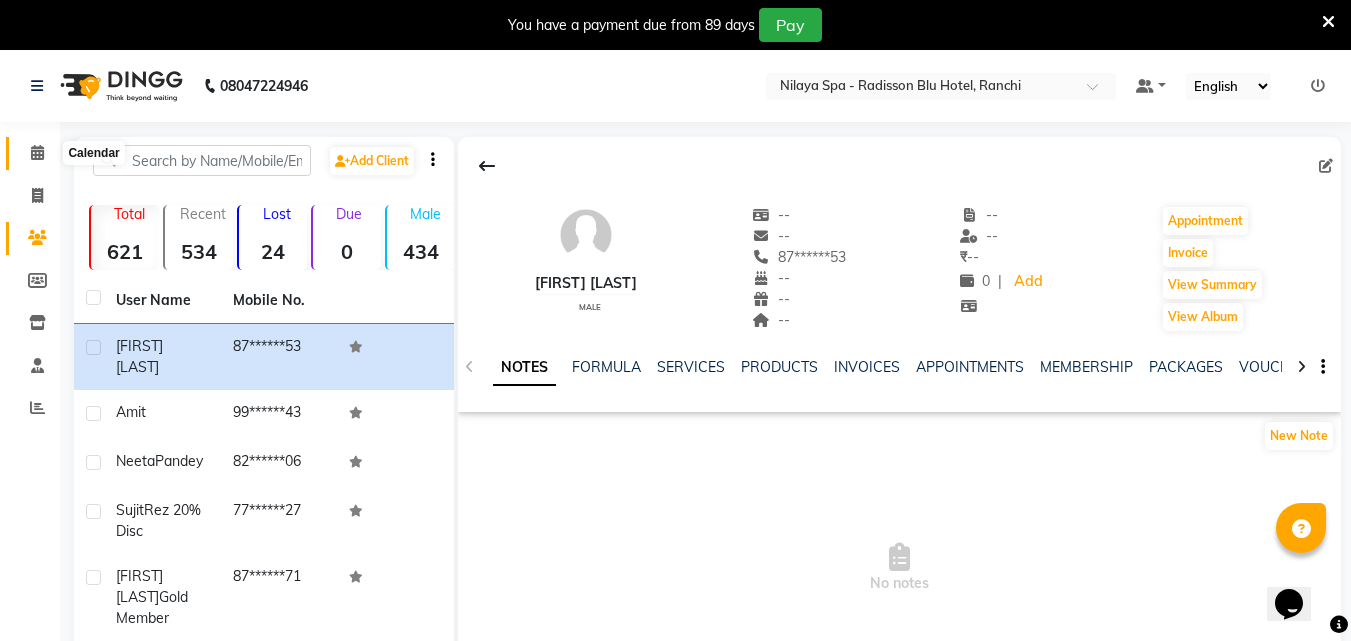 click 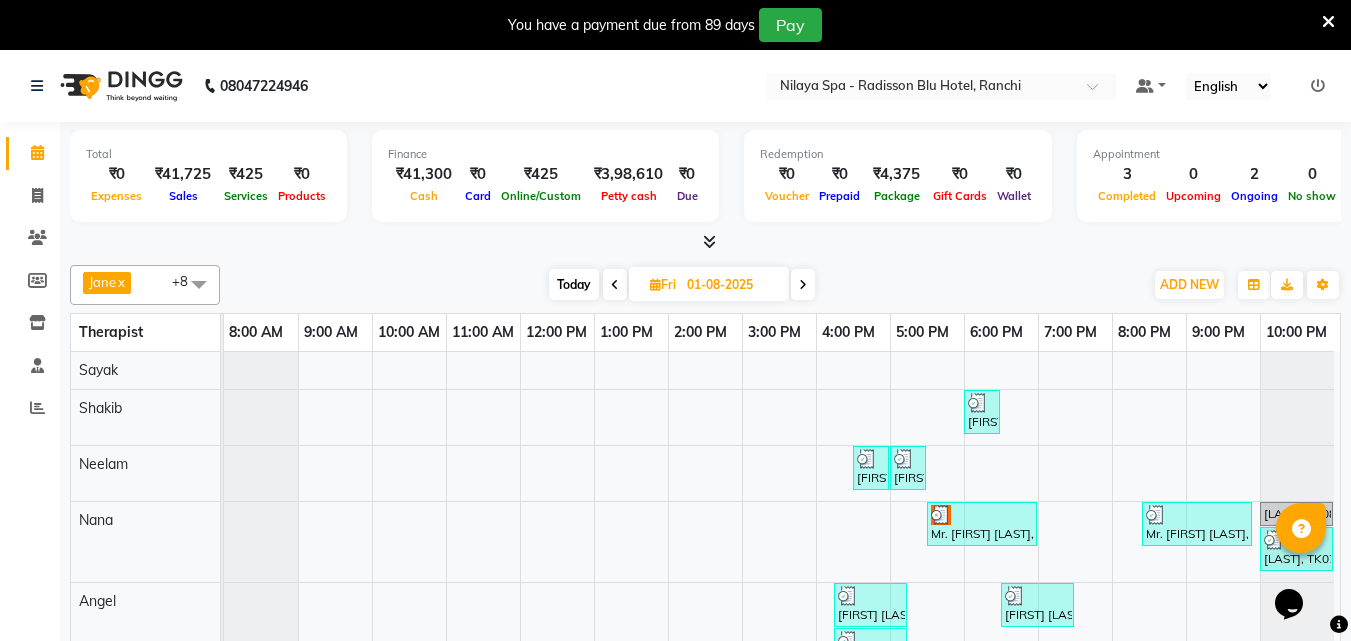 scroll, scrollTop: 109, scrollLeft: 0, axis: vertical 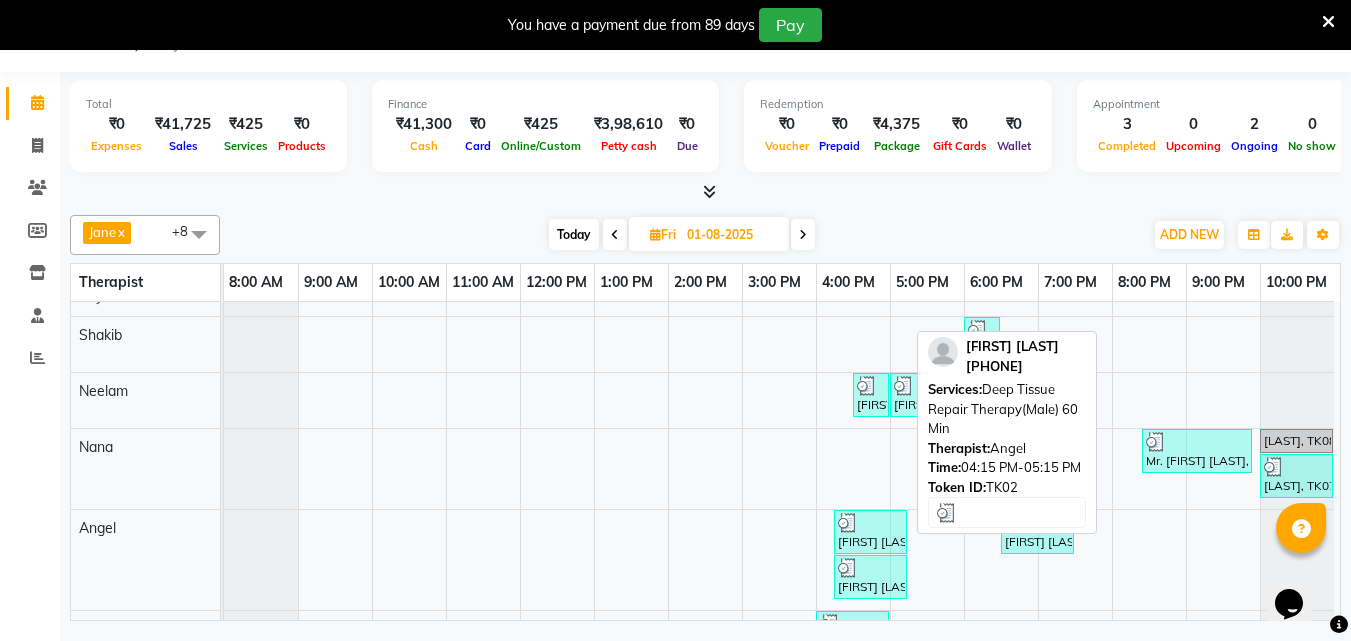 click on "[FIRST] jee, TK02, 04:15 PM-05:15 PM, Deep Tissue Repair Therapy(Male) 60 Min" at bounding box center [870, 532] 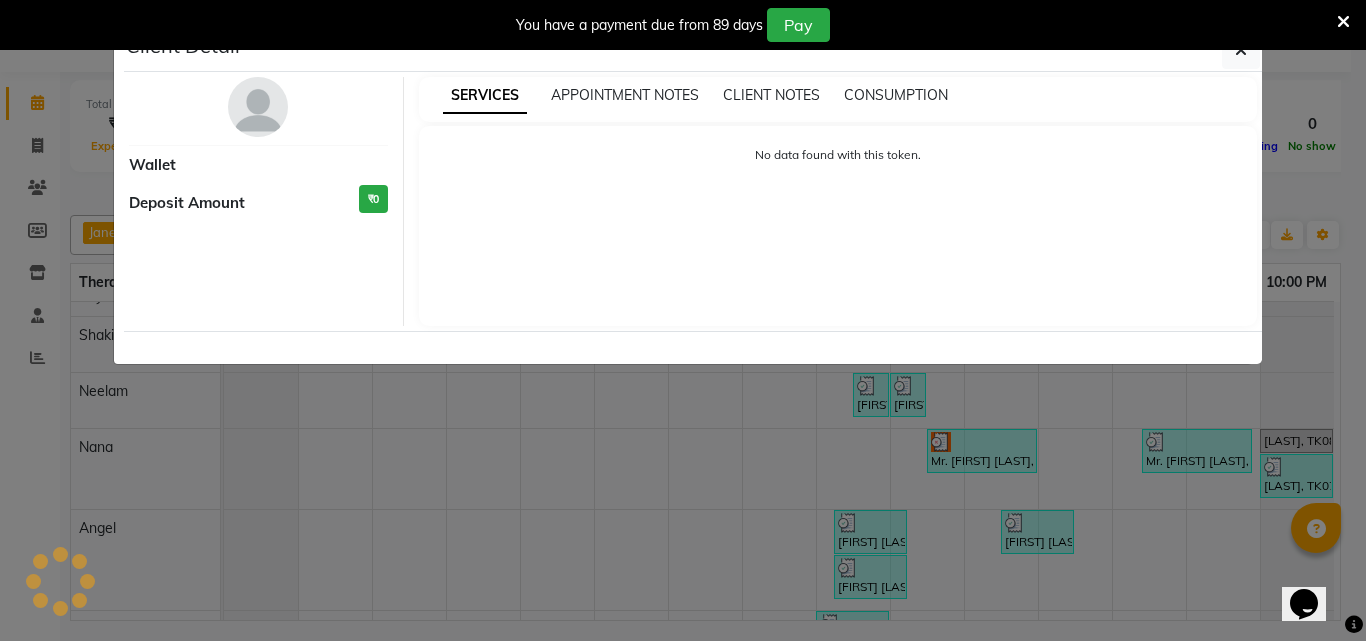 select on "3" 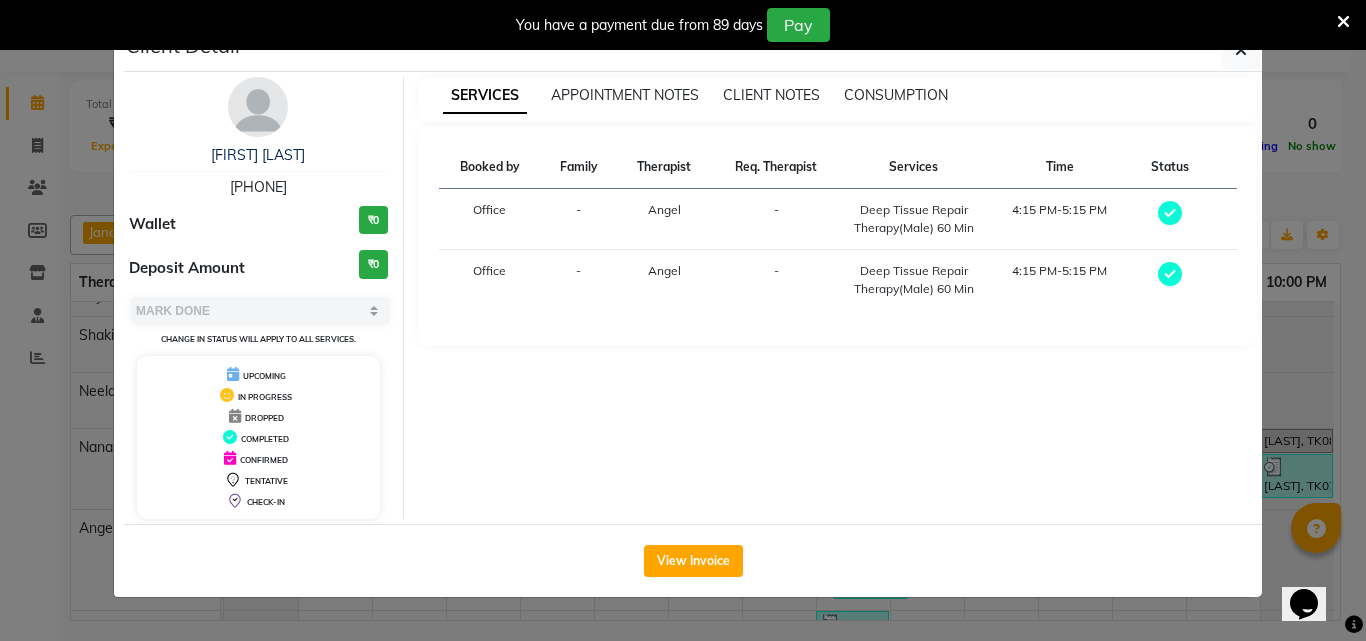 click on "You have a payment due from 89 days   Pay" at bounding box center [683, 25] 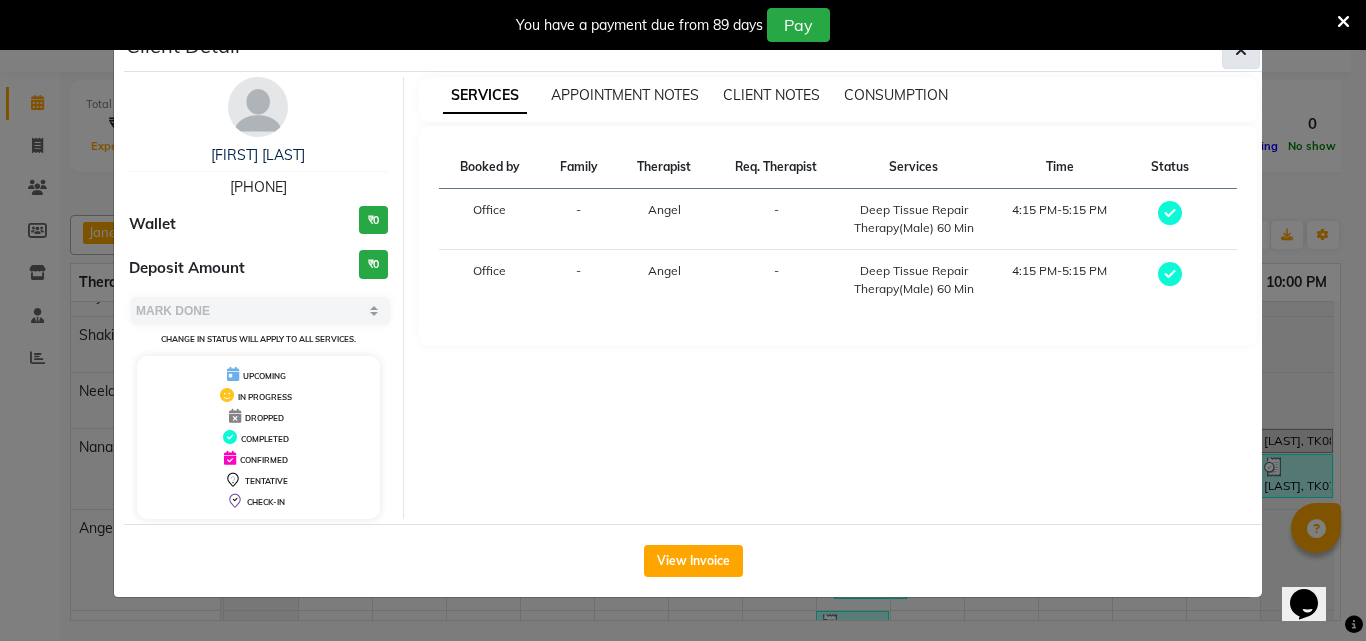 click 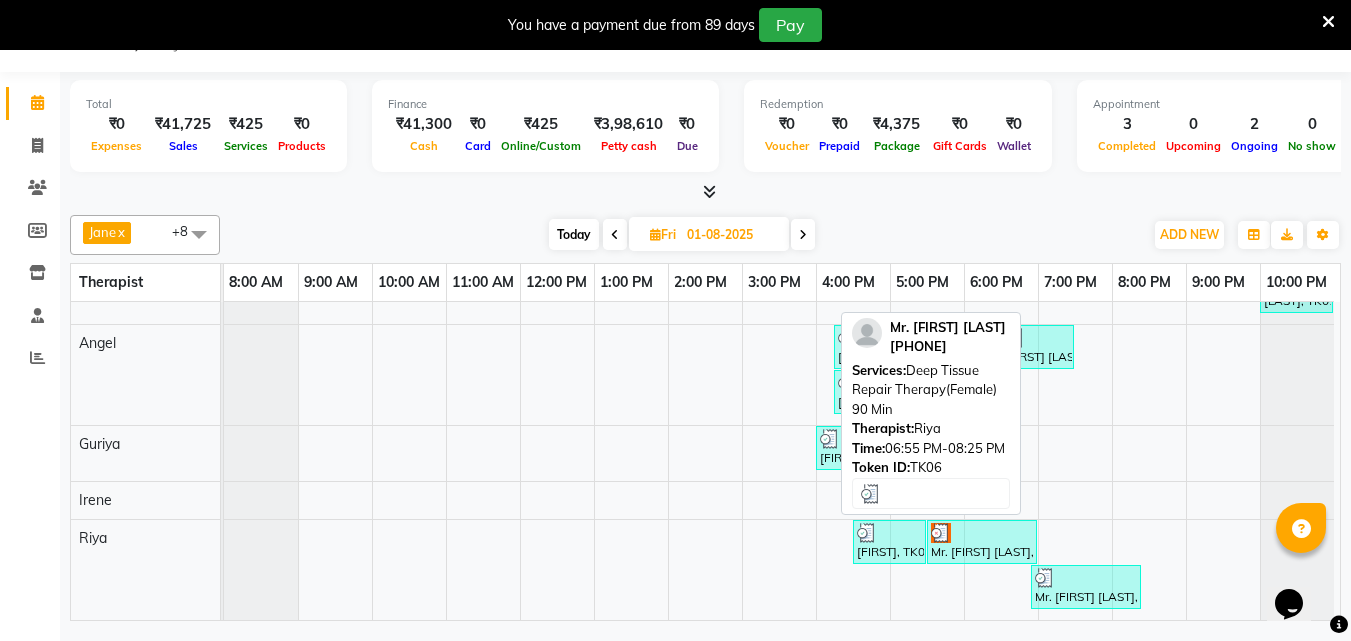 scroll, scrollTop: 121, scrollLeft: 0, axis: vertical 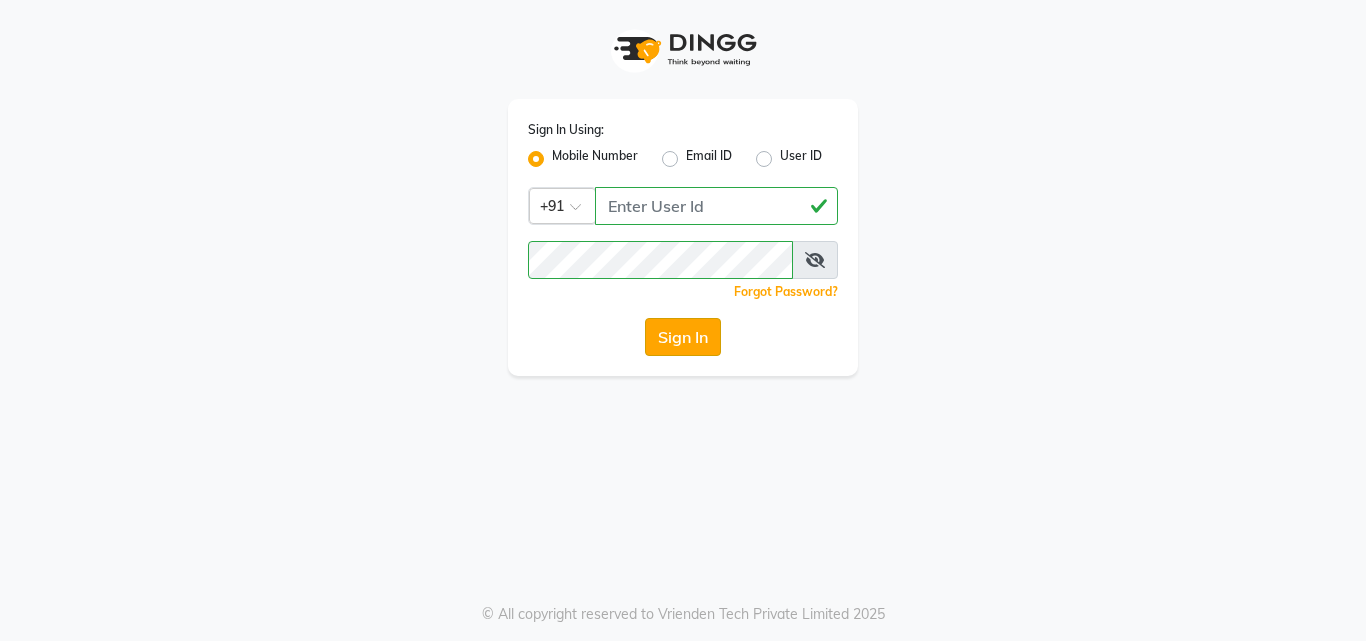 click on "Sign In" 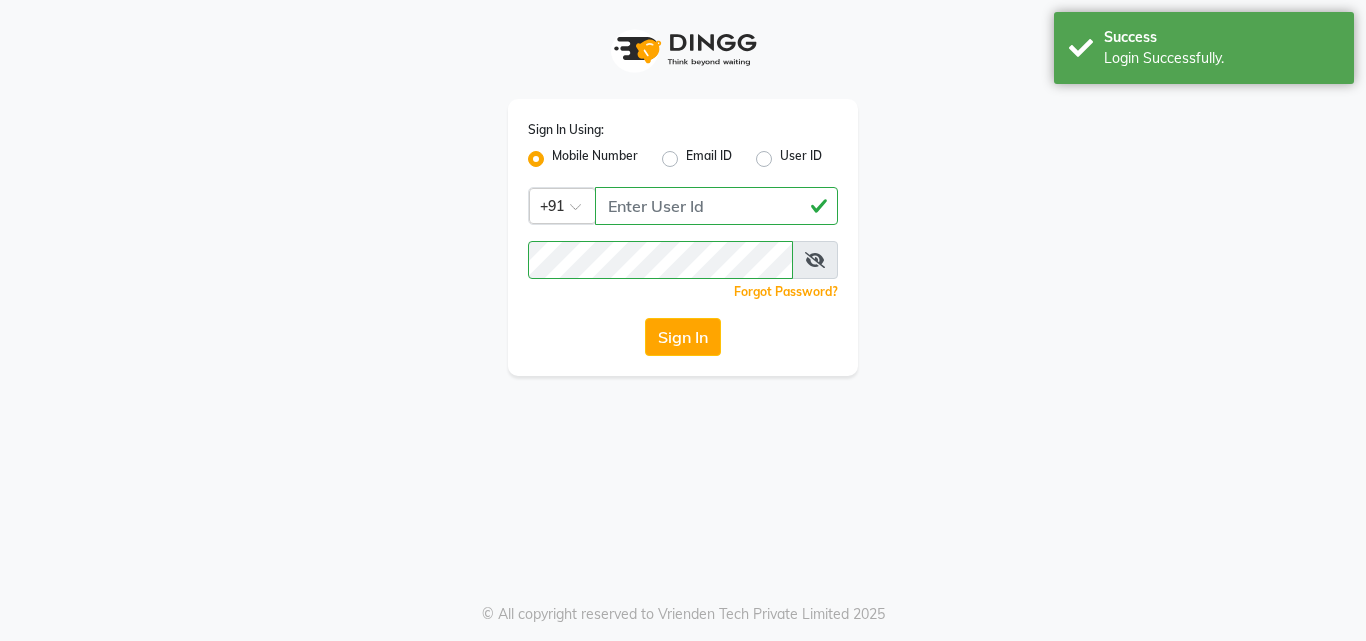 click on "Sign In" 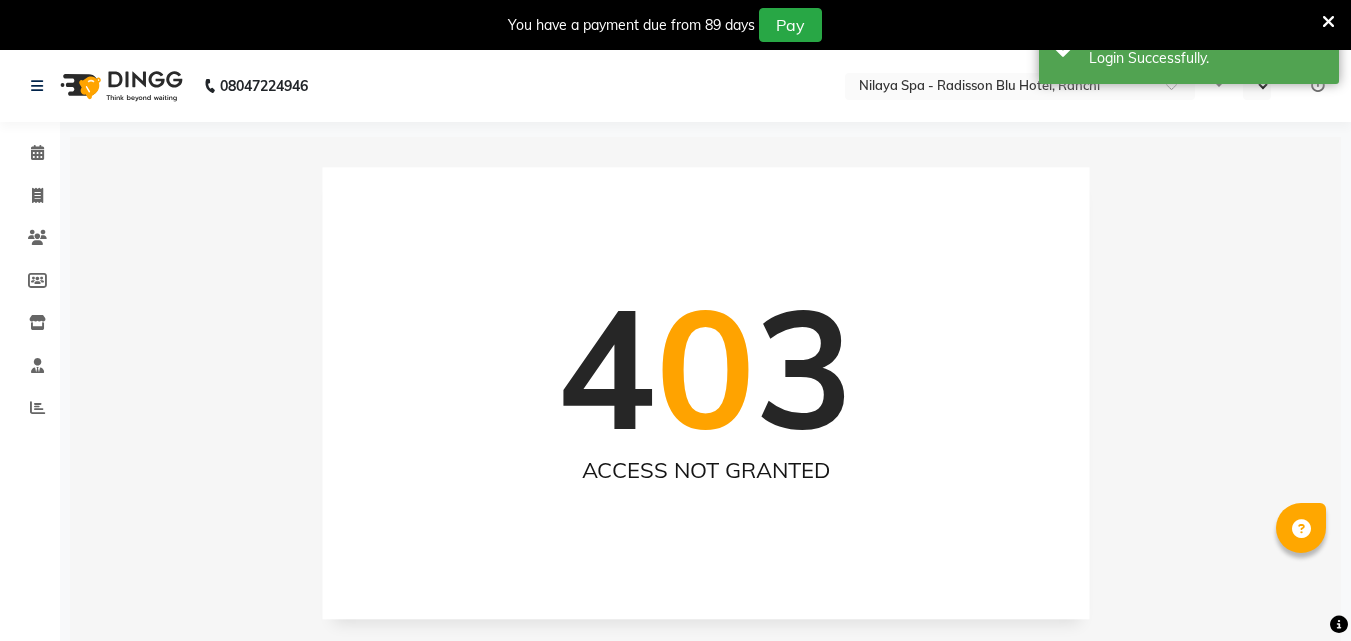 select on "en" 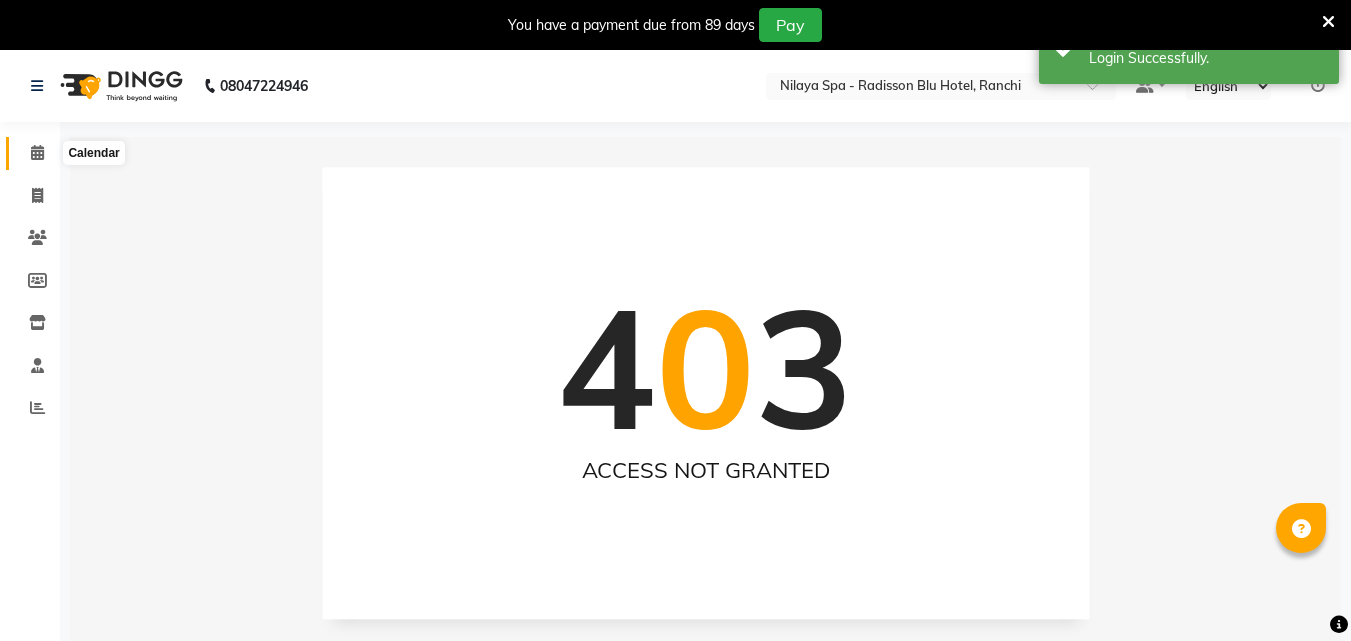 click 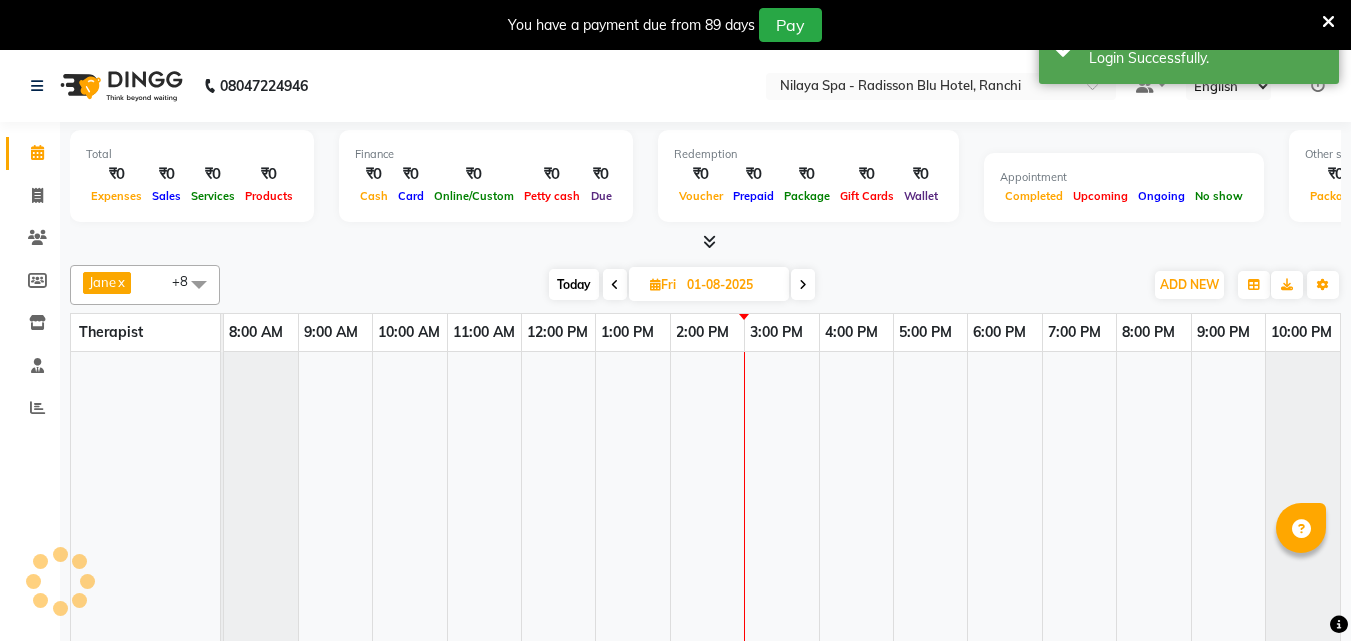 click 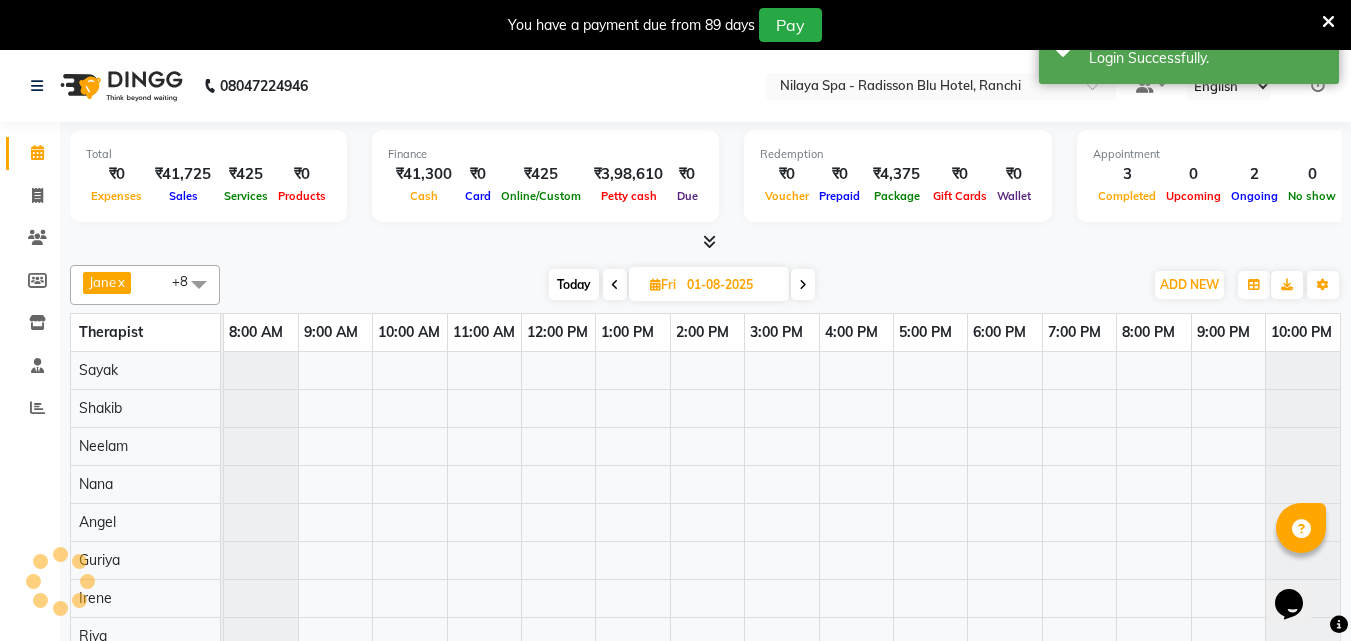 scroll, scrollTop: 0, scrollLeft: 0, axis: both 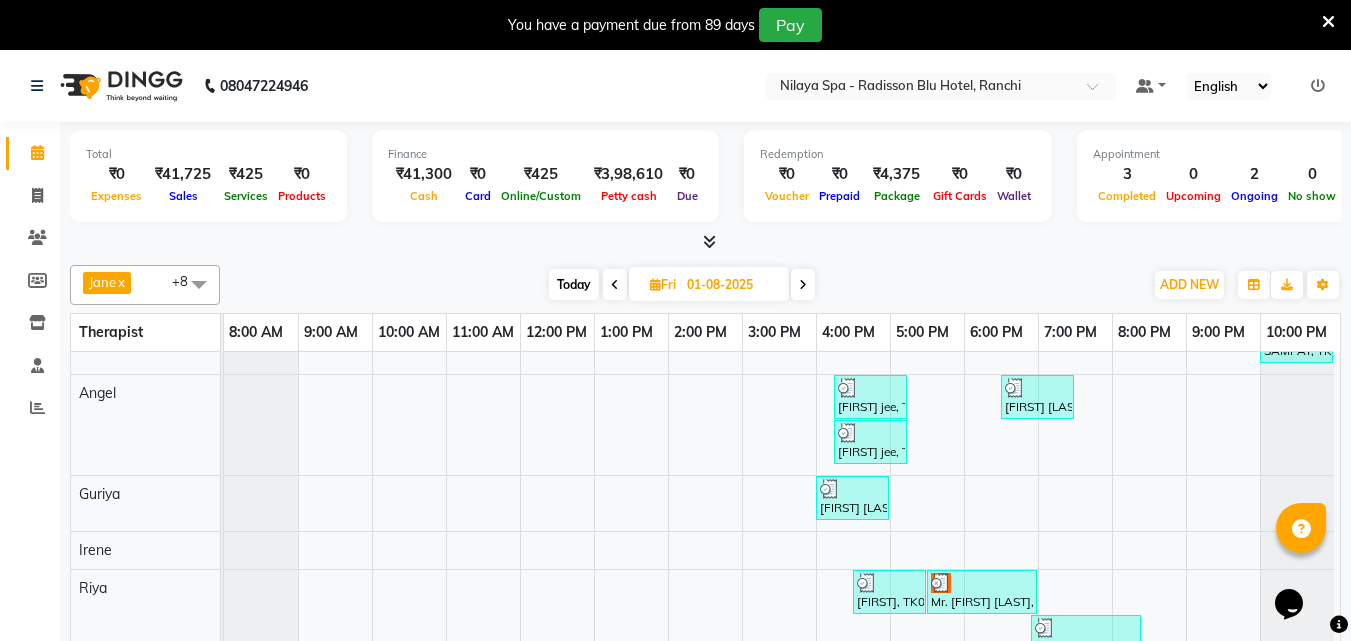 click at bounding box center [803, 285] 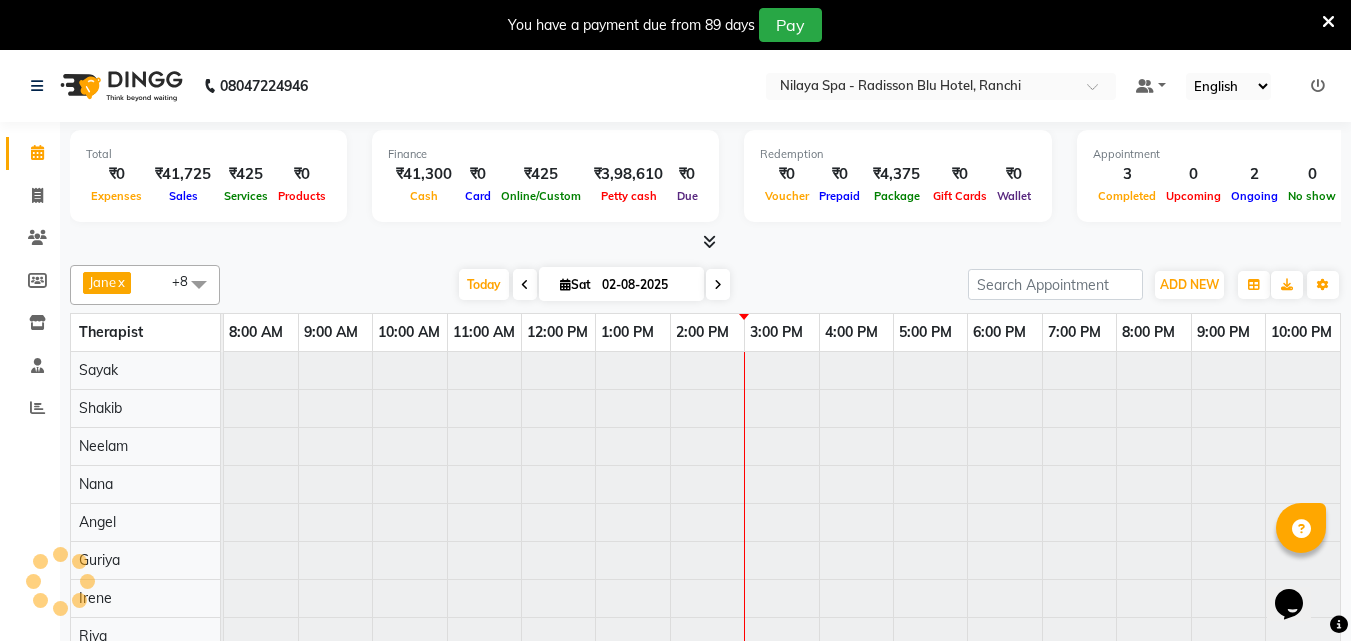 scroll, scrollTop: 0, scrollLeft: 0, axis: both 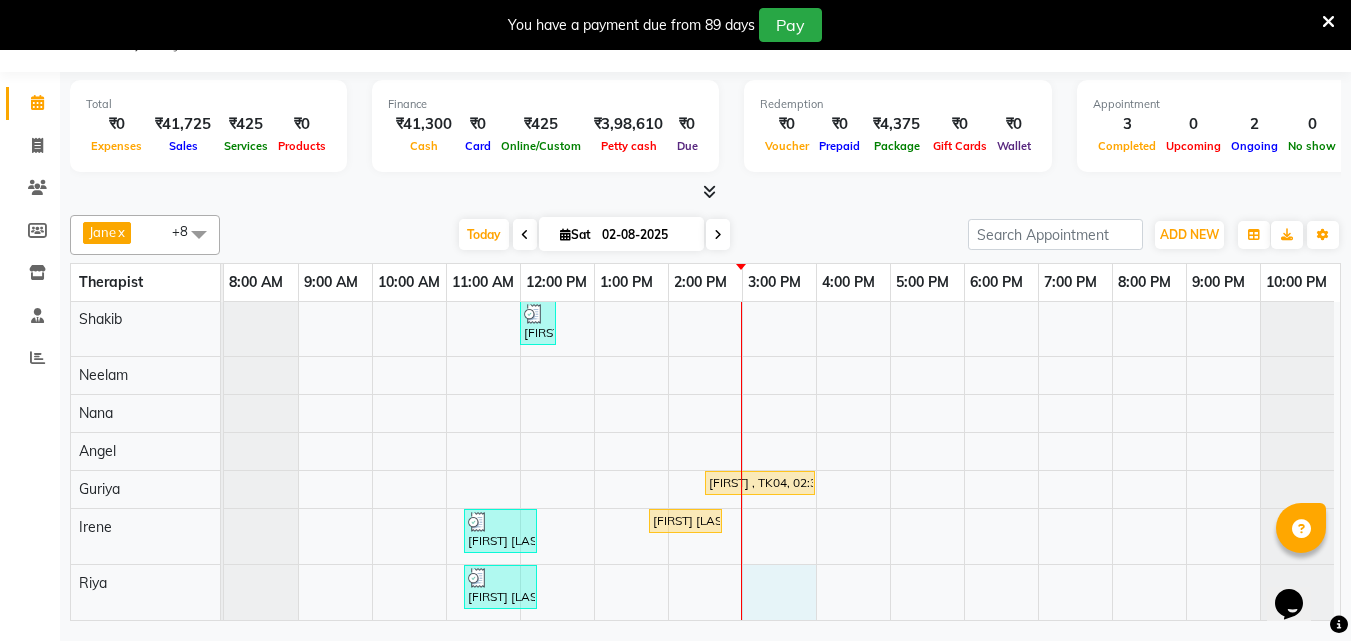 click on "[FIRST] [LAST] 20% Disc, TK02, 12:00 PM-12:30 PM, Mens Special - Shaving [FIRST] , TK04, 02:30 PM-04:00 PM, R3 Fusion Therapy(Male) 90 Min [FIRST] [LAST] Gold member , TK01, 11:15 AM-12:15 PM, Deep Tissue Repair Therapy(Male) 60 Min [FIRST] [LAST] , TK03, 01:45 PM-02:45 PM, Traditional Swedish Relaxation Therapy(Male) 60 Min [FIRST] [LAST] Gold member , TK01, 11:15 AM-12:15 PM, Deep Tissue Repair Therapy(Male) 60 Min" at bounding box center (782, 441) 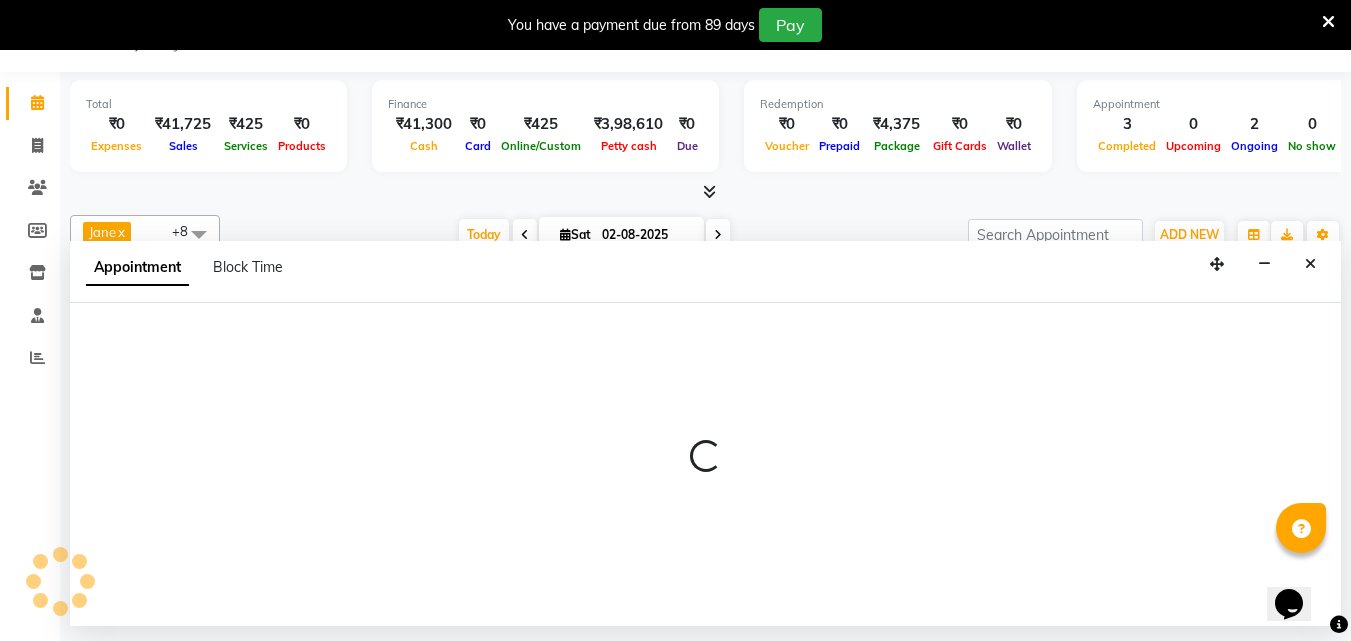 select on "[POSTAL_CODE]" 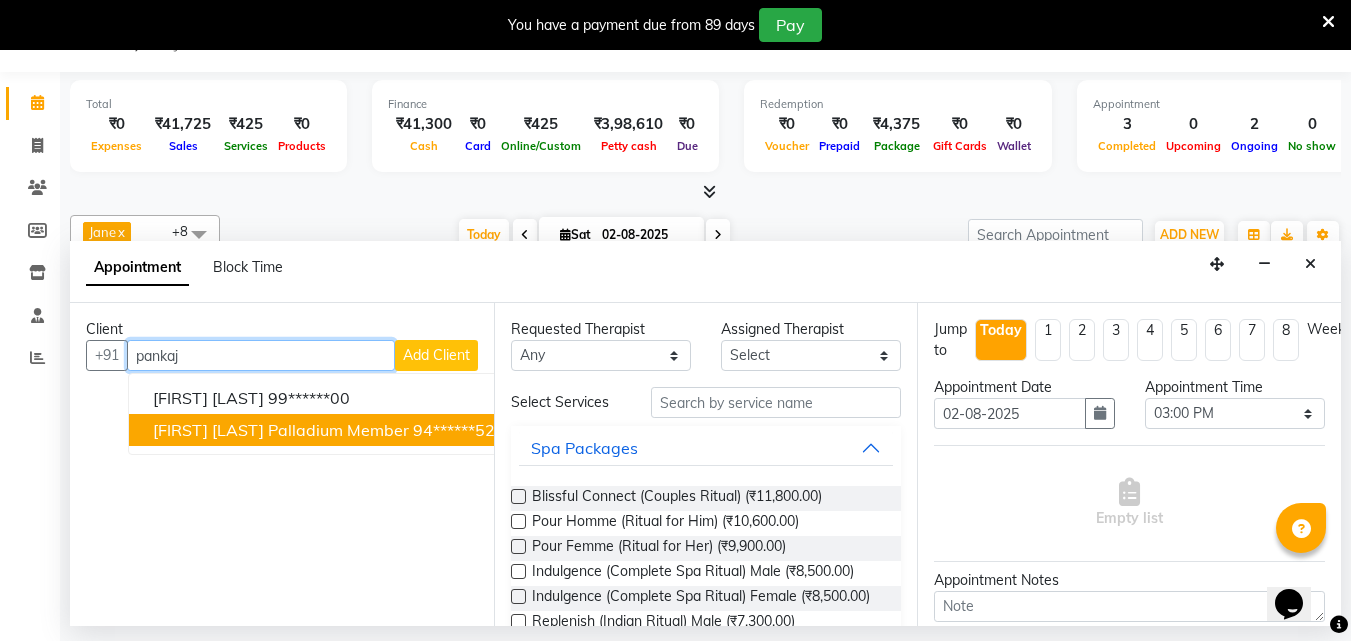 click on "[FIRST] [LAST] Palladium member" at bounding box center [281, 430] 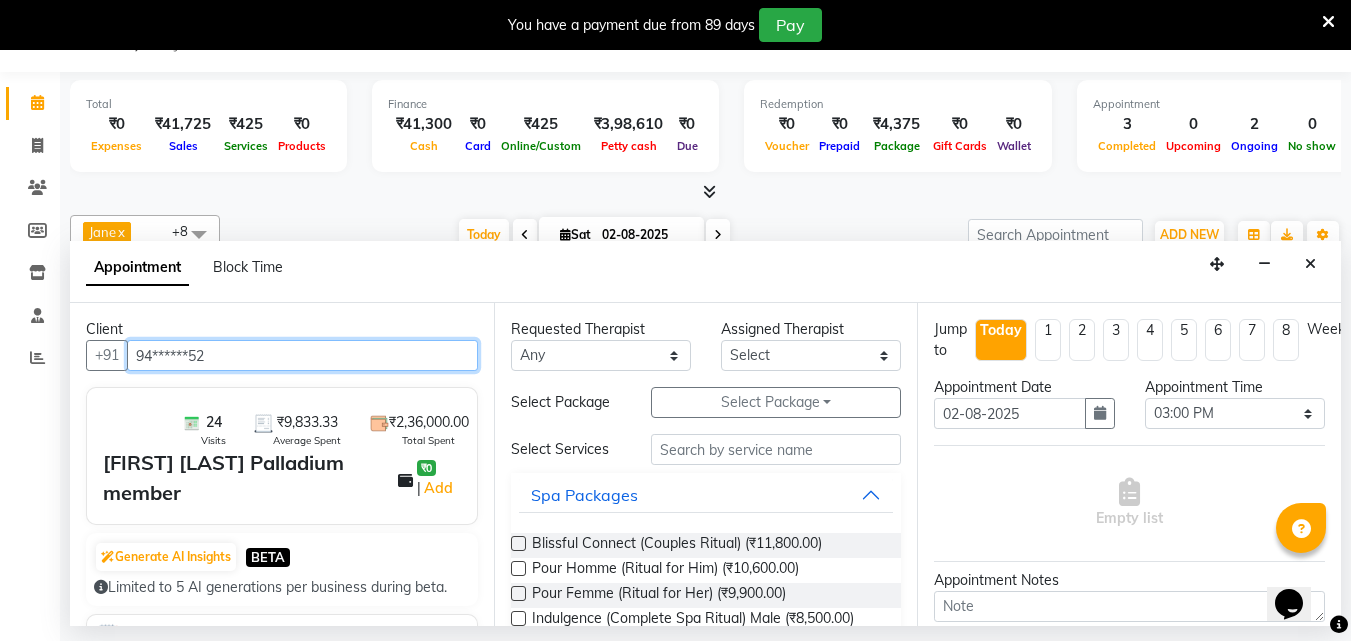 type on "94******52" 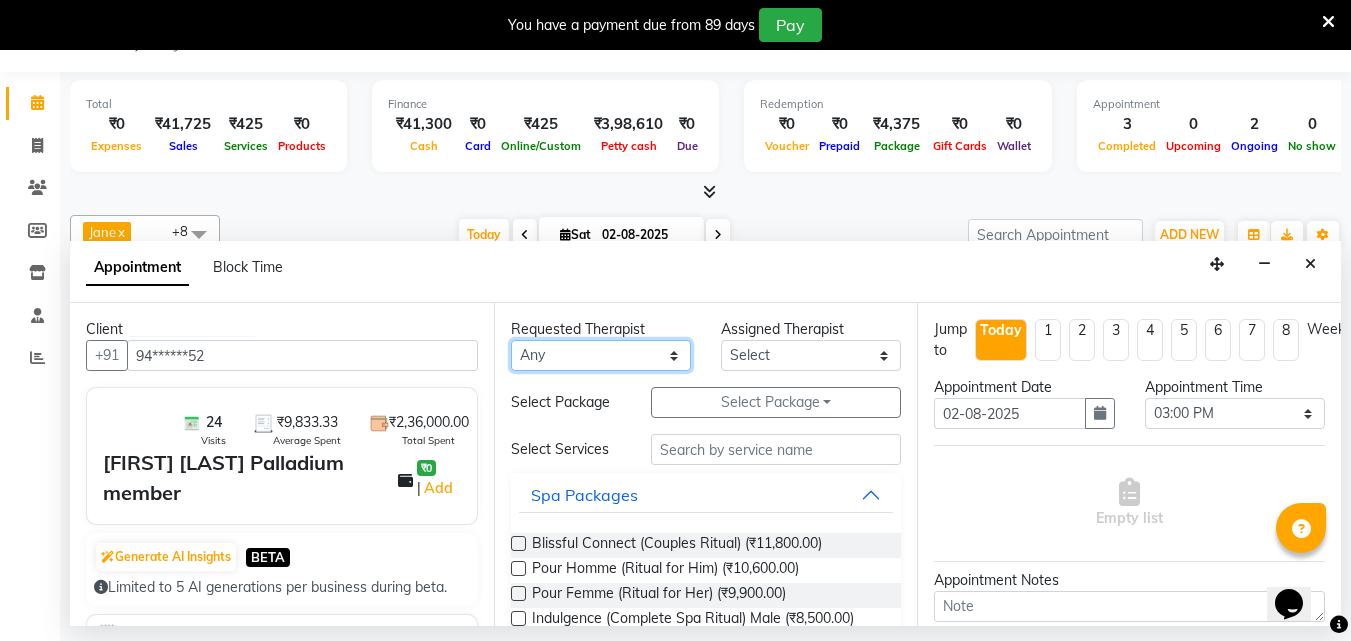 click on "Any Angel Guriya Irene Nana Neelam Office Riya Sayak Shakib" at bounding box center (601, 355) 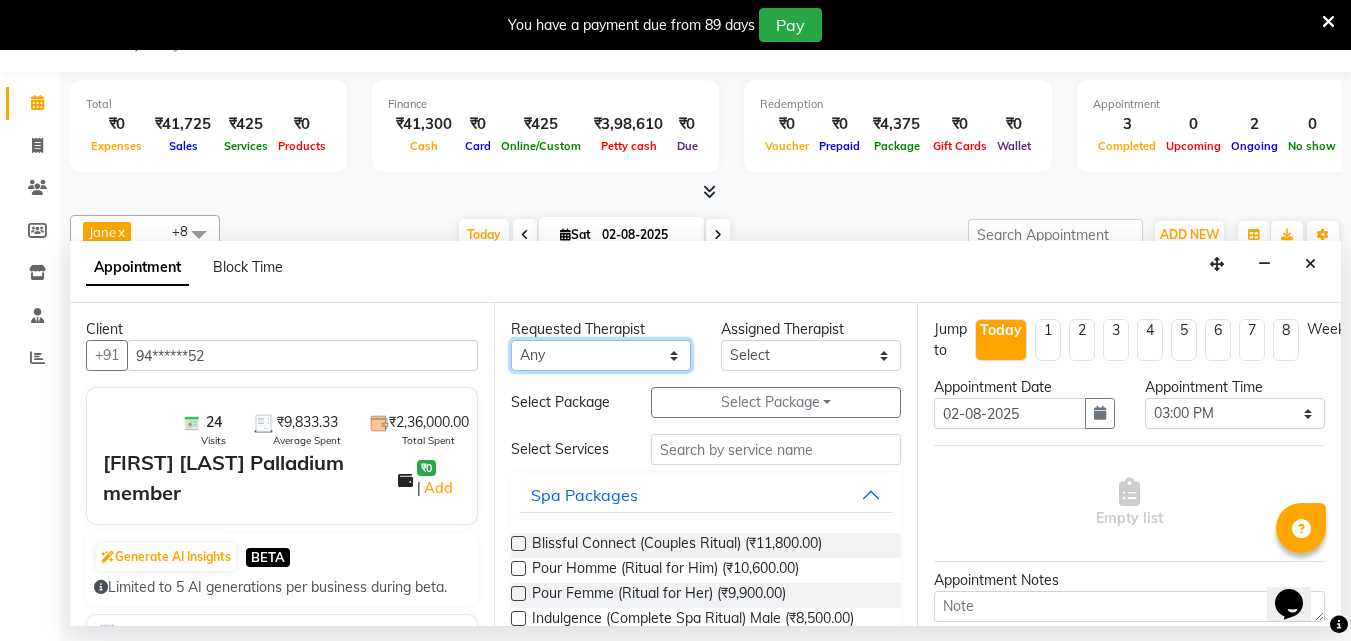 select on "[POSTAL_CODE]" 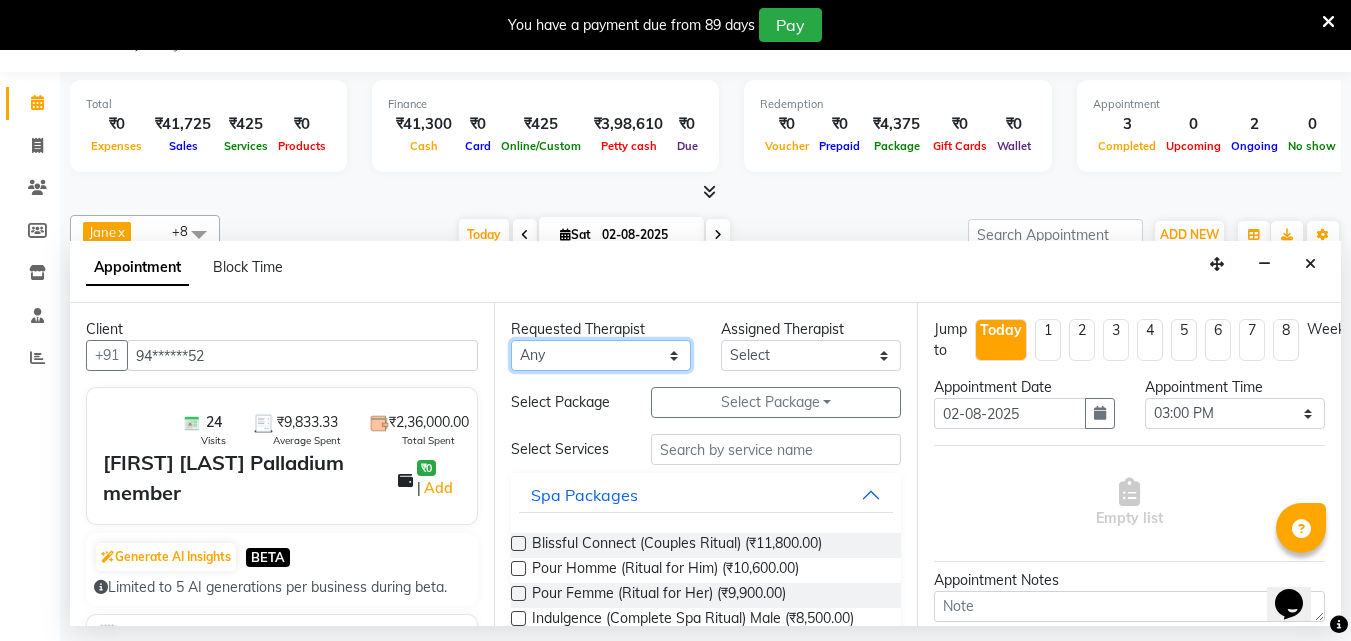 click on "Any Angel Guriya Irene Nana Neelam Office Riya Sayak Shakib" at bounding box center (601, 355) 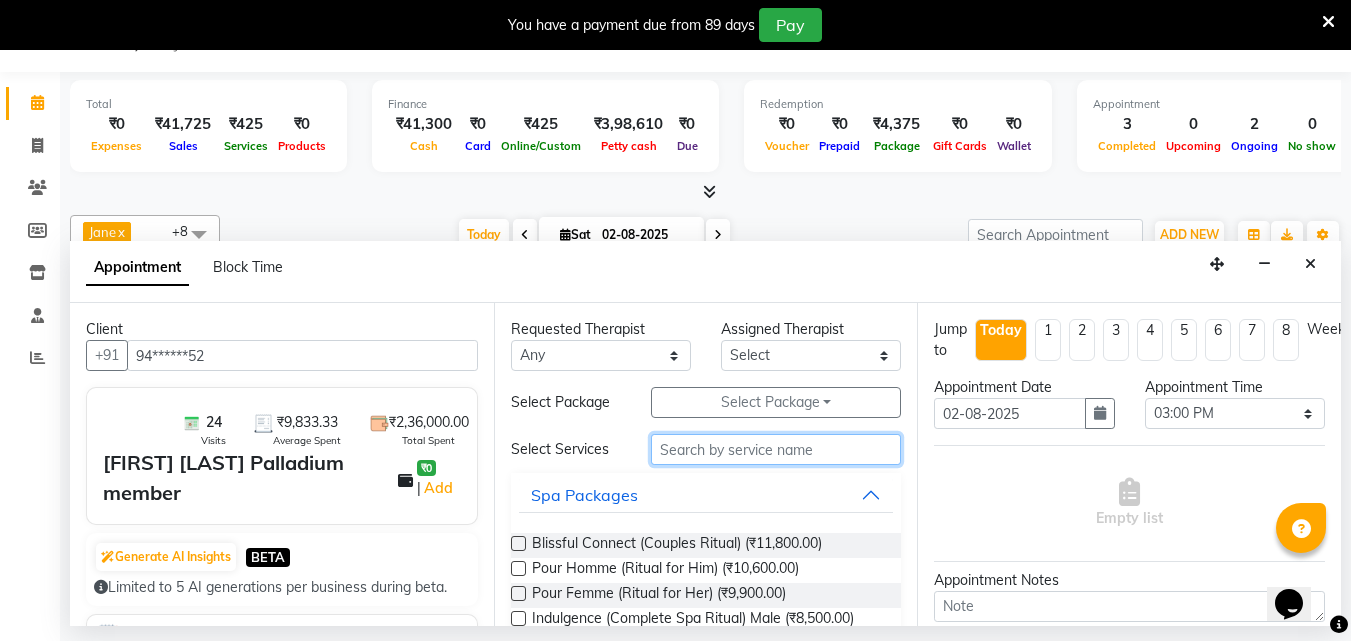 click at bounding box center [776, 449] 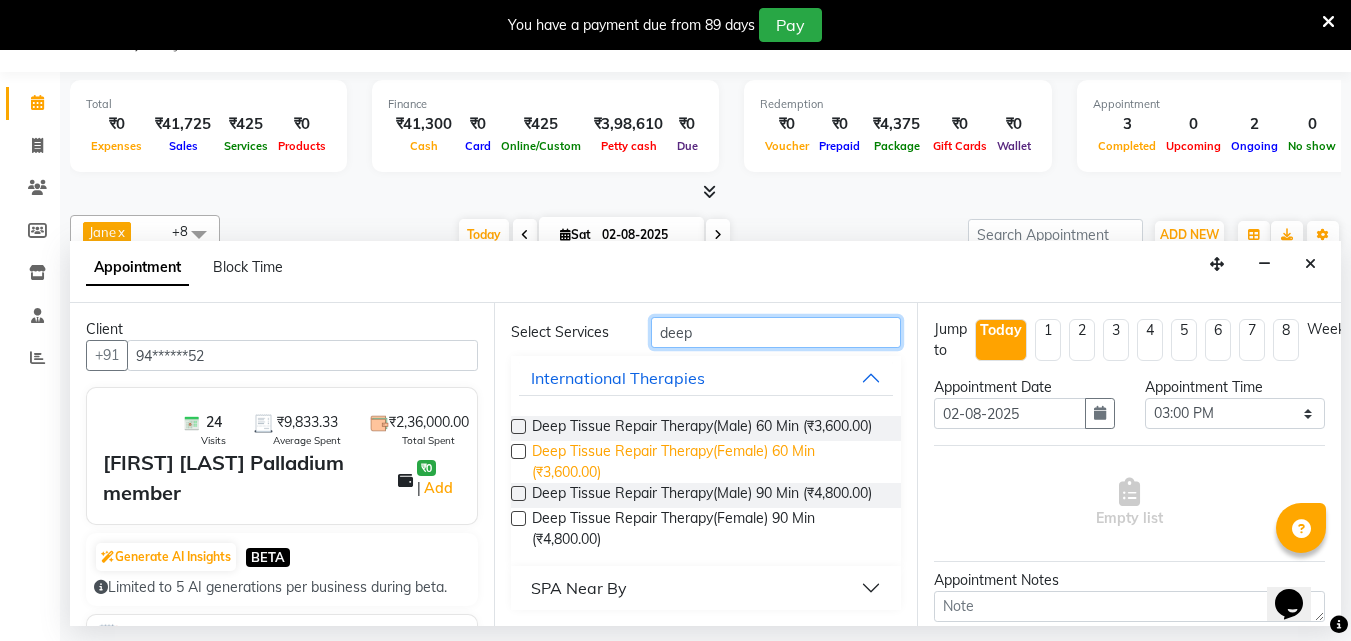 scroll, scrollTop: 151, scrollLeft: 0, axis: vertical 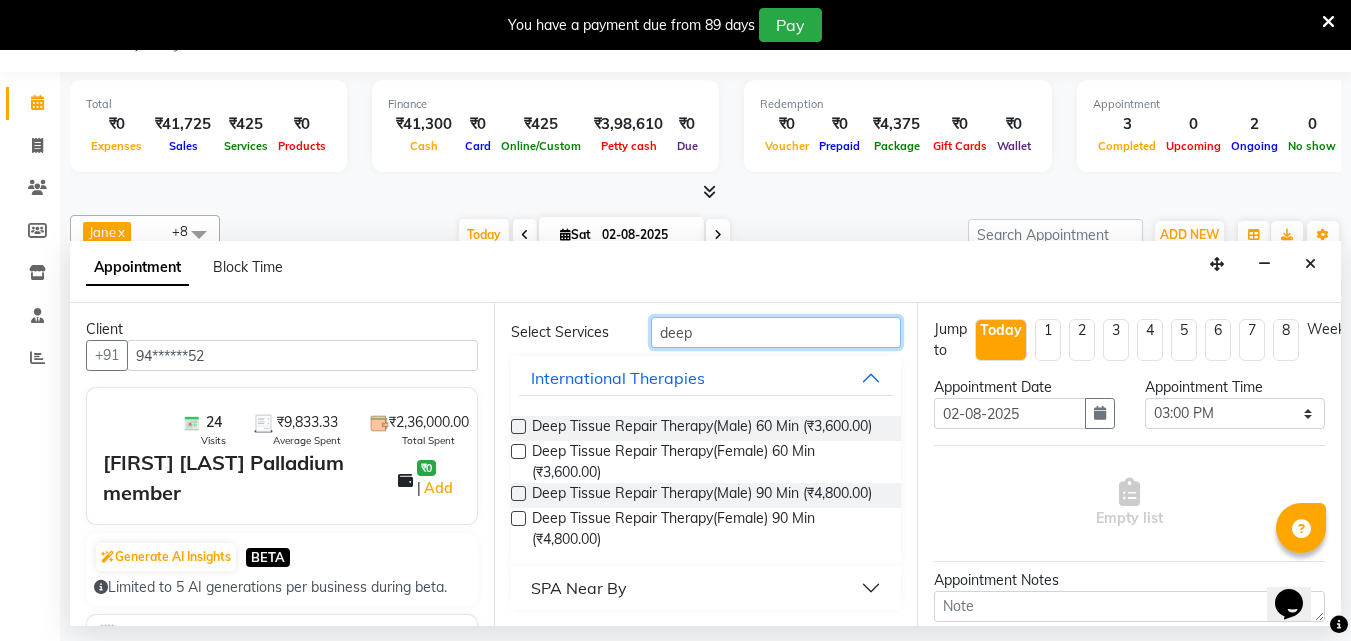 type on "deep" 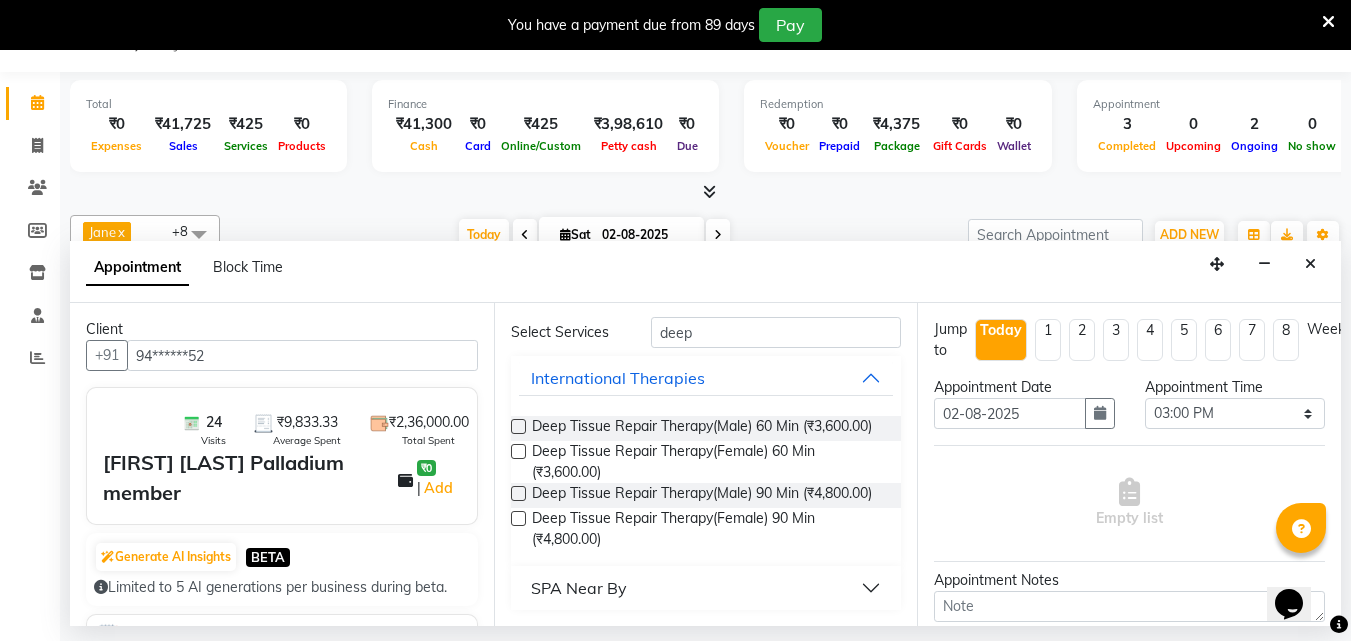 click at bounding box center [518, 493] 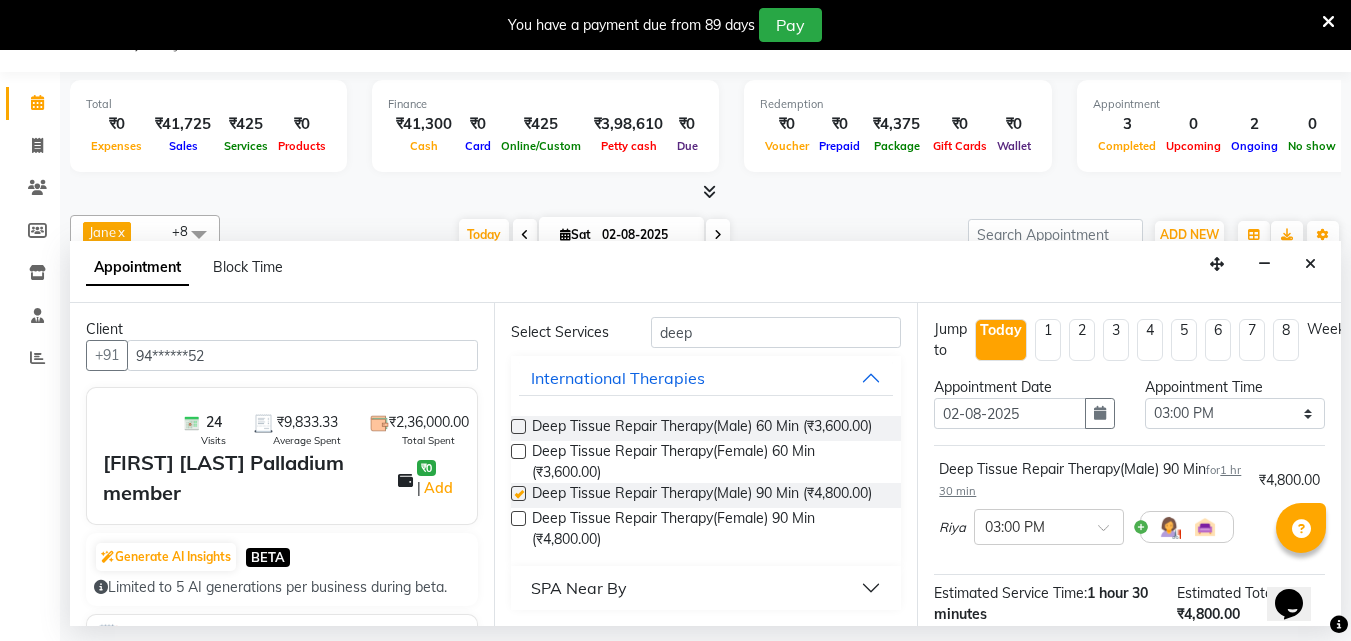 checkbox on "false" 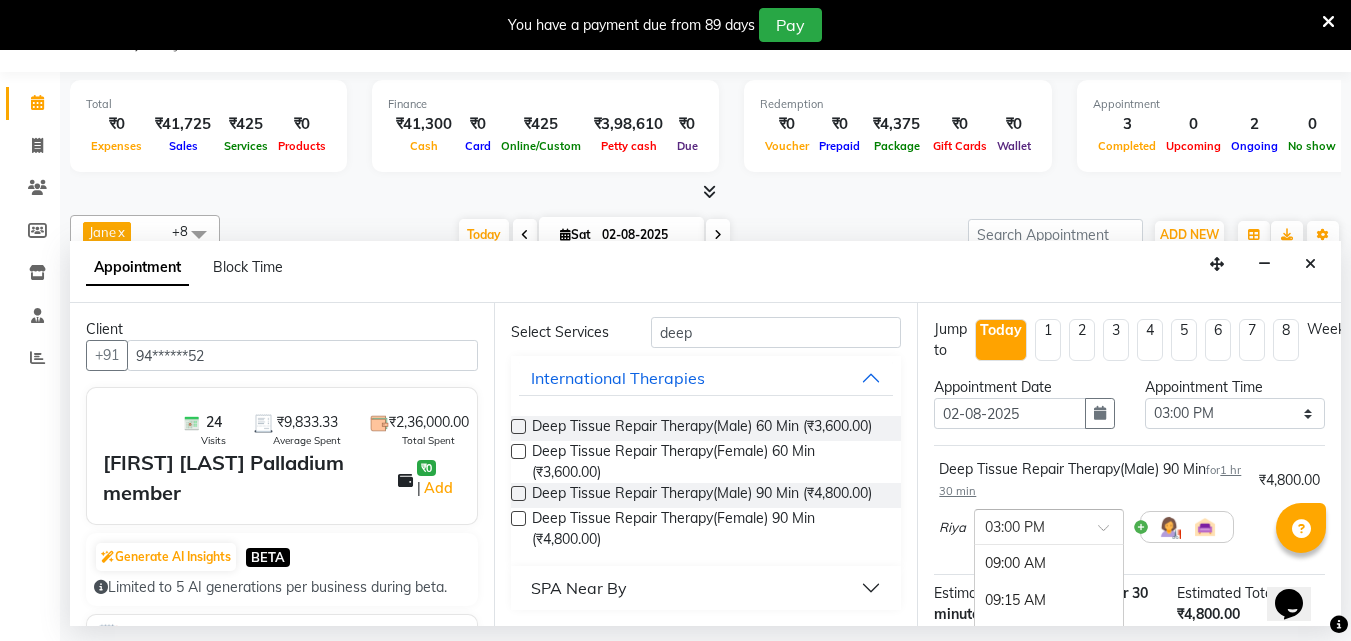 click at bounding box center (1110, 533) 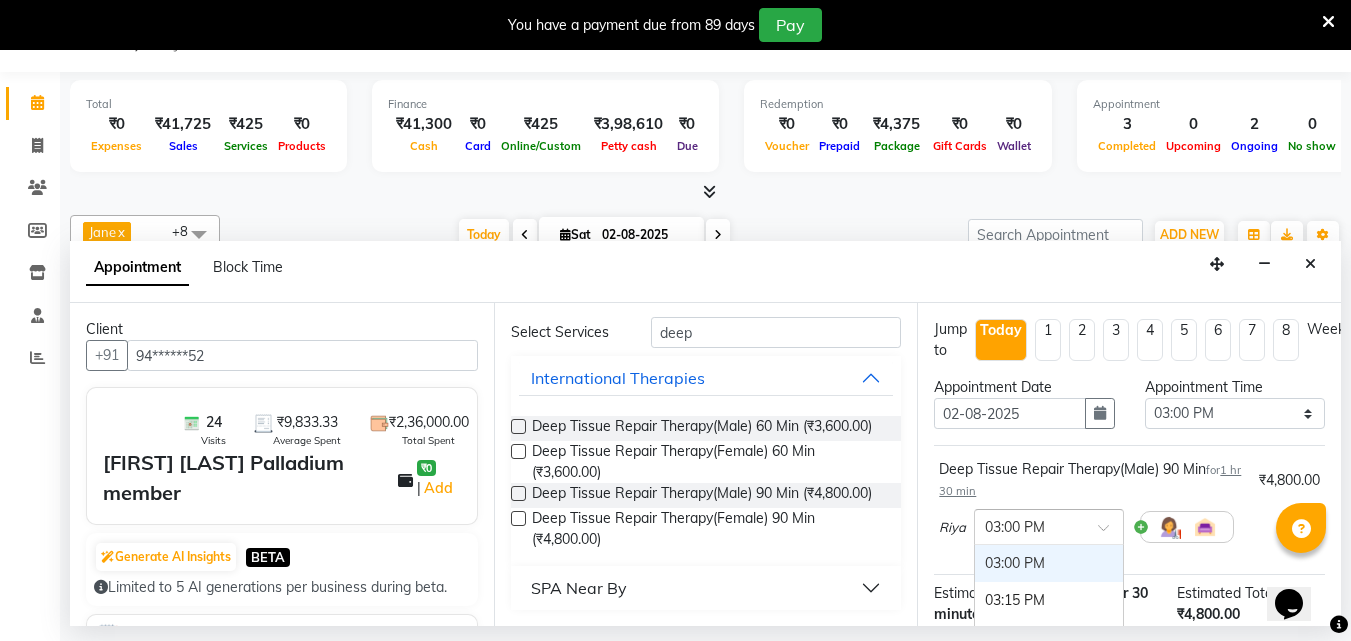 scroll, scrollTop: 200, scrollLeft: 0, axis: vertical 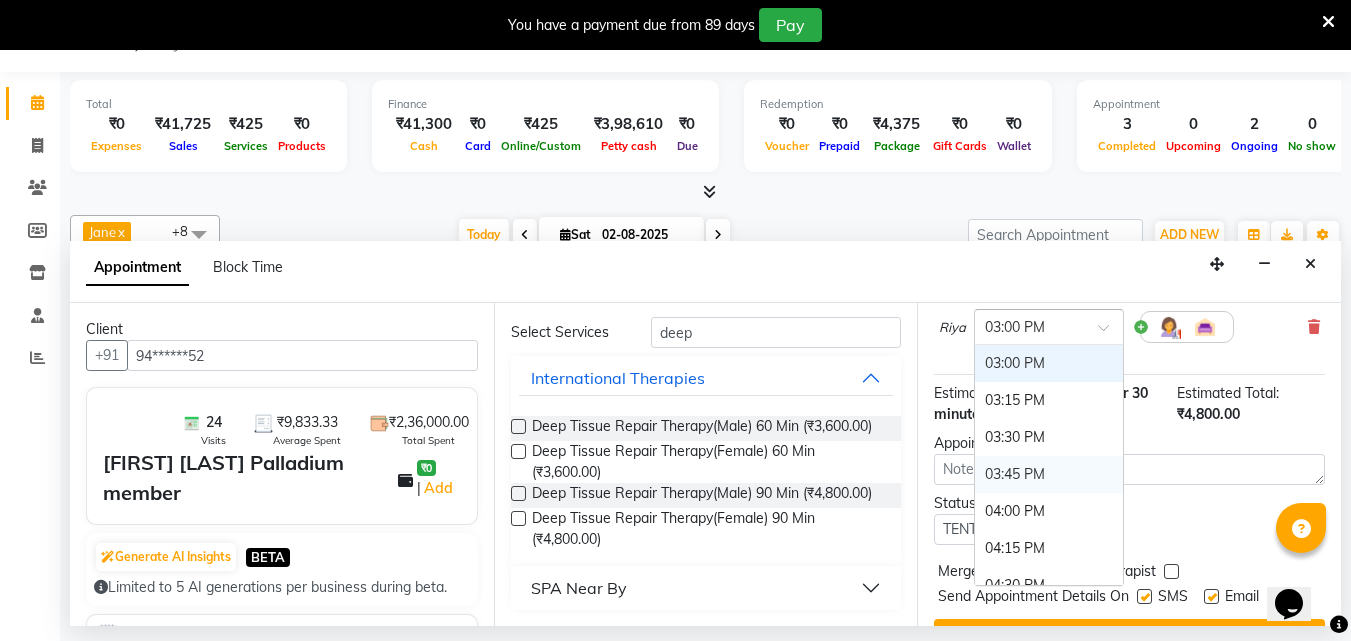 click on "03:45 PM" at bounding box center [1049, 474] 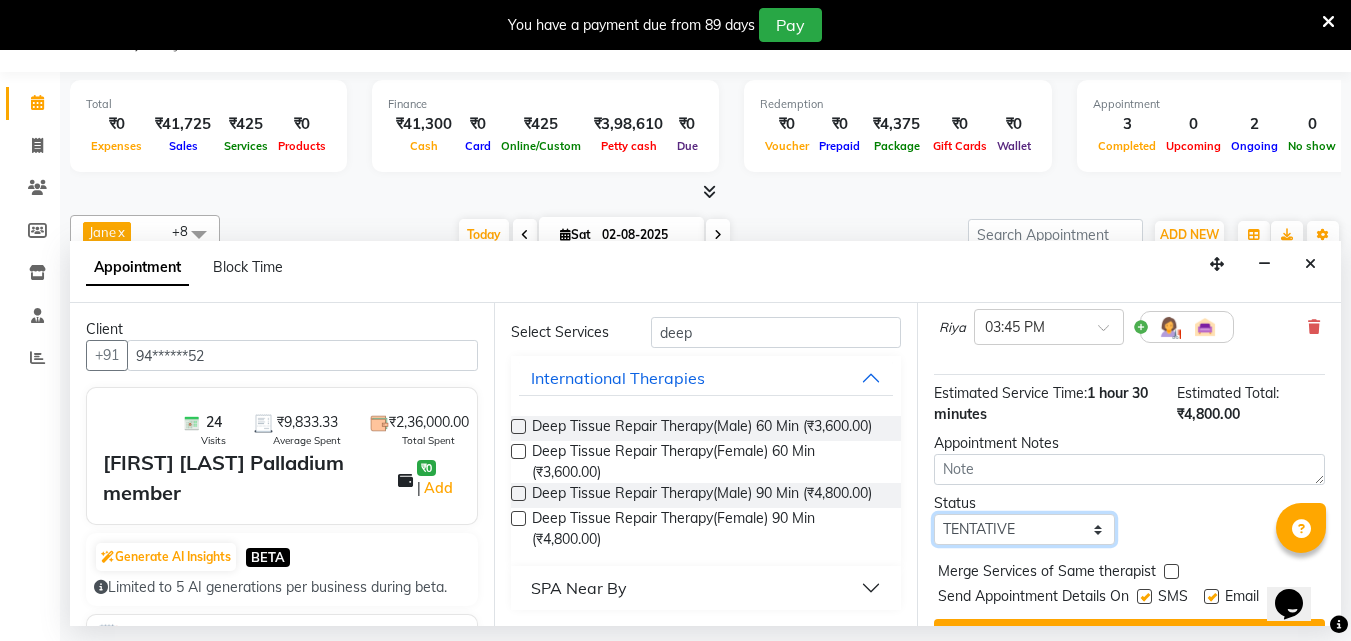 click on "Select TENTATIVE CONFIRM CHECK-IN UPCOMING" at bounding box center [1024, 529] 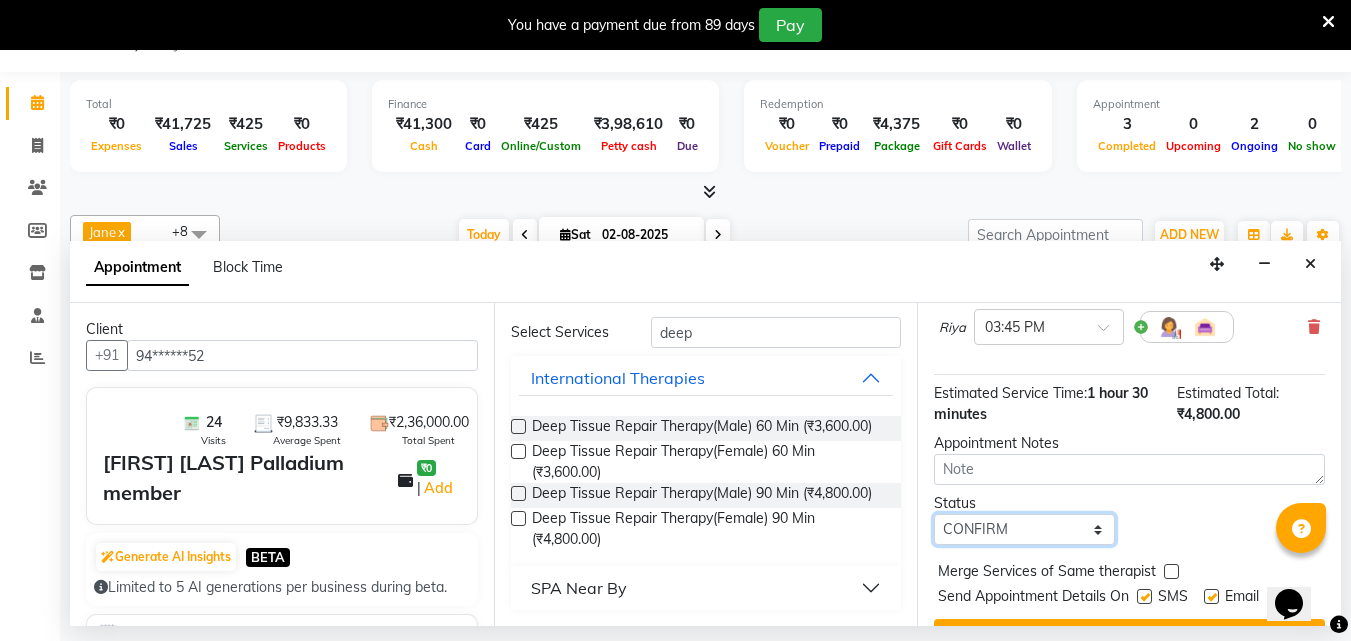 click on "Select TENTATIVE CONFIRM CHECK-IN UPCOMING" at bounding box center [1024, 529] 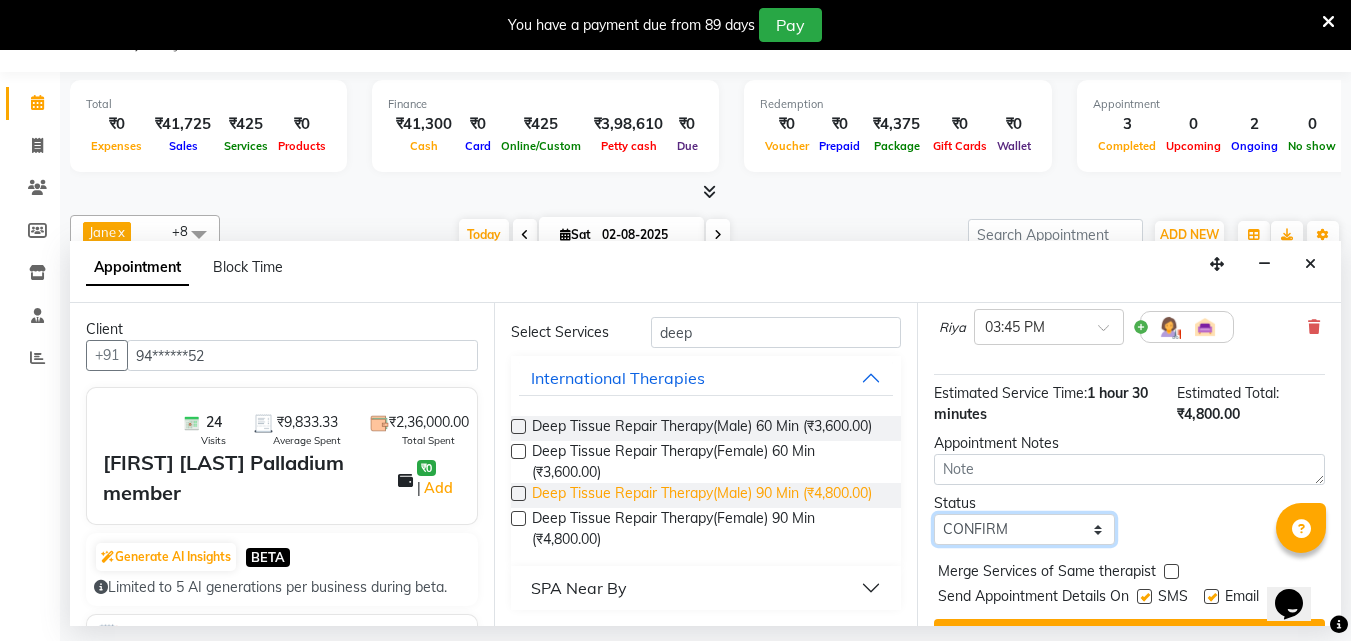 scroll, scrollTop: 0, scrollLeft: 0, axis: both 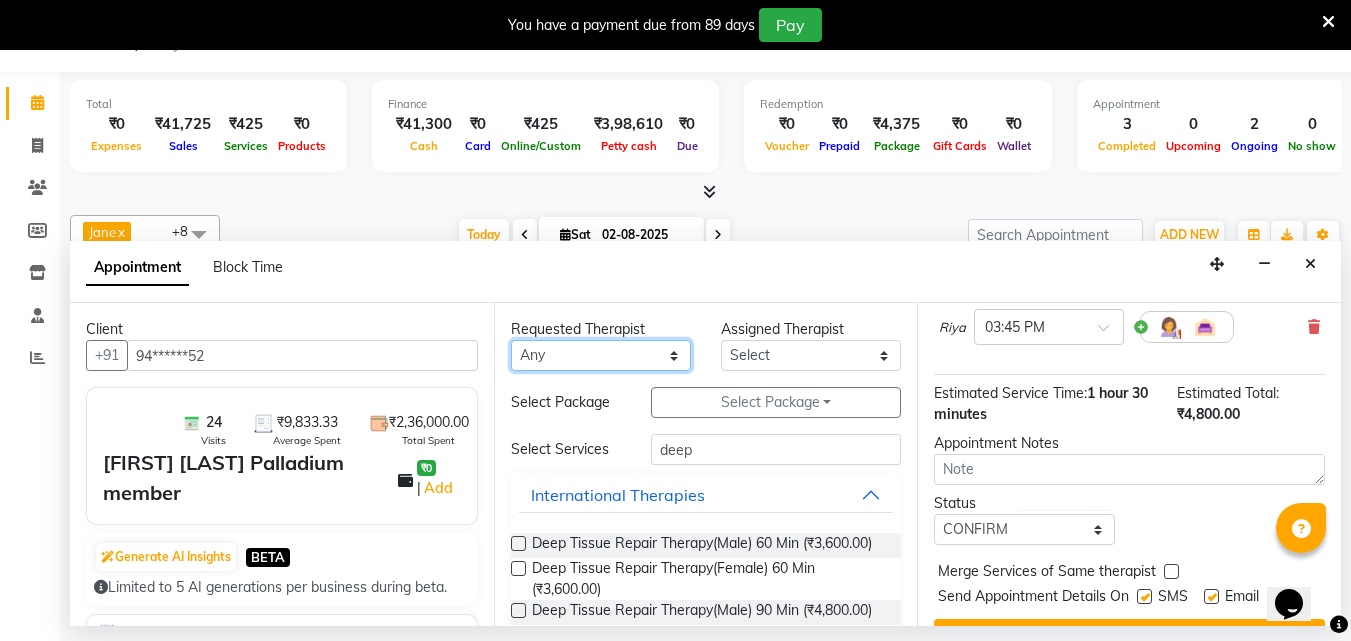click on "Any Angel Guriya Irene Nana Neelam Office Riya Sayak Shakib" at bounding box center [601, 355] 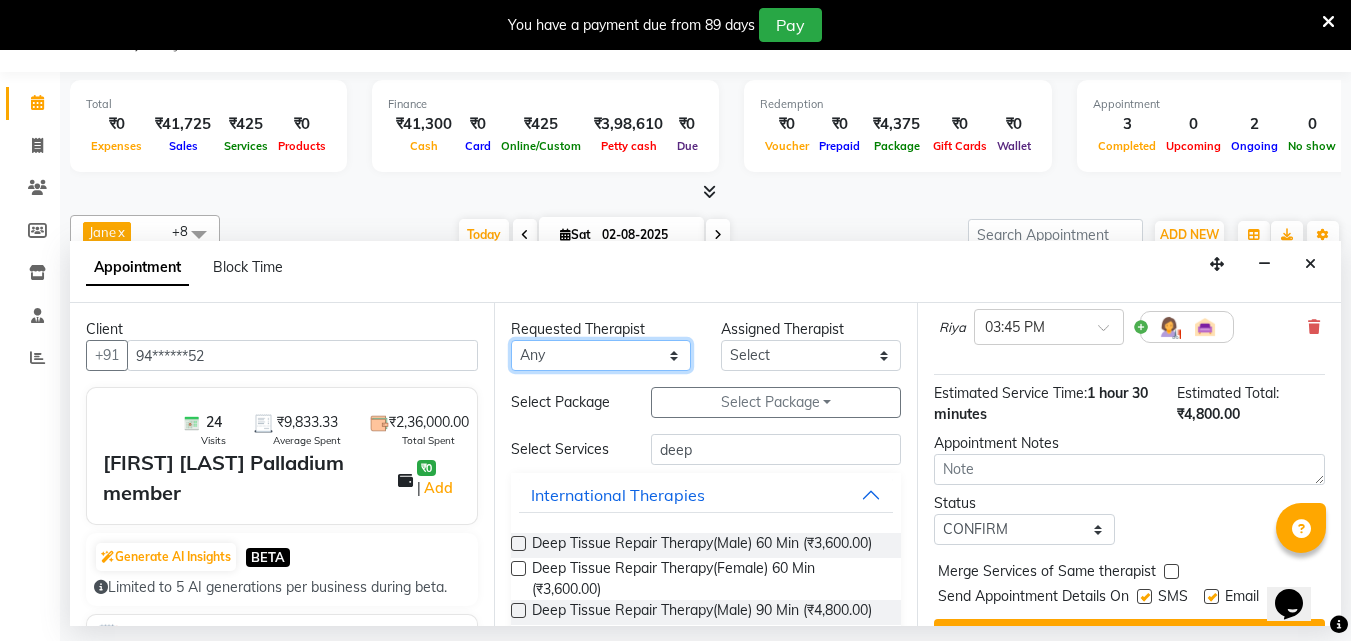select on "78965" 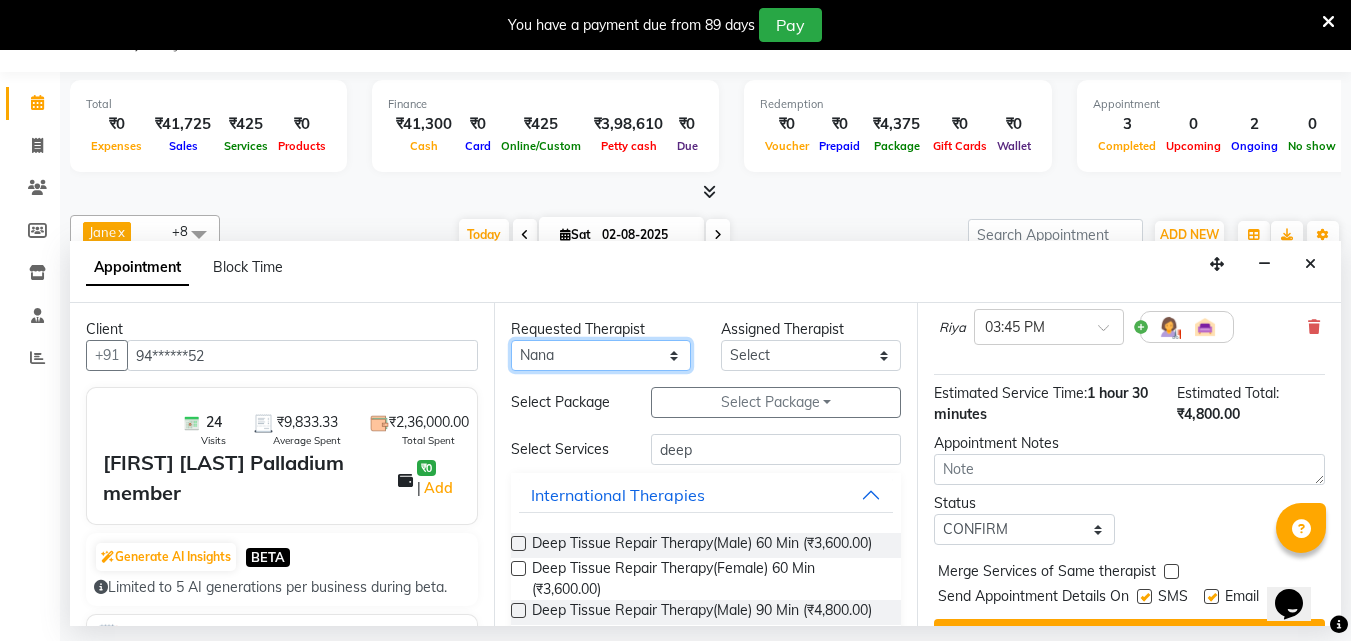 click on "Any Angel Guriya Irene Nana Neelam Office Riya Sayak Shakib" at bounding box center (601, 355) 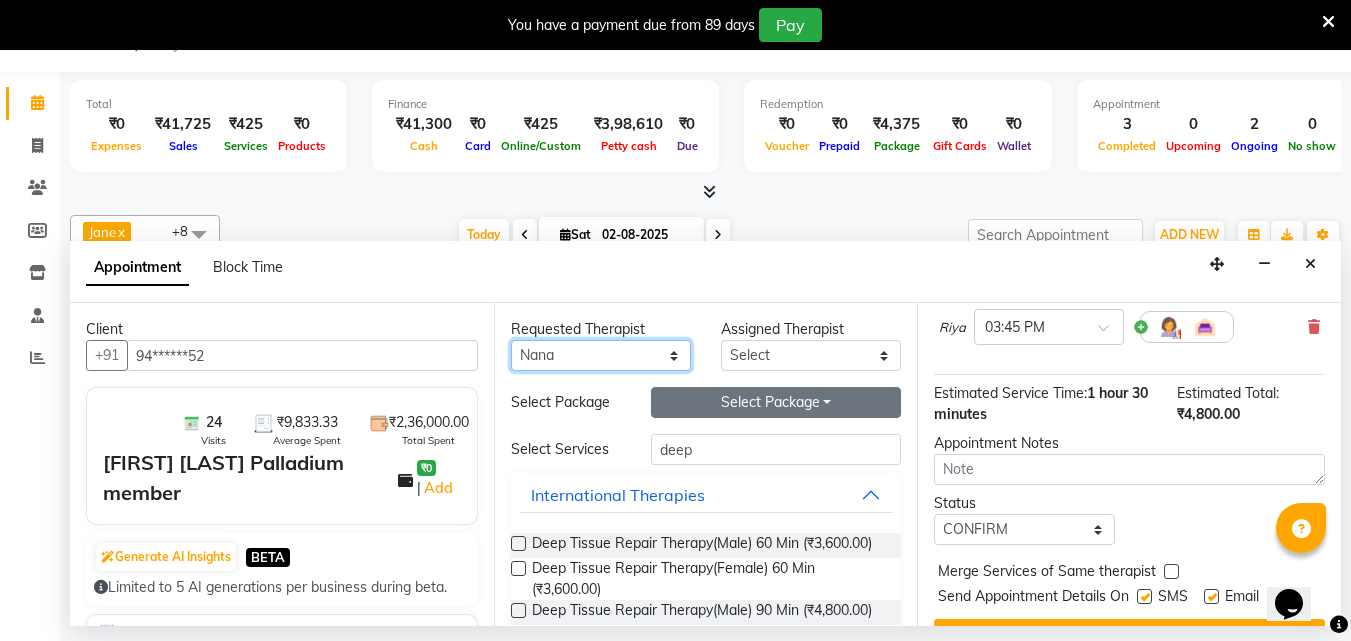 select on "78965" 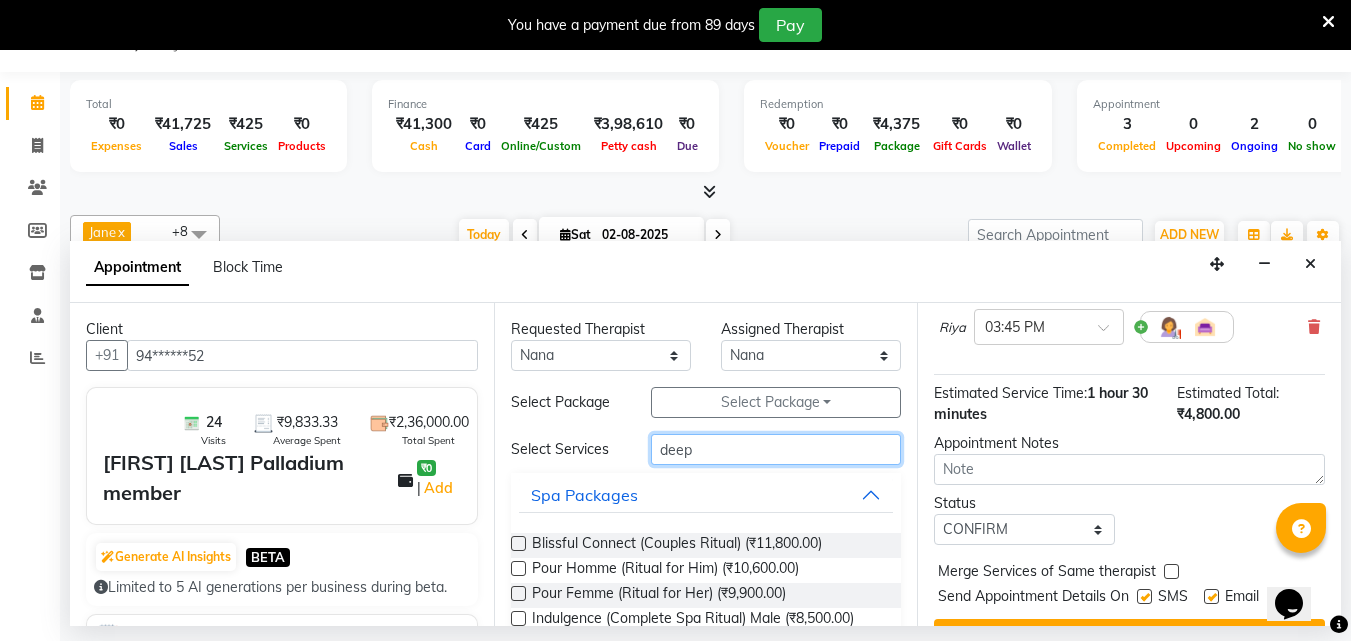 click on "deep" at bounding box center (776, 449) 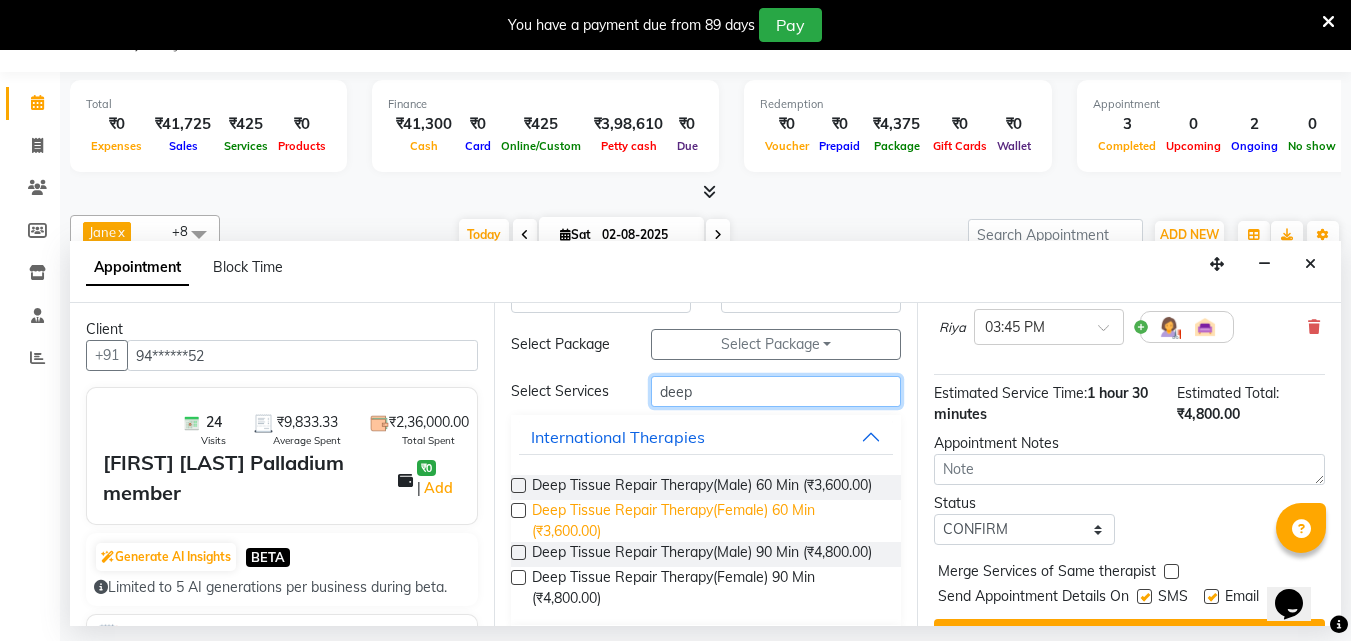 scroll, scrollTop: 100, scrollLeft: 0, axis: vertical 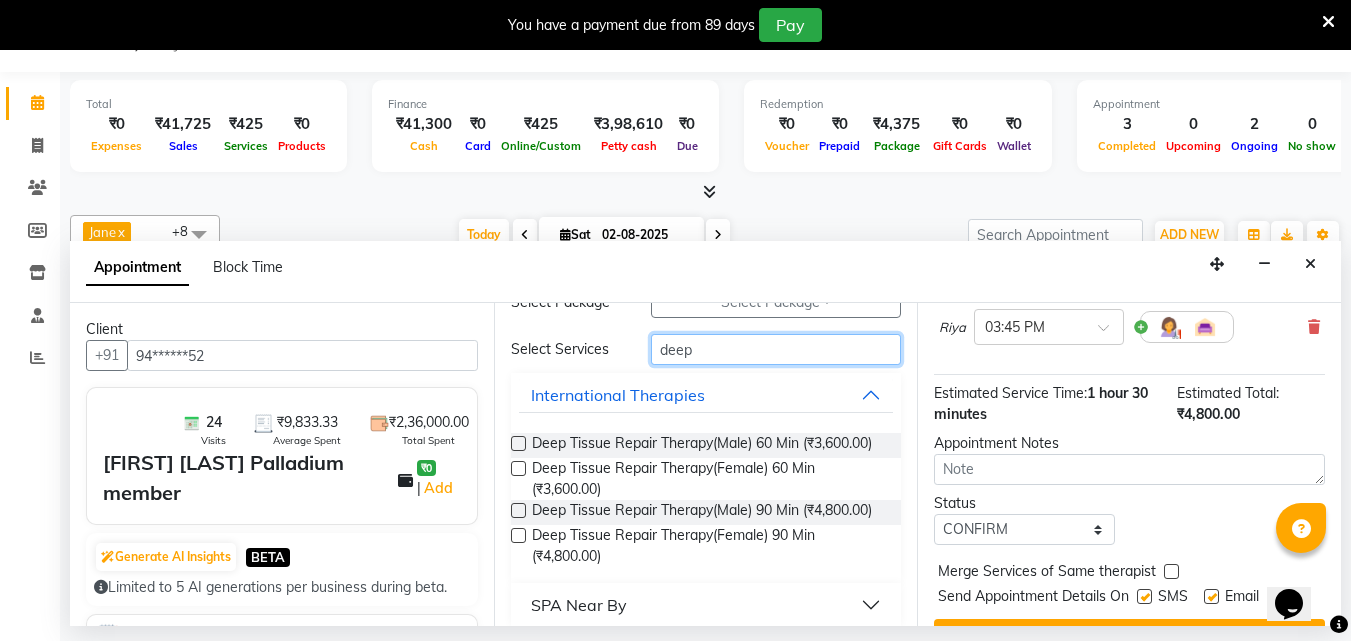 type on "deep" 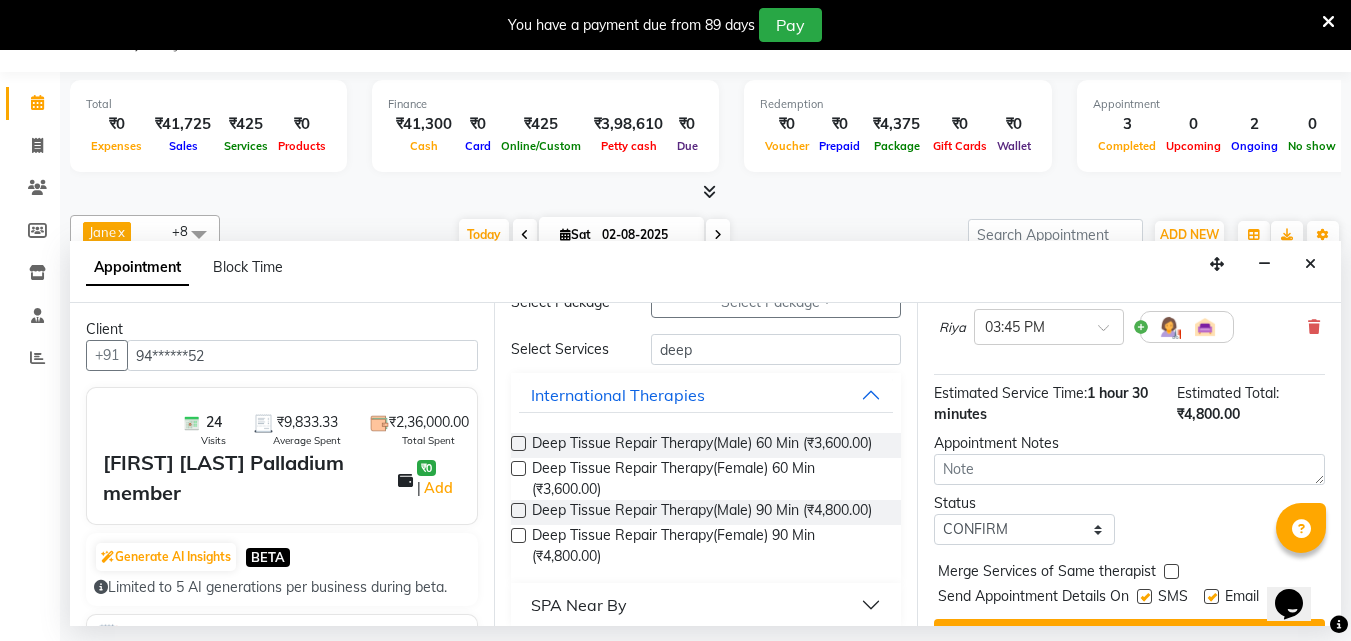 click at bounding box center [518, 510] 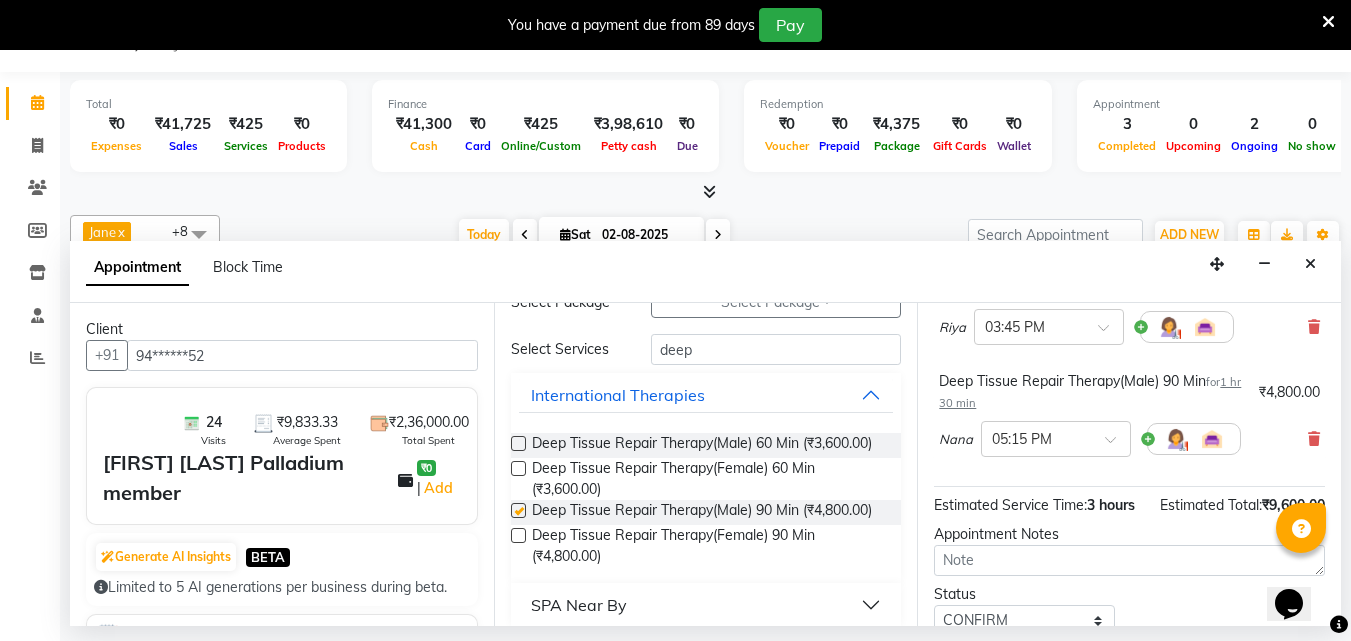 checkbox on "false" 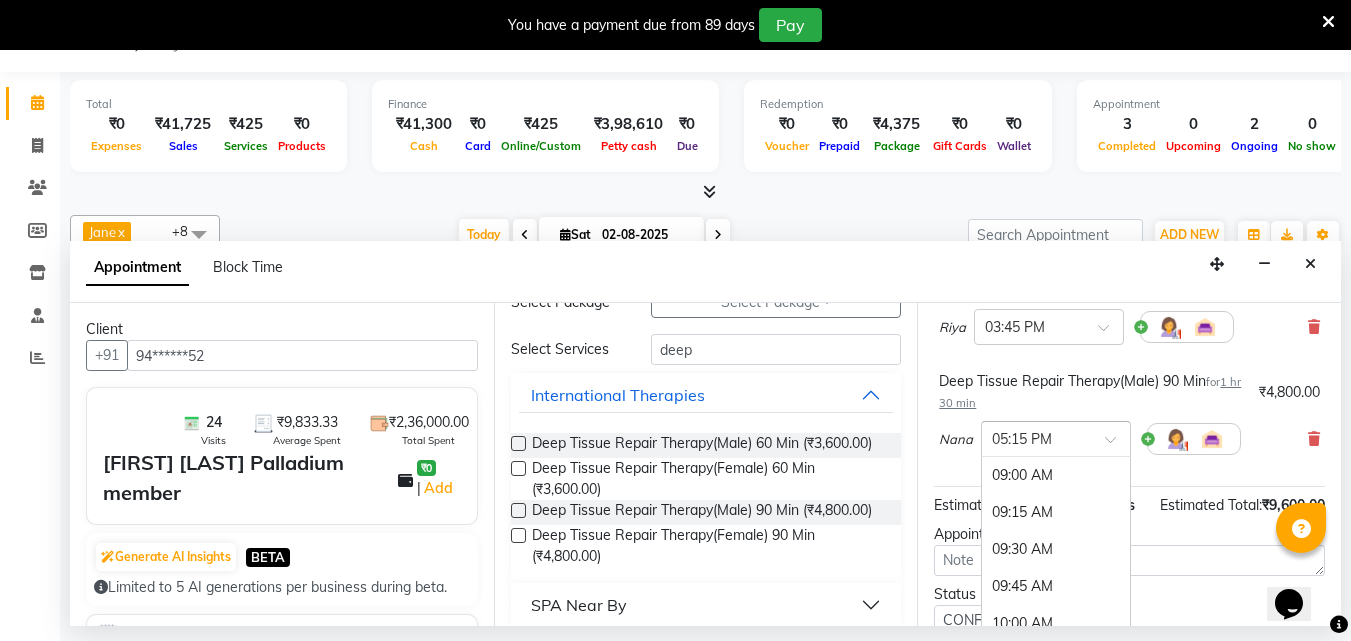 click at bounding box center [1117, 445] 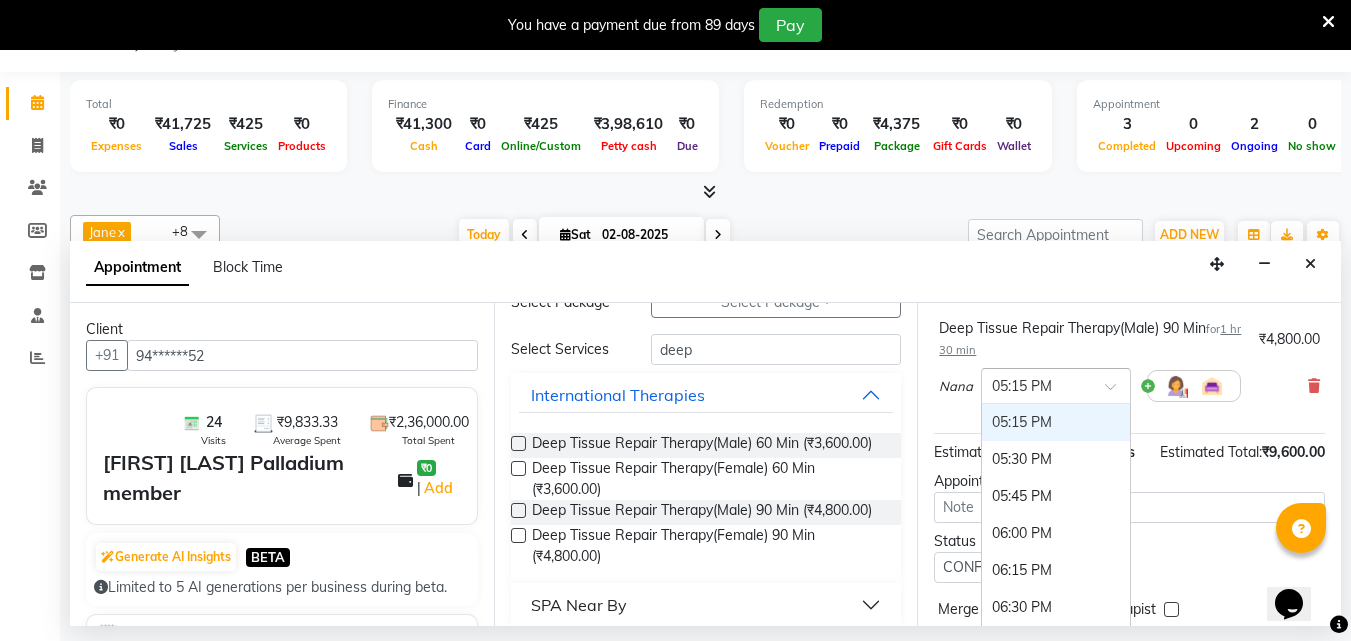 scroll, scrollTop: 300, scrollLeft: 0, axis: vertical 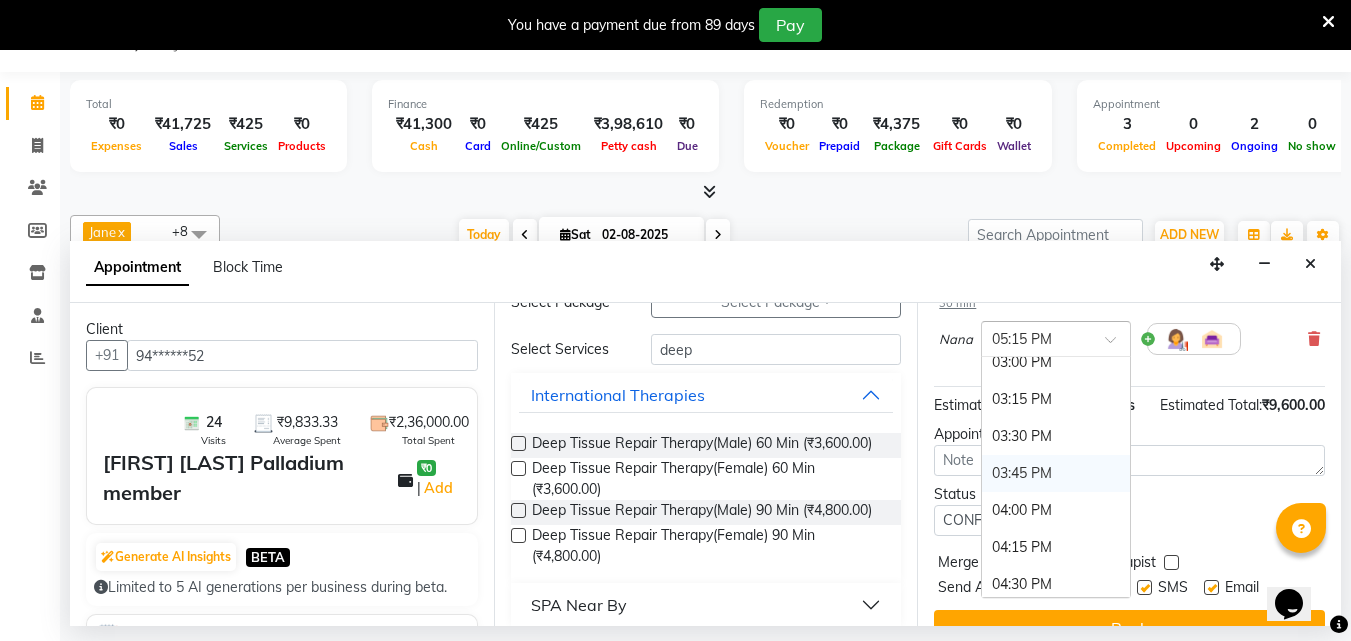 click on "03:45 PM" at bounding box center (1056, 473) 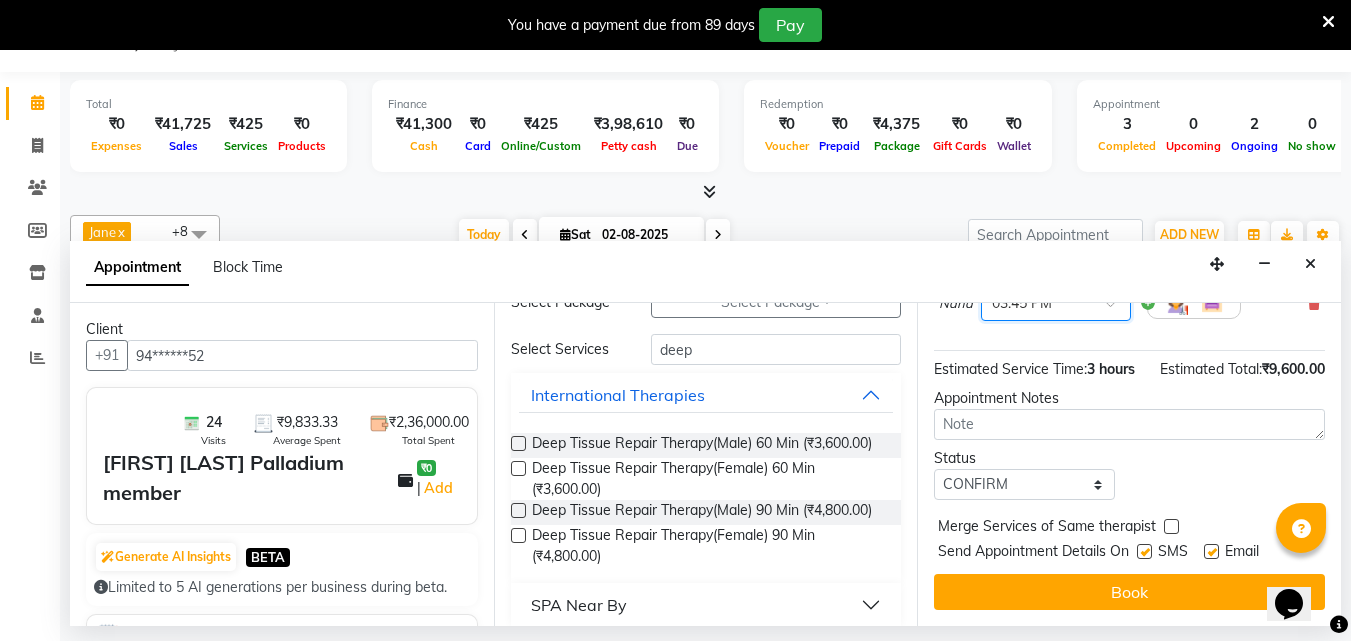 scroll, scrollTop: 393, scrollLeft: 0, axis: vertical 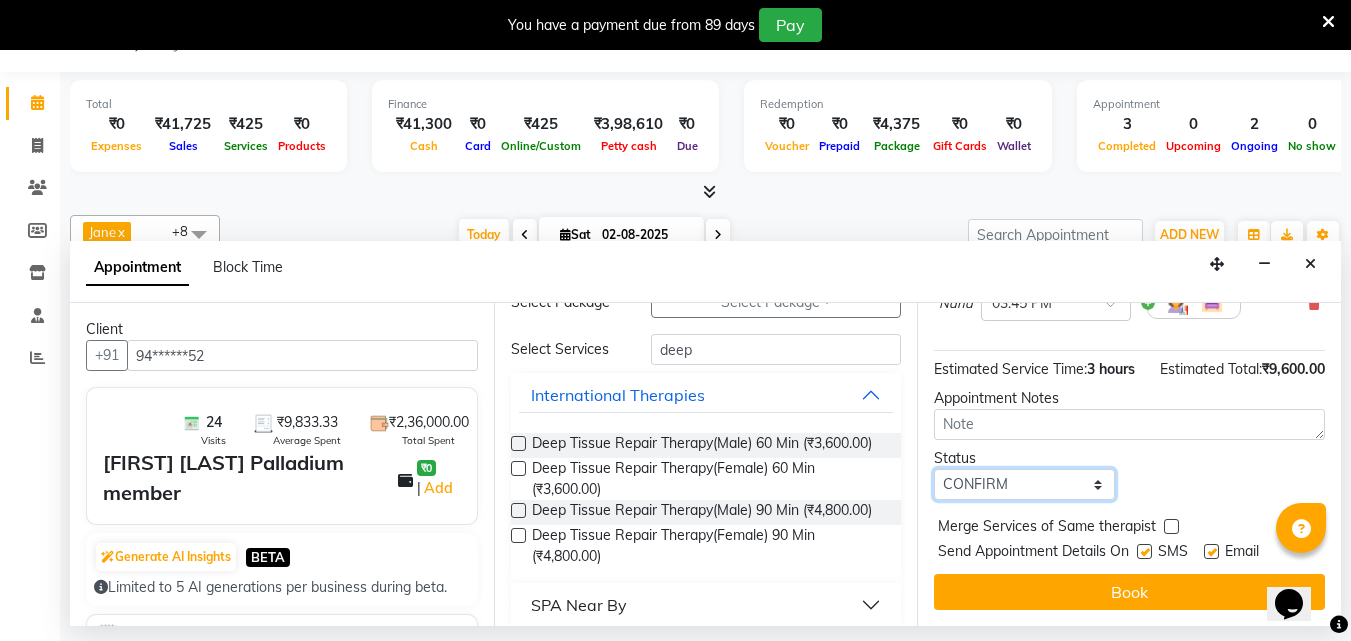 click on "Select TENTATIVE CONFIRM CHECK-IN UPCOMING" at bounding box center (1024, 484) 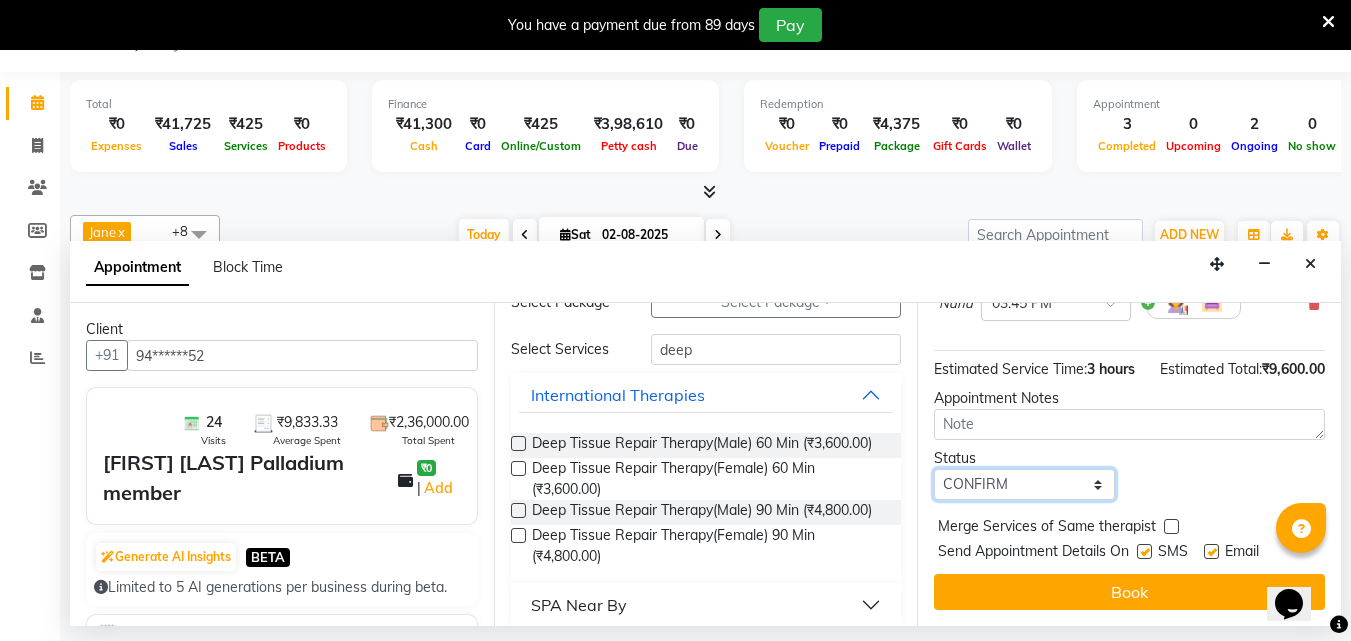 click on "Select TENTATIVE CONFIRM CHECK-IN UPCOMING" at bounding box center (1024, 484) 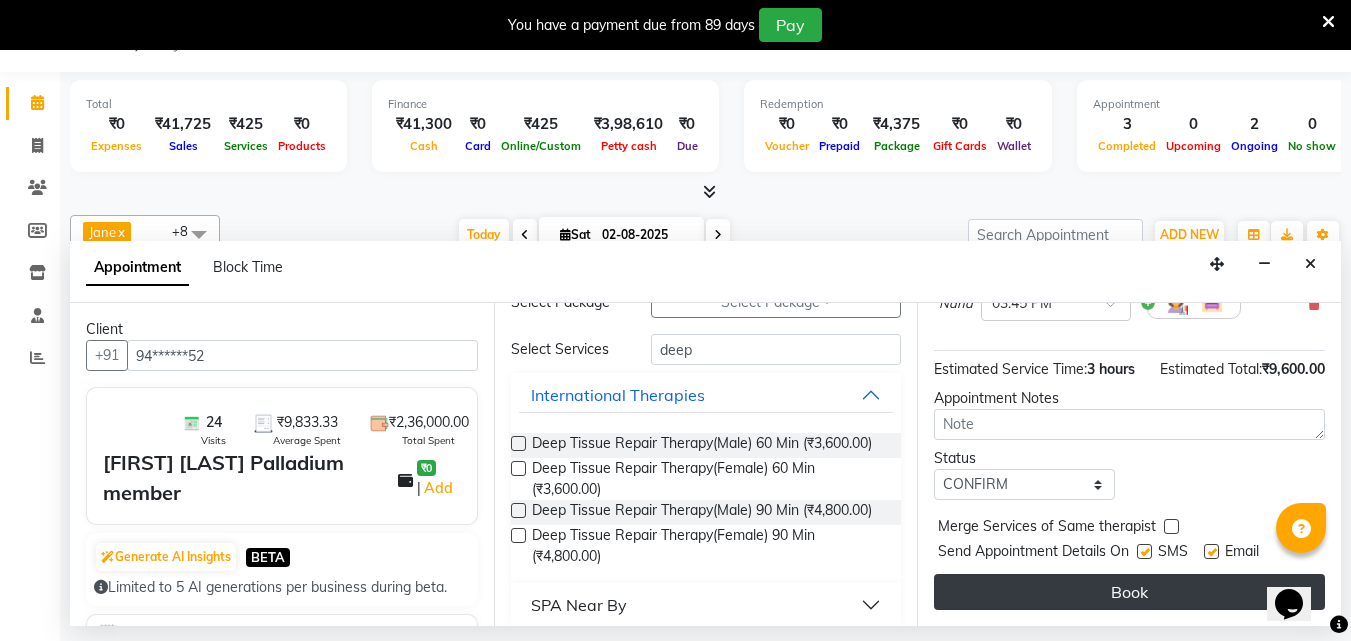 click on "Book" at bounding box center [1129, 592] 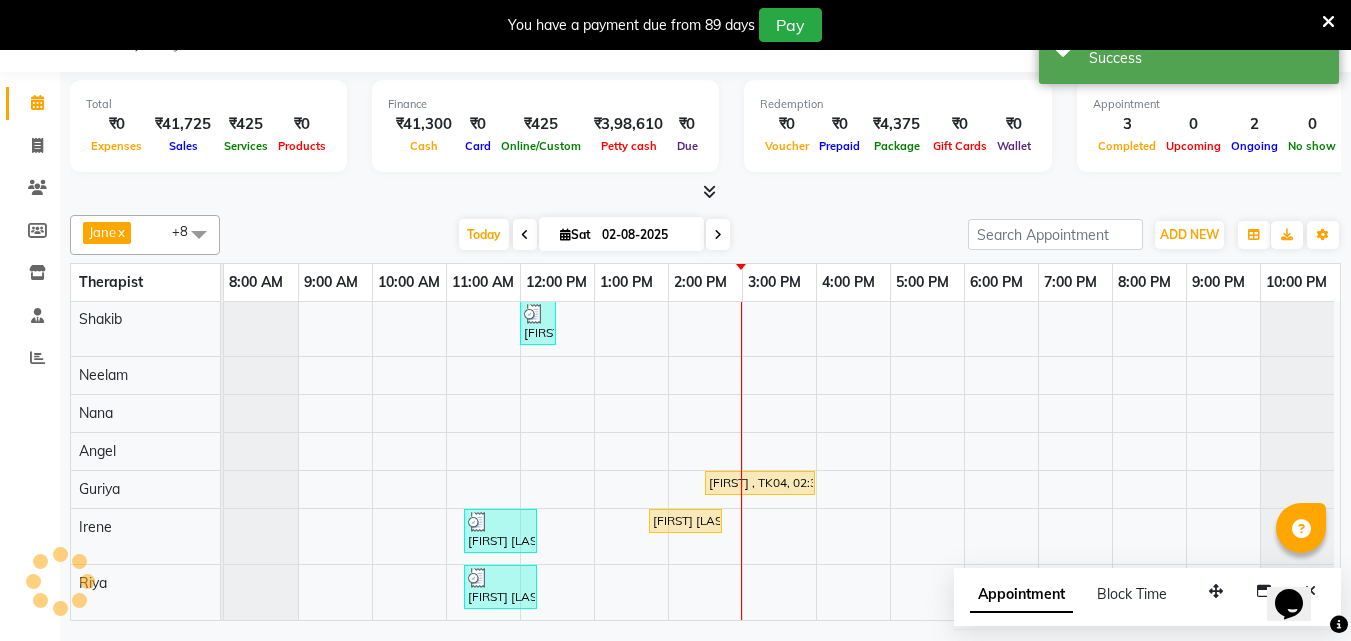 scroll, scrollTop: 0, scrollLeft: 0, axis: both 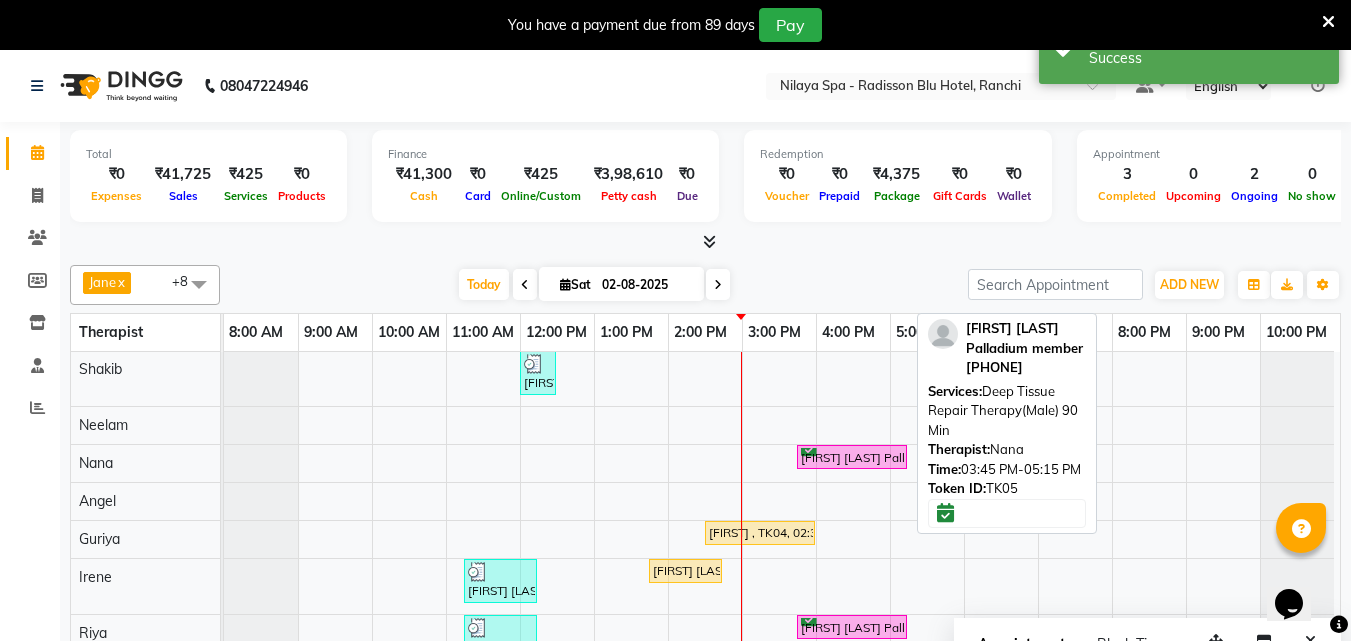 click on "[FIRST] [LAST] Palladium member, TK05, 03:45 PM-05:15 PM, Deep Tissue Repair Therapy(Male) 90 Min" at bounding box center (852, 457) 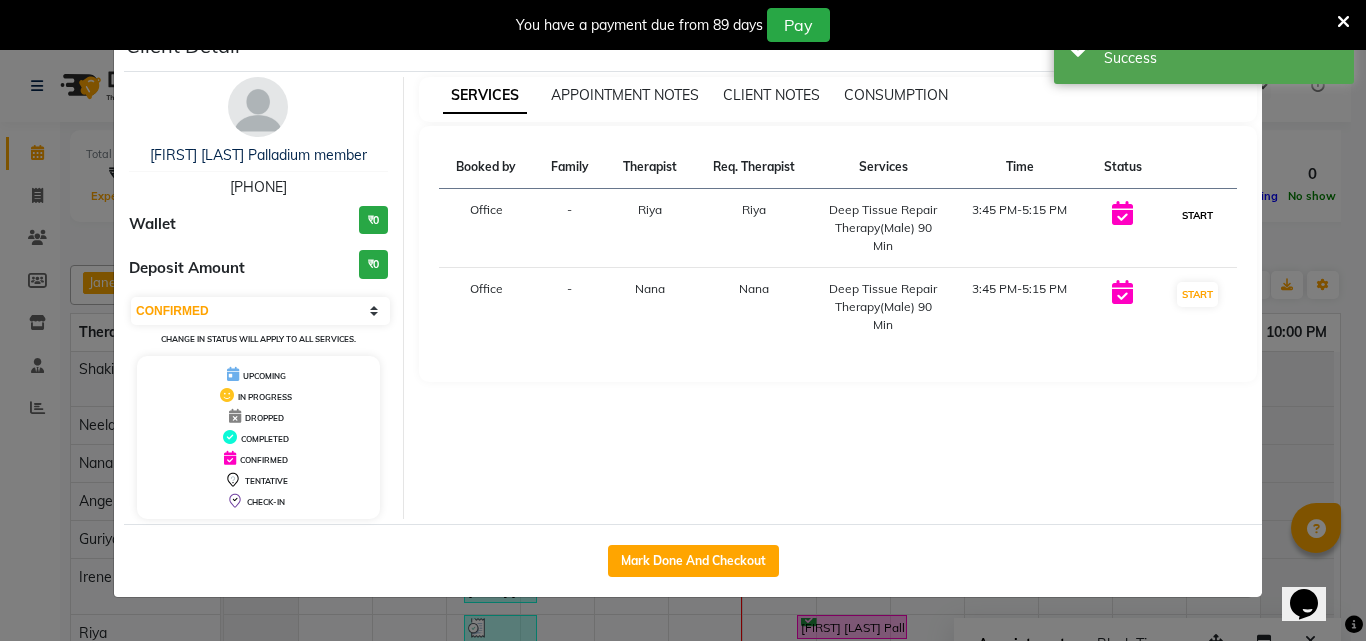 click on "START" at bounding box center [1197, 215] 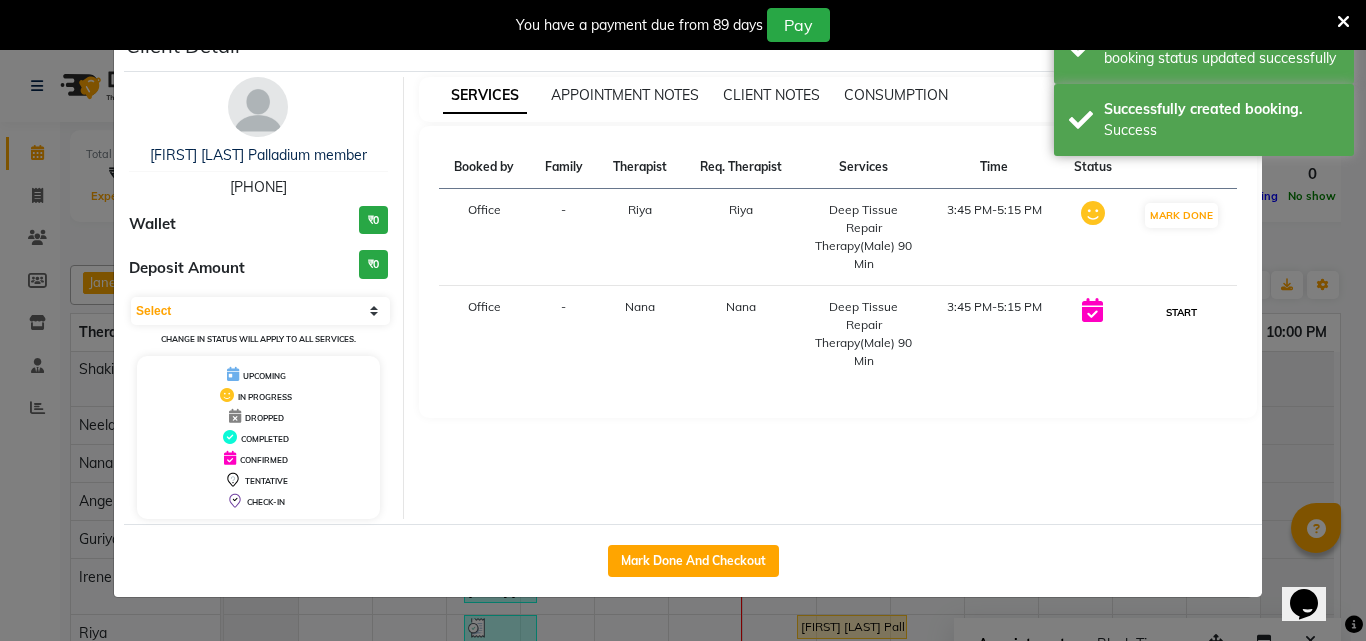 click on "START" at bounding box center (1181, 312) 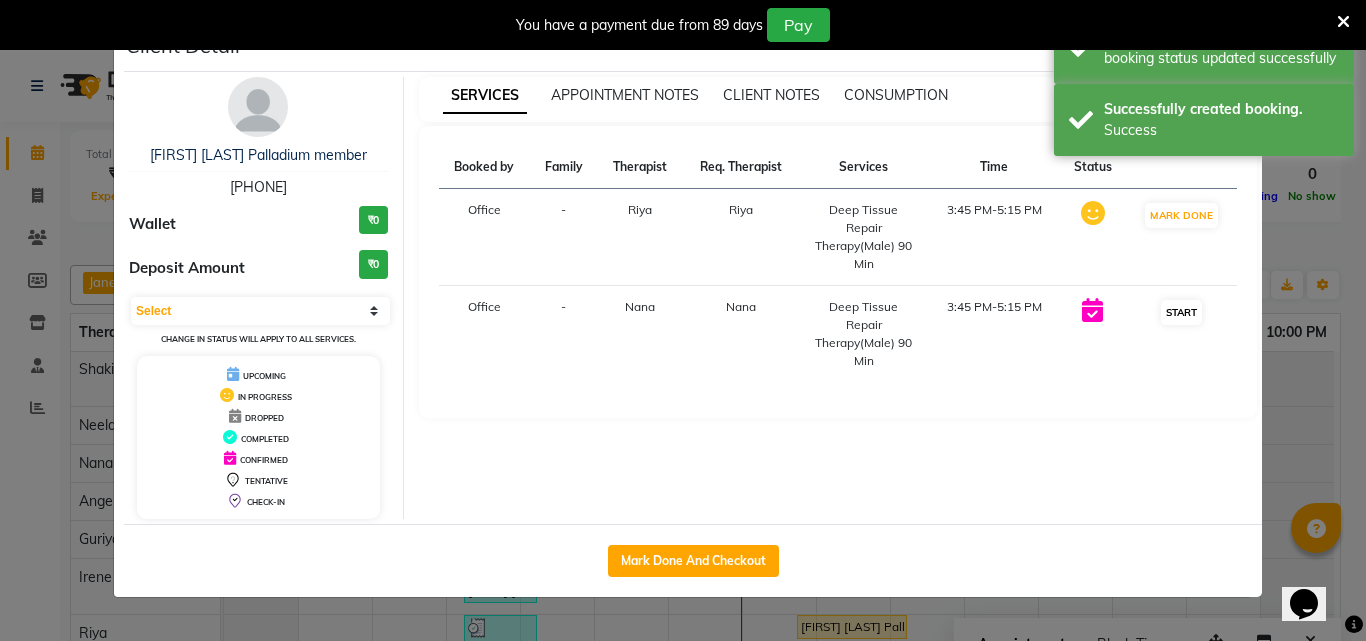 select on "1" 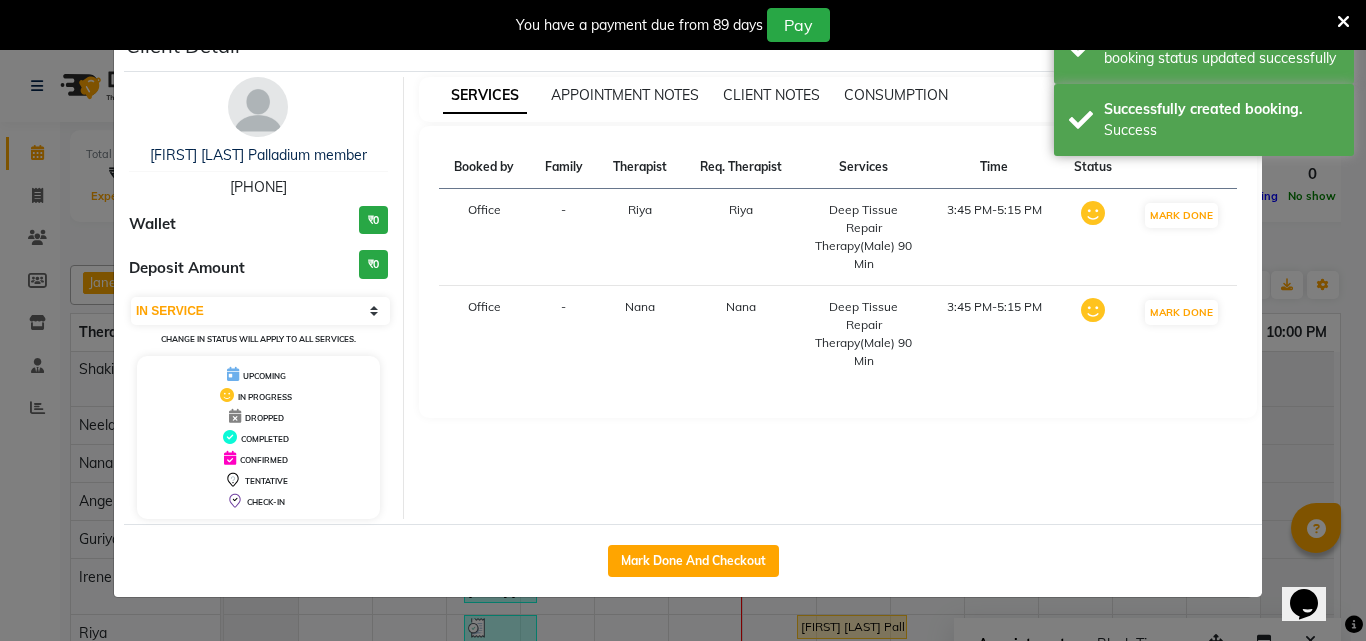 click on "SERVICES APPOINTMENT NOTES CLIENT NOTES CONSUMPTION Booked by Family Therapist Req. Therapist Services Time Status Office - Riya Riya Deep Tissue Repair Therapy(Male) 90 Min 3:45 PM-5:15 PM MARK DONE Office - Nana Nana Deep Tissue Repair Therapy(Male) 90 Min 3:45 PM-5:15 PM MARK DONE" at bounding box center [838, 298] 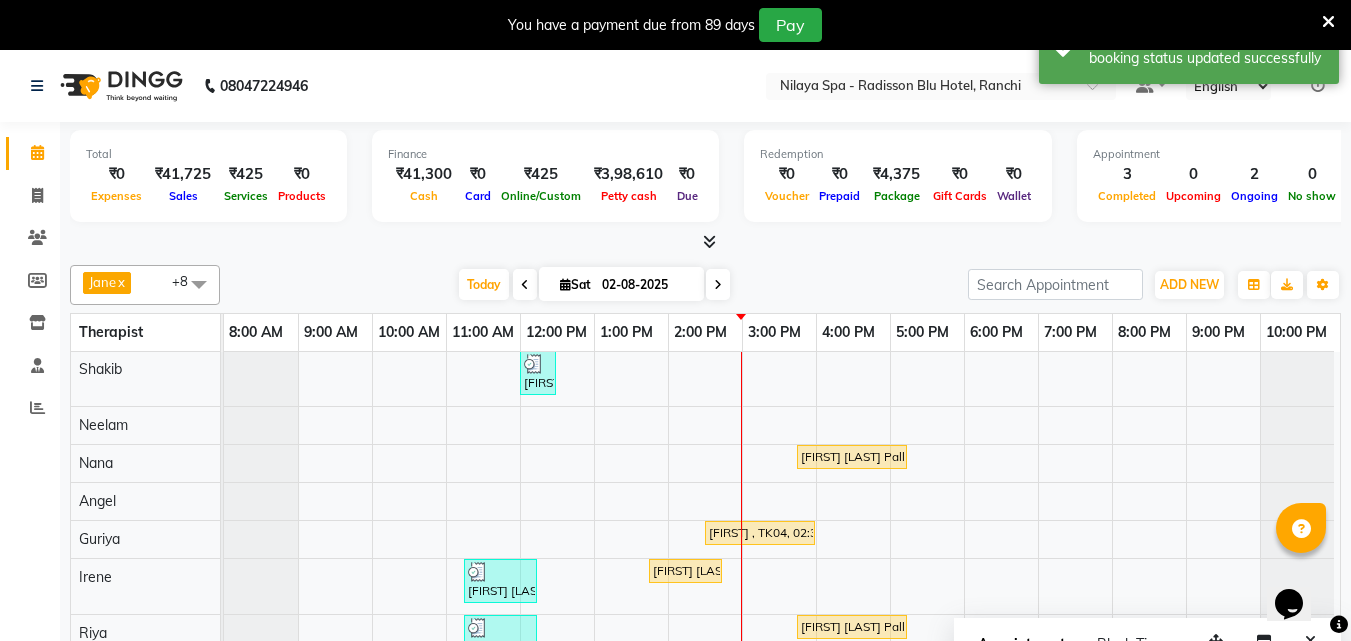 scroll, scrollTop: 50, scrollLeft: 0, axis: vertical 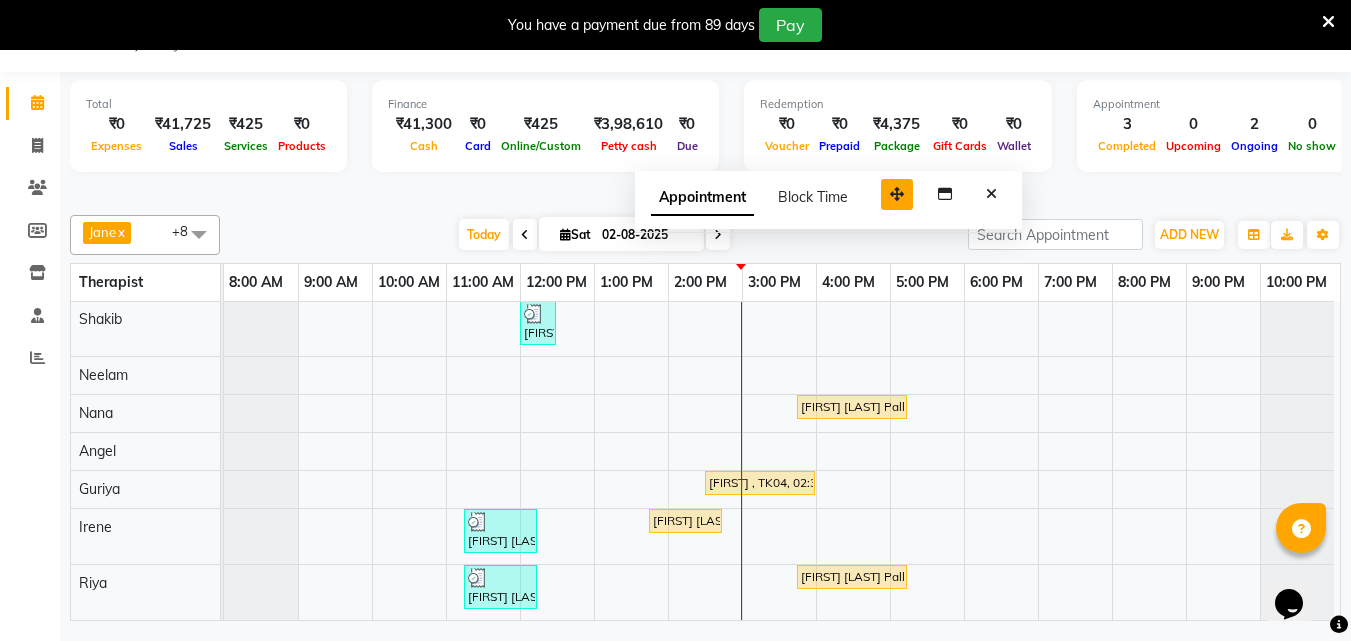 drag, startPoint x: 1210, startPoint y: 588, endPoint x: 891, endPoint y: 191, distance: 509.2838 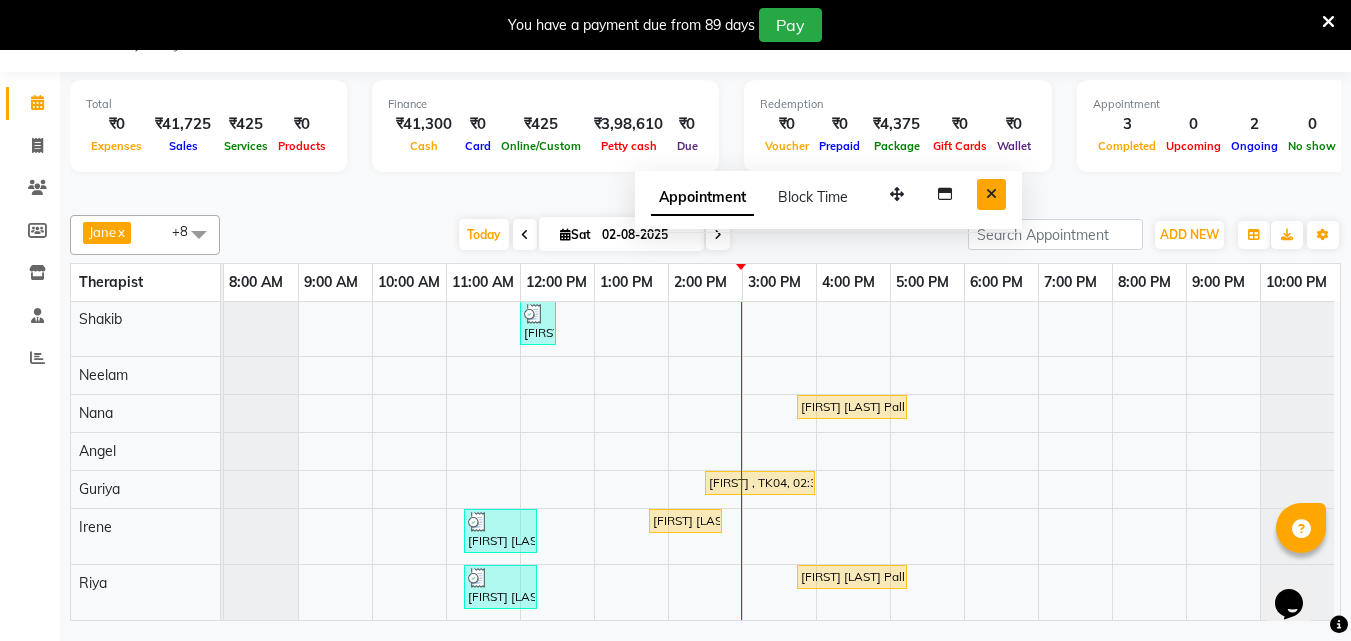 click at bounding box center (991, 194) 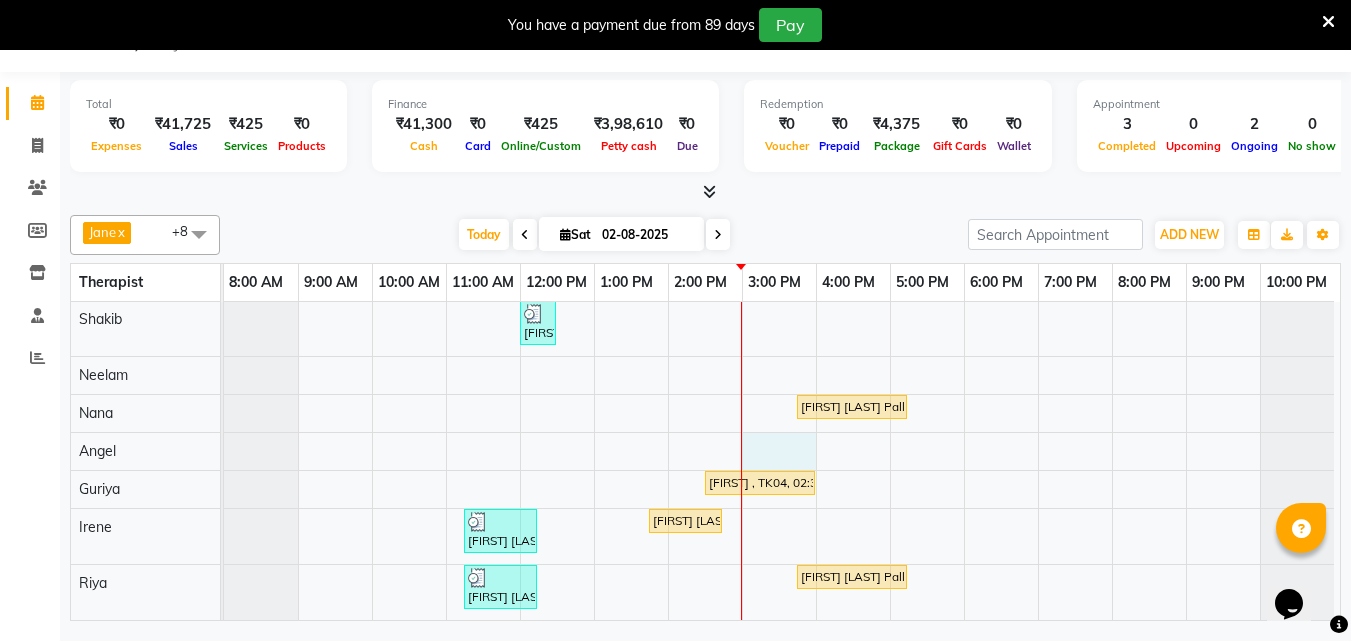 click on "[FIRST] [LAST] 20% Disc, TK02, 12:00 PM-12:30 PM, Mens Special - Shaving [FIRST] [LAST] Palladium member, TK05, 03:45 PM-05:15 PM, Deep Tissue Repair Therapy(Male) 90 Min [FIRST] , TK04, 02:30 PM-04:00 PM, R3 Fusion Therapy(Male) 90 Min [FIRST] [LAST] Gold member , TK01, 11:15 AM-12:15 PM, Deep Tissue Repair Therapy(Male) 60 Min [FIRST] [LAST] , TK03, 01:45 PM-02:45 PM, Traditional Swedish Relaxation Therapy(Male) 60 Min [FIRST] [LAST] Gold member , TK01, 11:15 AM-12:15 PM, Deep Tissue Repair Therapy(Male) 60 Min [FIRST] [LAST] Palladium member, TK05, 03:45 PM-05:15 PM, Deep Tissue Repair Therapy(Male) 90 Min" at bounding box center [782, 441] 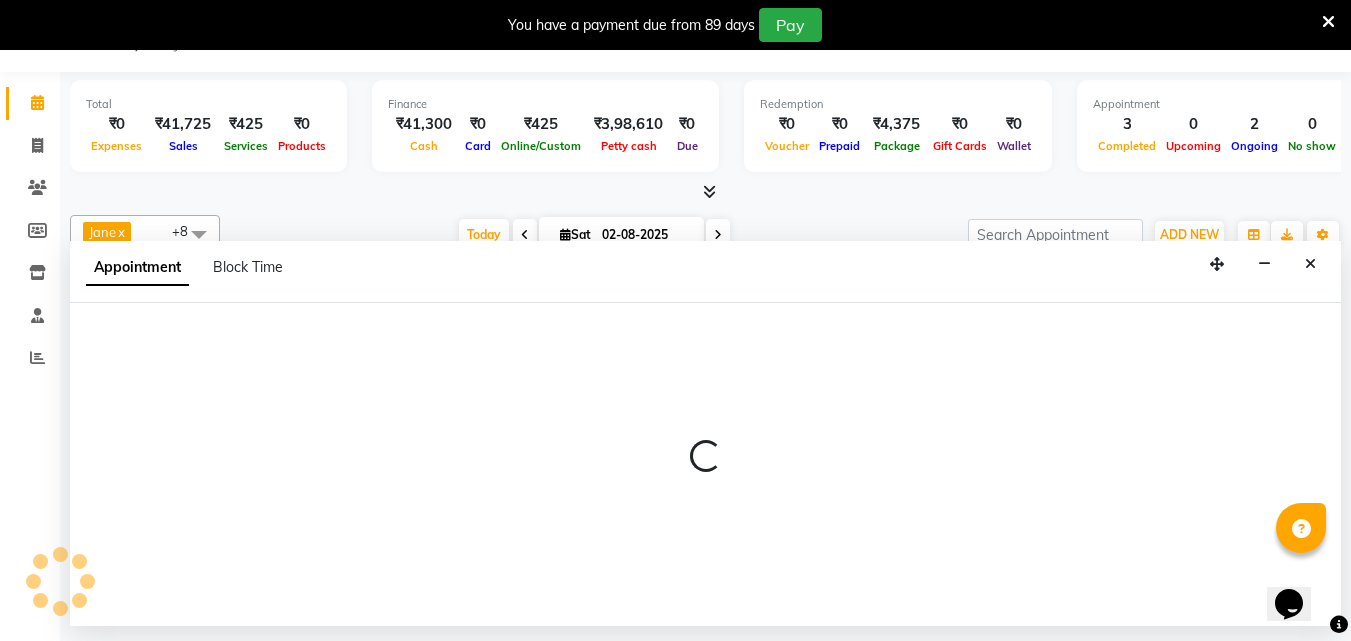 select on "78966" 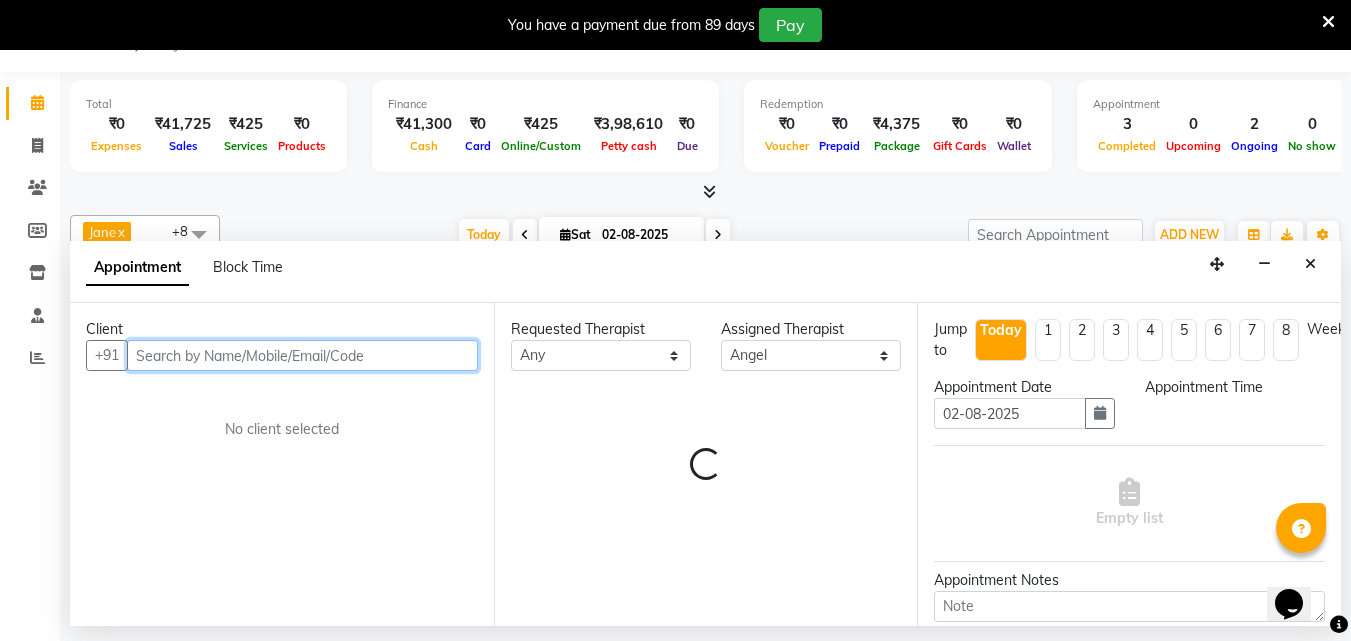 select on "900" 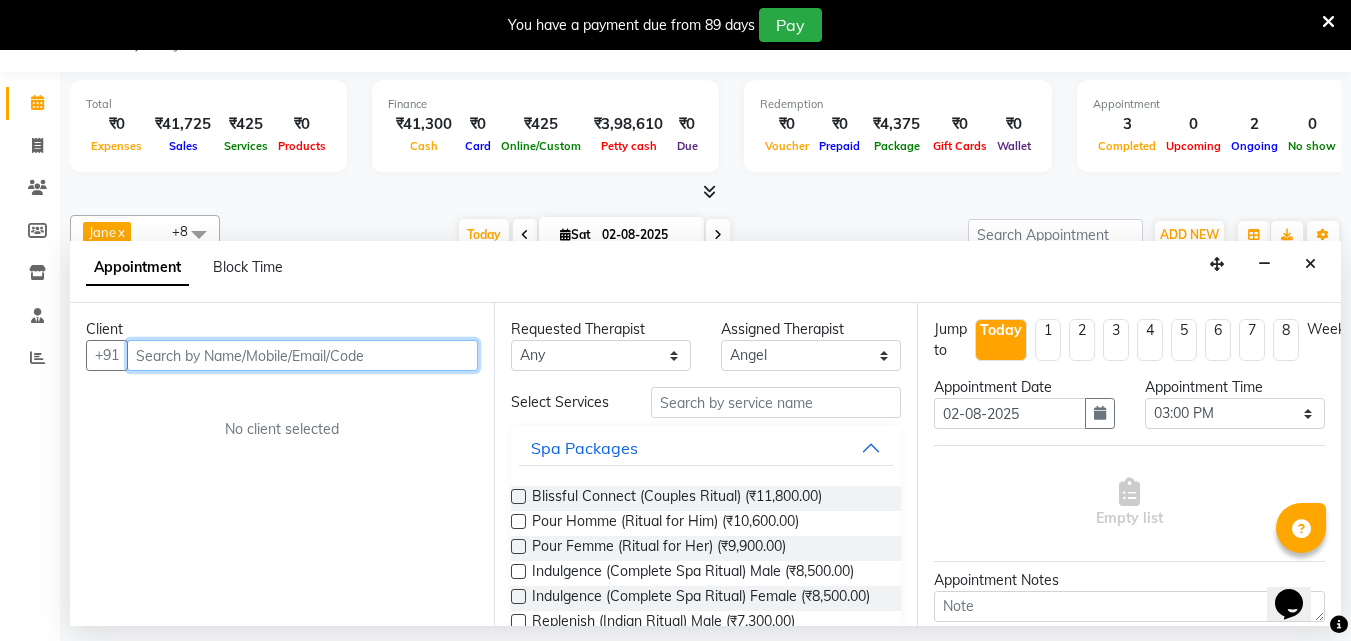 click at bounding box center (302, 355) 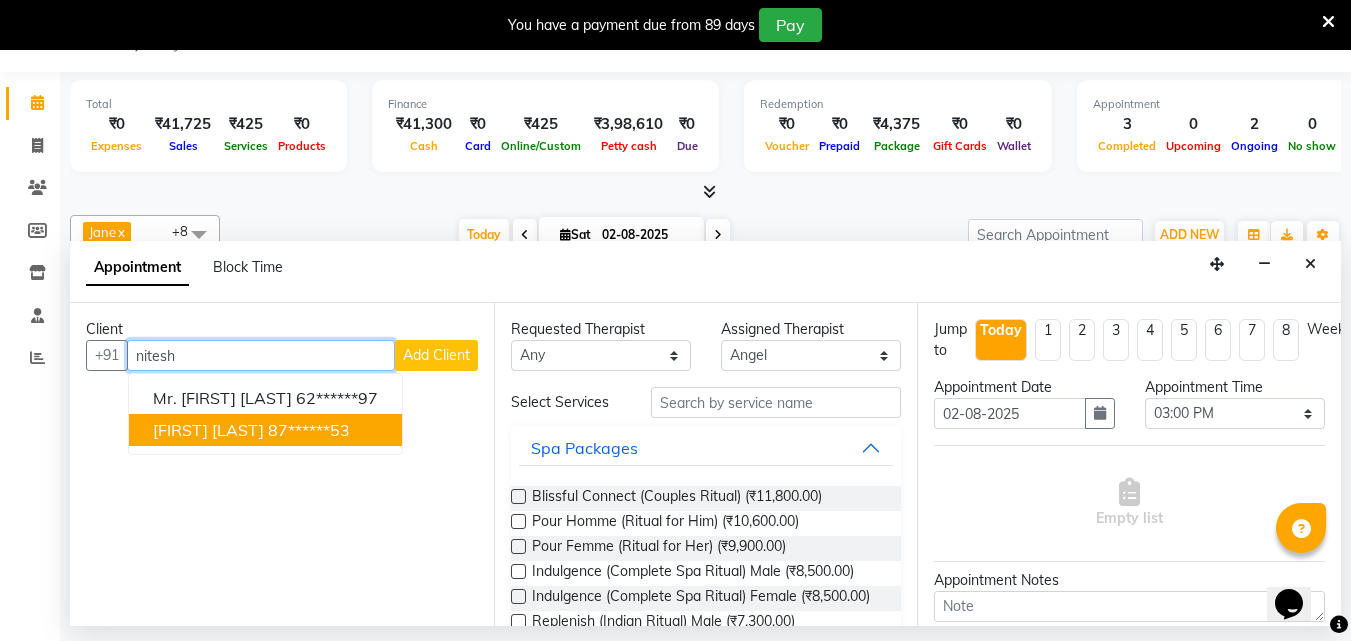 click on "87******53" at bounding box center (309, 430) 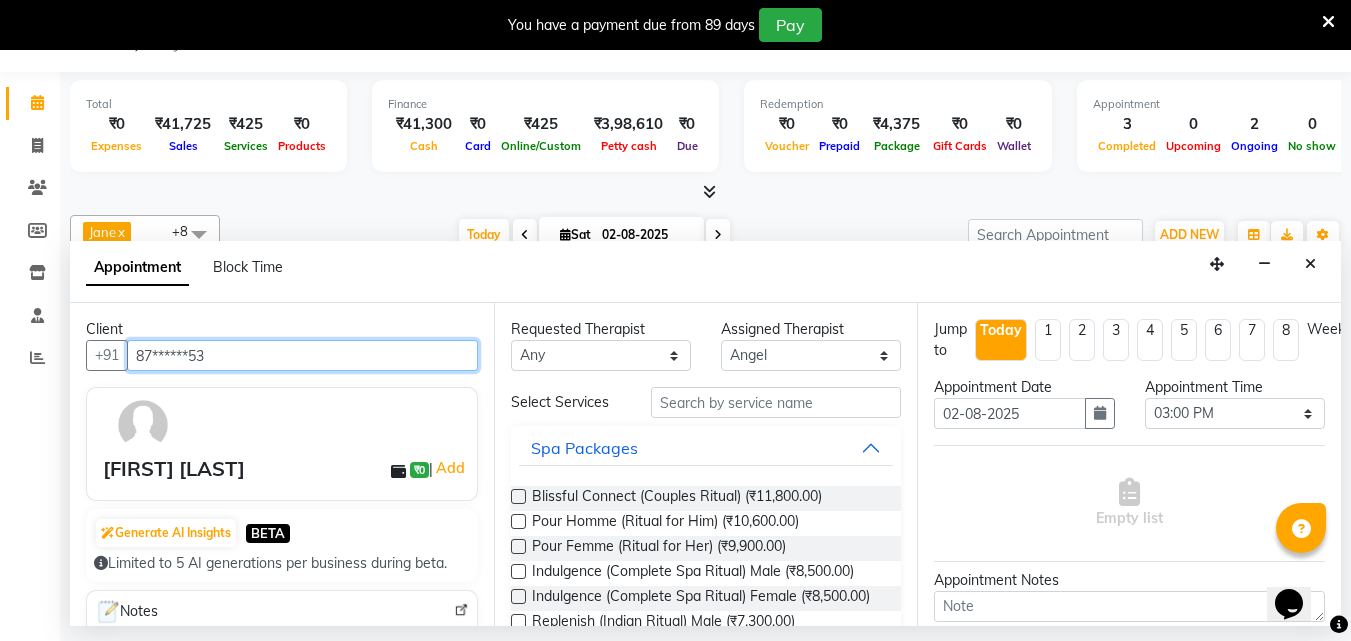 type on "87******53" 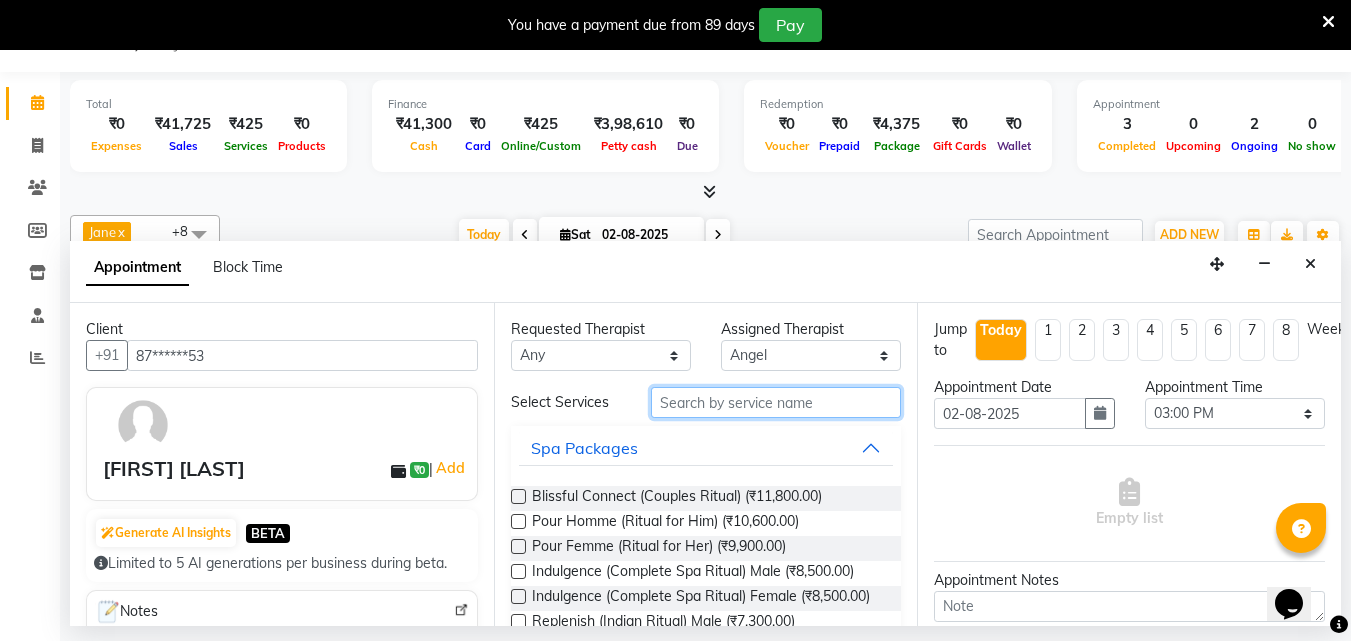 click at bounding box center (776, 402) 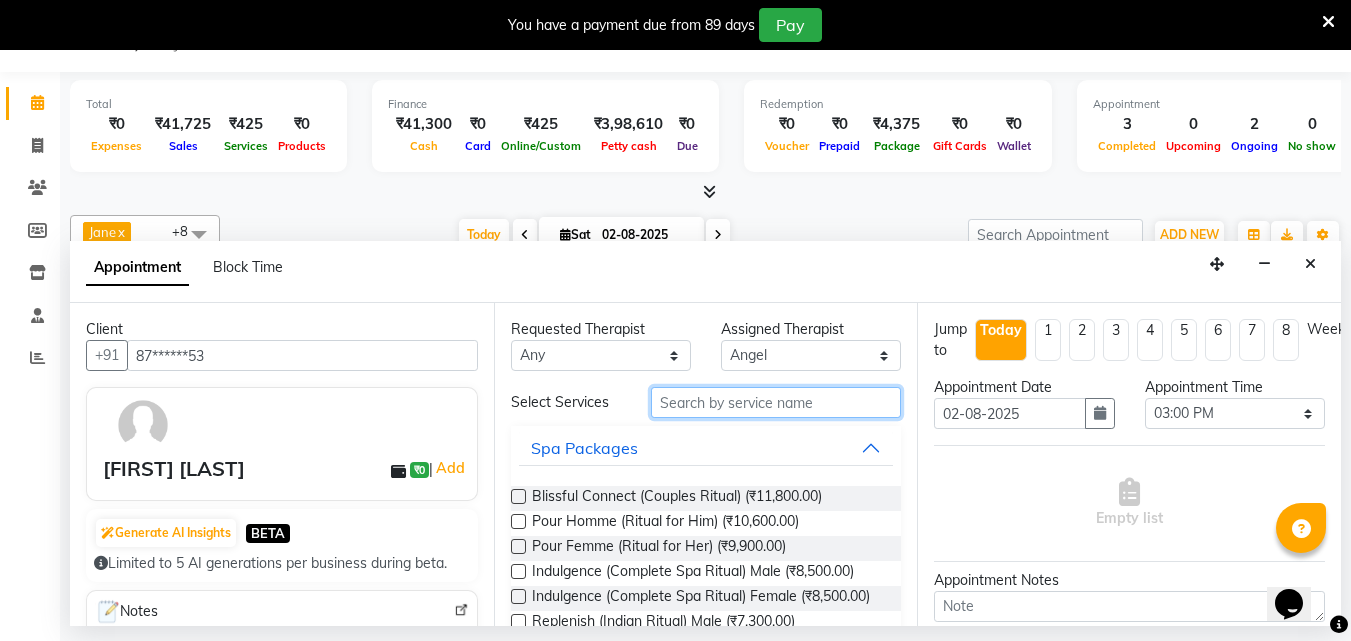 type on "n" 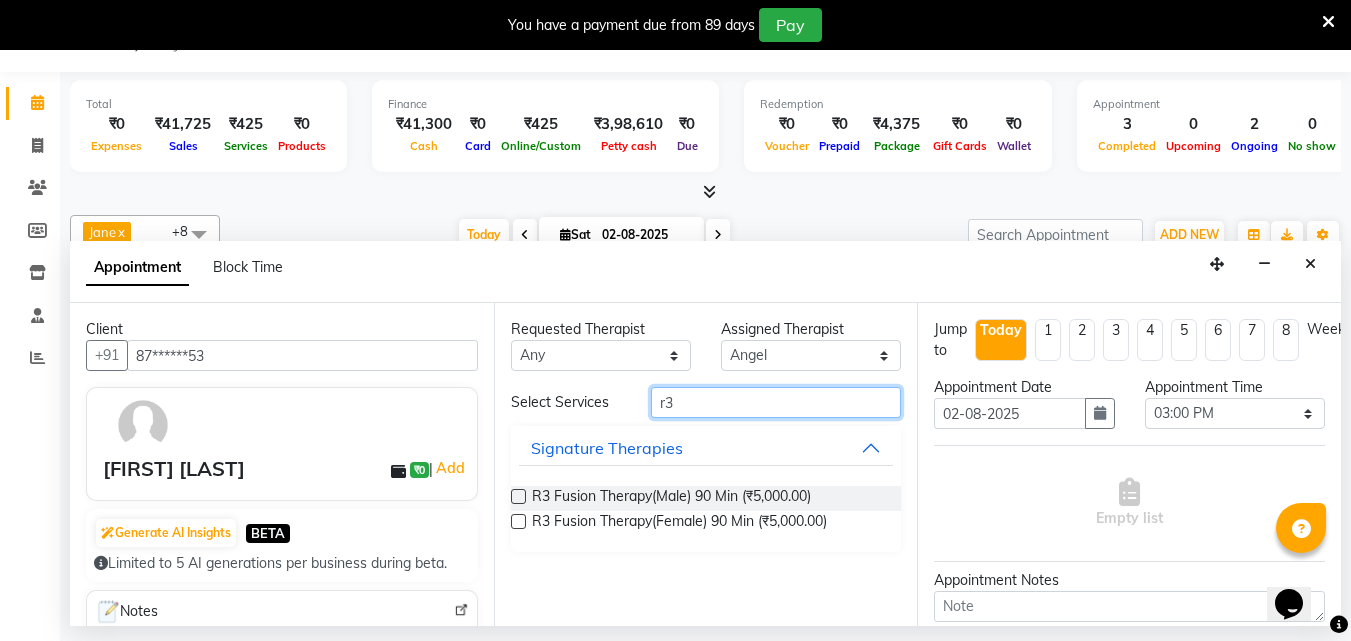 type on "r3" 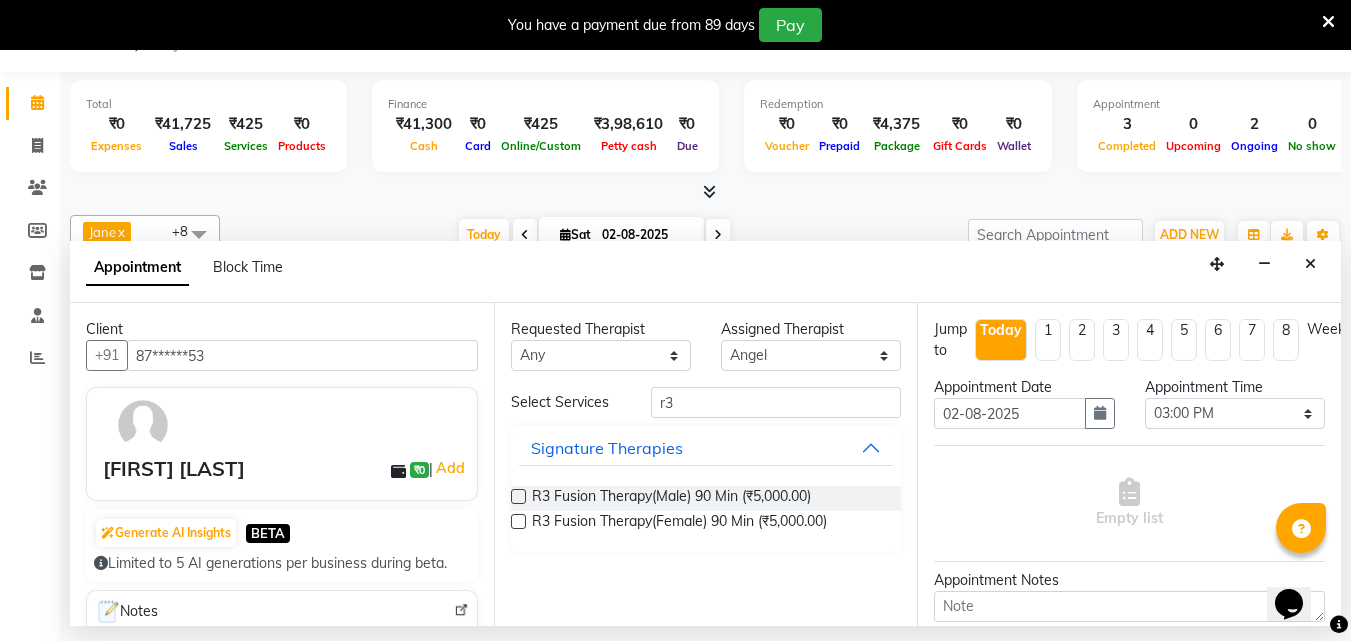 click at bounding box center [518, 496] 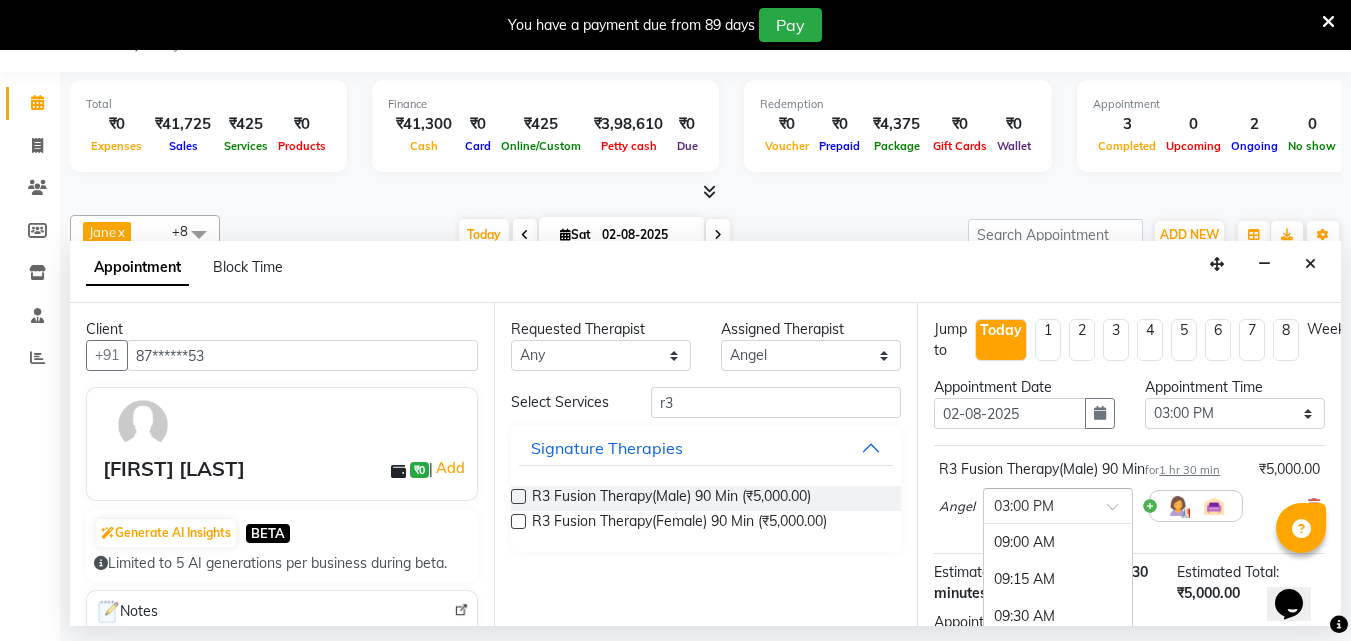 click at bounding box center [1119, 512] 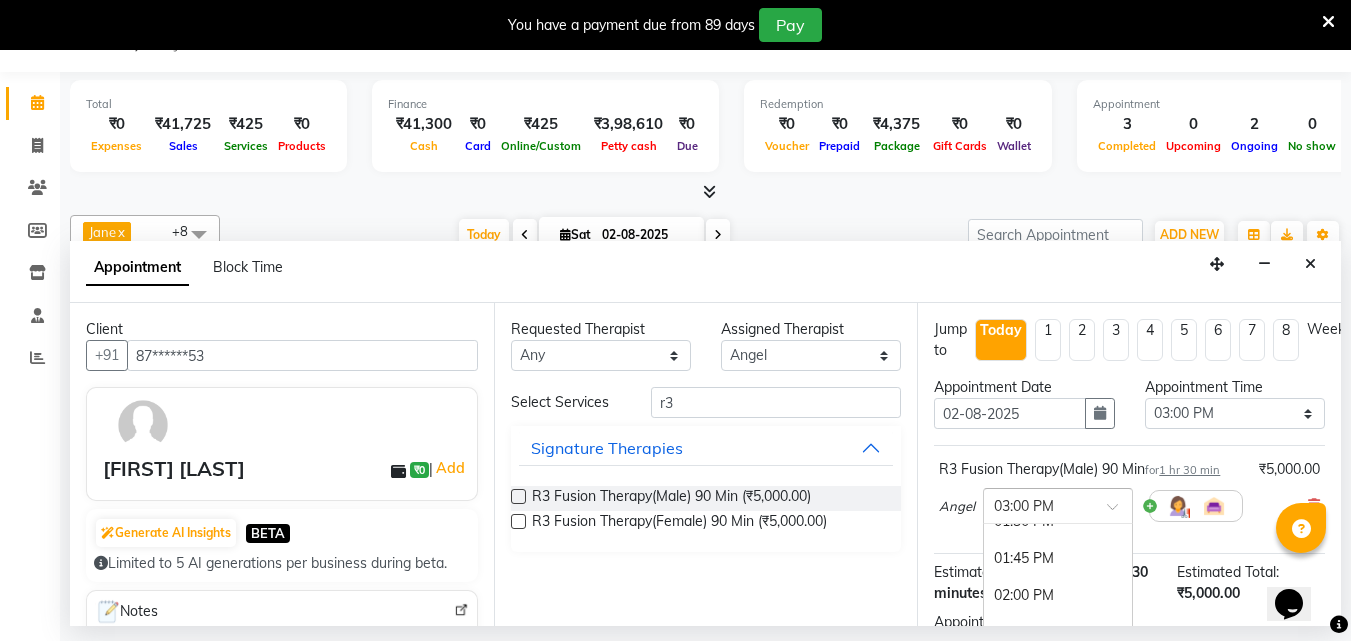 scroll, scrollTop: 487, scrollLeft: 0, axis: vertical 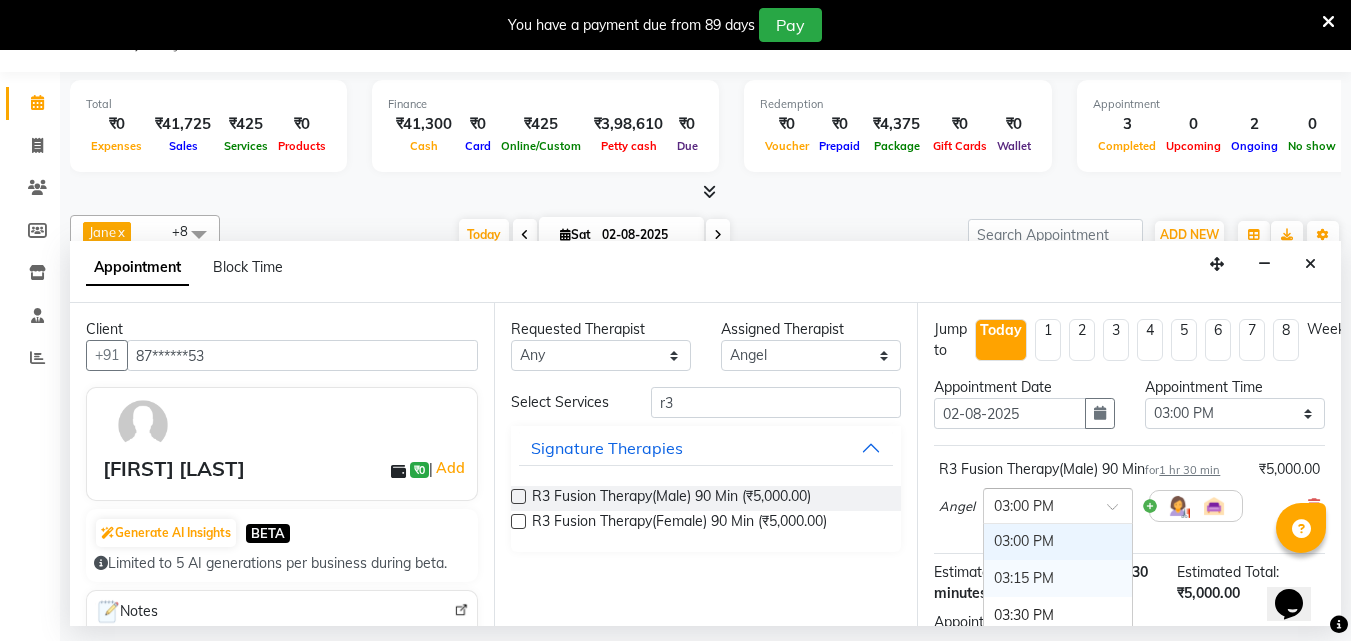 click on "03:15 PM" at bounding box center [1058, 578] 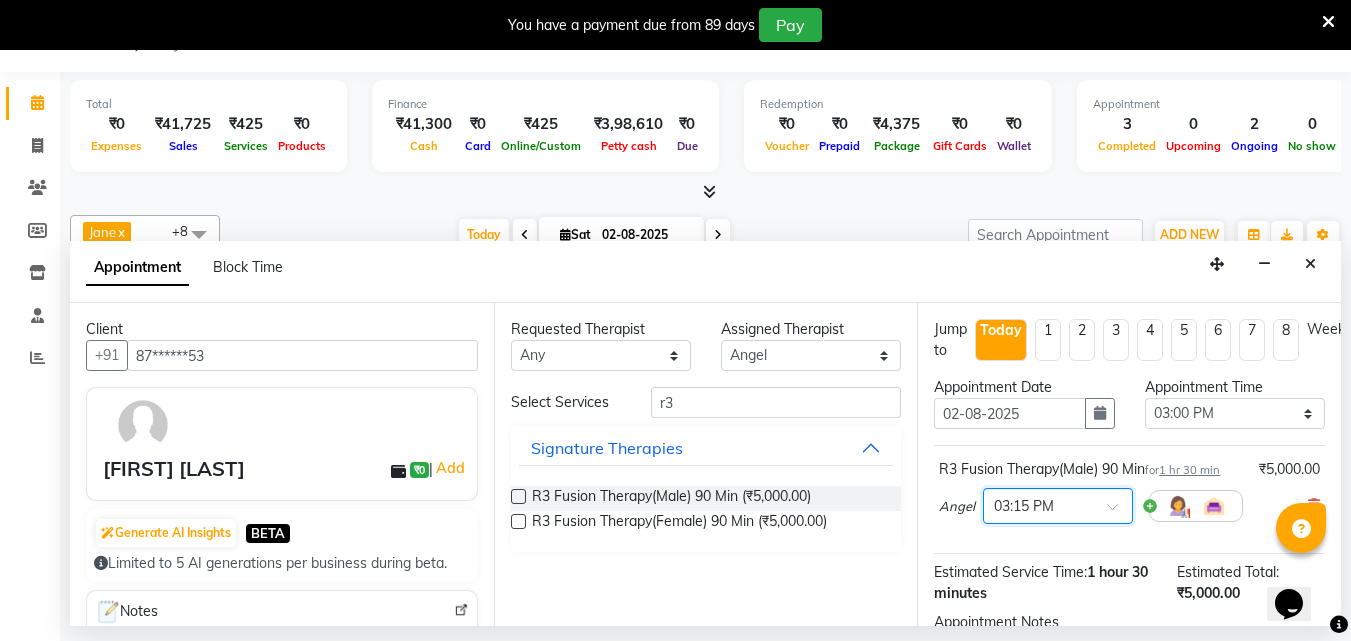 click at bounding box center [518, 496] 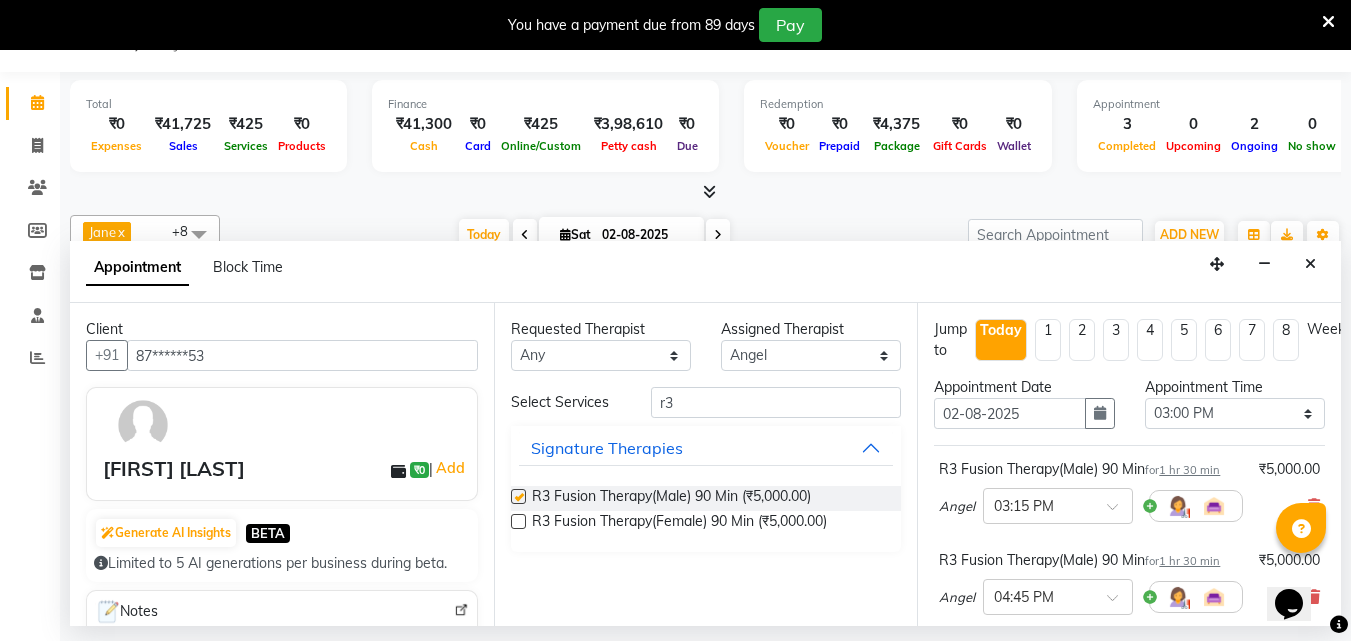 checkbox on "false" 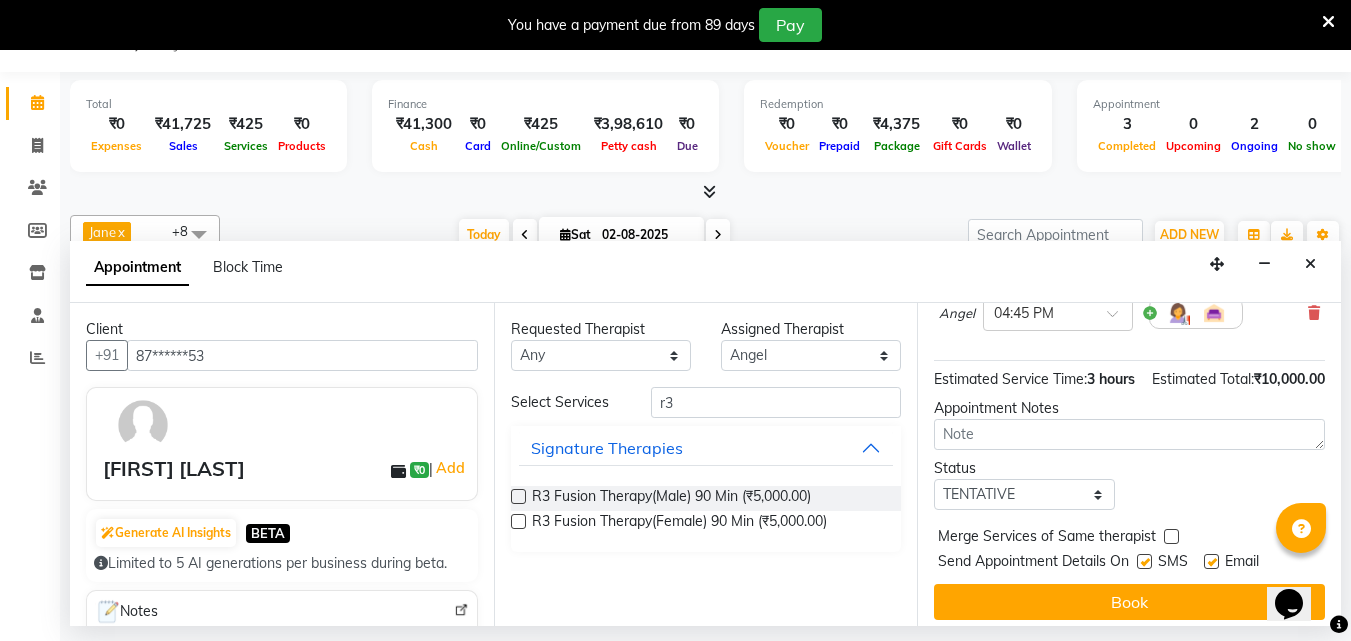 scroll, scrollTop: 300, scrollLeft: 0, axis: vertical 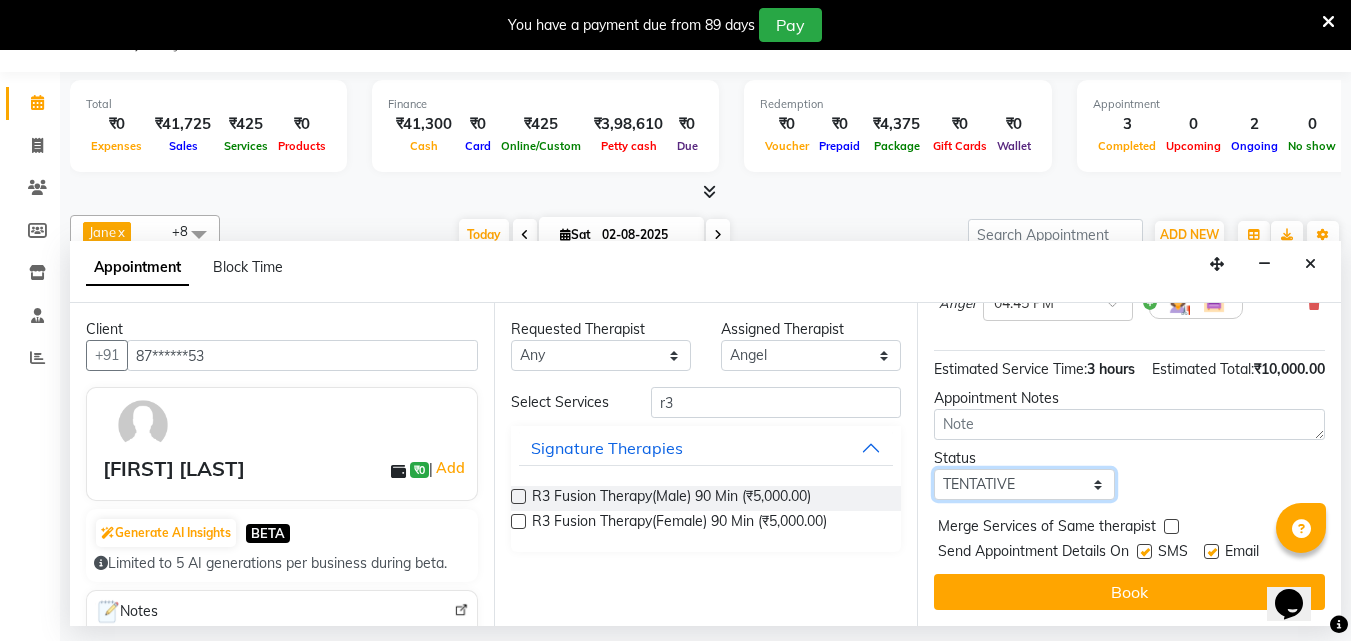 click on "Select TENTATIVE CONFIRM CHECK-IN UPCOMING" at bounding box center (1024, 484) 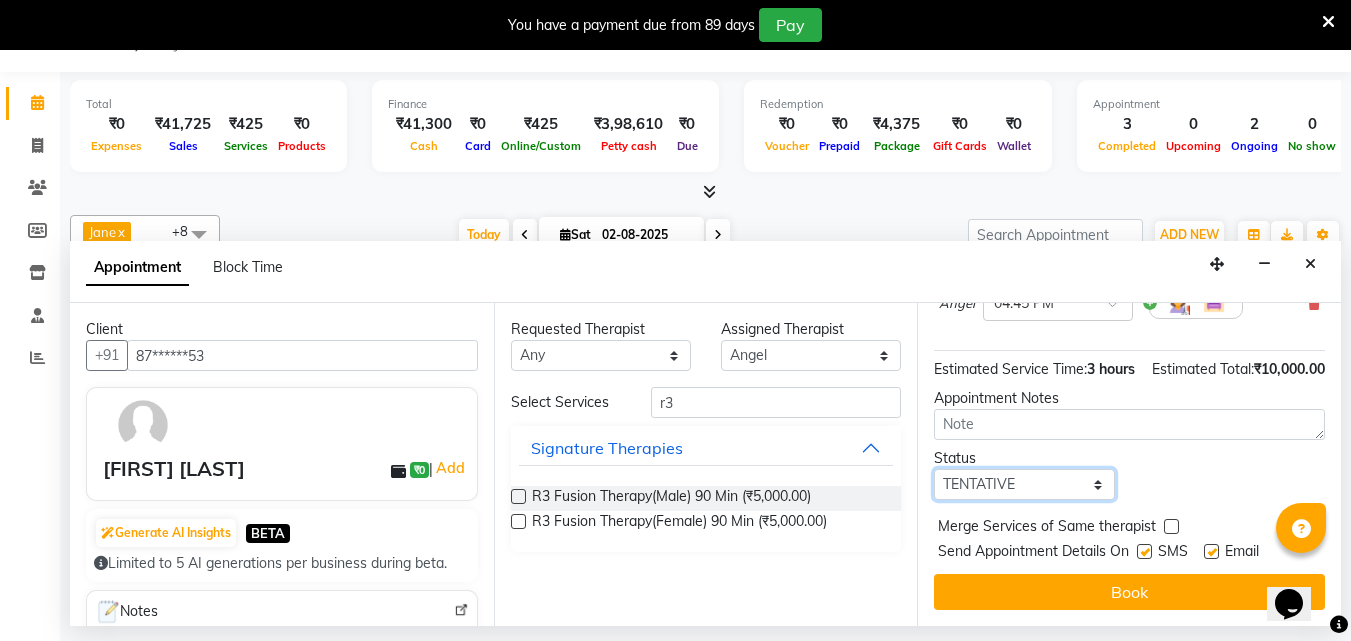 select on "confirm booking" 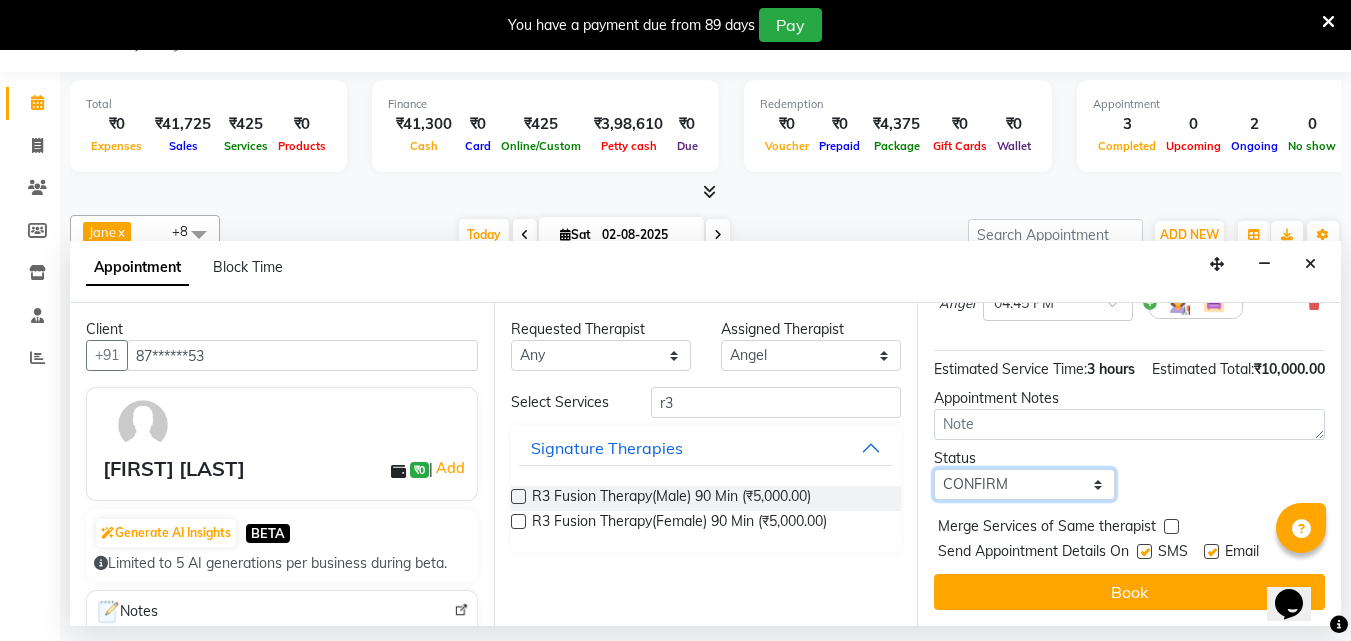 click on "Select TENTATIVE CONFIRM CHECK-IN UPCOMING" at bounding box center [1024, 484] 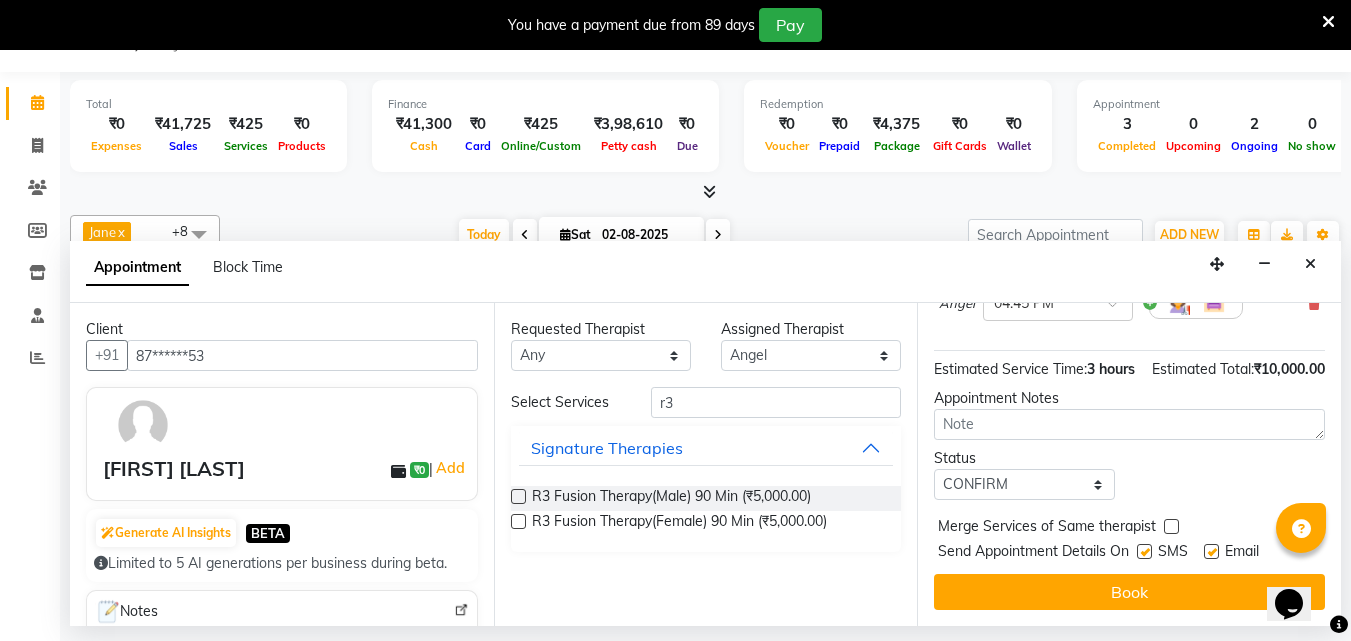 click at bounding box center [518, 496] 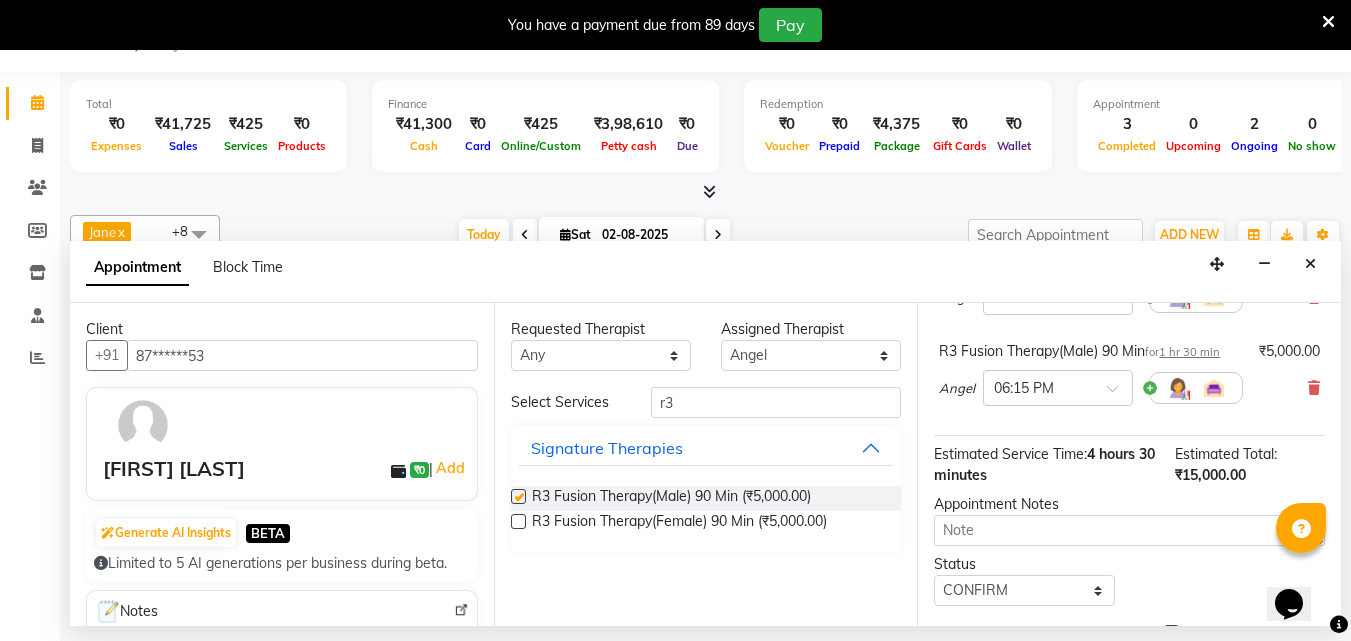 checkbox on "false" 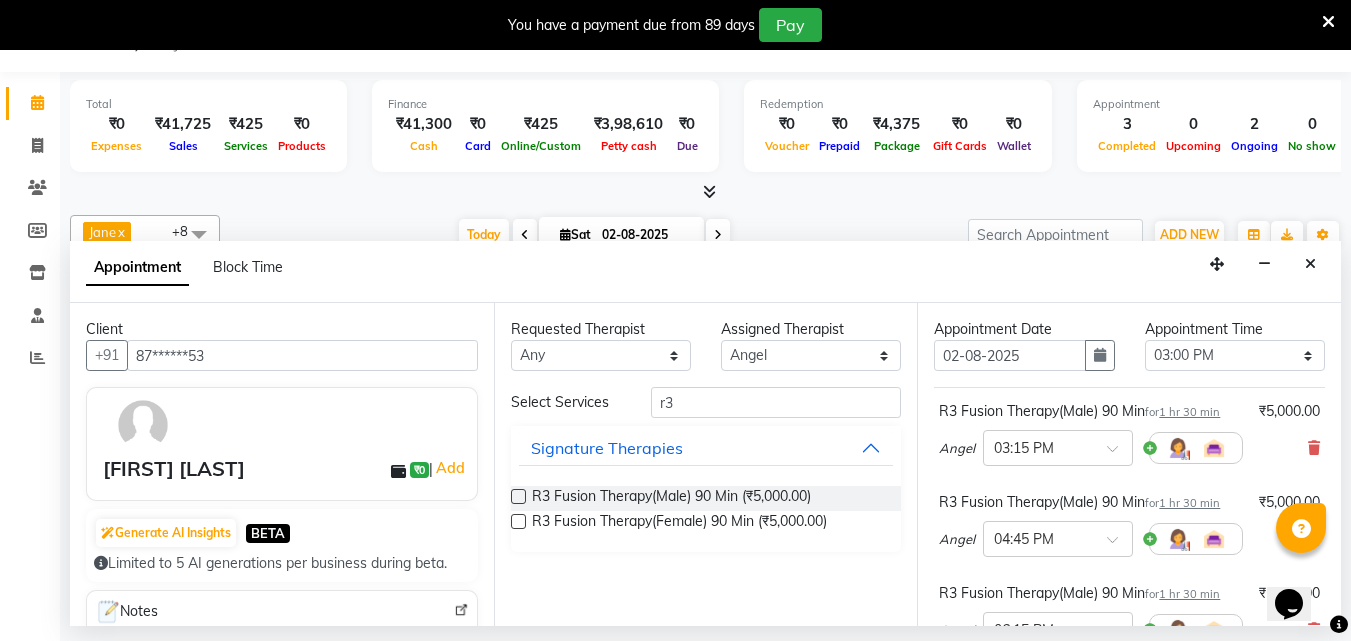 scroll, scrollTop: 100, scrollLeft: 0, axis: vertical 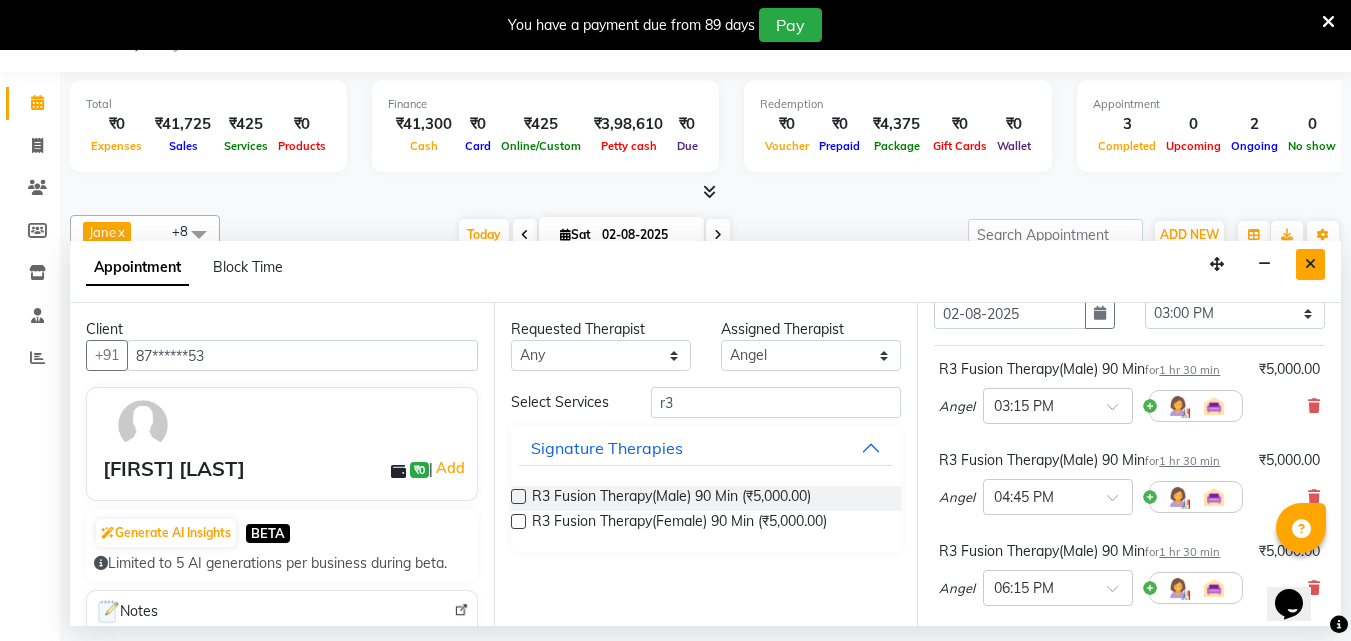 click at bounding box center [1310, 264] 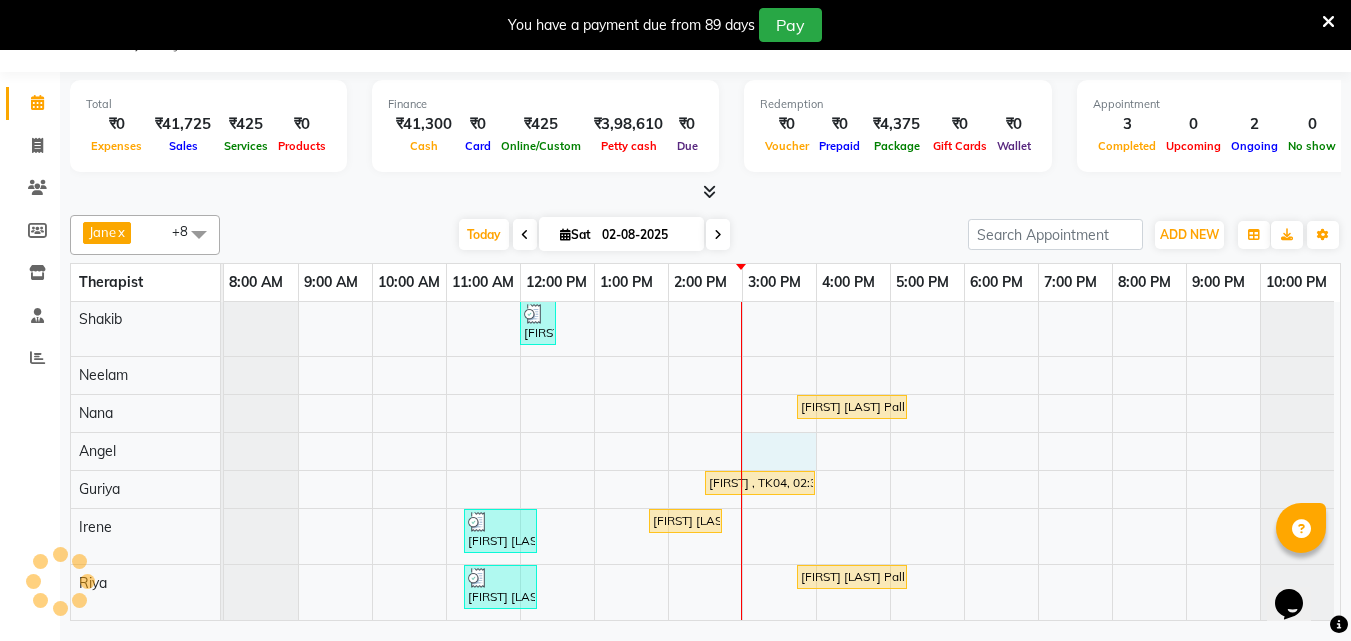 click on "[FIRST] [LAST] 20% Disc, TK02, 12:00 PM-12:30 PM, Mens Special - Shaving [FIRST] [LAST] Palladium member, TK05, 03:45 PM-05:15 PM, Deep Tissue Repair Therapy(Male) 90 Min [FIRST] , TK04, 02:30 PM-04:00 PM, R3 Fusion Therapy(Male) 90 Min [FIRST] [LAST] Gold member , TK01, 11:15 AM-12:15 PM, Deep Tissue Repair Therapy(Male) 60 Min [FIRST] [LAST] , TK03, 01:45 PM-02:45 PM, Traditional Swedish Relaxation Therapy(Male) 60 Min [FIRST] [LAST] Gold member , TK01, 11:15 AM-12:15 PM, Deep Tissue Repair Therapy(Male) 60 Min [FIRST] [LAST] Palladium member, TK05, 03:45 PM-05:15 PM, Deep Tissue Repair Therapy(Male) 90 Min" at bounding box center (782, 441) 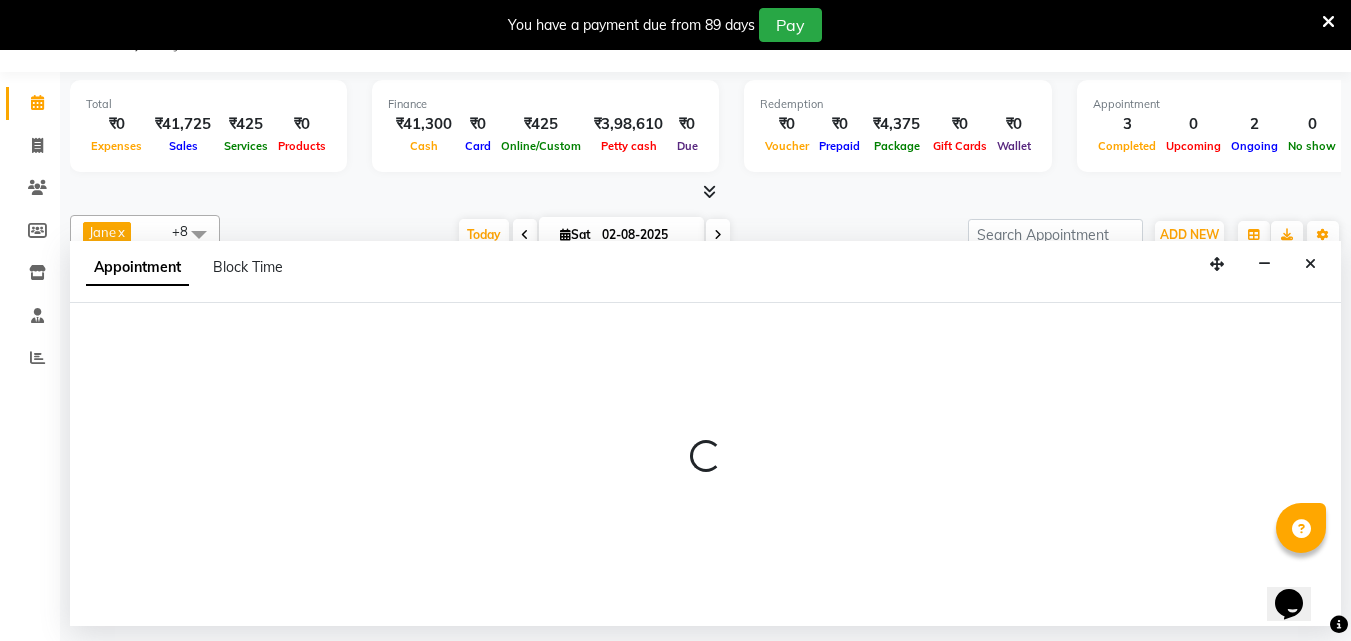 select on "78966" 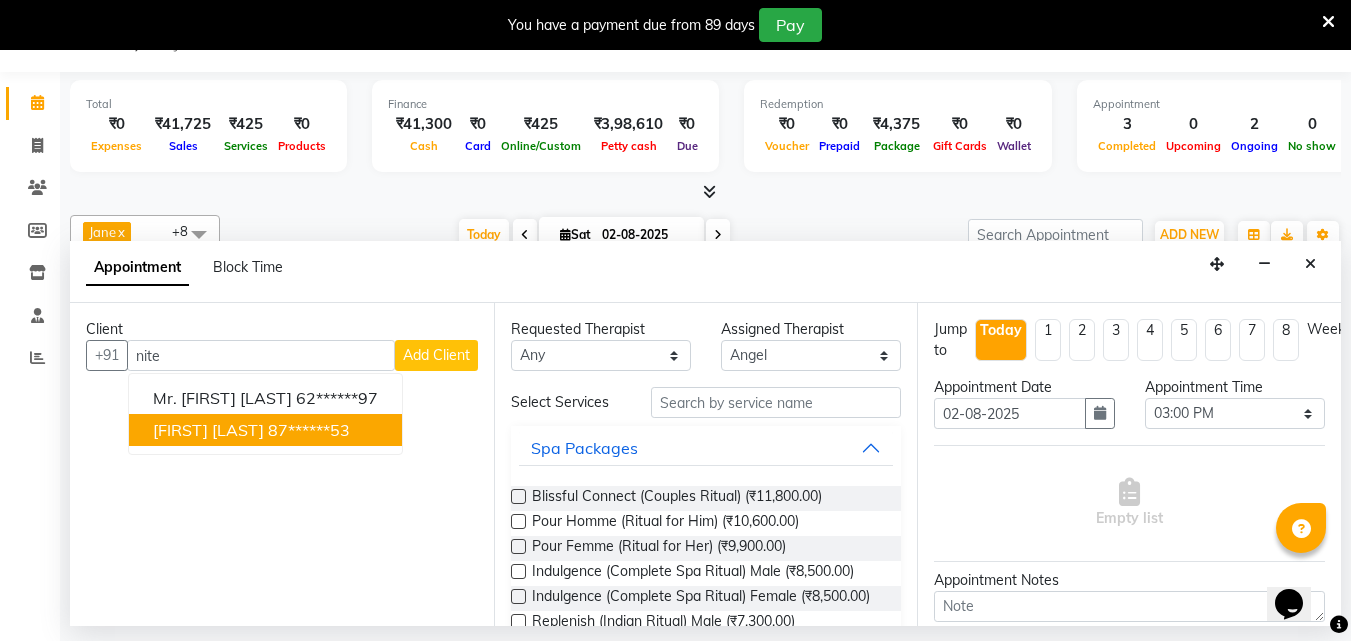 click on "87******53" at bounding box center [309, 430] 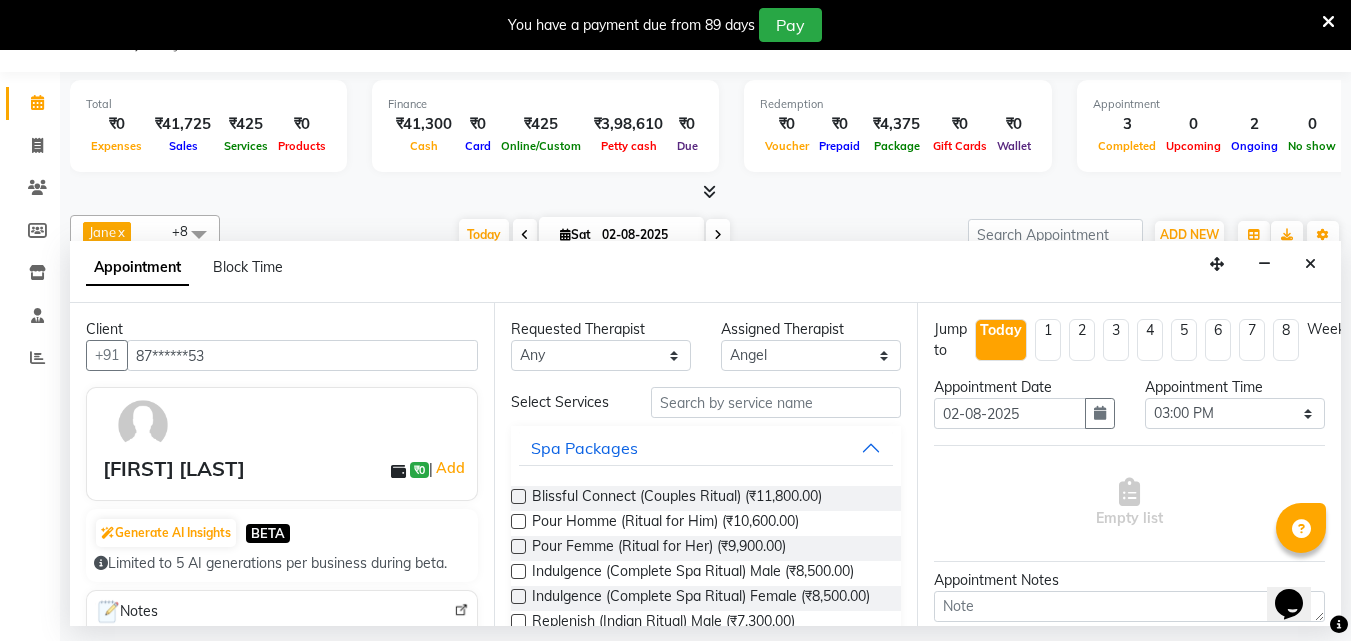 type on "87******53" 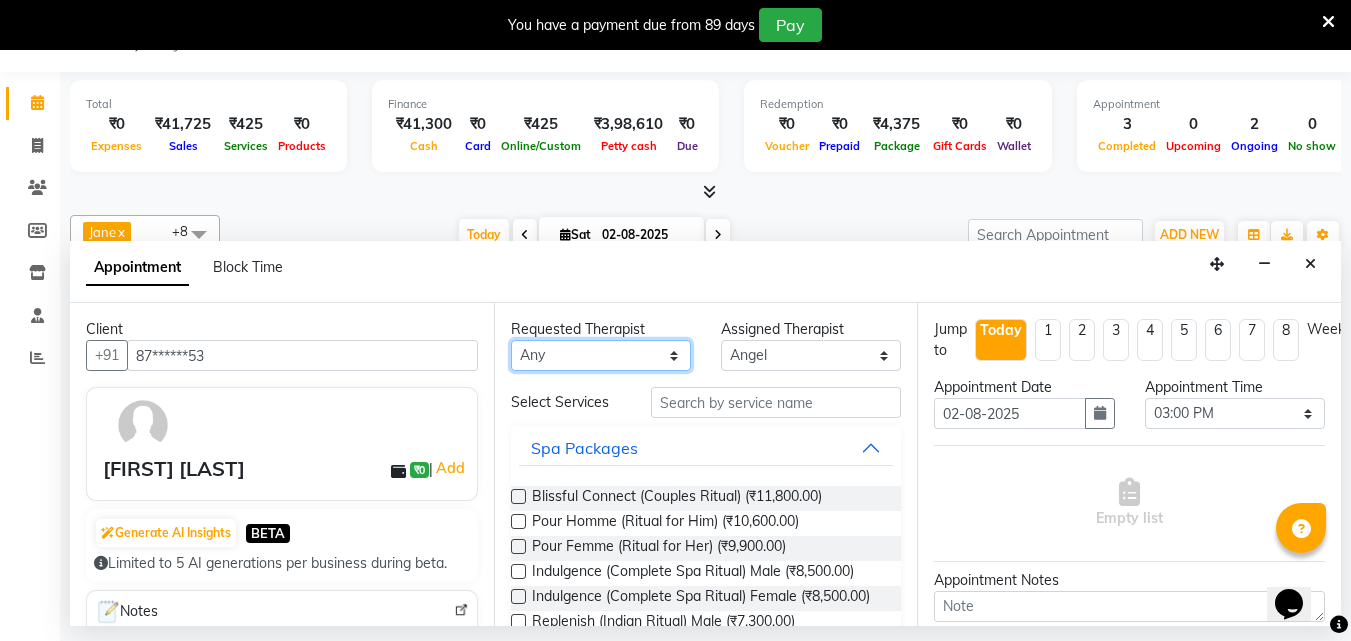 click on "Any Angel Guriya Irene Nana Neelam Office Riya Sayak Shakib" at bounding box center (601, 355) 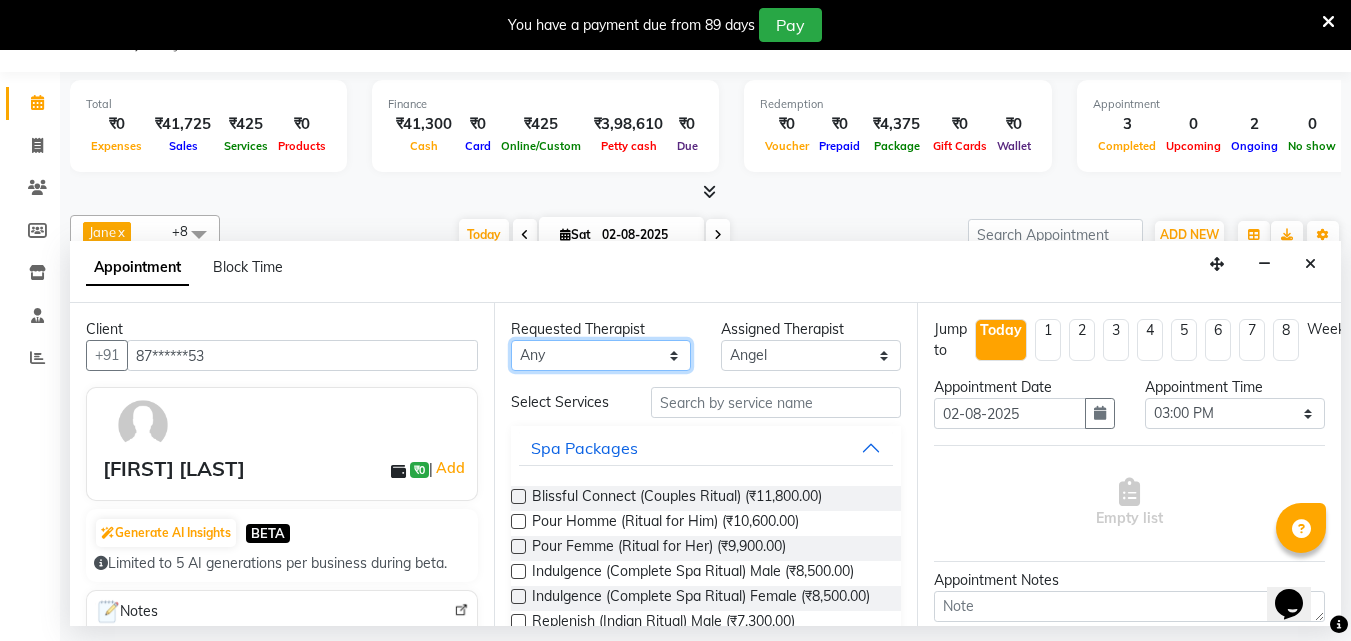 select on "78966" 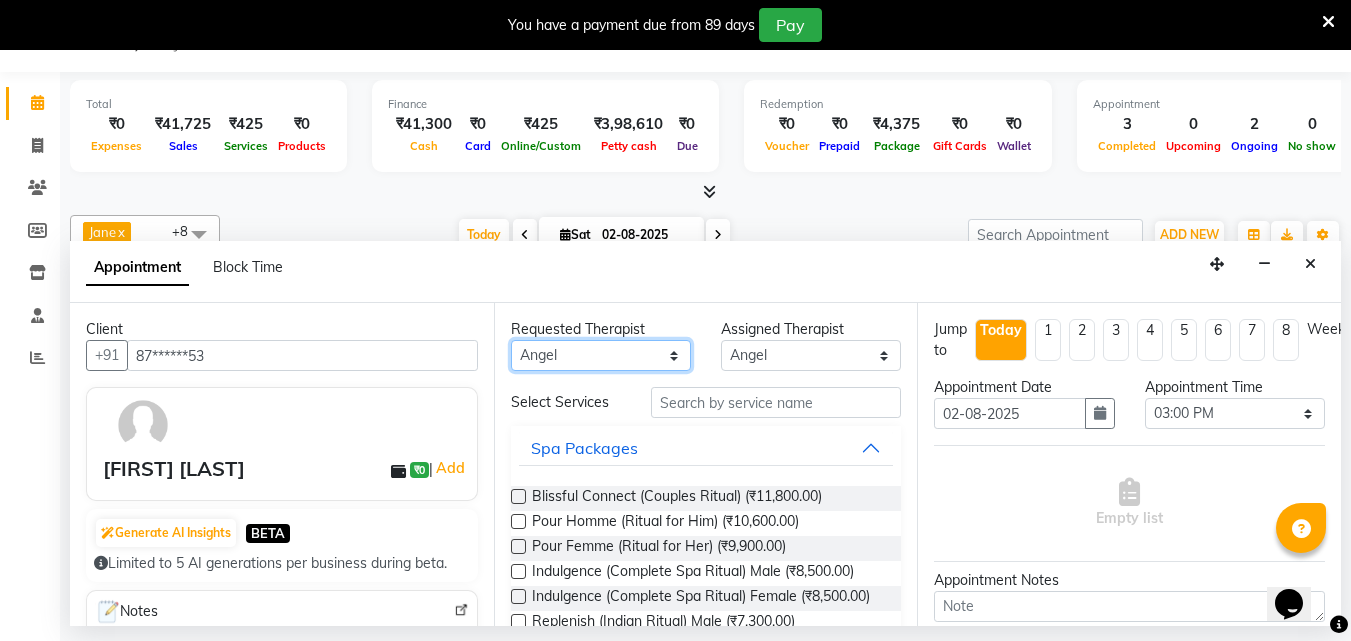click on "Any Angel Guriya Irene Nana Neelam Office Riya Sayak Shakib" at bounding box center [601, 355] 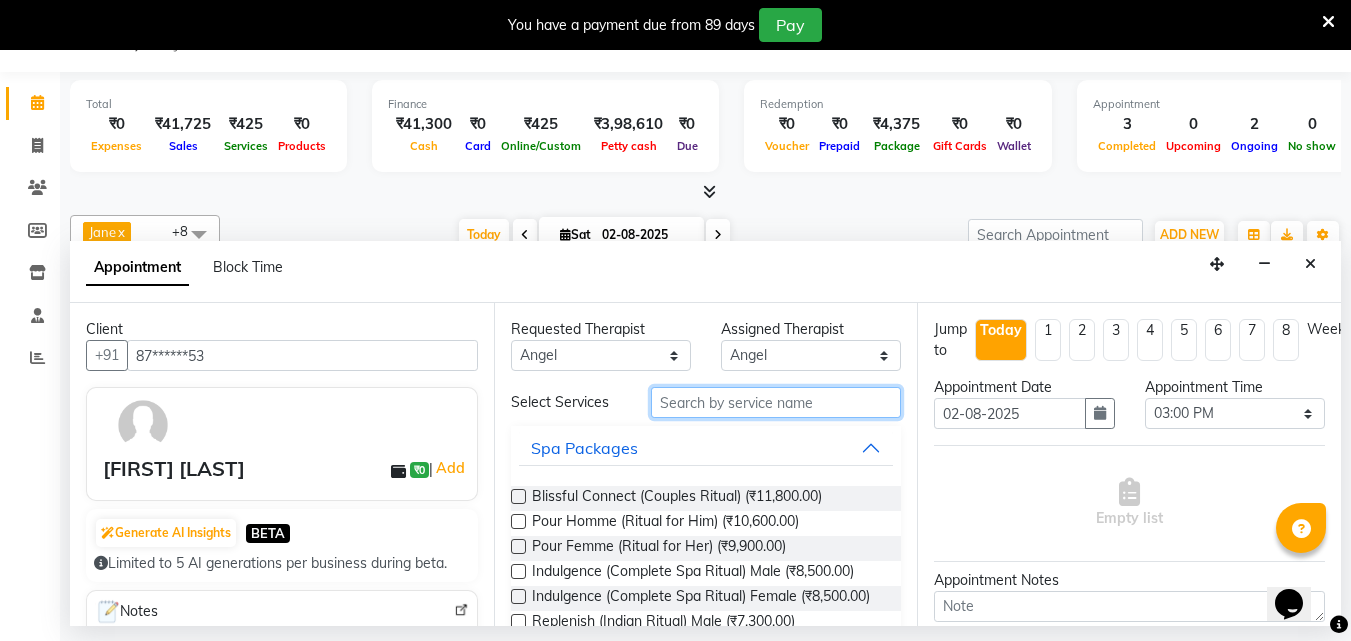 click at bounding box center (776, 402) 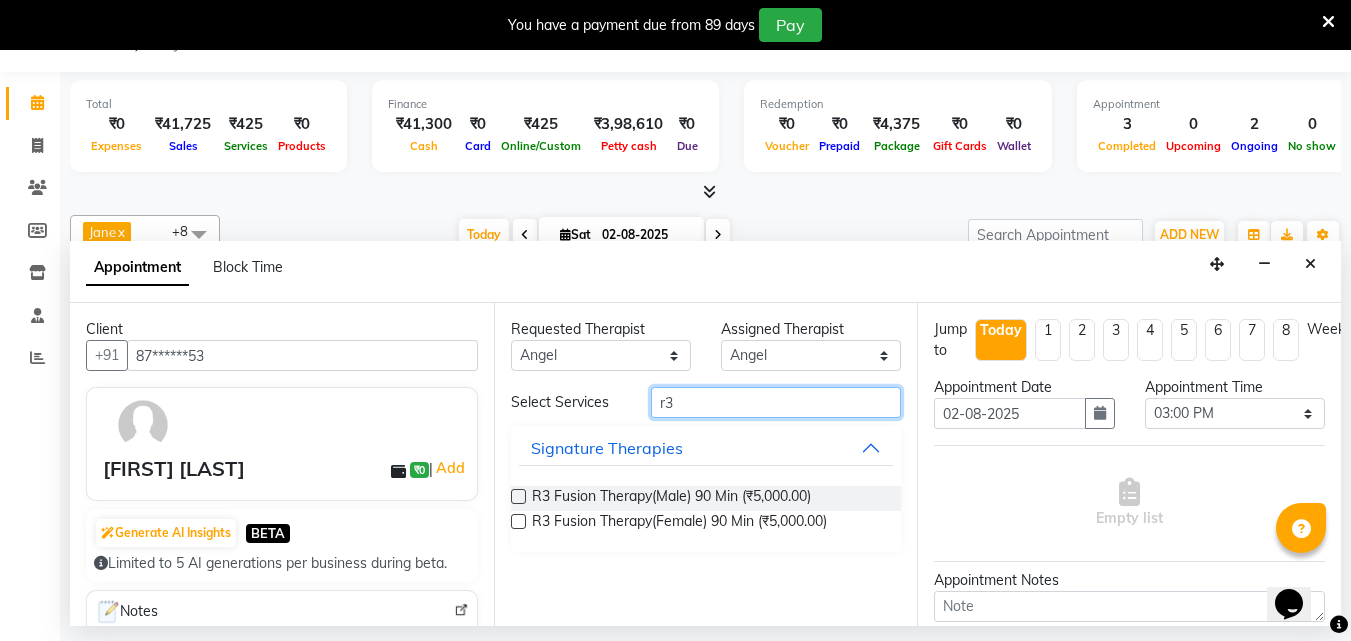 type on "r3" 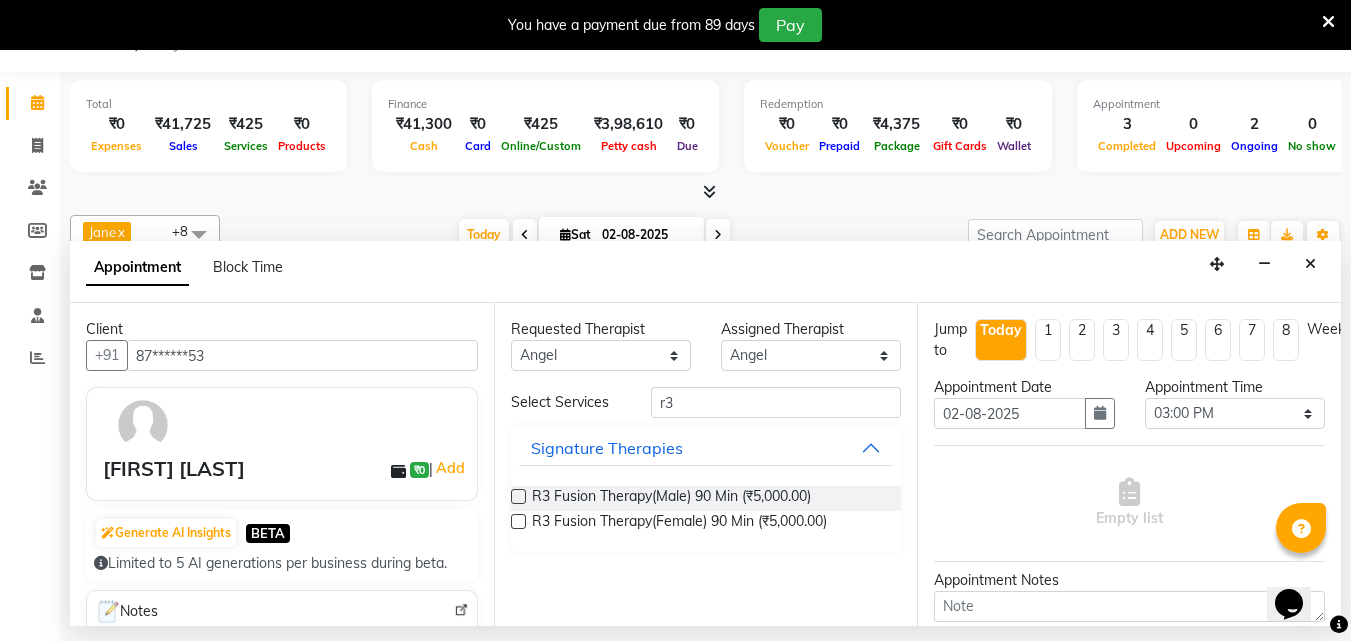 click at bounding box center (518, 496) 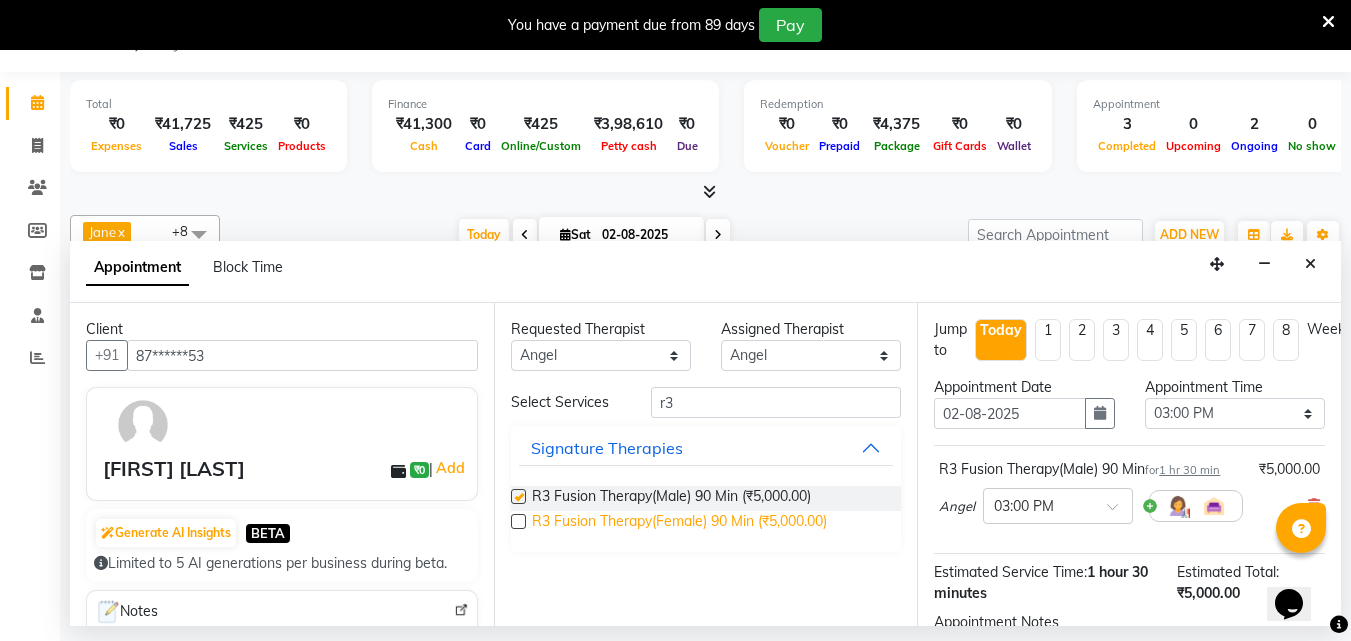 checkbox on "false" 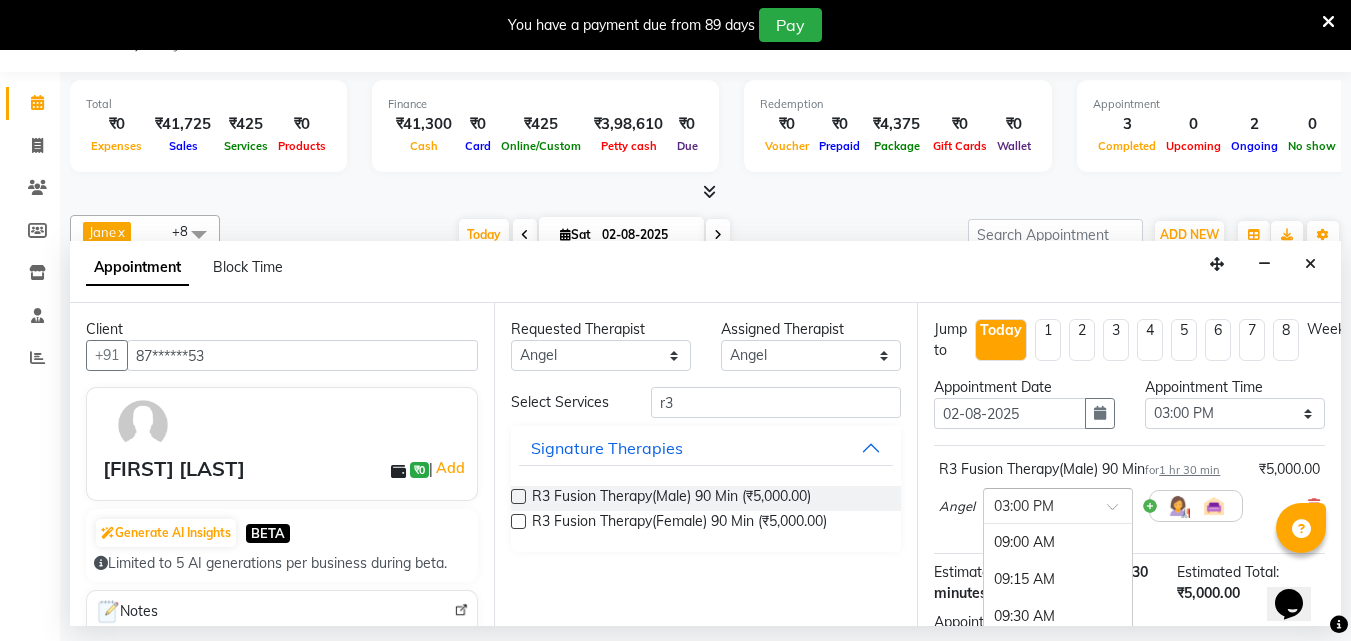 click at bounding box center (1058, 504) 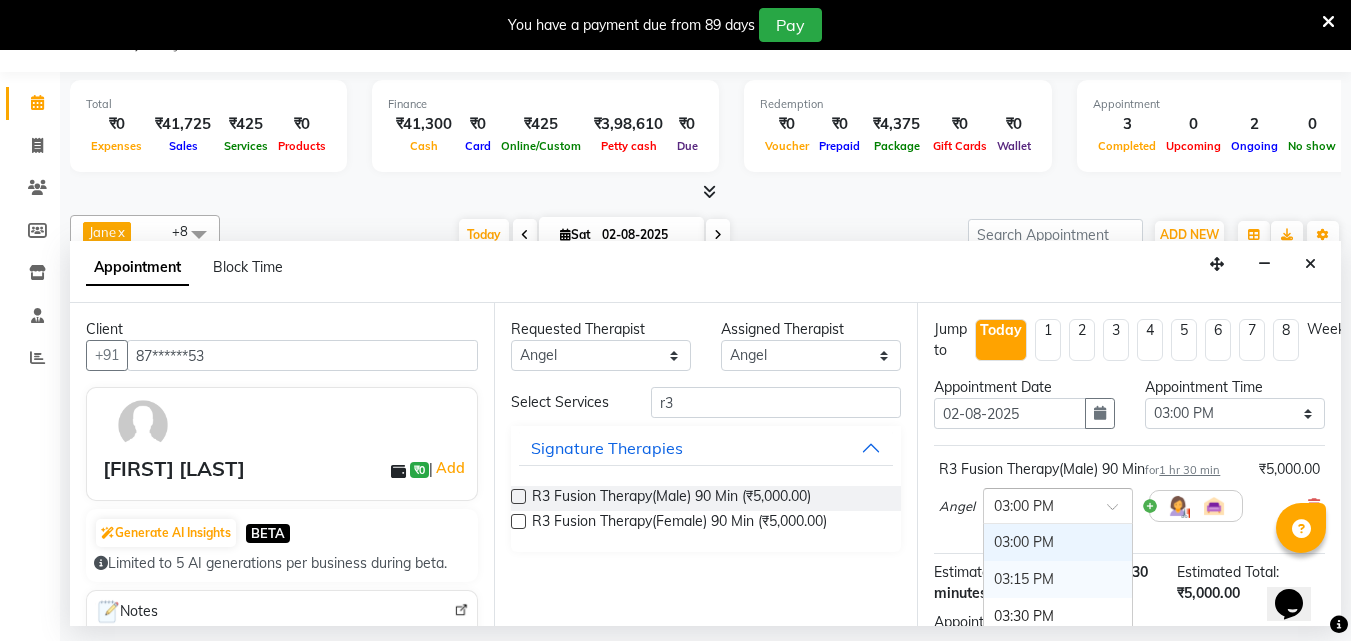 click on "03:15 PM" at bounding box center (1058, 579) 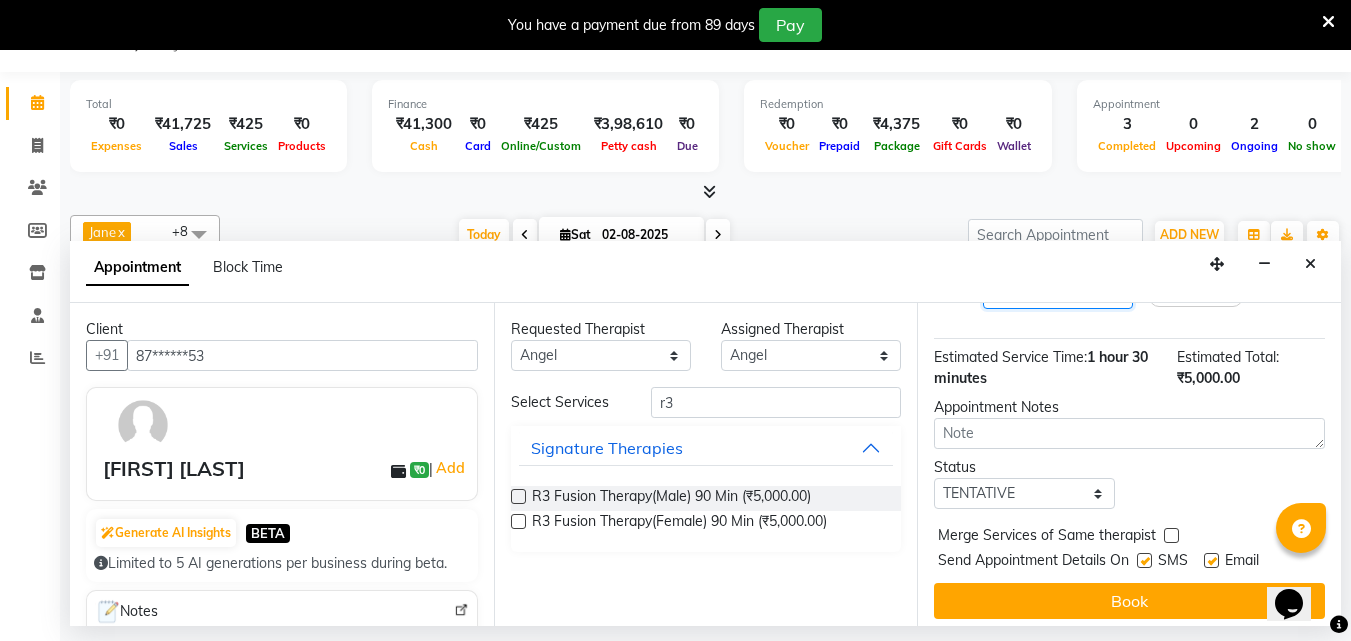 scroll, scrollTop: 239, scrollLeft: 0, axis: vertical 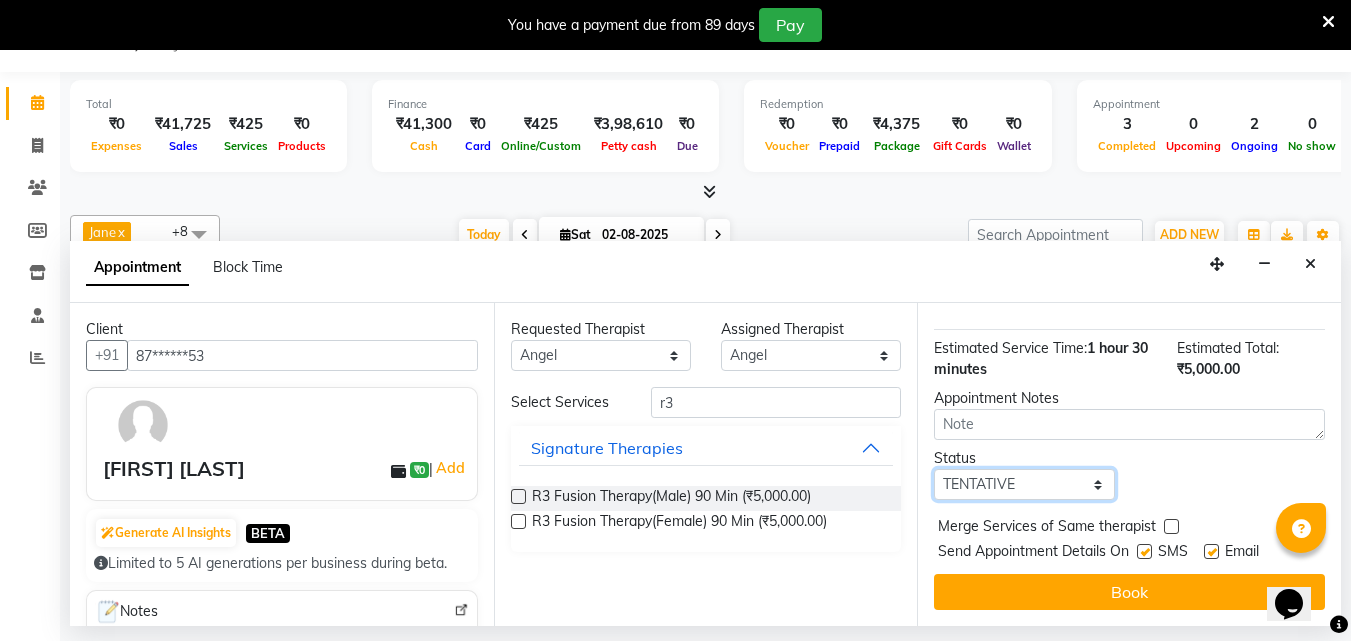 click on "Select TENTATIVE CONFIRM CHECK-IN UPCOMING" at bounding box center (1024, 484) 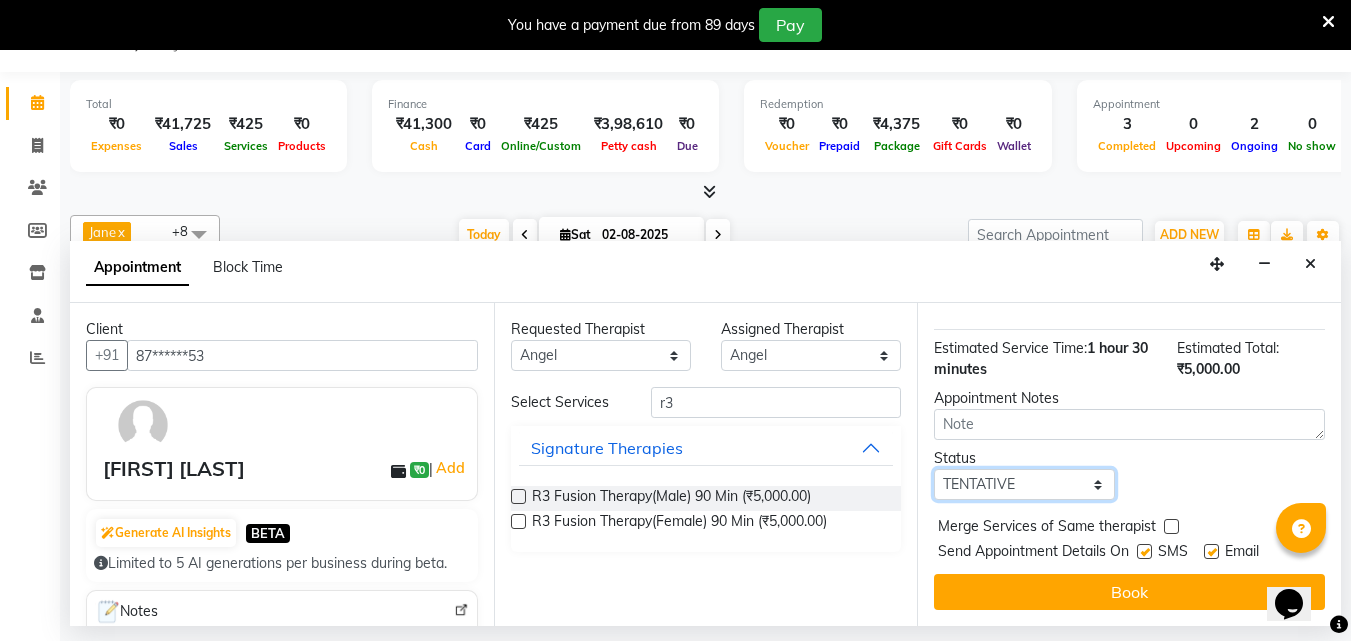 select on "confirm booking" 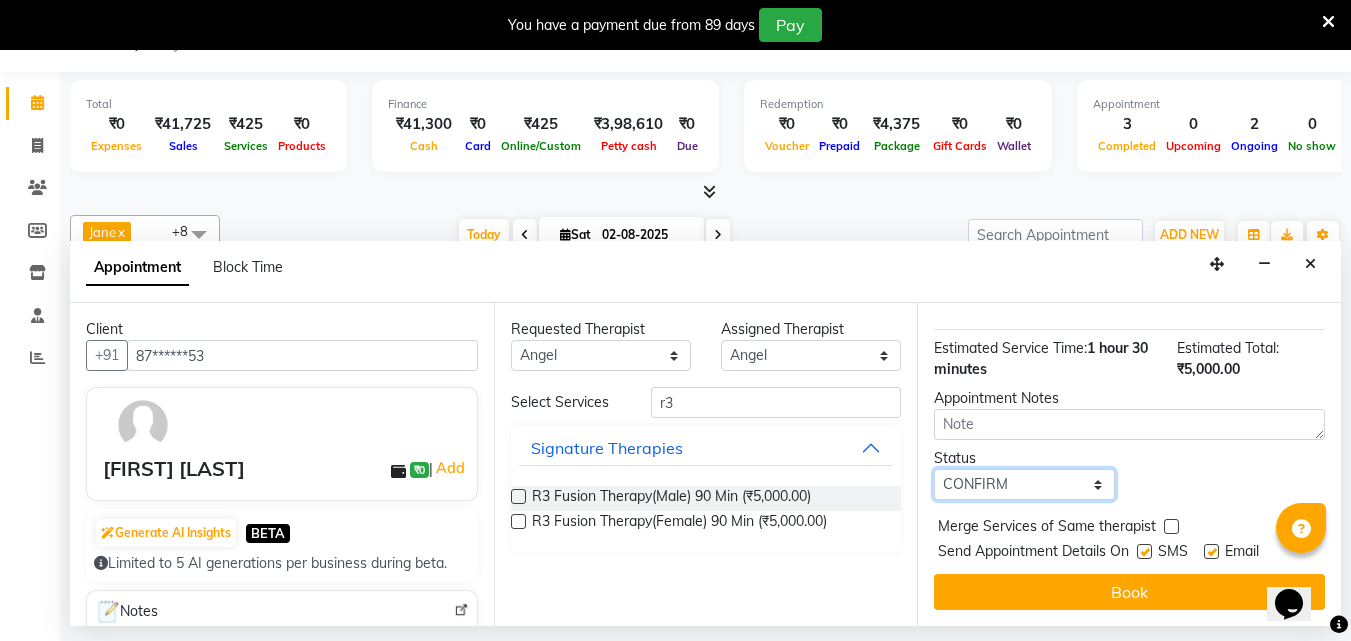 click on "Select TENTATIVE CONFIRM CHECK-IN UPCOMING" at bounding box center (1024, 484) 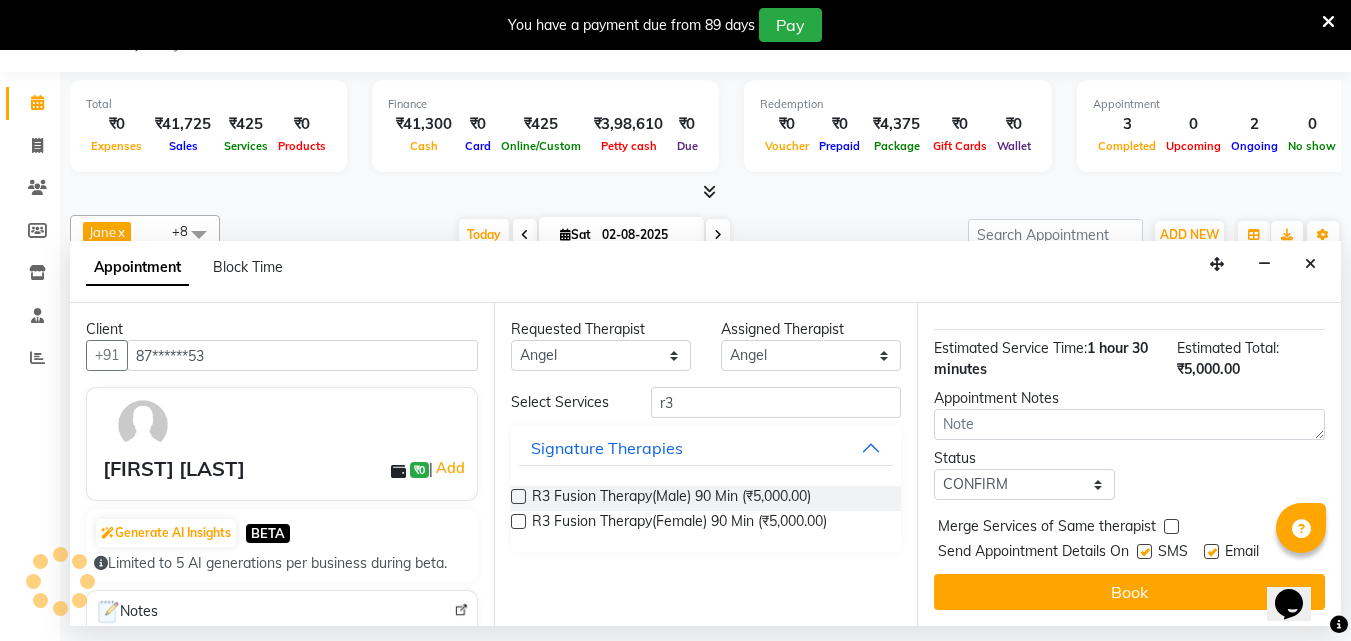 click at bounding box center (518, 496) 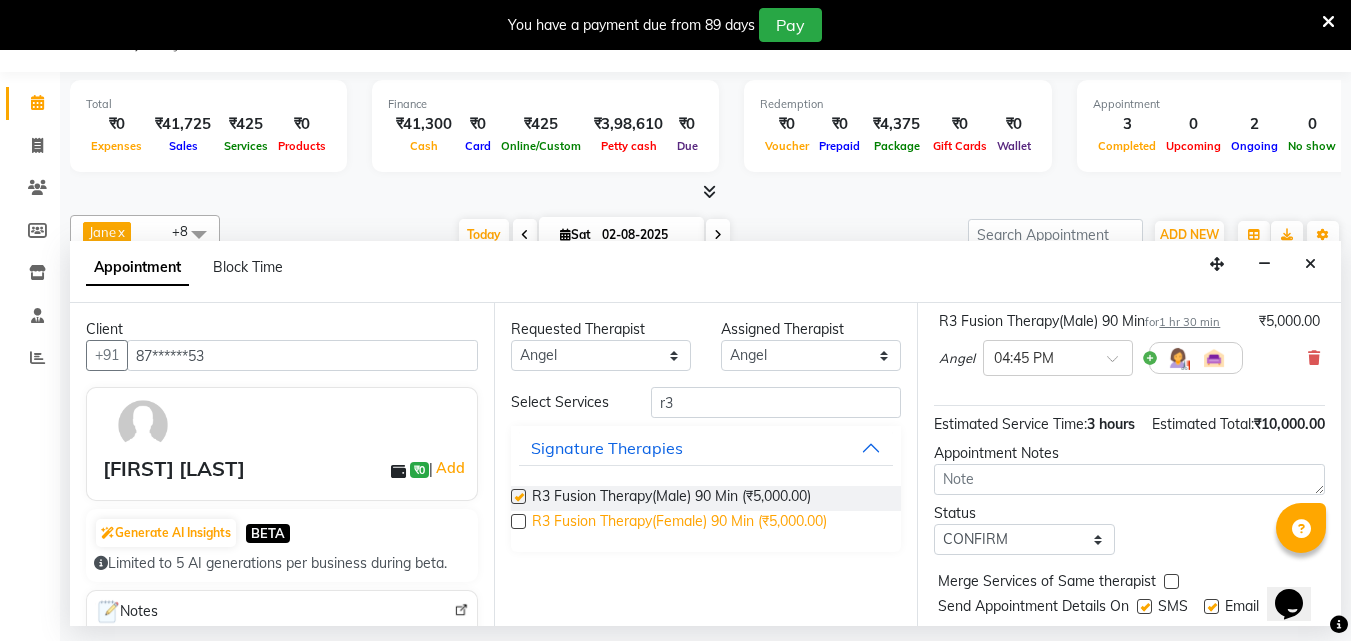 checkbox on "false" 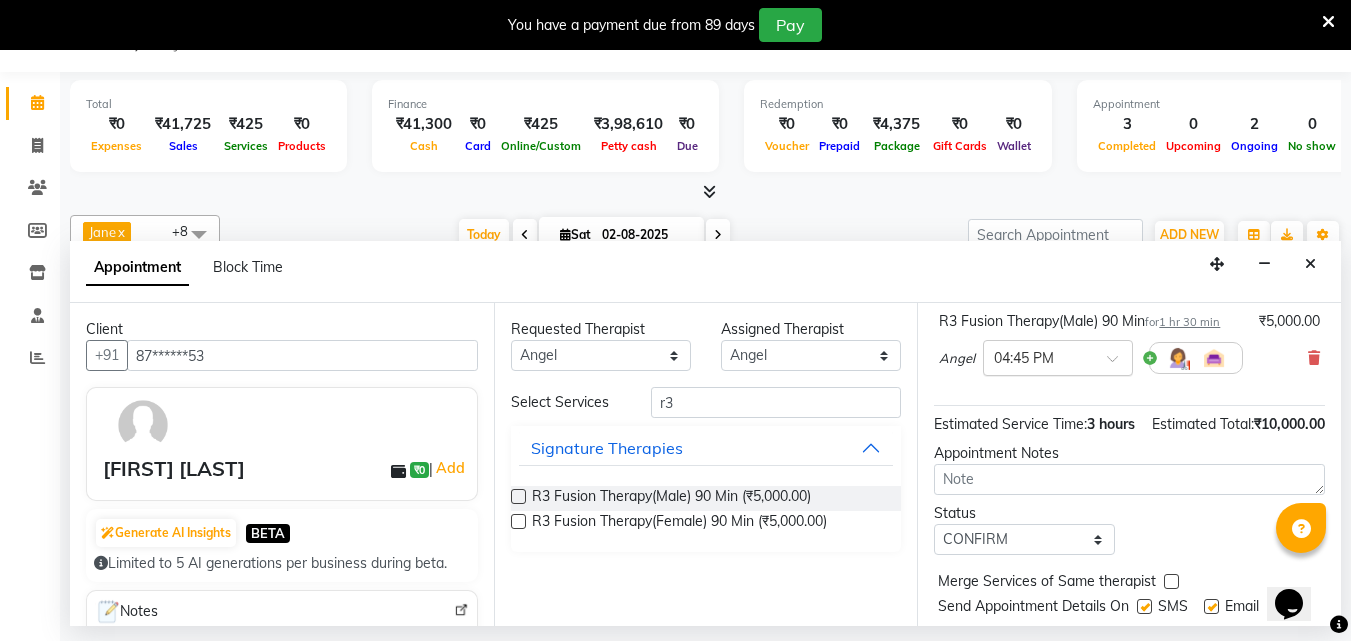 click at bounding box center [1058, 356] 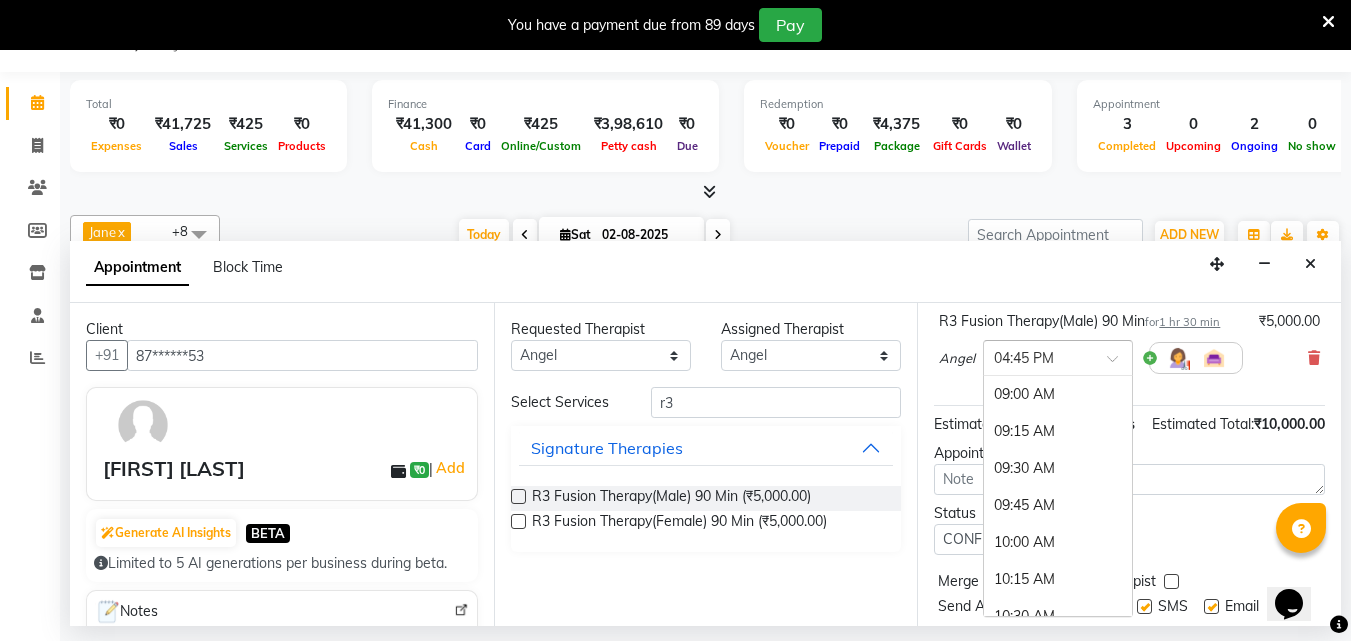 scroll, scrollTop: 1147, scrollLeft: 0, axis: vertical 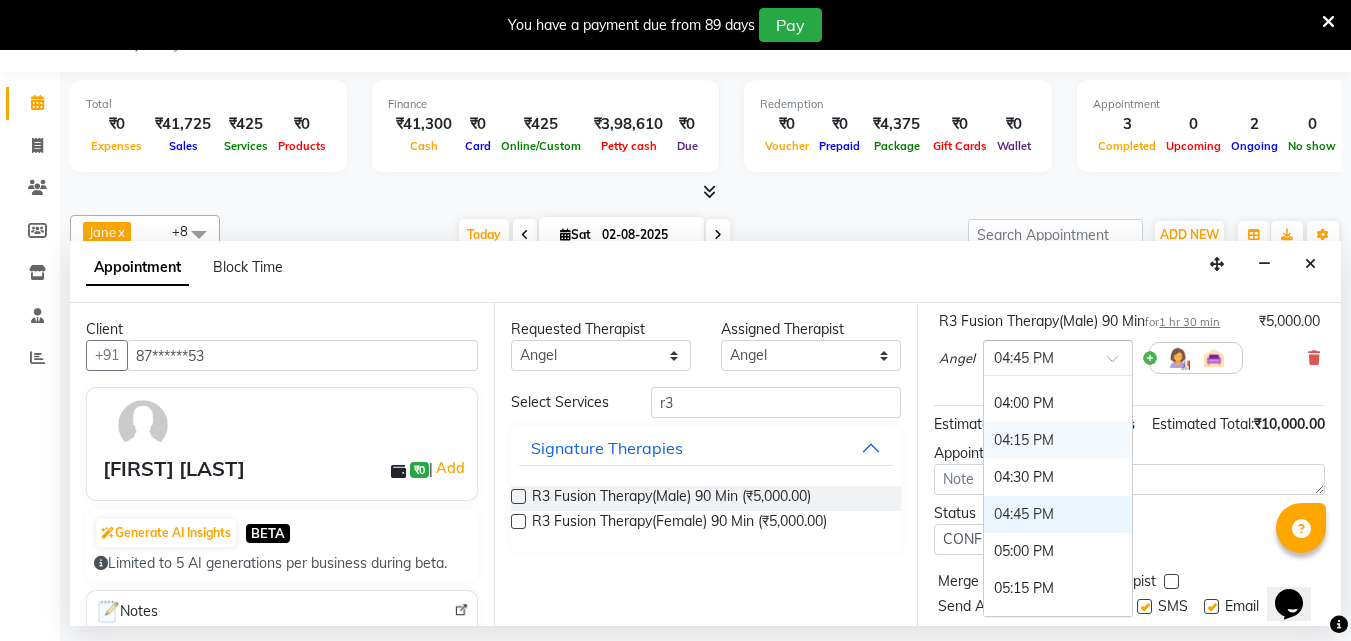 click on "04:15 PM" at bounding box center [1058, 440] 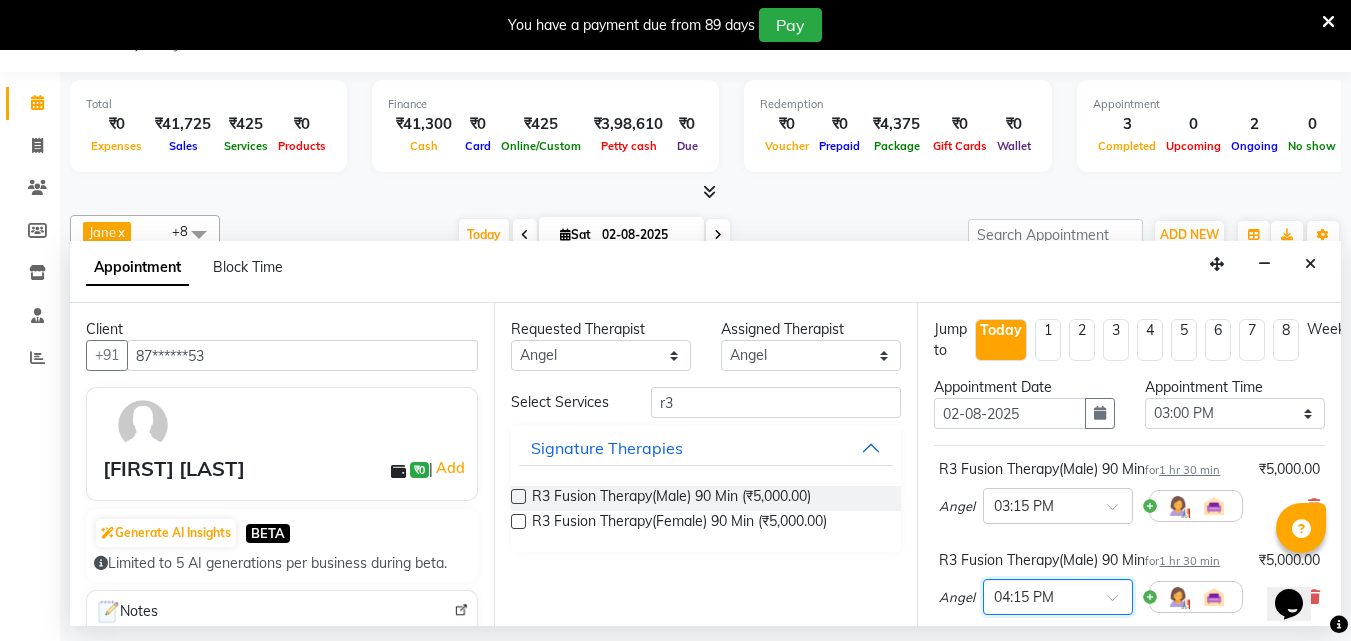 scroll, scrollTop: 100, scrollLeft: 0, axis: vertical 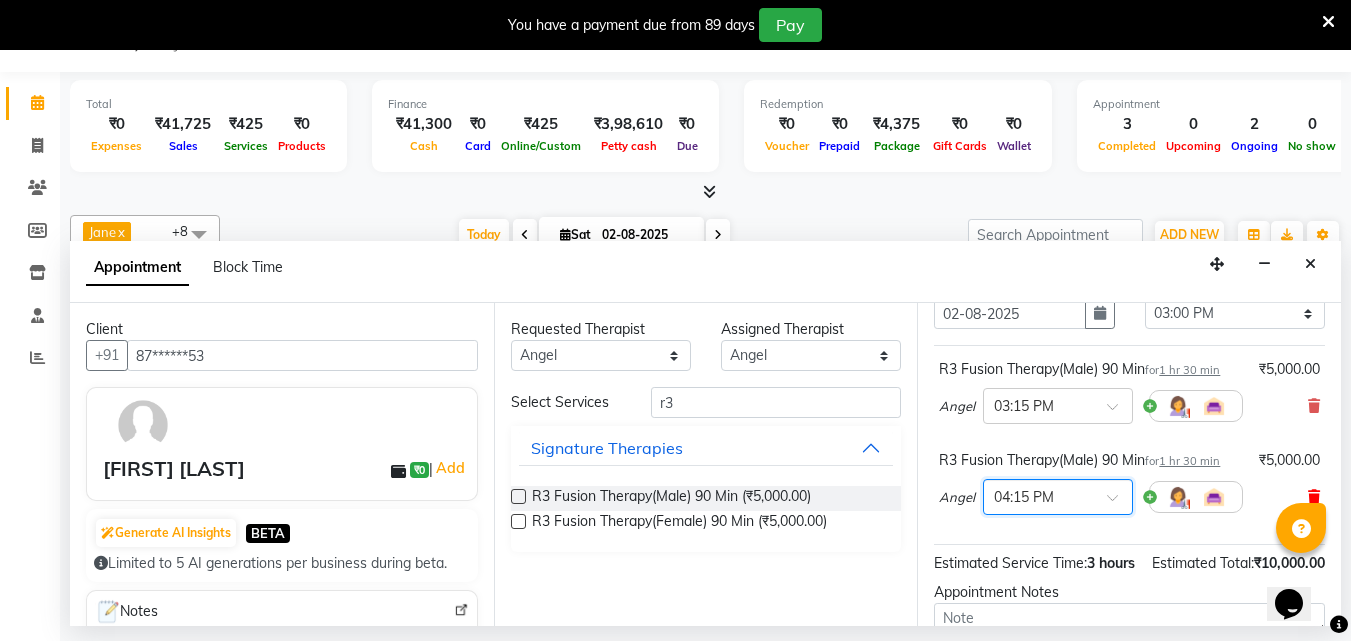 click at bounding box center (1314, 497) 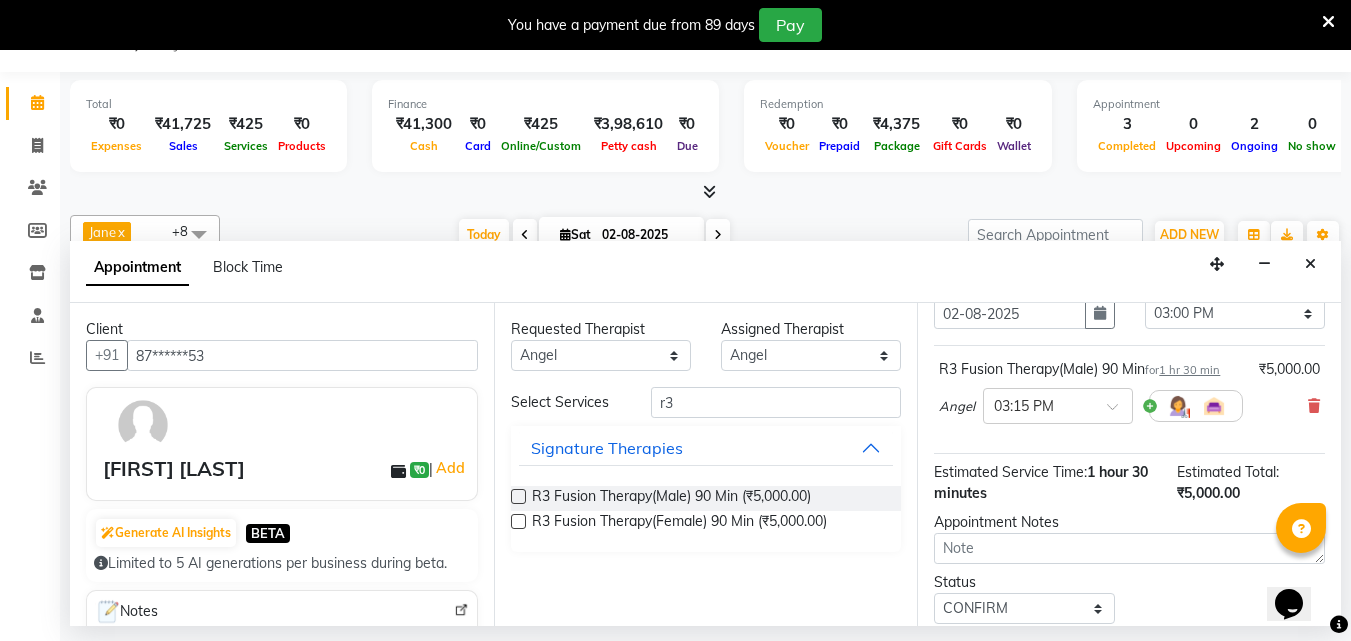scroll, scrollTop: 239, scrollLeft: 0, axis: vertical 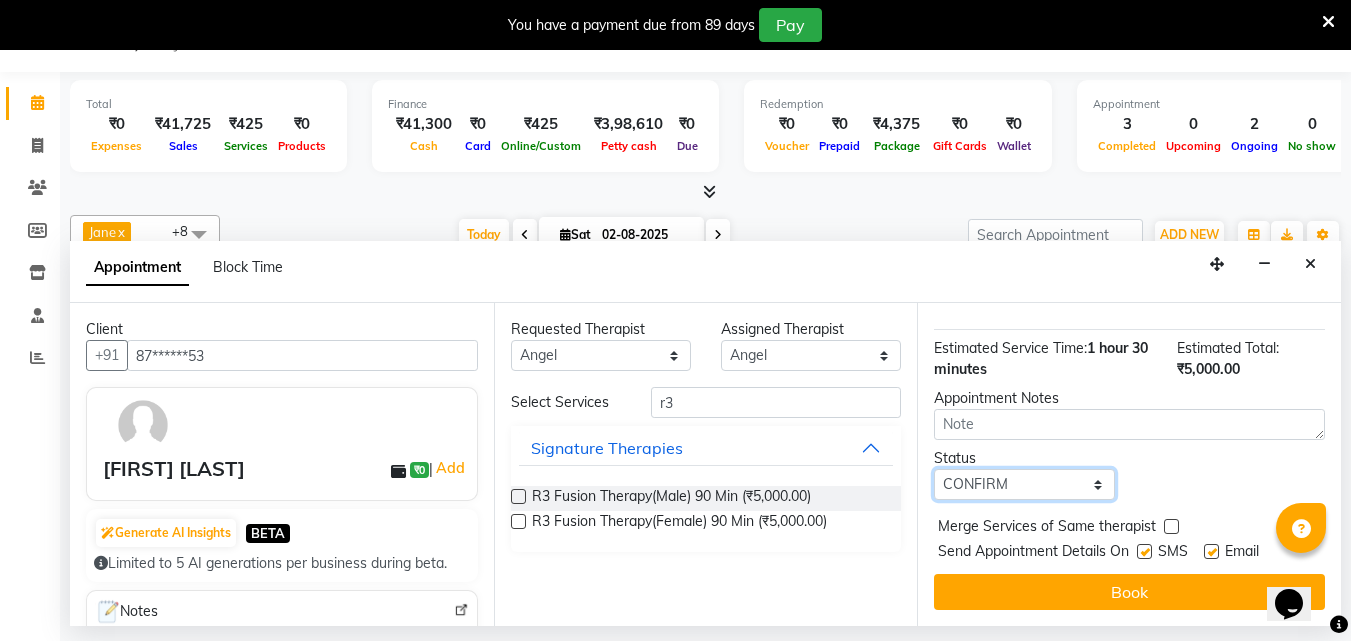 click on "Select TENTATIVE CONFIRM CHECK-IN UPCOMING" at bounding box center [1024, 484] 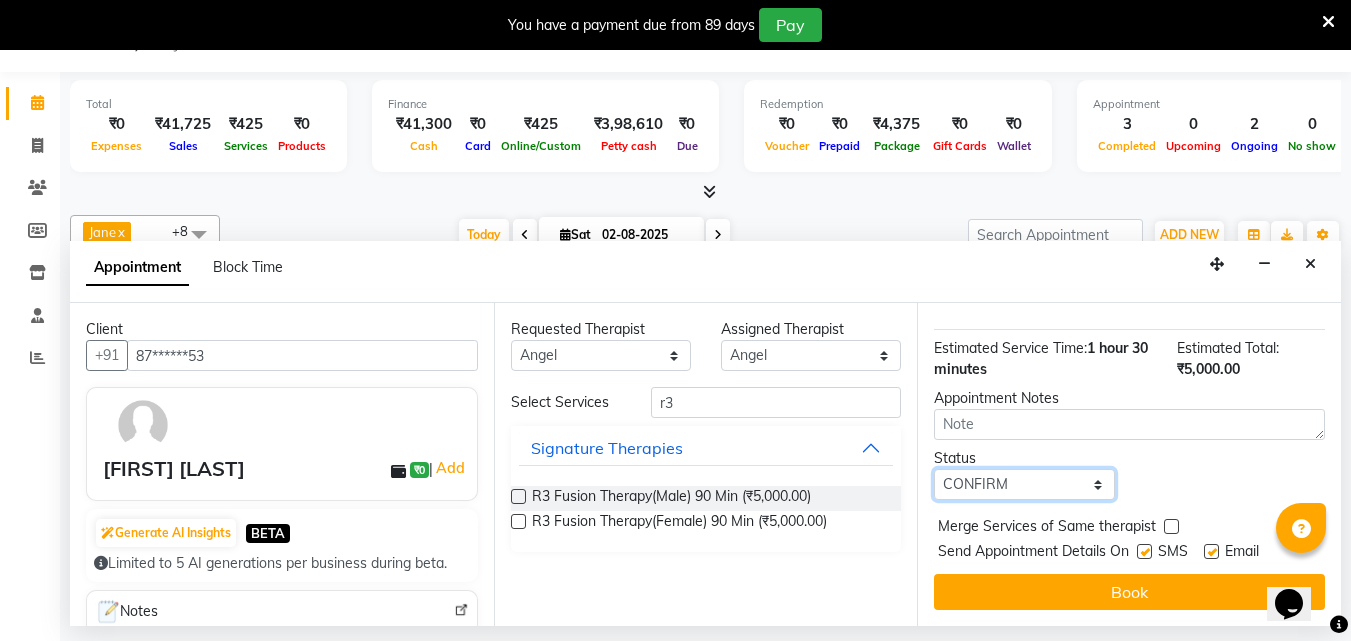 click on "Select TENTATIVE CONFIRM CHECK-IN UPCOMING" at bounding box center (1024, 484) 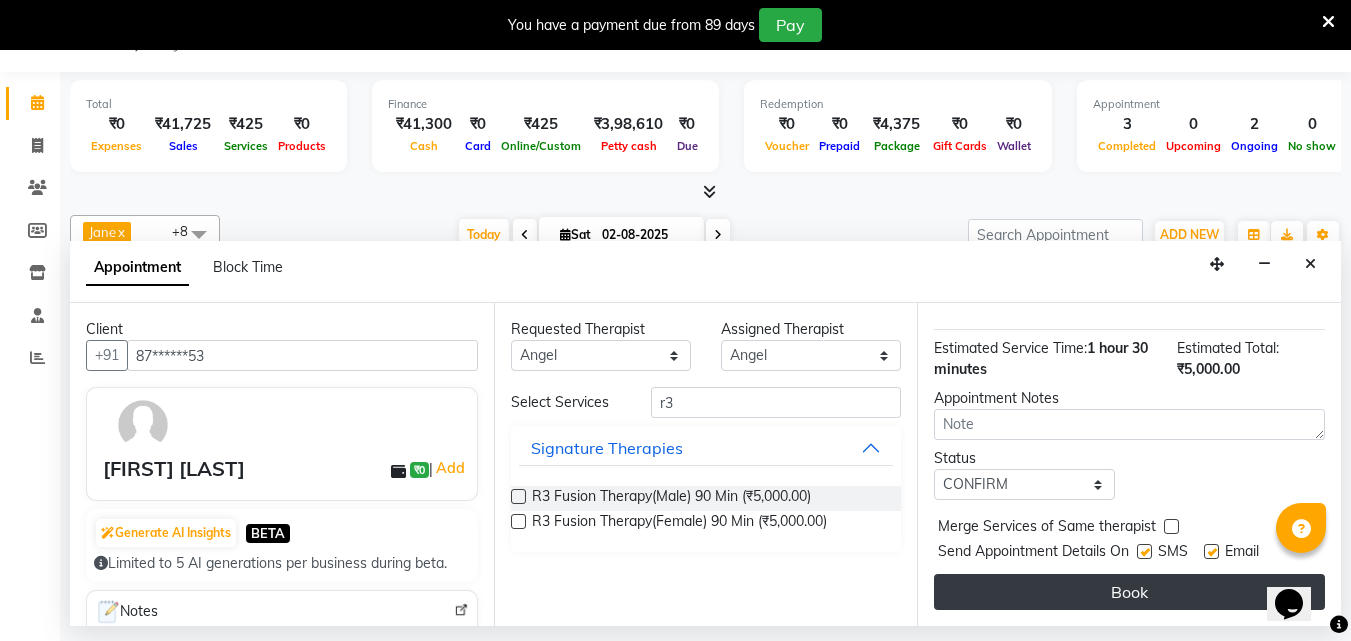 click on "Book" at bounding box center [1129, 592] 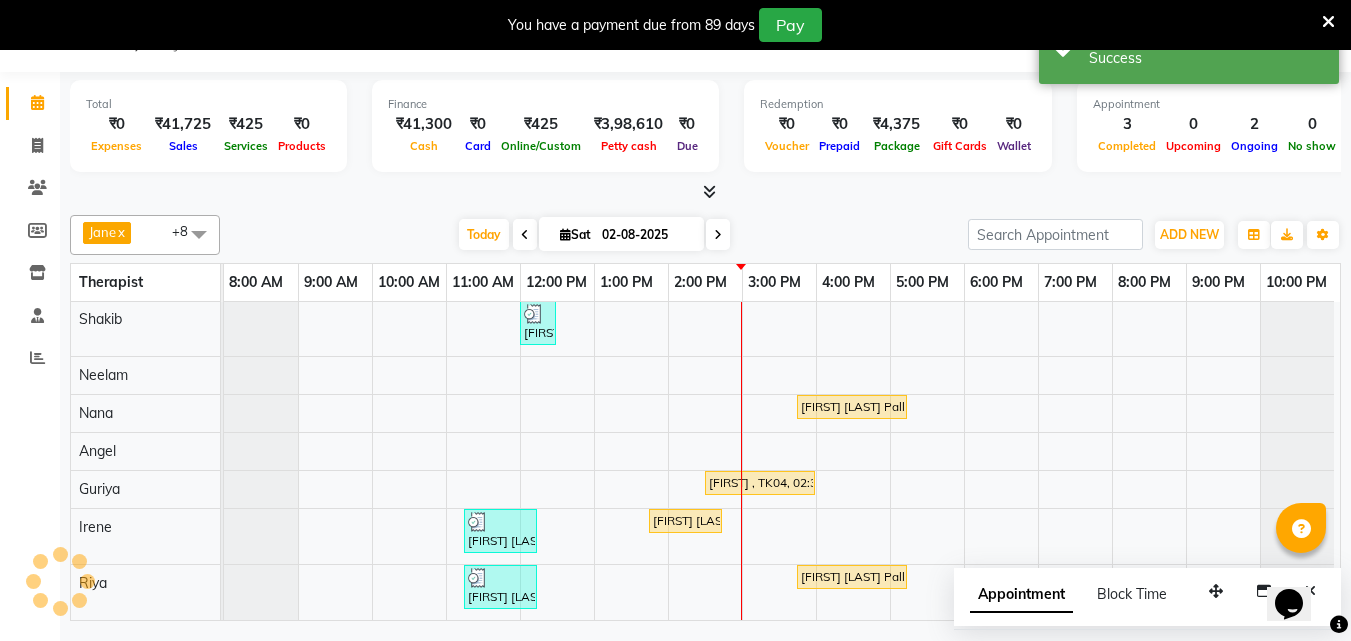 scroll, scrollTop: 0, scrollLeft: 0, axis: both 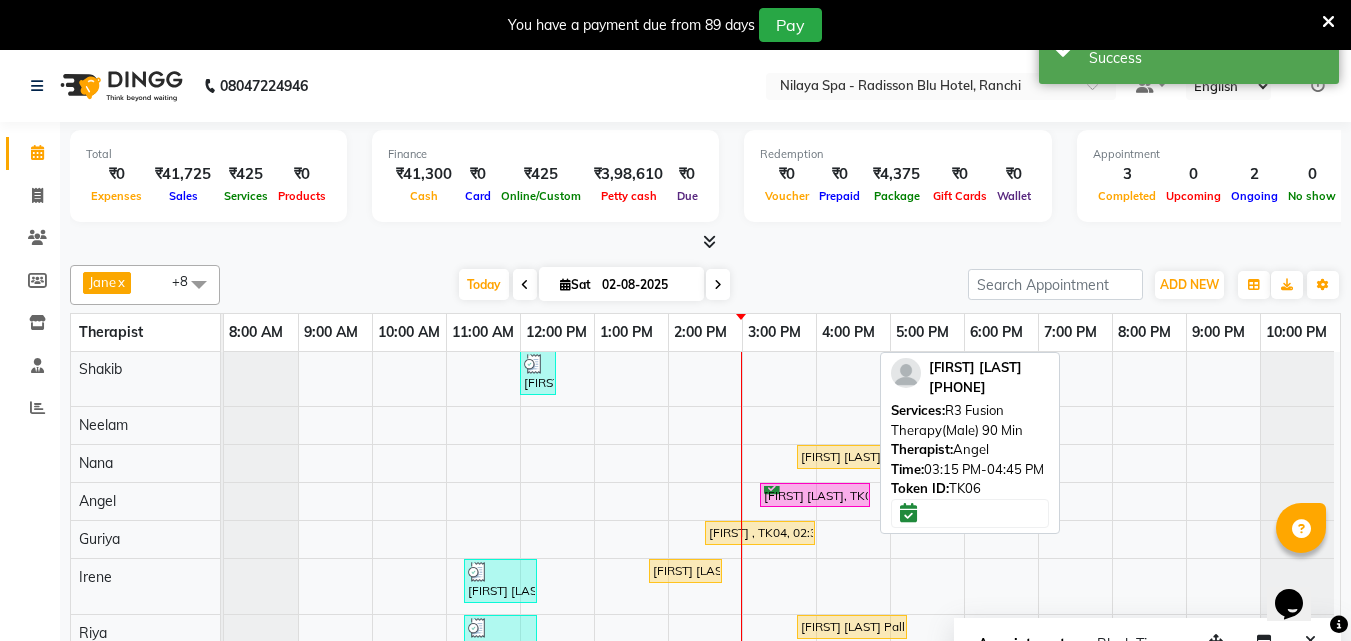 click on "[FIRST] [LAST], TK06, 03:15 PM-04:45 PM, R3 Fusion Therapy(Male) 90 Min" at bounding box center [815, 495] 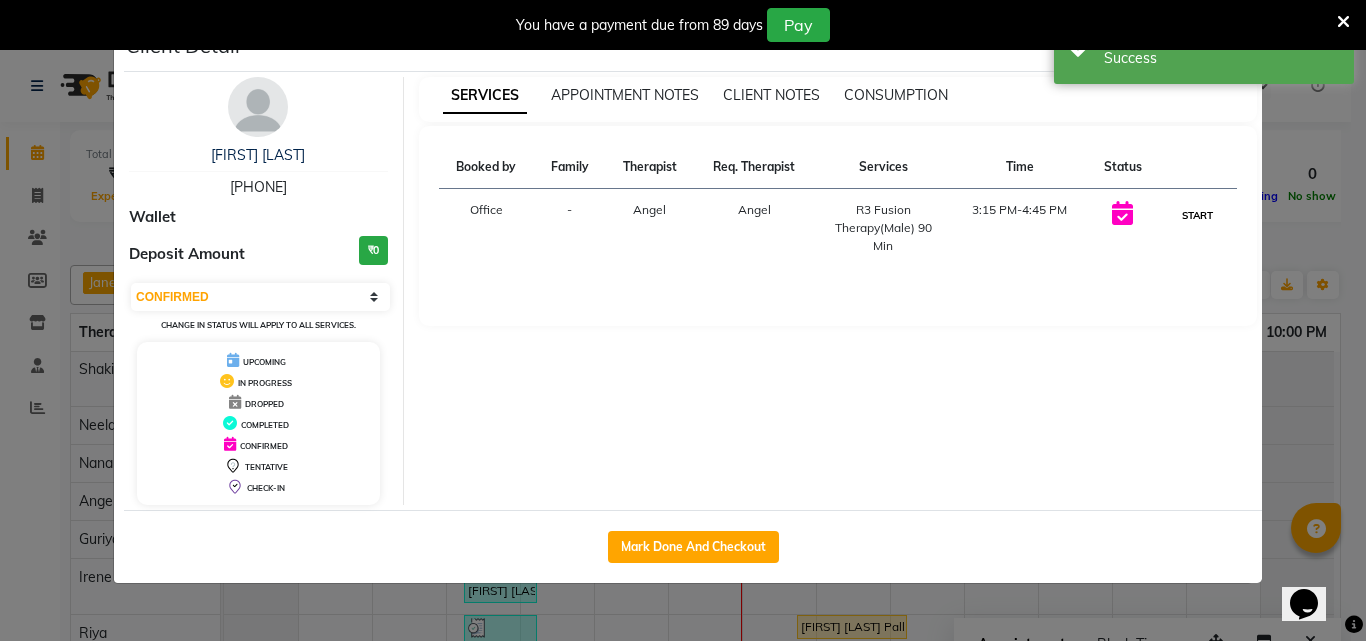 click on "START" at bounding box center (1197, 215) 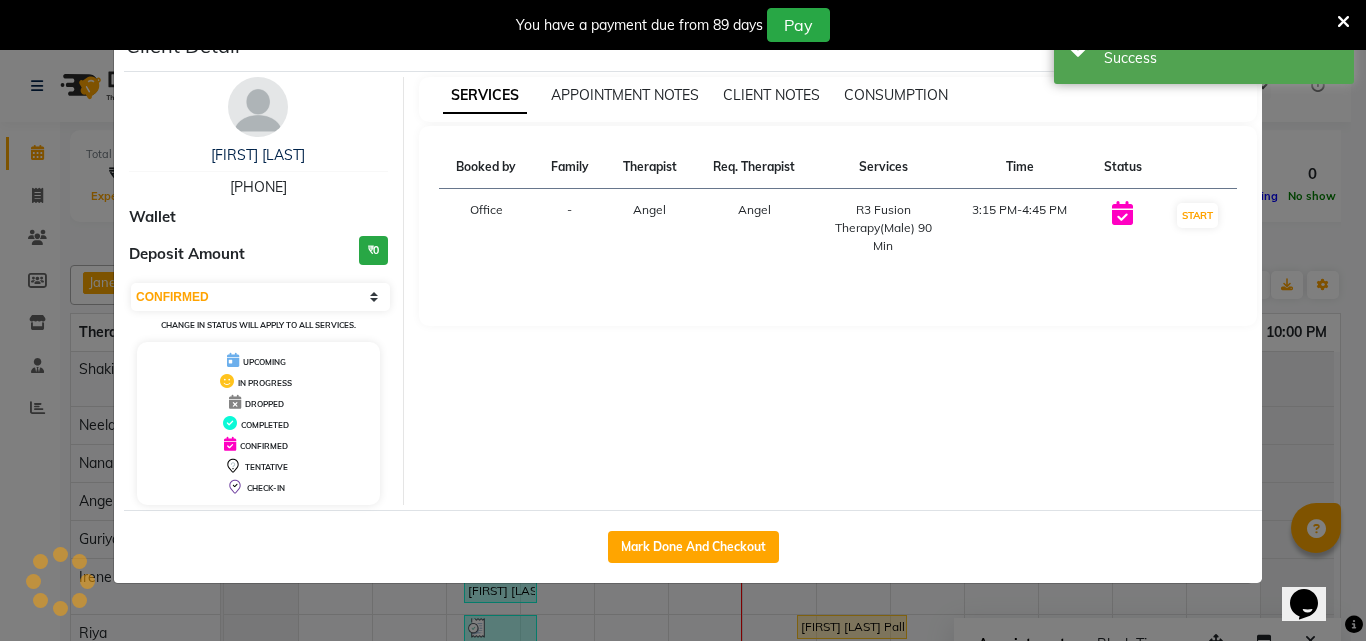 select on "1" 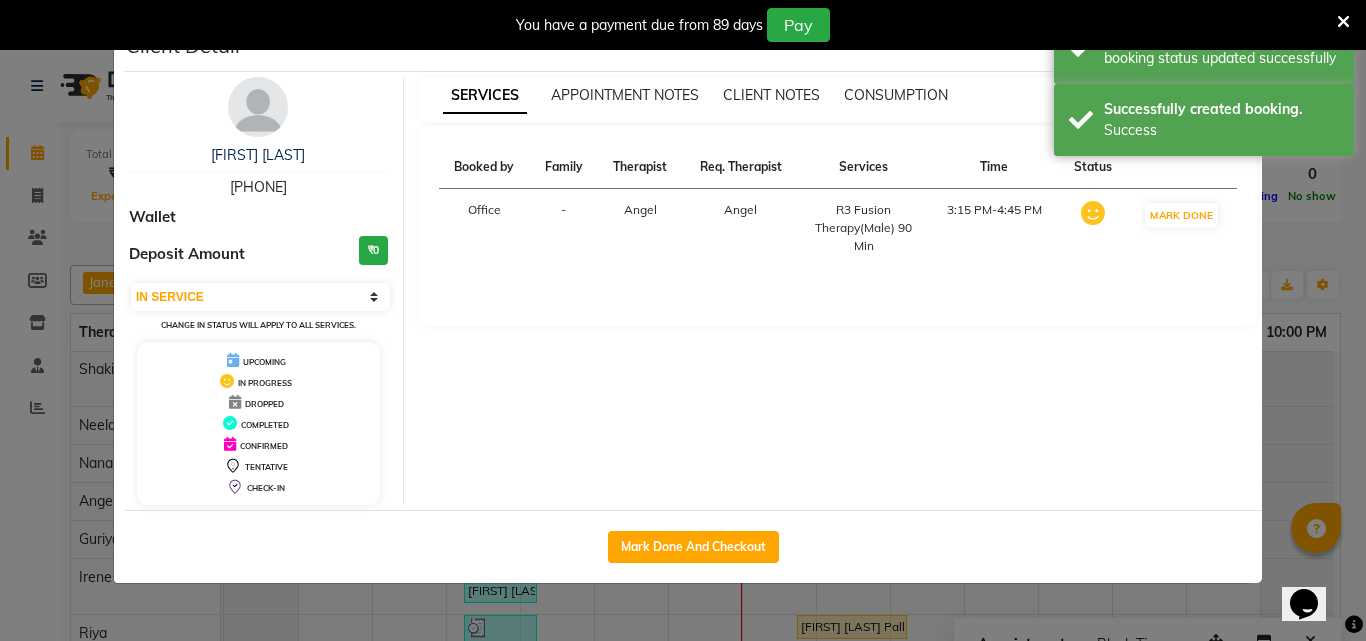 click on "Client Detail [FIRST] [LAST] [PHONE] Wallet Deposit Amount ₹0 Select IN SERVICE CONFIRMED TENTATIVE CHECK IN MARK DONE UPCOMING Change in status will apply to all services. UPCOMING IN PROGRESS DROPPED COMPLETED CONFIRMED TENTATIVE CHECK-IN SERVICES APPOINTMENT NOTES CLIENT NOTES CONSUMPTION Booked by Family Therapist Req. Therapist Services Time Status Office - Angel Angel R3 Fusion Therapy(Male) 90 Min 3:15 PM-4:45 PM MARK DONE Mark Done And Checkout" 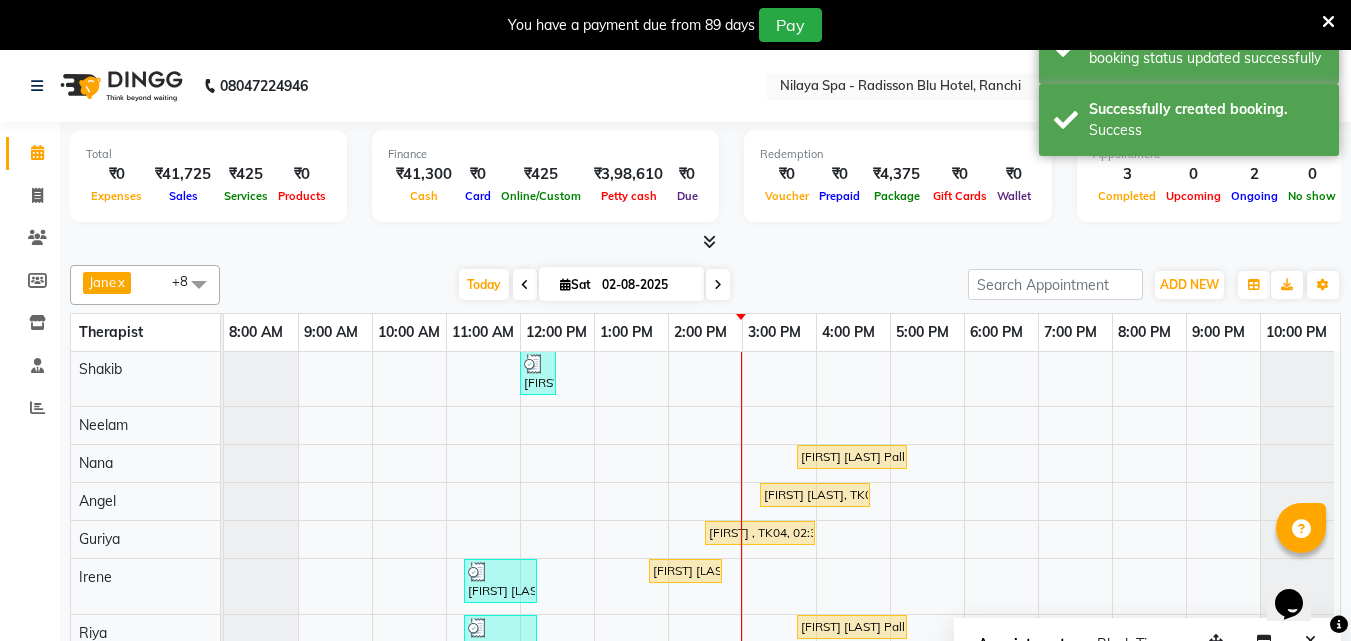scroll, scrollTop: 0, scrollLeft: 0, axis: both 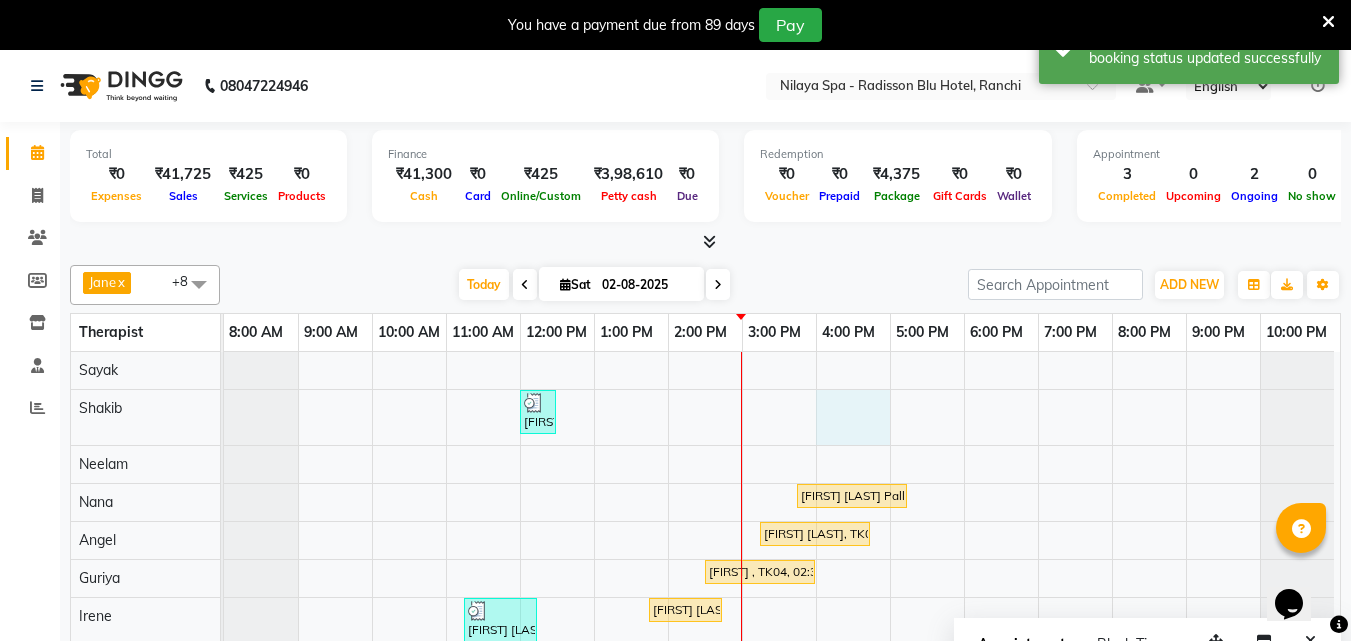 click on "[FIRST] [LAST] 20% Disc, TK02, 12:00 PM-12:30 PM, Mens Special - Shaving [FIRST] [LAST] Palladium member, TK05, 03:45 PM-05:15 PM, Deep Tissue Repair Therapy(Male) 90 Min [FIRST] [LAST], TK06, 03:15 PM-04:45 PM, R3 Fusion Therapy(Male) 90 Min [FIRST] , TK04, 02:30 PM-04:00 PM, R3 Fusion Therapy(Male) 90 Min [FIRST] [LAST] Gold member , TK01, 11:15 AM-12:15 PM, Deep Tissue Repair Therapy(Male) 60 Min [FIRST] [LAST] , TK03, 01:45 PM-02:45 PM, Traditional Swedish Relaxation Therapy(Male) 60 Min [FIRST] [LAST] Gold member , TK01, 11:15 AM-12:15 PM, Deep Tissue Repair Therapy(Male) 60 Min [FIRST] [LAST] Palladium member, TK05, 03:45 PM-05:15 PM, Deep Tissue Repair Therapy(Male) 90 Min" at bounding box center [782, 530] 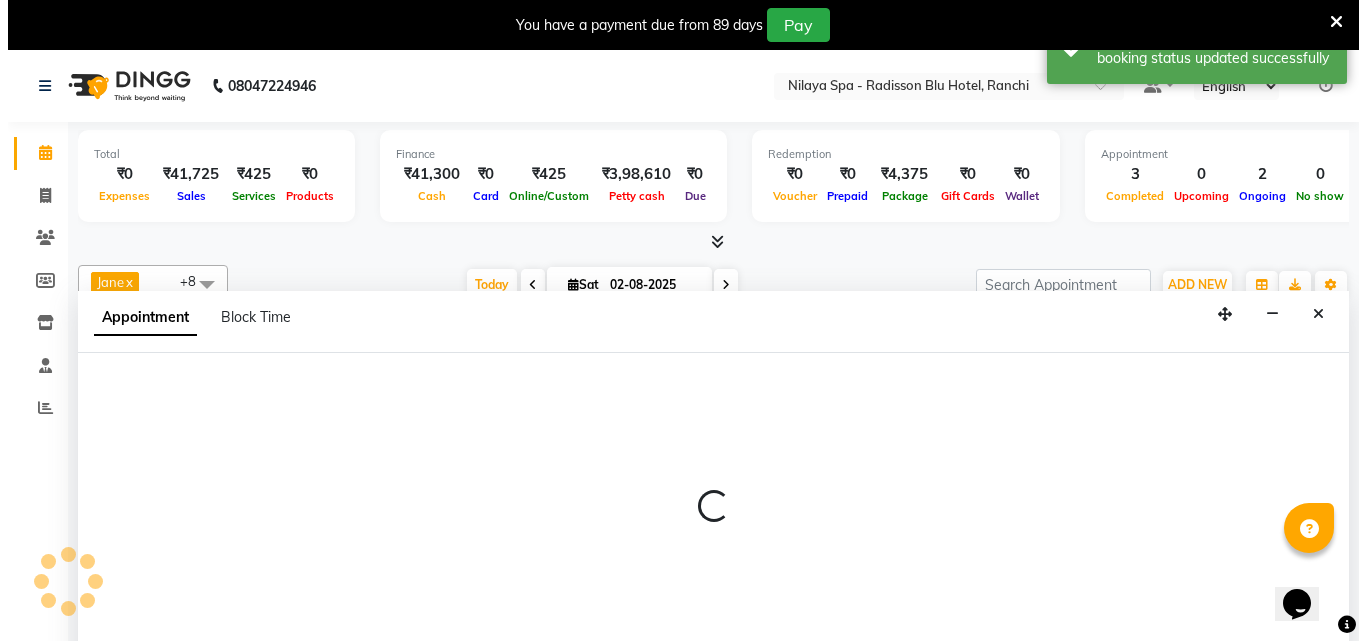 scroll, scrollTop: 50, scrollLeft: 0, axis: vertical 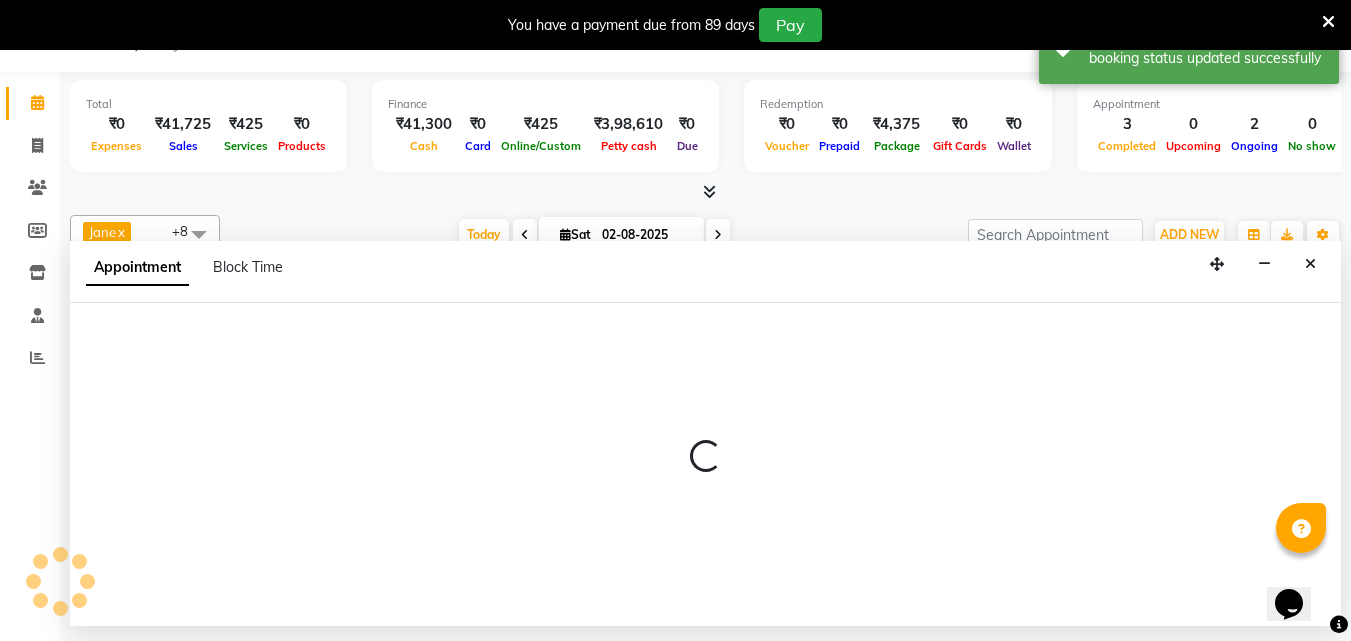 select on "78958" 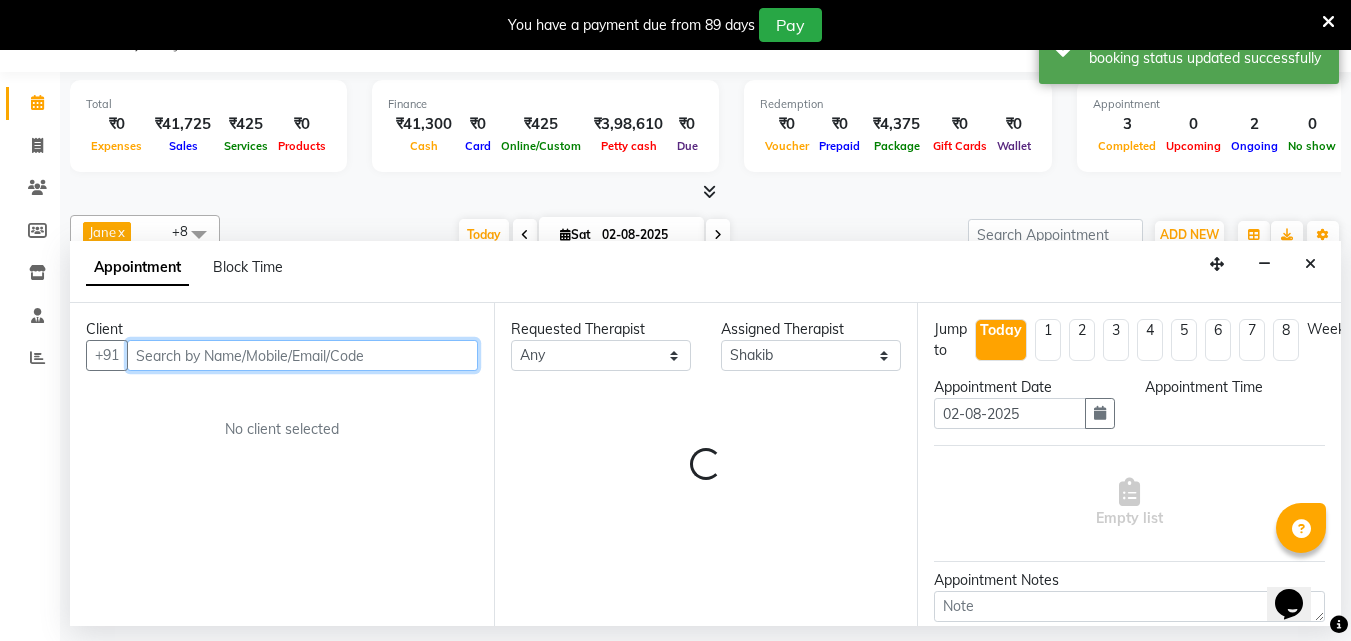 select on "960" 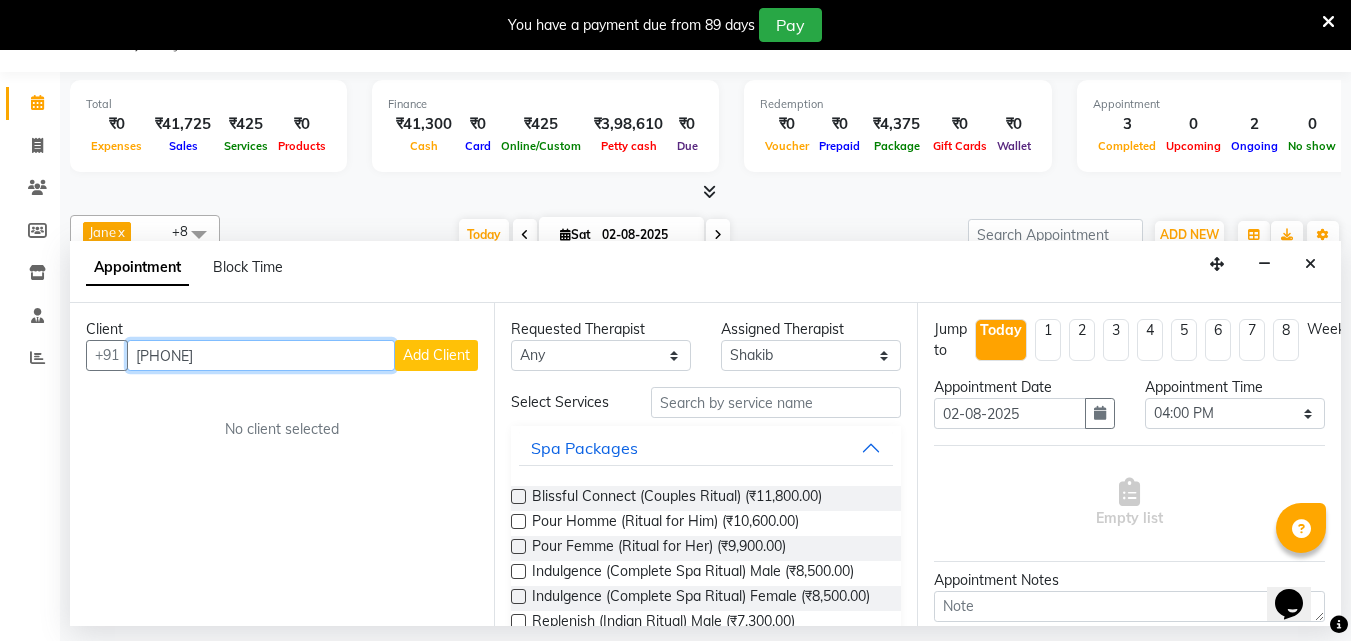type on "[PHONE]" 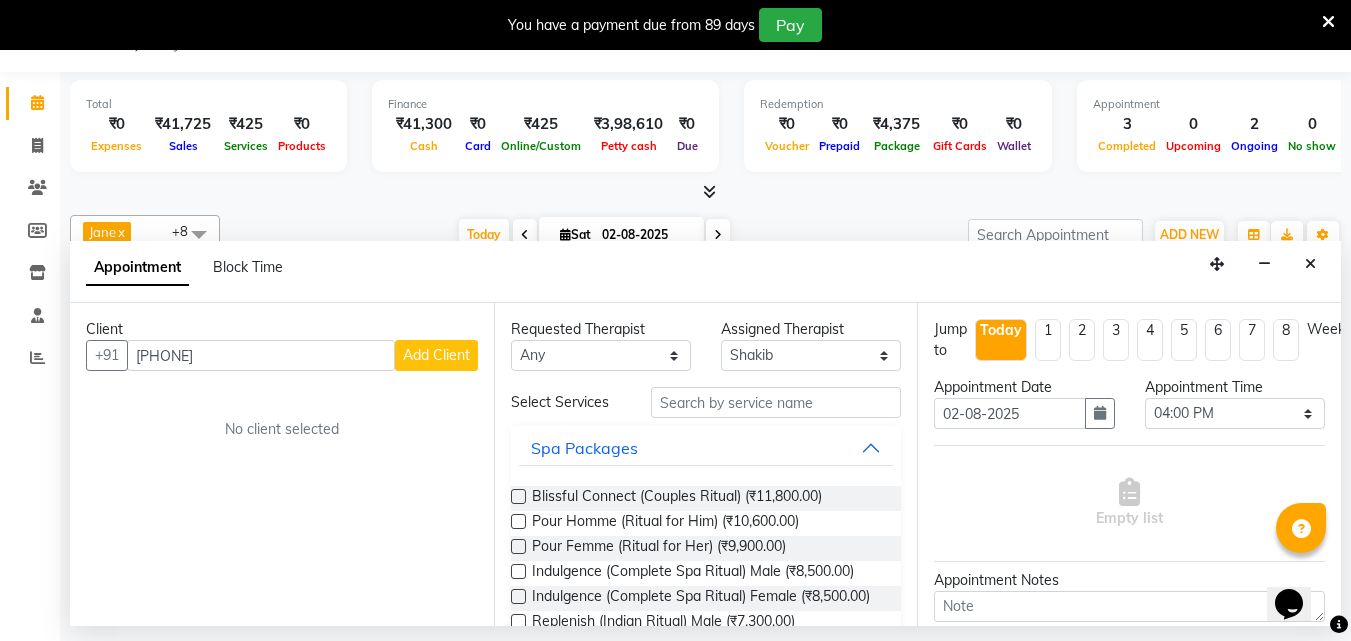 click on "Add Client" at bounding box center [436, 355] 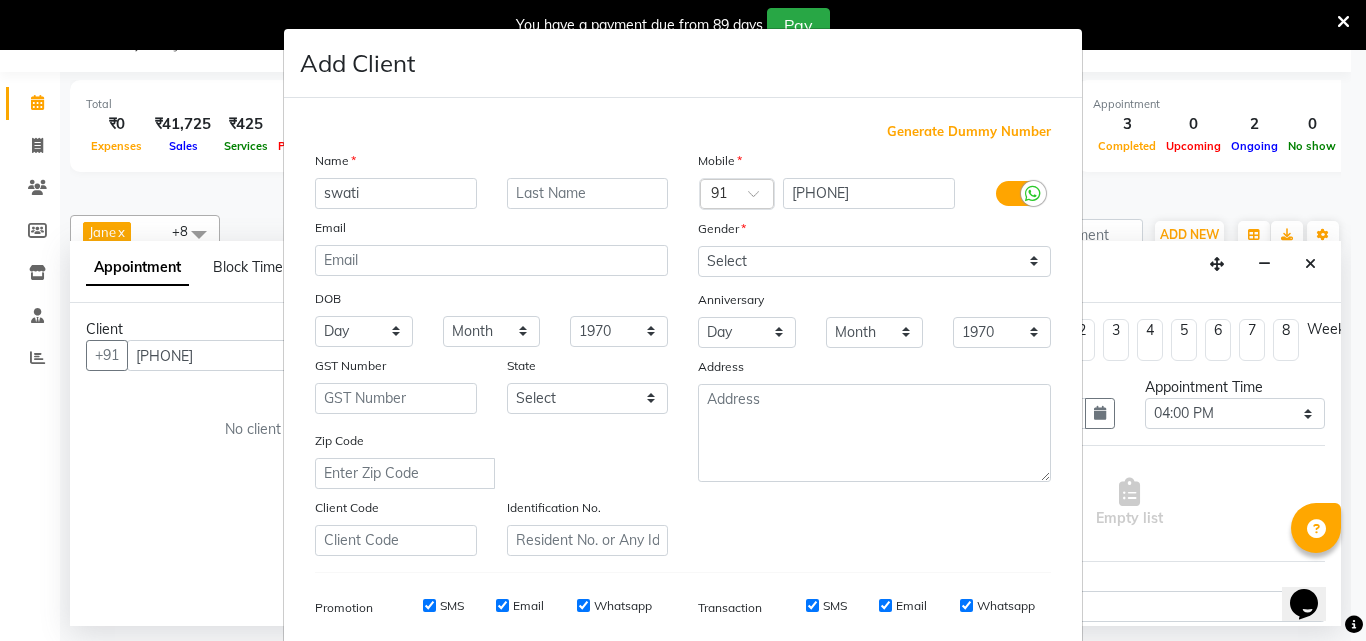 click on "swati" at bounding box center [396, 193] 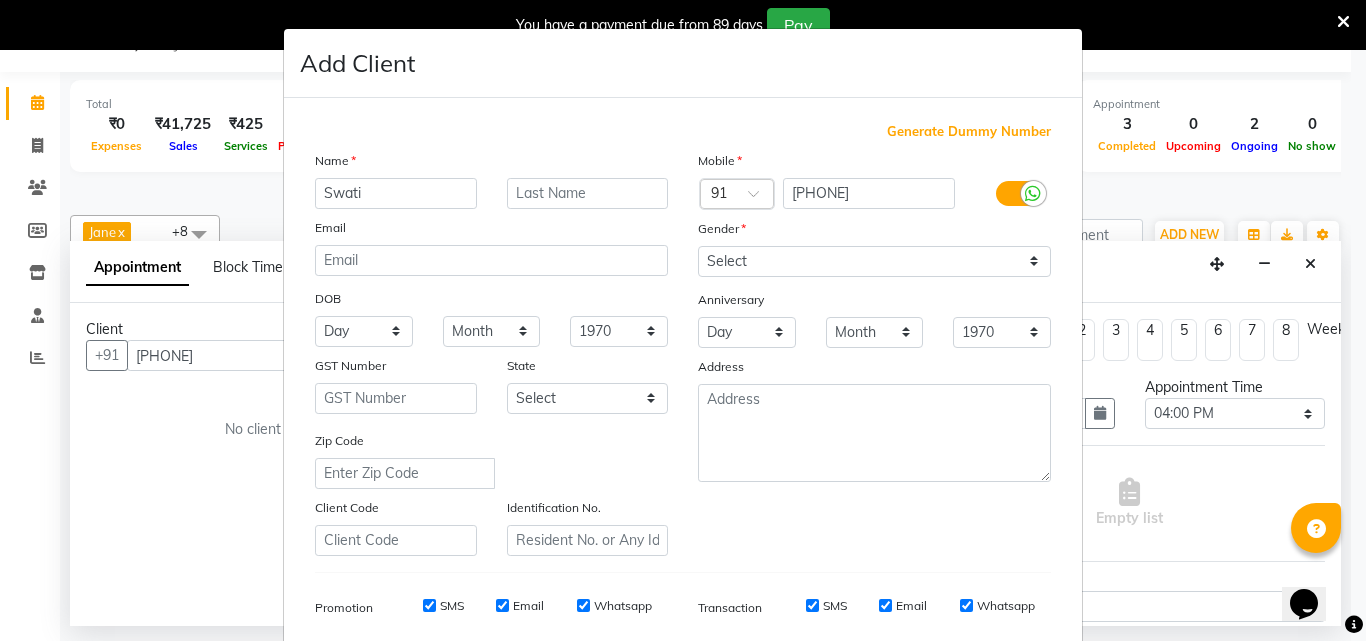 type on "Swati" 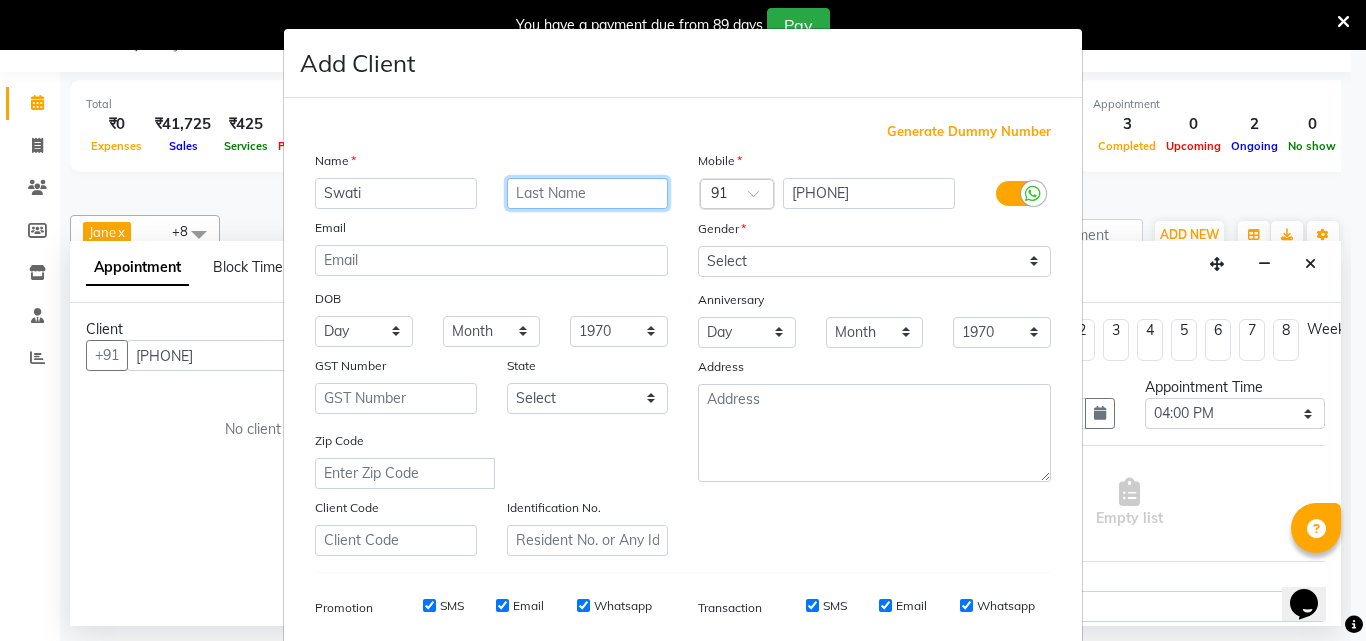 click at bounding box center [588, 193] 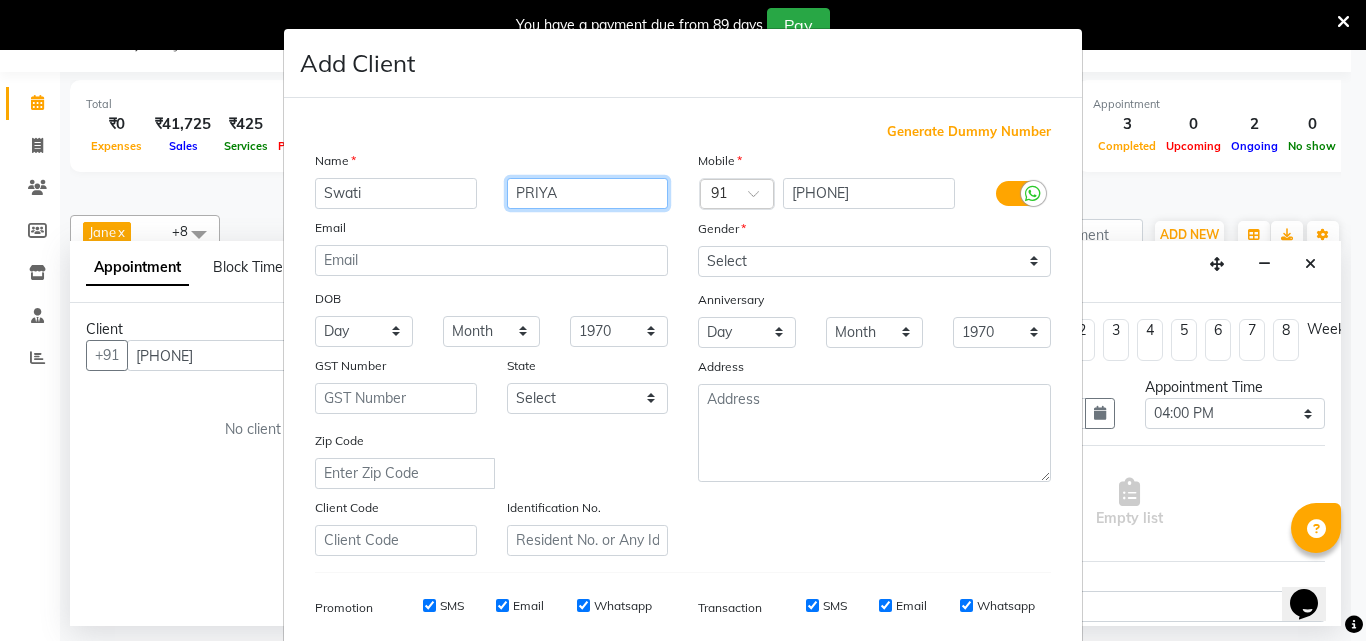 type on "PRIYA" 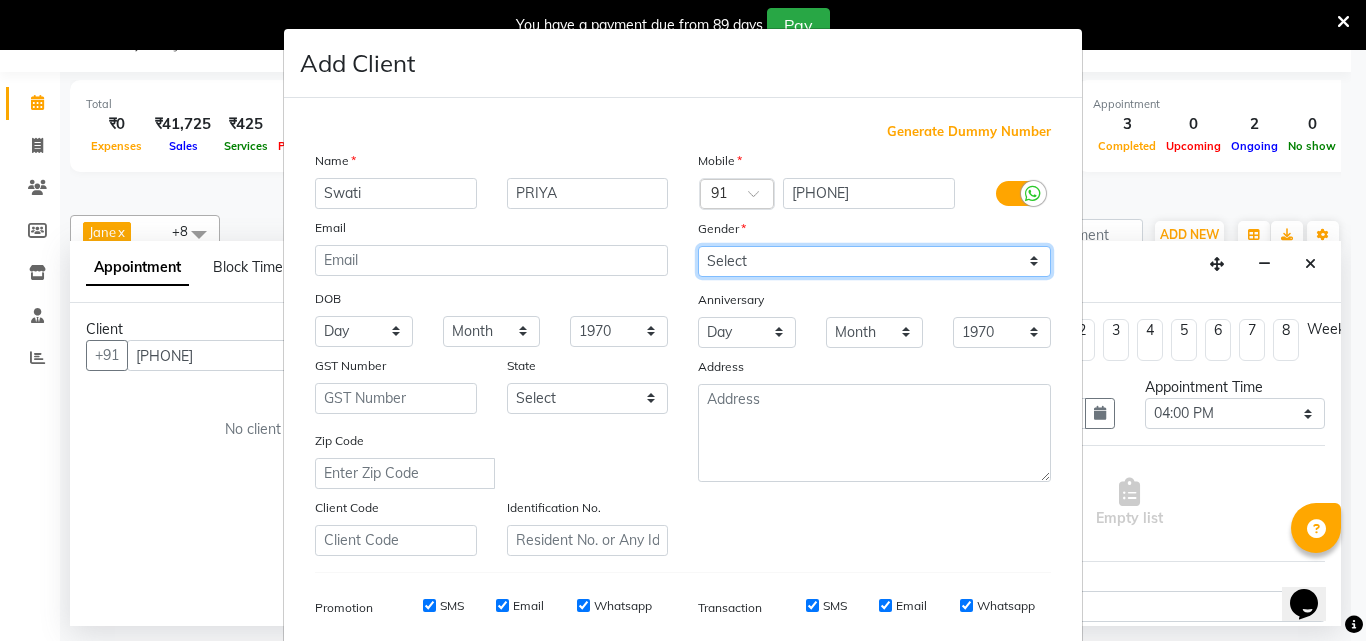 click on "Select Male Female Other Prefer Not To Say" at bounding box center (874, 261) 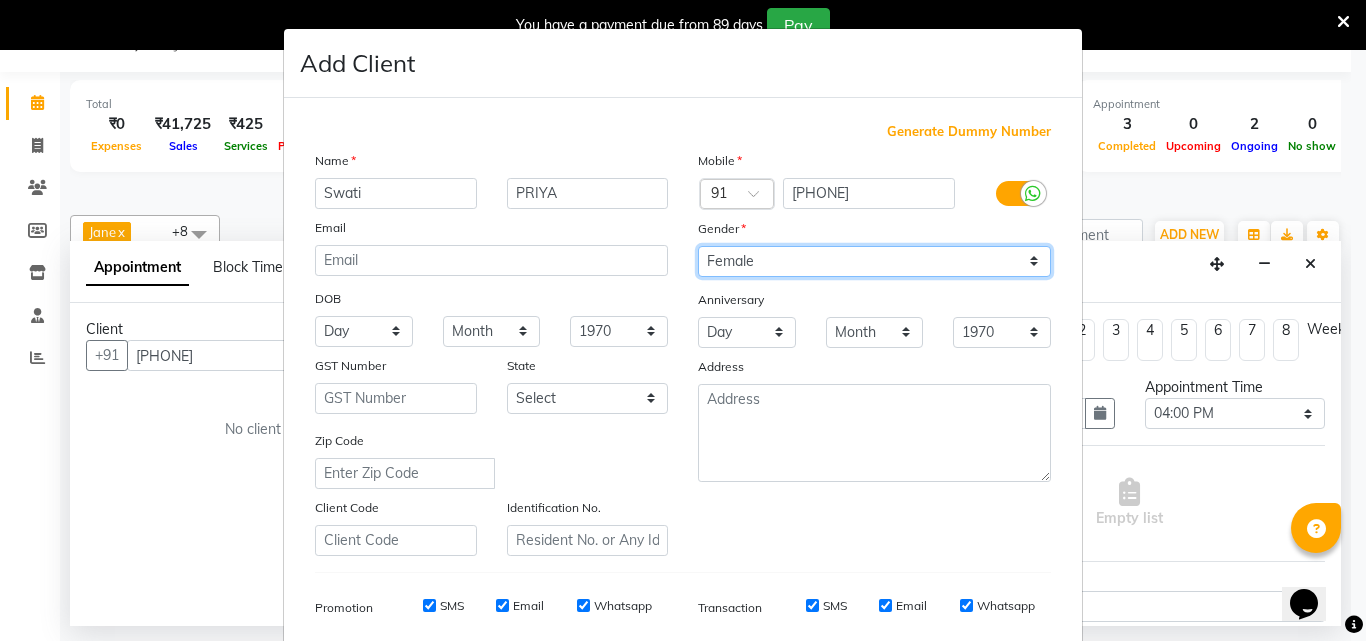click on "Select Male Female Other Prefer Not To Say" at bounding box center [874, 261] 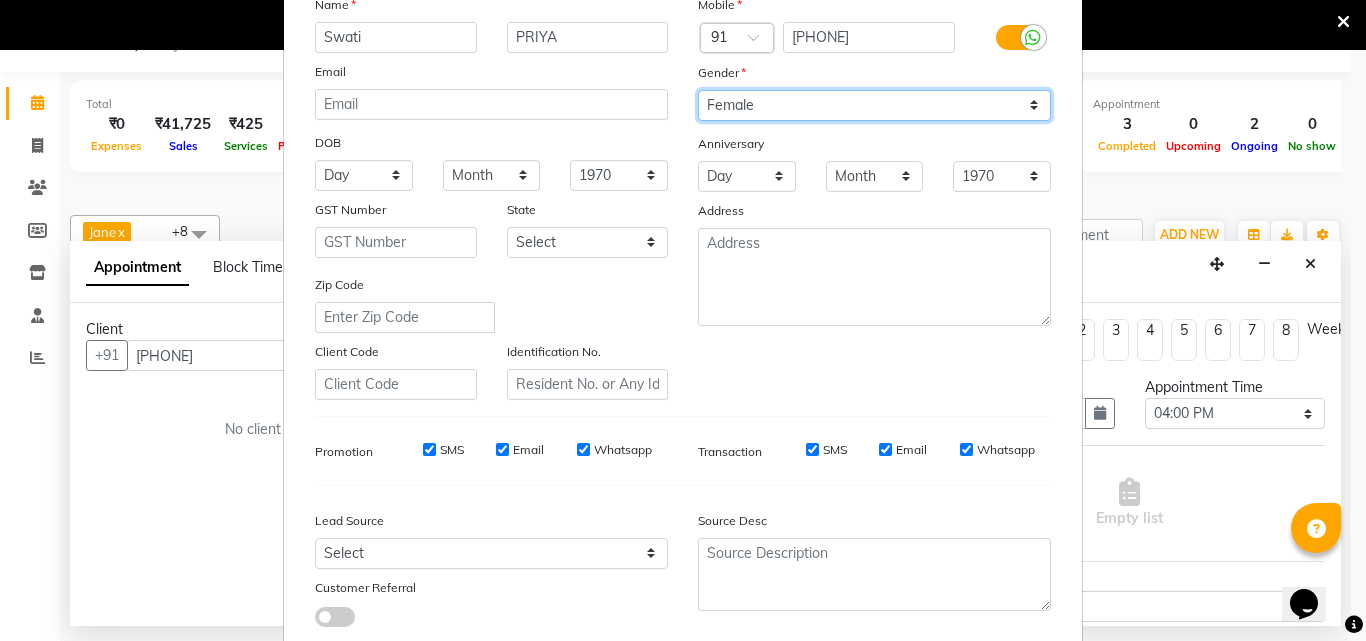 scroll, scrollTop: 282, scrollLeft: 0, axis: vertical 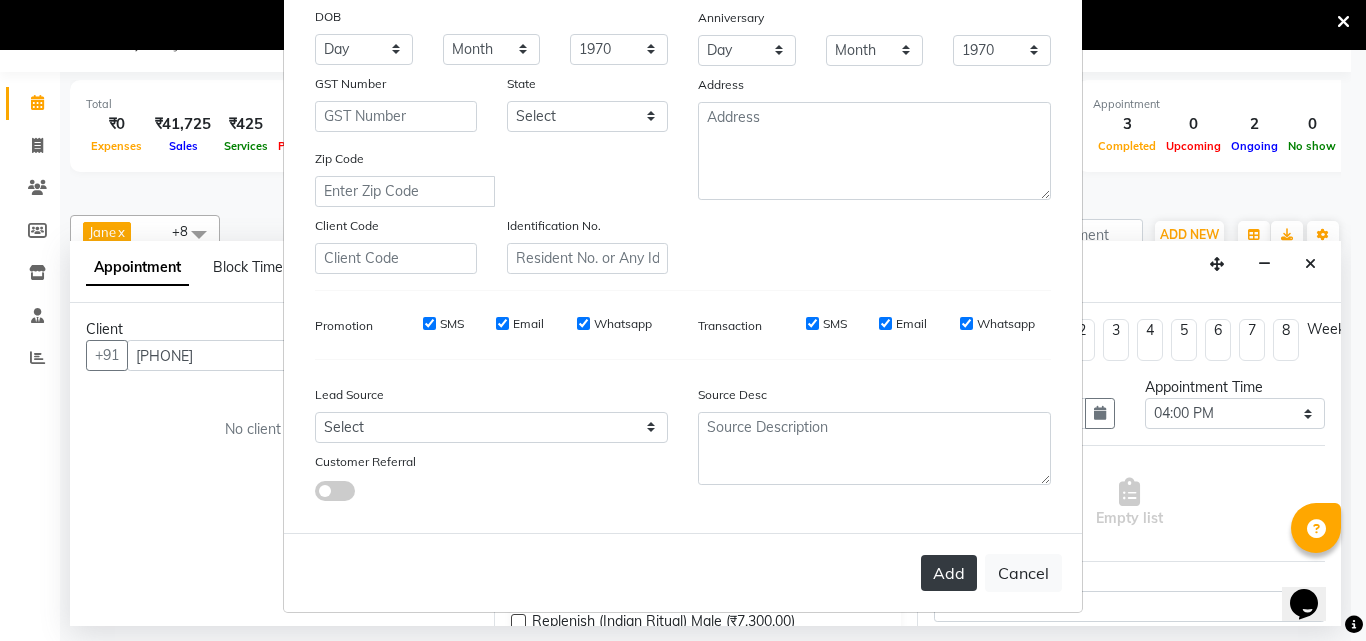 click on "Add" at bounding box center (949, 573) 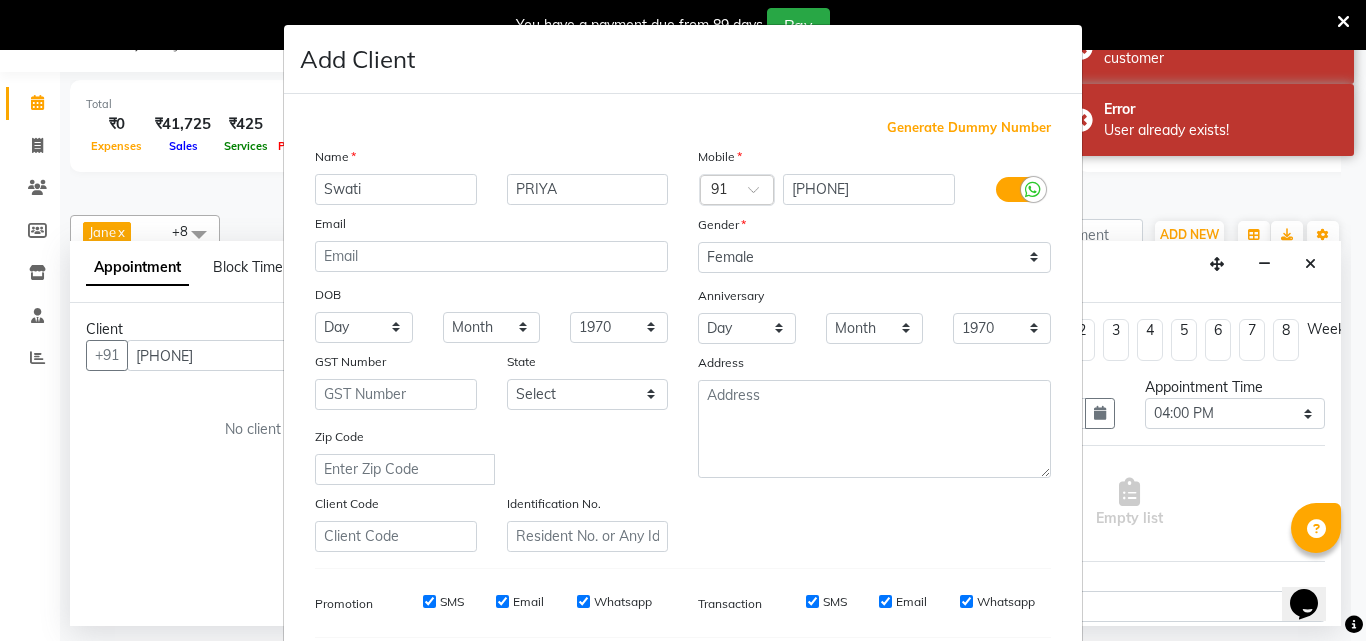 scroll, scrollTop: 0, scrollLeft: 0, axis: both 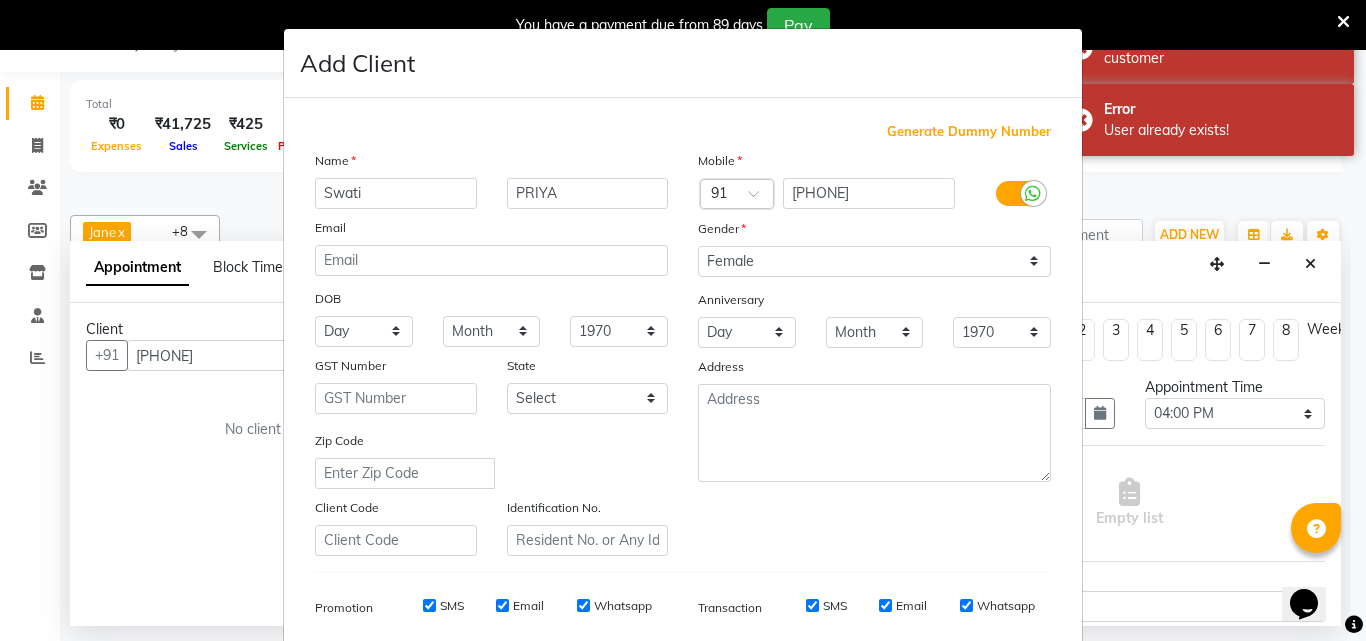 click on "Add Client Generate Dummy Number Name [FIRST] [LAST] Email DOB Day 01 02 03 04 05 06 07 08 09 10 11 12 13 14 15 16 17 18 19 20 21 22 23 24 25 26 27 28 29 30 31 Month January February March April May June July August September October November December 1940 1941 1942 1943 1944 1945 1946 1947 1948 1949 1950 1951 1952 1953 1954 1955 1956 1957 1958 1959 1960 1961 1962 1963 1964 1965 1966 1967 1968 1969 1970 1971 1972 1973 1974 1975 1976 1977 1978 1979 1980 1981 1982 1983 1984 1985 1986 1987 1988 1989 1990 1991 1992 1993 1994 1995 1996 1997 1998 1999 2000 2001 2002 2003 2004 2005 2006 2007 2008 2009 2010 2011 2012 2013 2014 2015 2016 2017 2018 2019 2020 2021 2022 2023 2024 GST Number State Select Andaman and Nicobar Islands Andhra Pradesh Arunachal Pradesh Assam Bihar Chandigarh Chhattisgarh Dadra and Nagar Haveli Daman and Diu Delhi Goa Gujarat Haryana Himachal Pradesh Jammu and Kashmir Jharkhand Karnataka Kerala Lakshadweep Madhya Pradesh Maharashtra Manipur Meghalaya Mizoram Nagaland Odisha Pondicherry Punjab ×" at bounding box center (683, 320) 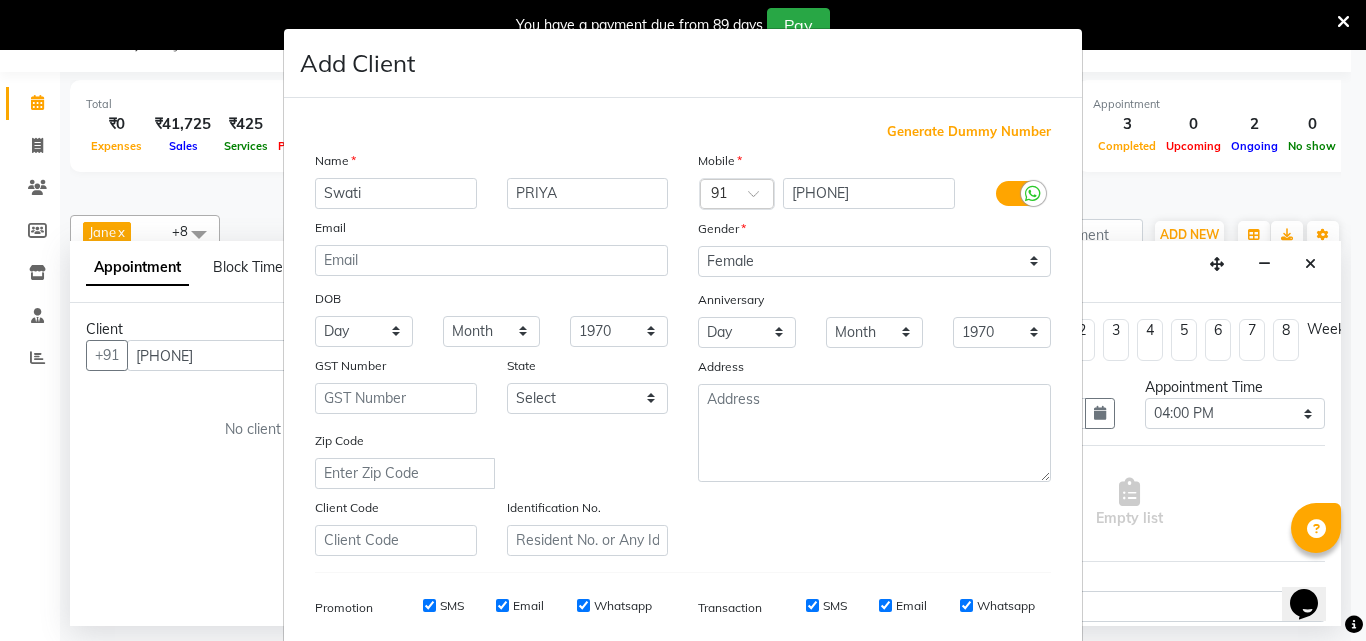click on "Add Client Generate Dummy Number Name [FIRST] [LAST] Email DOB Day 01 02 03 04 05 06 07 08 09 10 11 12 13 14 15 16 17 18 19 20 21 22 23 24 25 26 27 28 29 30 31 Month January February March April May June July August September October November December 1940 1941 1942 1943 1944 1945 1946 1947 1948 1949 1950 1951 1952 1953 1954 1955 1956 1957 1958 1959 1960 1961 1962 1963 1964 1965 1966 1967 1968 1969 1970 1971 1972 1973 1974 1975 1976 1977 1978 1979 1980 1981 1982 1983 1984 1985 1986 1987 1988 1989 1990 1991 1992 1993 1994 1995 1996 1997 1998 1999 2000 2001 2002 2003 2004 2005 2006 2007 2008 2009 2010 2011 2012 2013 2014 2015 2016 2017 2018 2019 2020 2021 2022 2023 2024 GST Number State Select Andaman and Nicobar Islands Andhra Pradesh Arunachal Pradesh Assam Bihar Chandigarh Chhattisgarh Dadra and Nagar Haveli Daman and Diu Delhi Goa Gujarat Haryana Himachal Pradesh Jammu and Kashmir Jharkhand Karnataka Kerala Lakshadweep Madhya Pradesh Maharashtra Manipur Meghalaya Mizoram Nagaland Odisha Pondicherry Punjab ×" at bounding box center [683, 320] 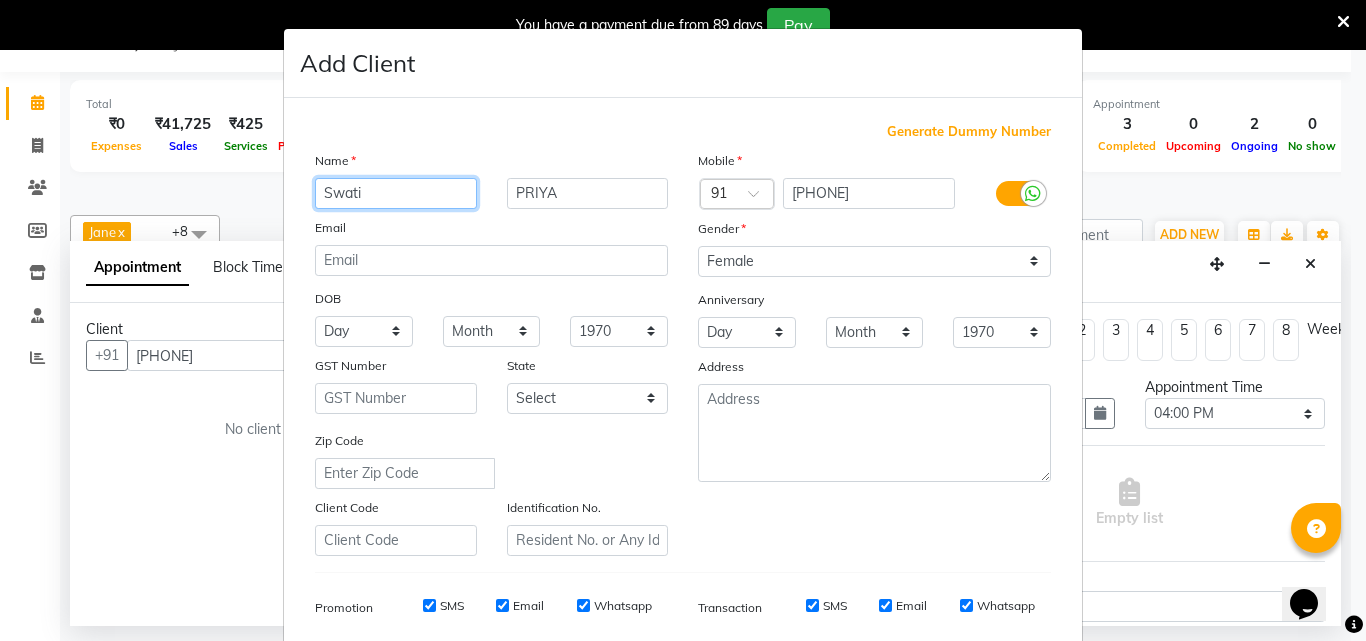 click on "Swati" at bounding box center (396, 193) 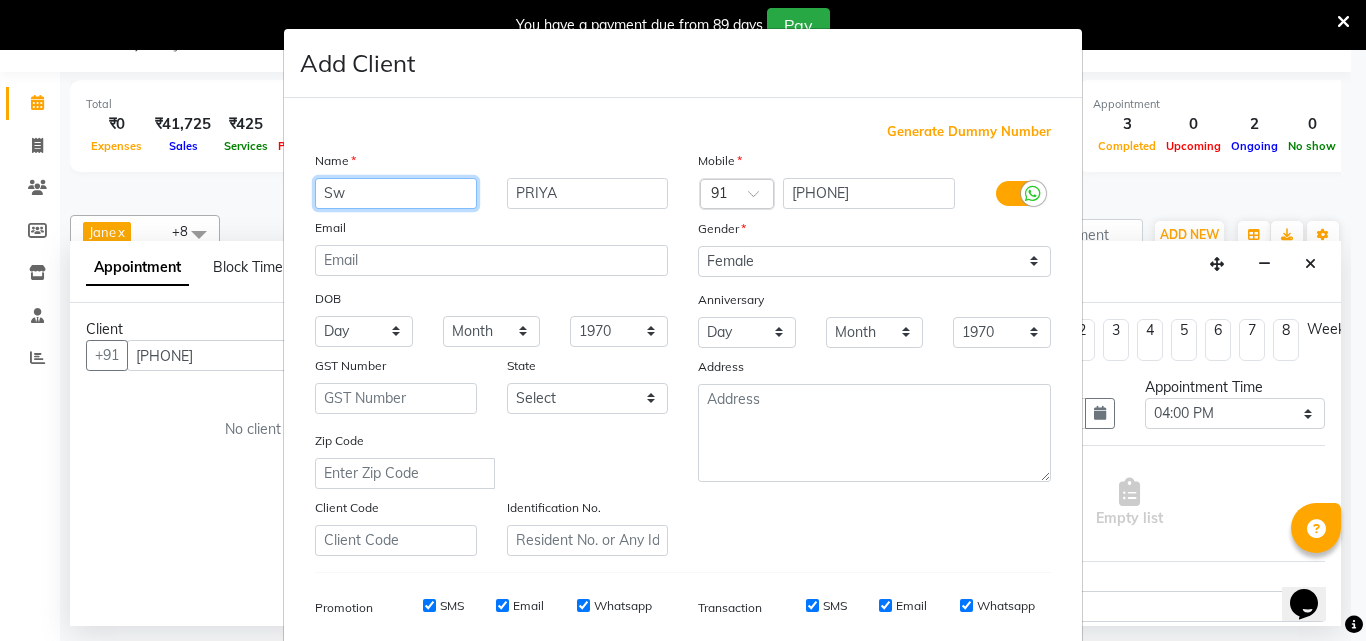 type on "S" 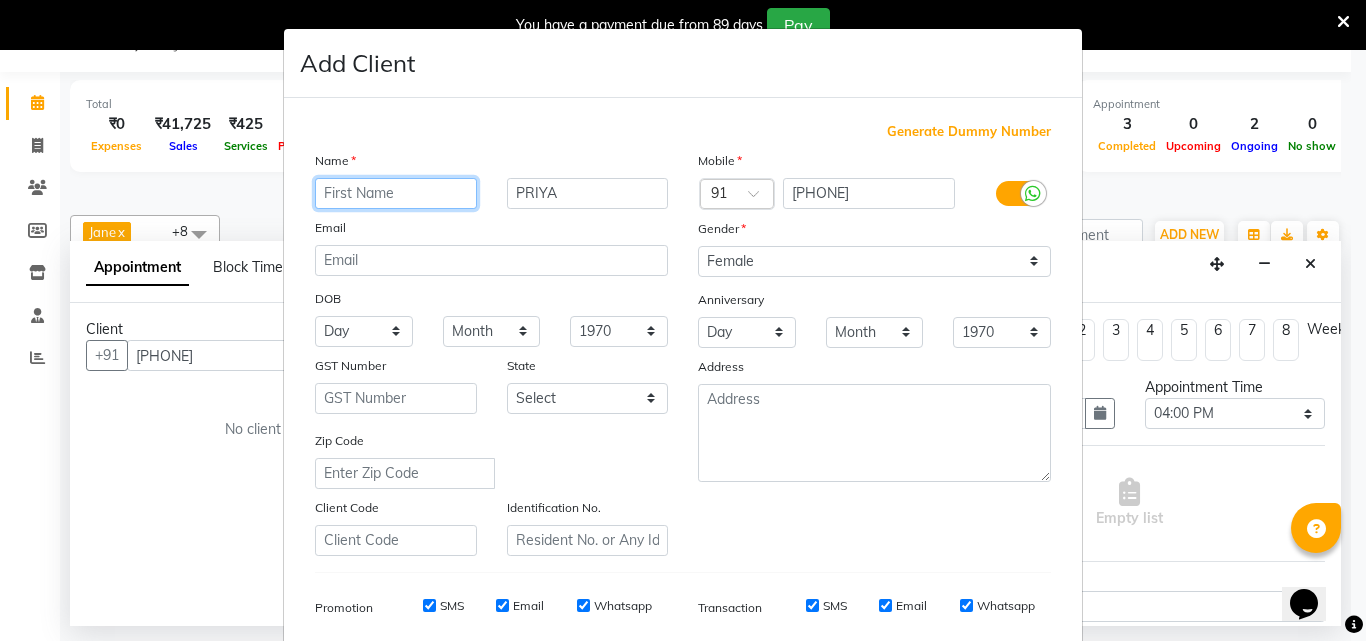 type 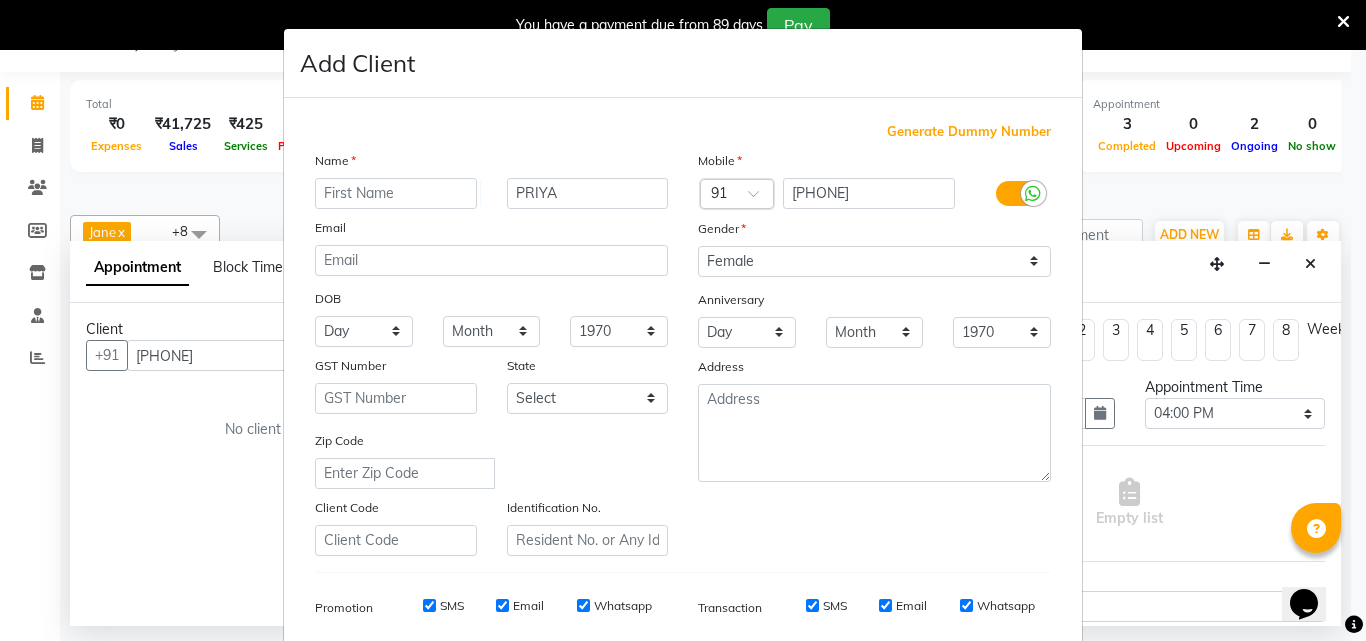 click on "Add Client Generate Dummy Number Name PRIYA Email DOB Day 01 02 03 04 05 06 07 08 09 10 11 12 13 14 15 16 17 18 19 20 21 22 23 24 25 26 27 28 29 30 31 Month January February March April May June July August September October November December 1940 1941 1942 1943 1944 1945 1946 1947 1948 1949 1950 1951 1952 1953 1954 1955 1956 1957 1958 1959 1960 1961 1962 1963 1964 1965 1966 1967 1968 1969 1970 1971 1972 1973 1974 1975 1976 1977 1978 1979 1980 1981 1982 1983 1984 1985 1986 1987 1988 1989 1990 1991 1992 1993 1994 1995 1996 1997 1998 1999 2000 2001 2002 2003 2004 2005 2006 2007 2008 2009 2010 2011 2012 2013 2014 2015 2016 2017 2018 2019 2020 2021 2022 2023 2024 GST Number State Select Andaman and Nicobar Islands Andhra Pradesh Arunachal Pradesh Assam Bihar Chandigarh Chhattisgarh Dadra and Nagar Haveli Daman and Diu Delhi Goa Gujarat Haryana Himachal Pradesh Jammu and Kashmir Jharkhand Karnataka Kerala Lakshadweep Madhya Pradesh Maharashtra Manipur Meghalaya Mizoram Nagaland Odisha Pondicherry Punjab Rajasthan" at bounding box center (683, 320) 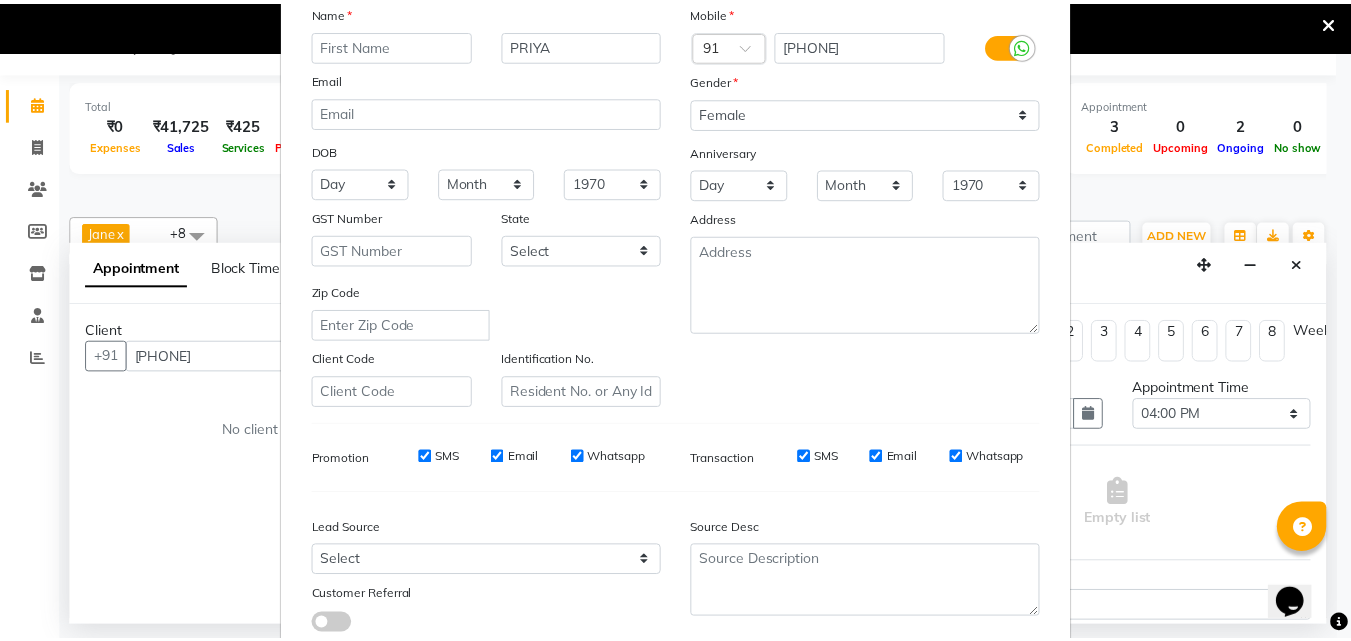 scroll, scrollTop: 282, scrollLeft: 0, axis: vertical 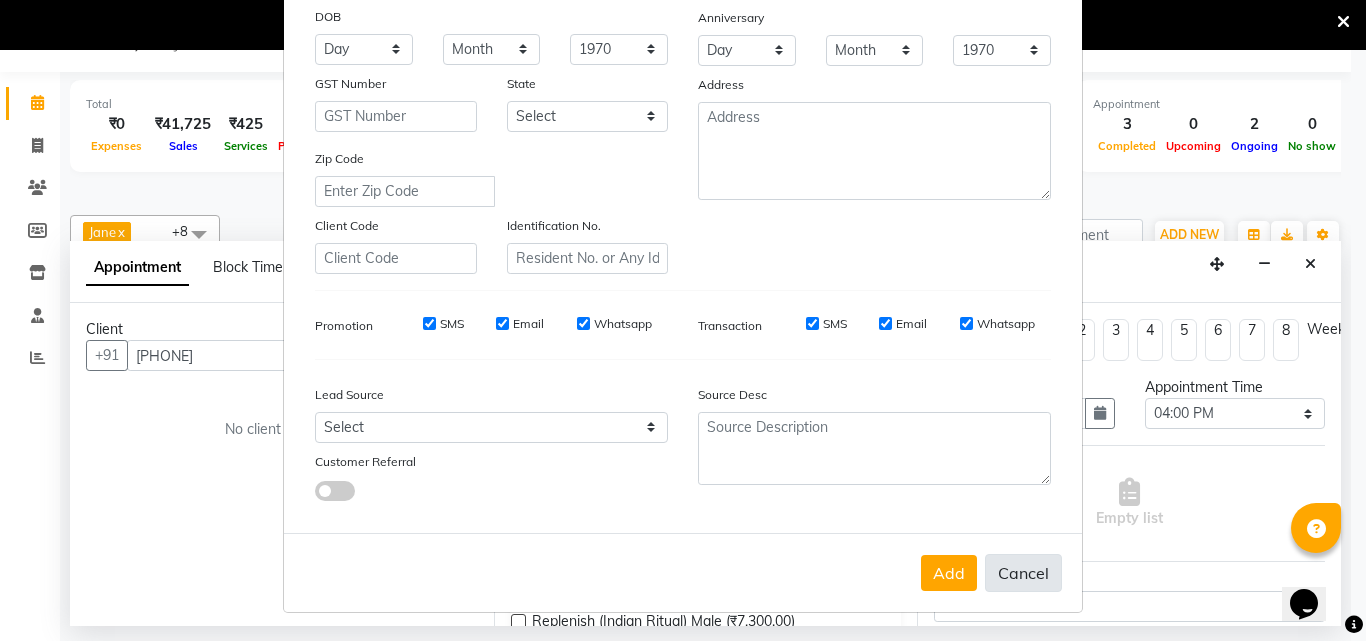 click on "Cancel" at bounding box center [1023, 573] 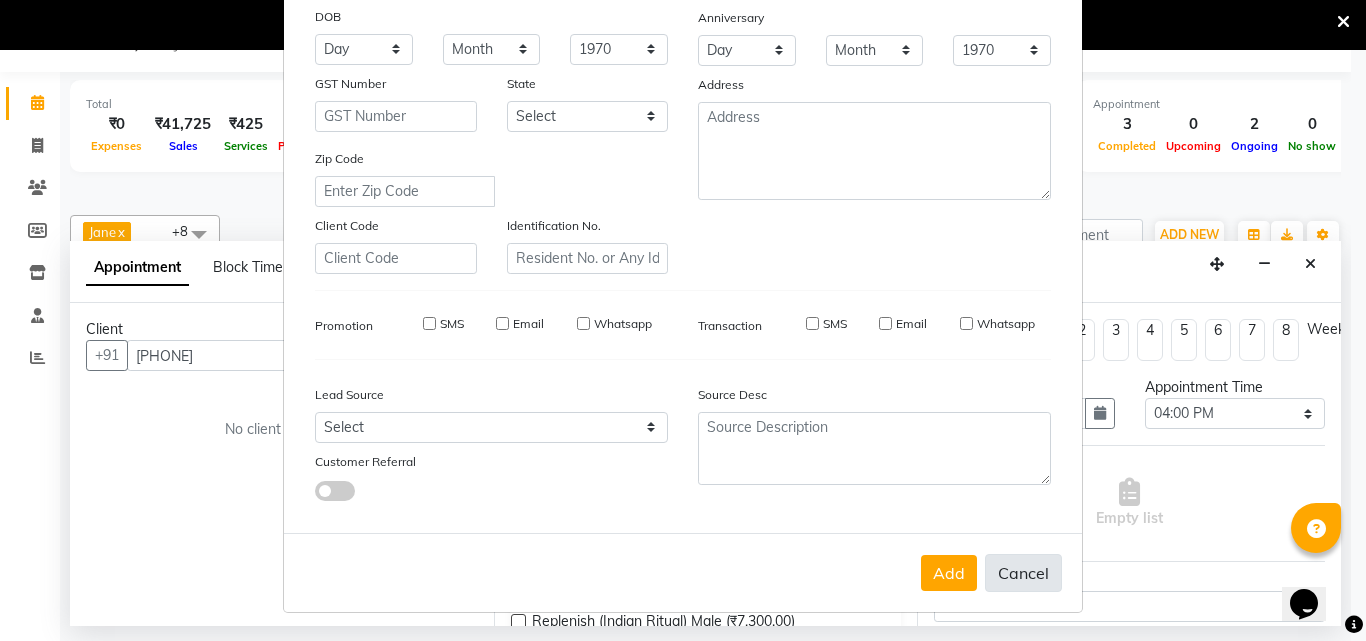 type 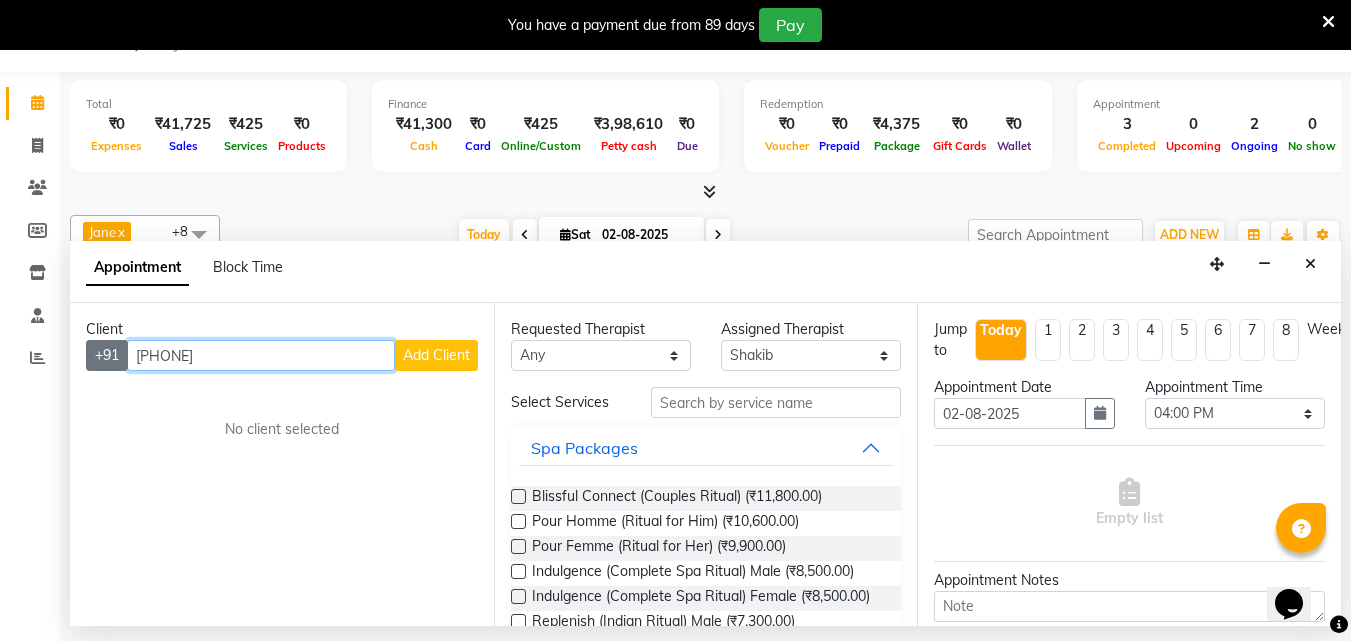 drag, startPoint x: 250, startPoint y: 358, endPoint x: 94, endPoint y: 341, distance: 156.92355 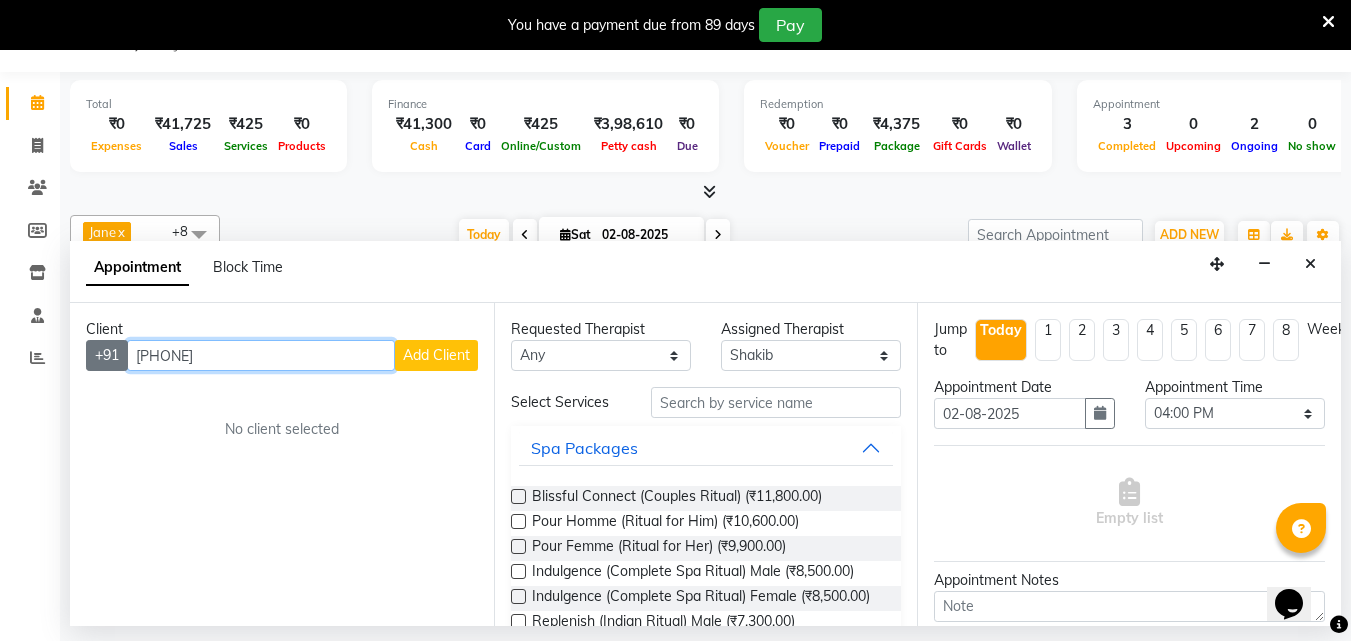 click on "+91 [PHONE] Add Client" at bounding box center [282, 355] 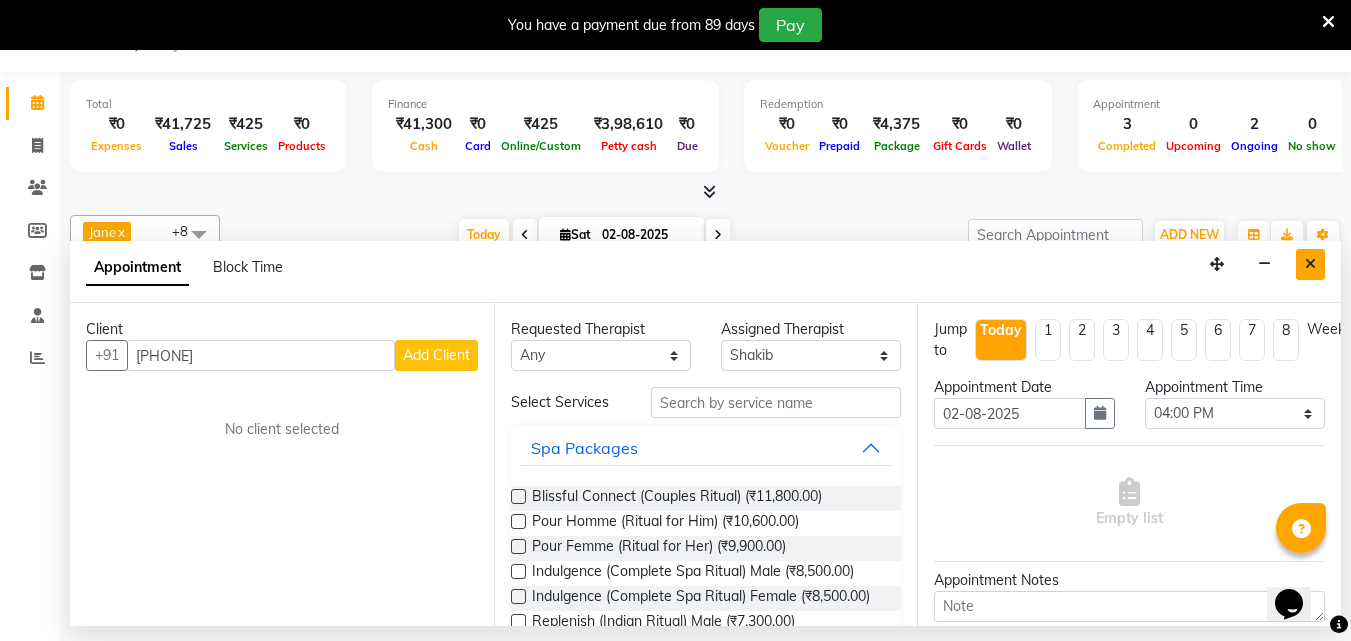 click at bounding box center [1310, 264] 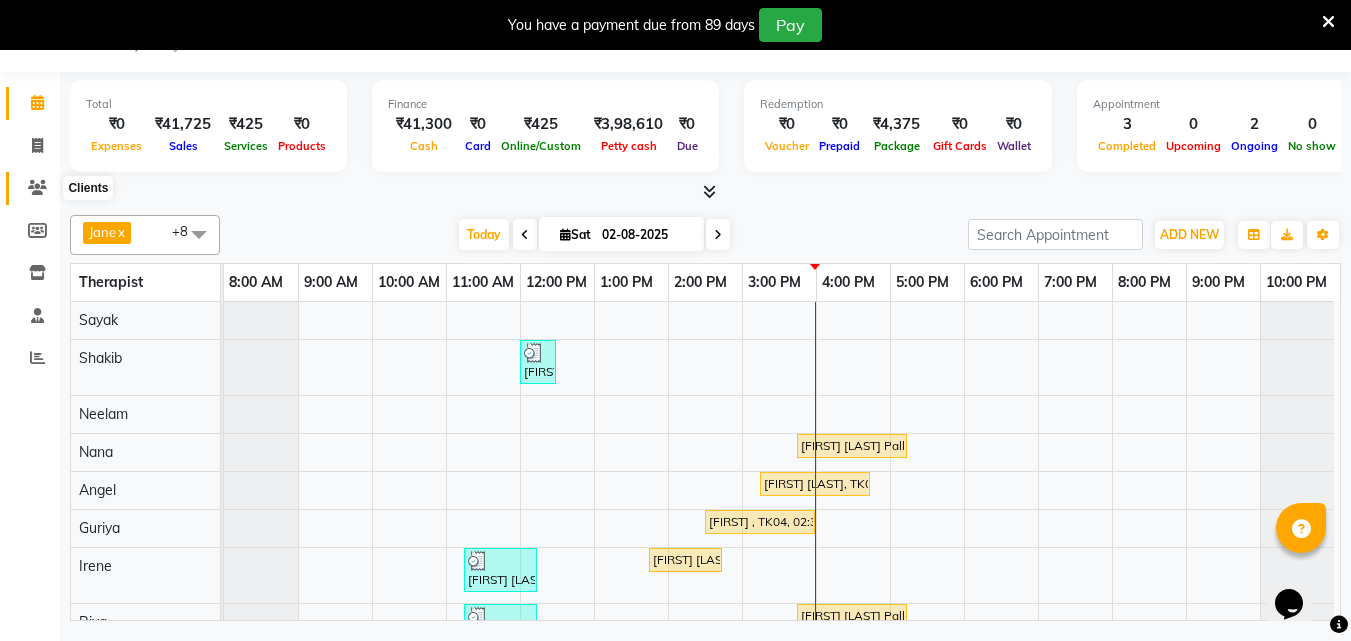 click 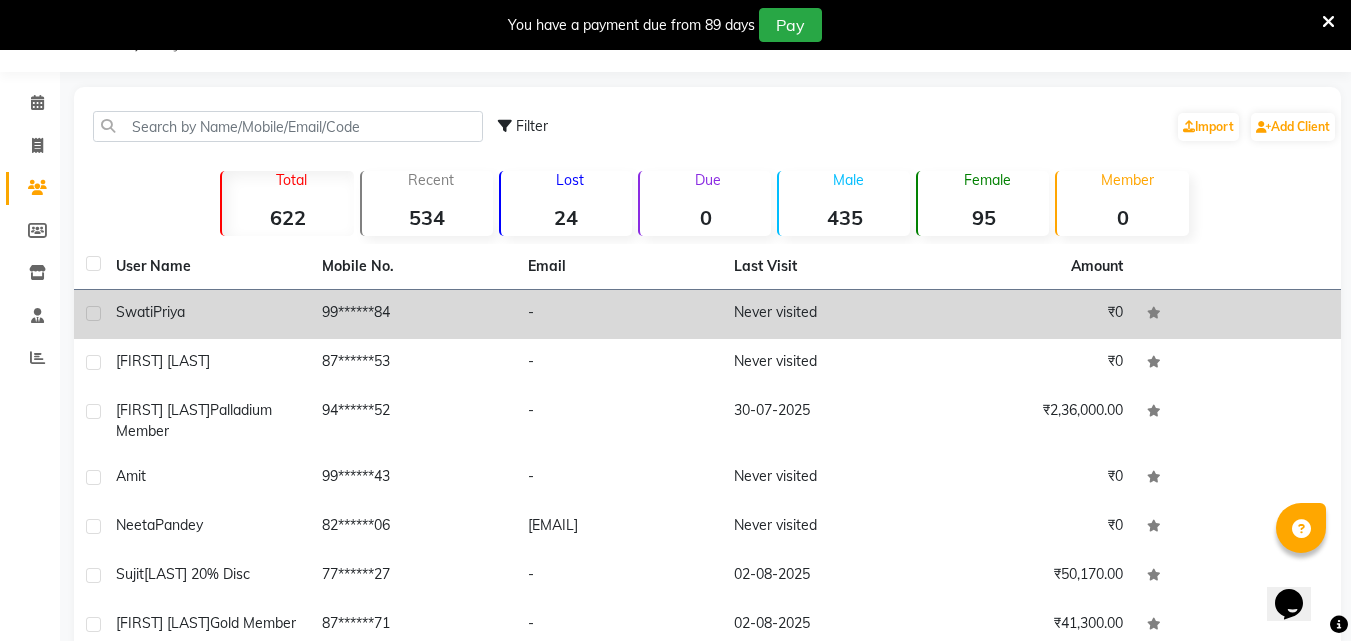 click on "Swati" 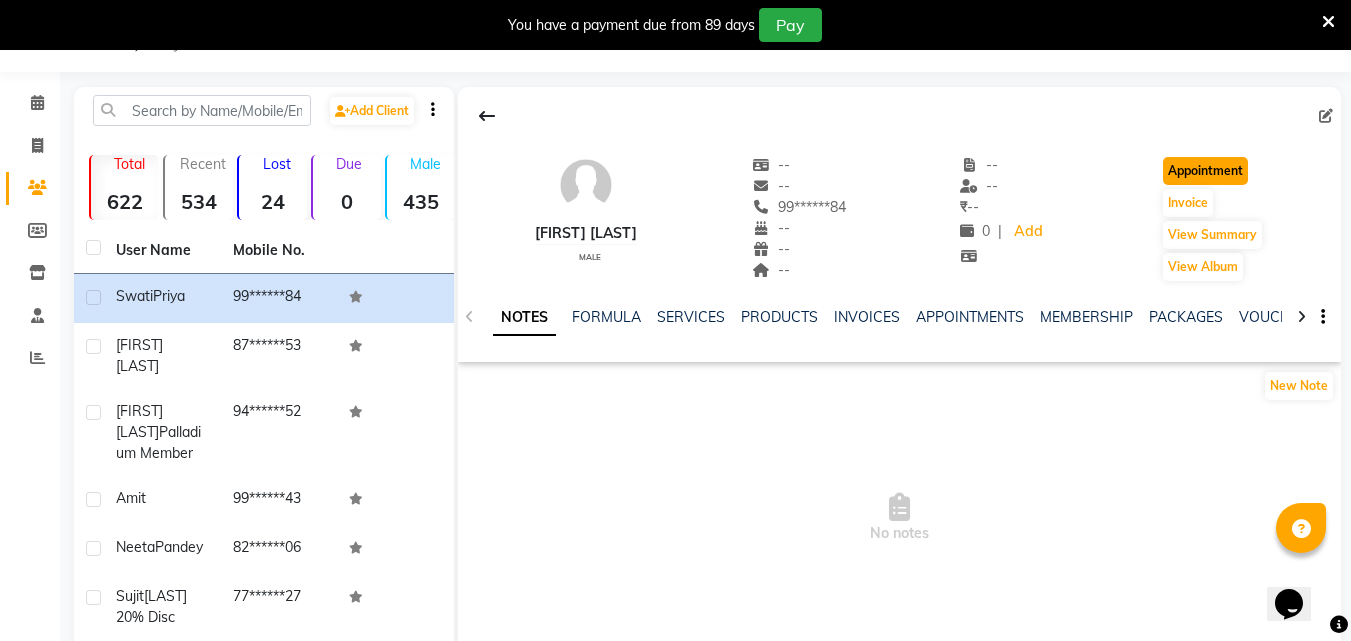 click on "Appointment" 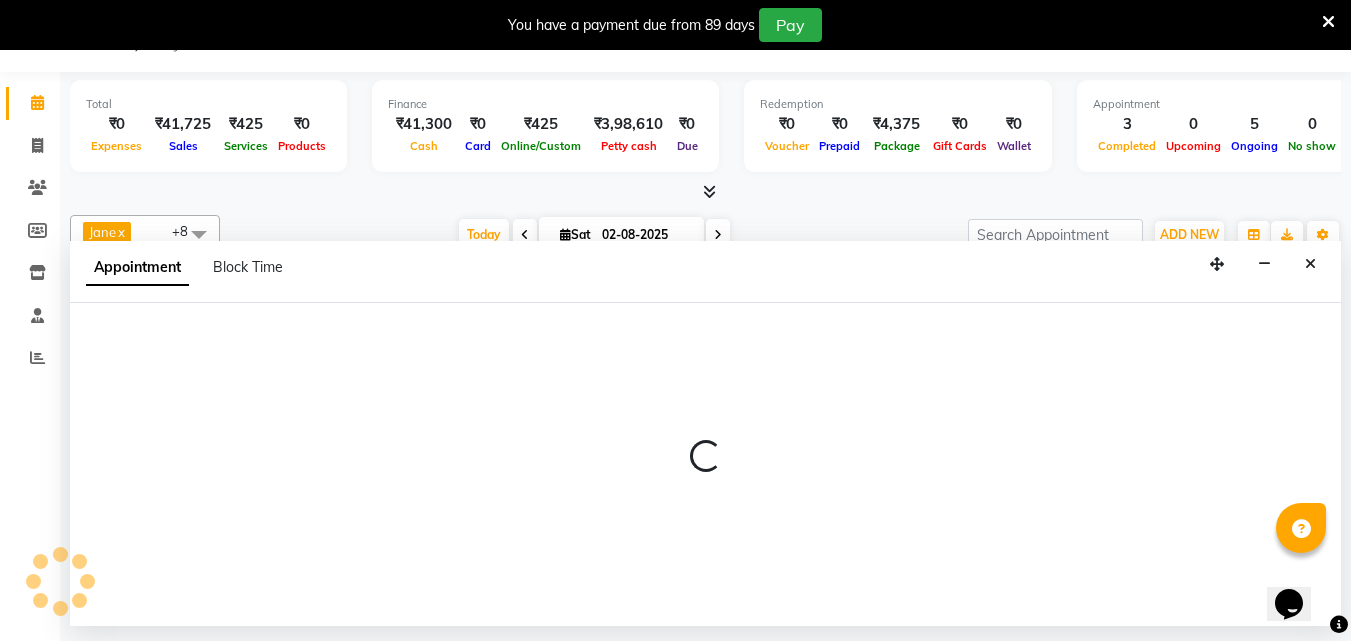 select on "540" 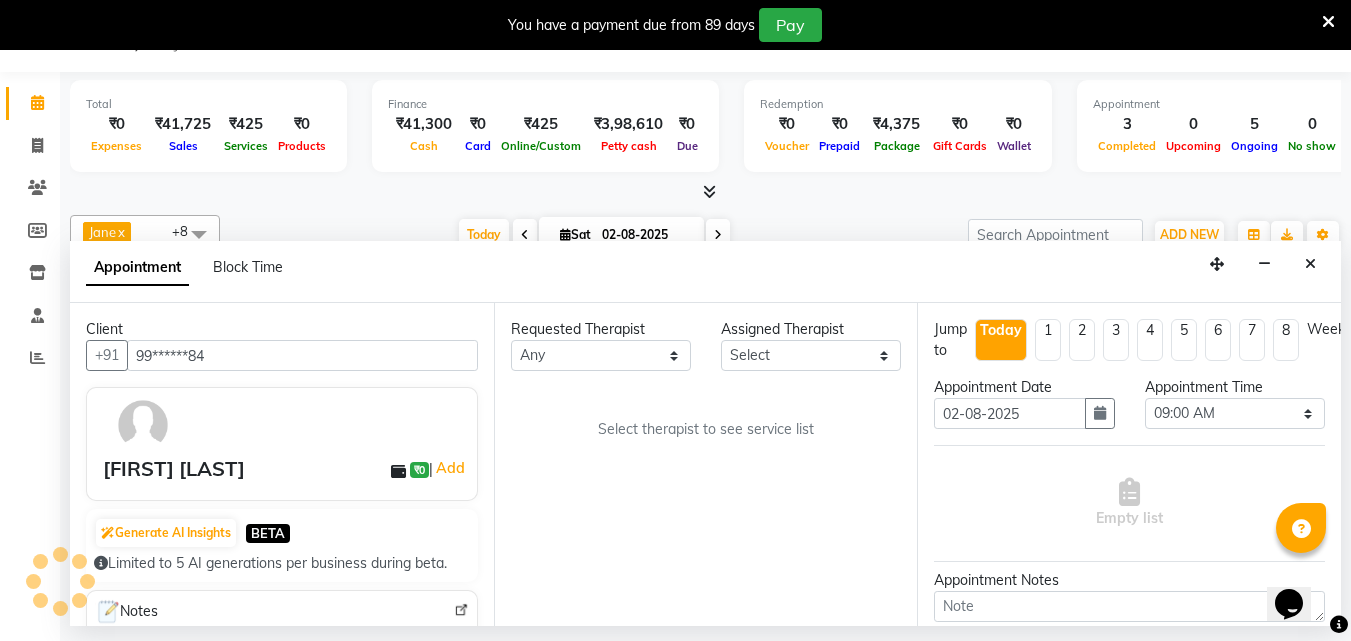 scroll, scrollTop: 0, scrollLeft: 9, axis: horizontal 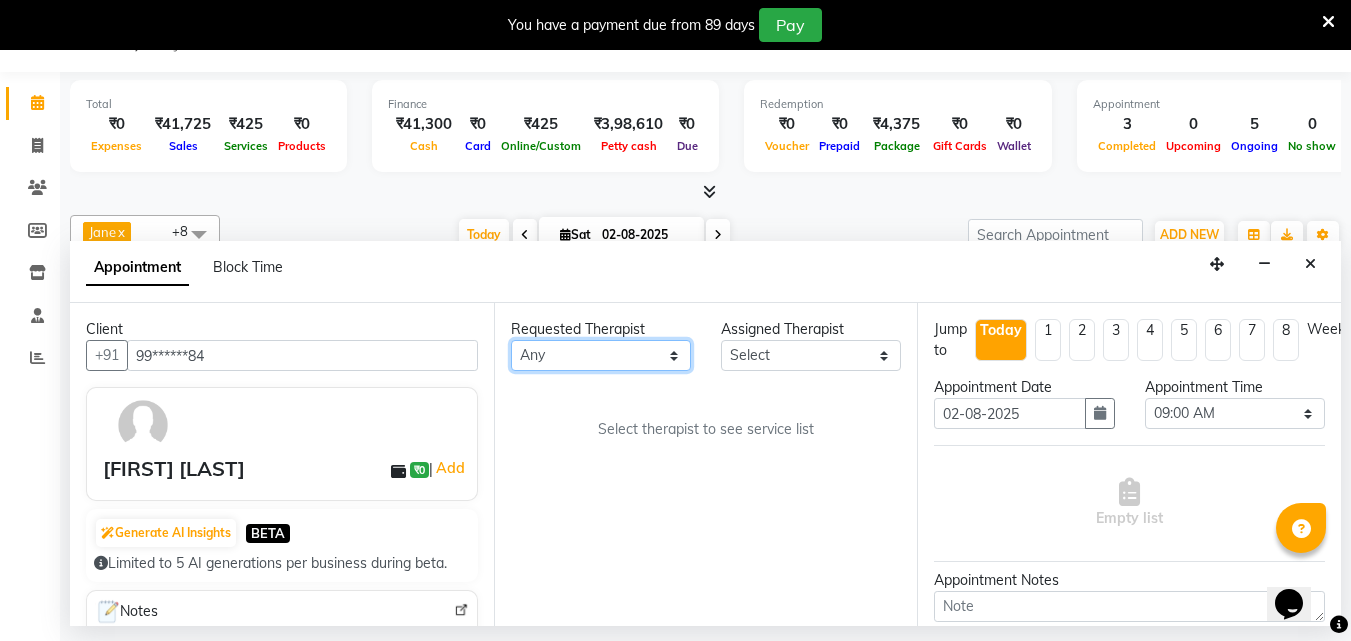 click on "Any Angel Guriya Irene Nana Neelam Office Riya Sayak Shakib" at bounding box center (601, 355) 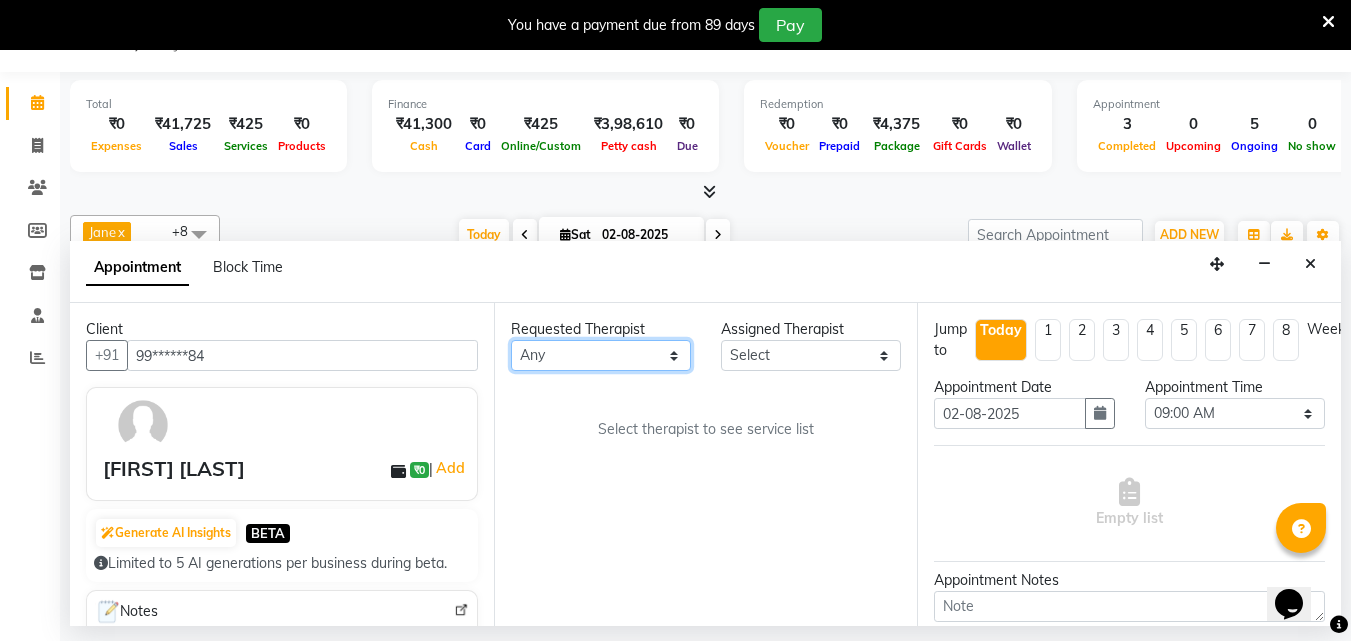 select on "78958" 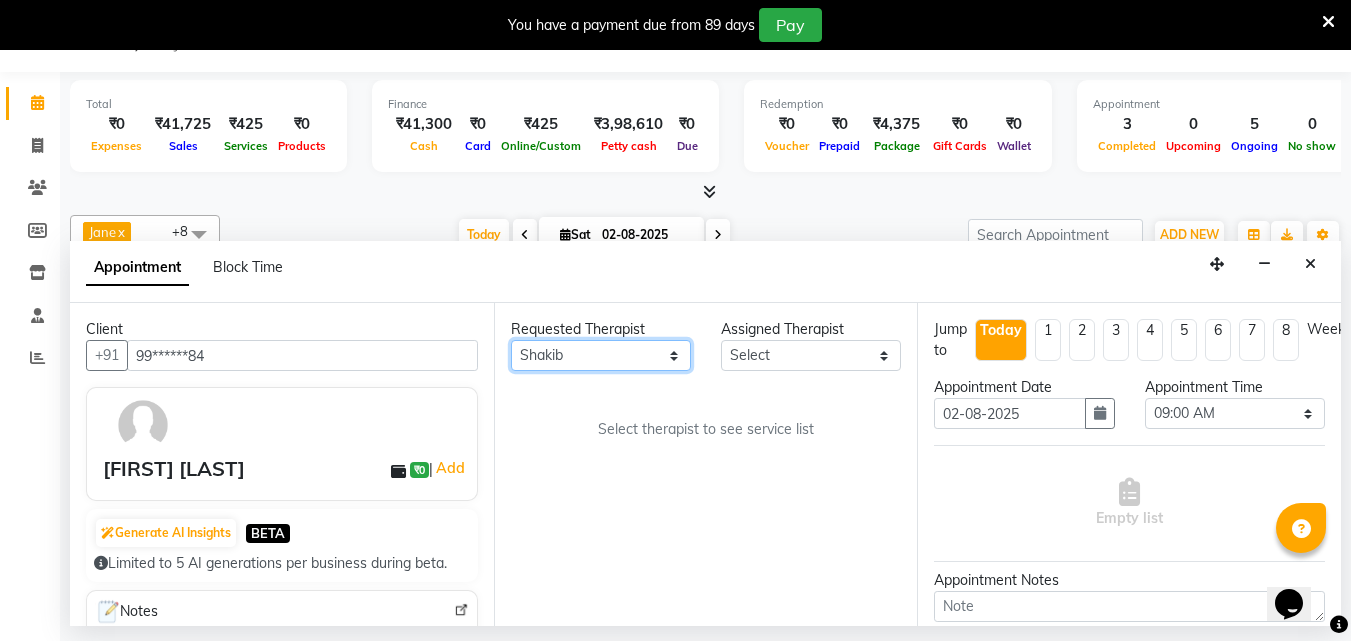 click on "Any Angel Guriya Irene Nana Neelam Office Riya Sayak Shakib" at bounding box center (601, 355) 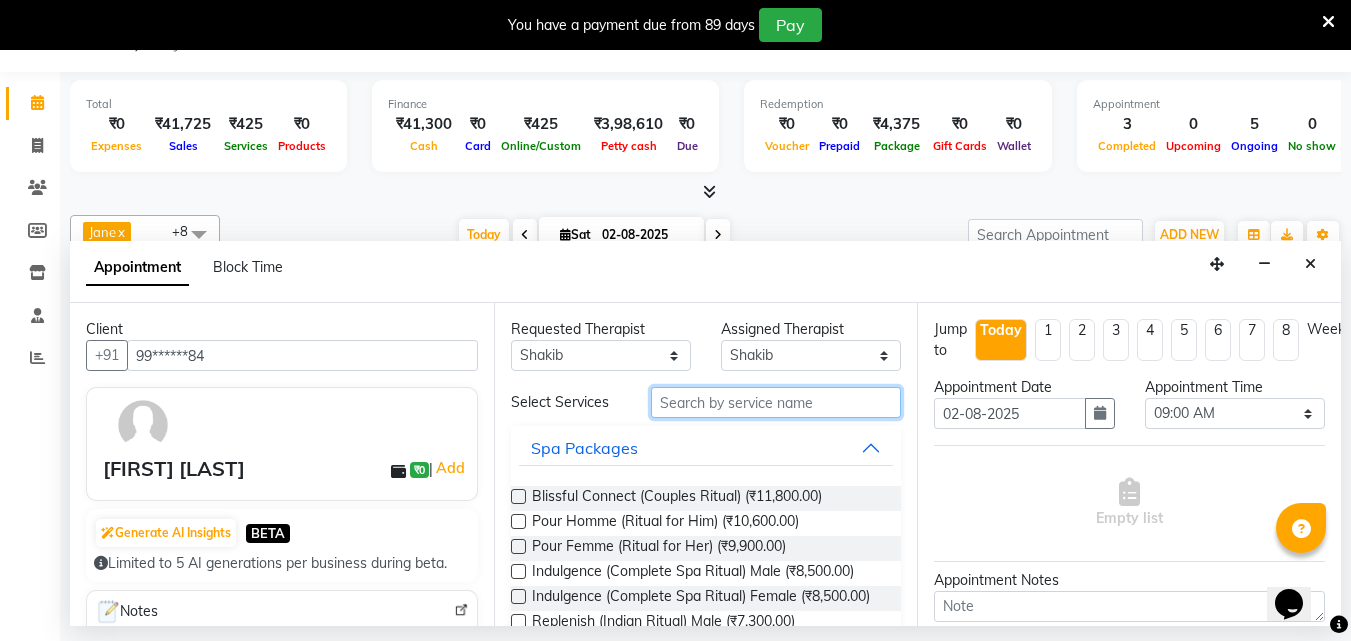 click at bounding box center (776, 402) 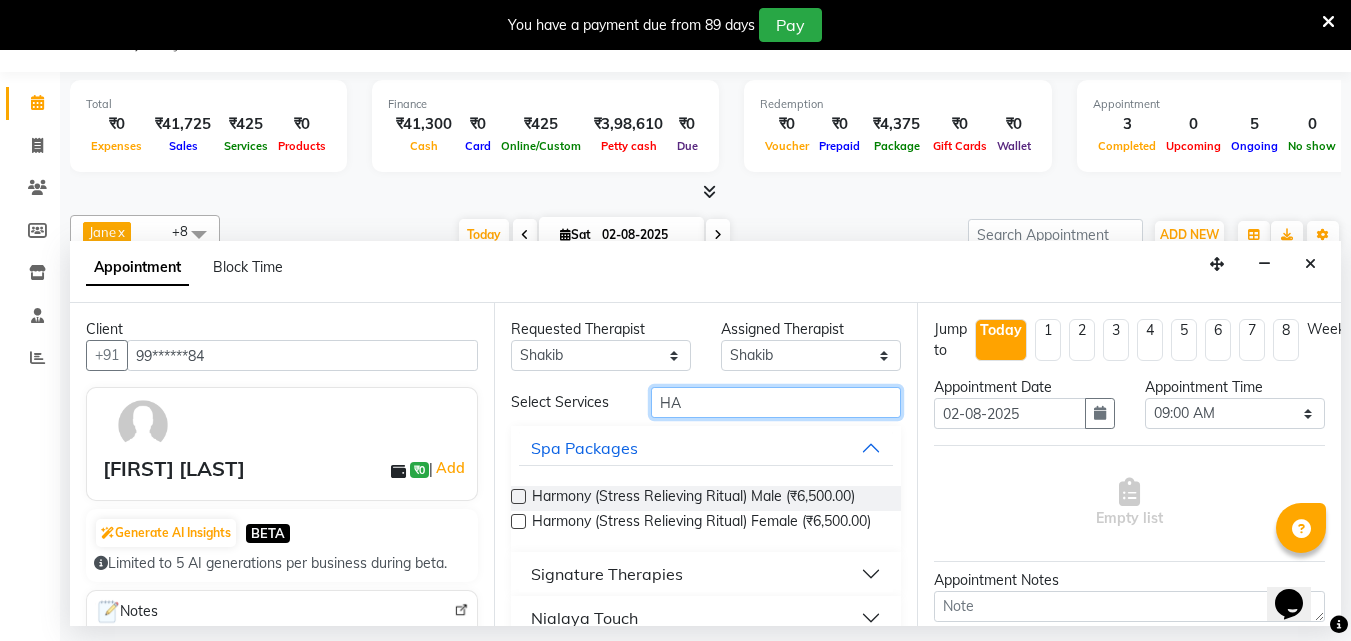 type on "H" 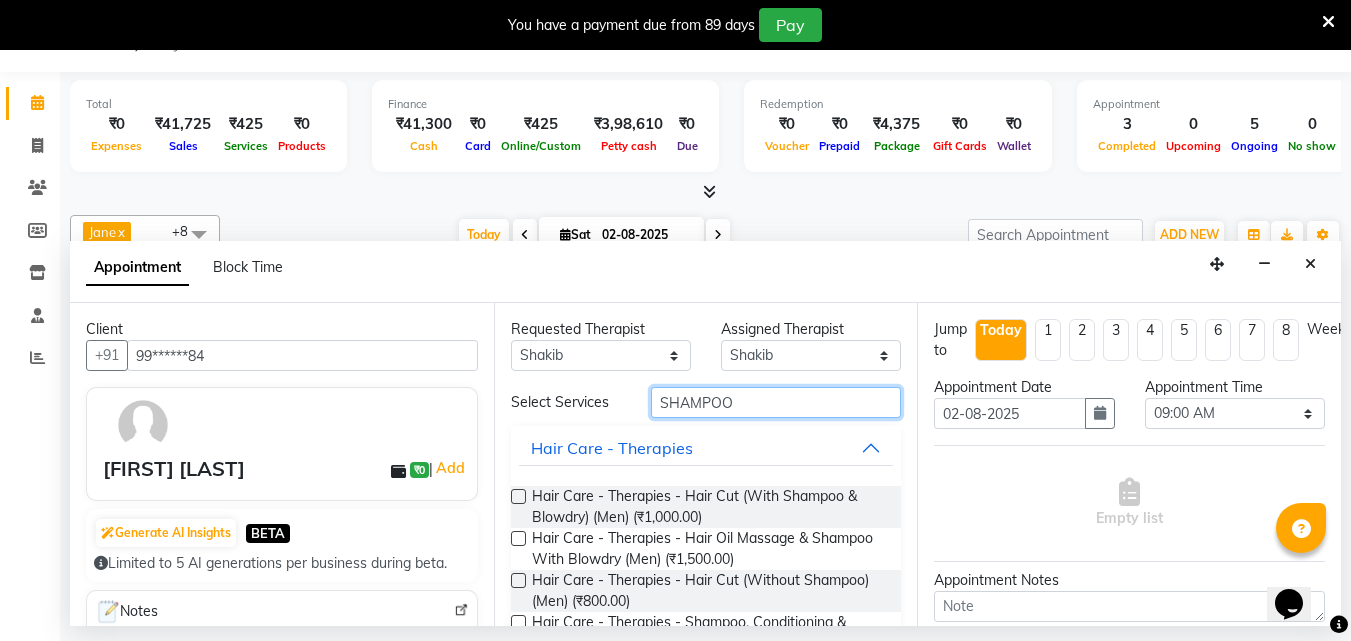 type on "SHAMPOO" 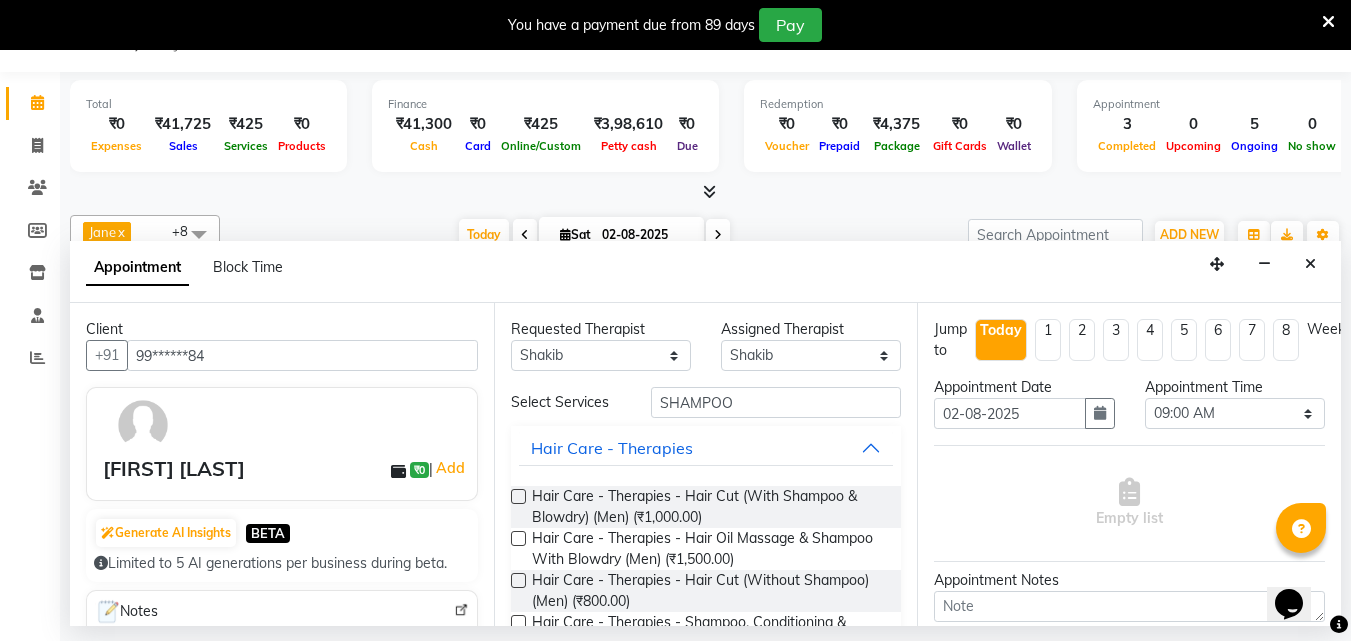 click at bounding box center [518, 496] 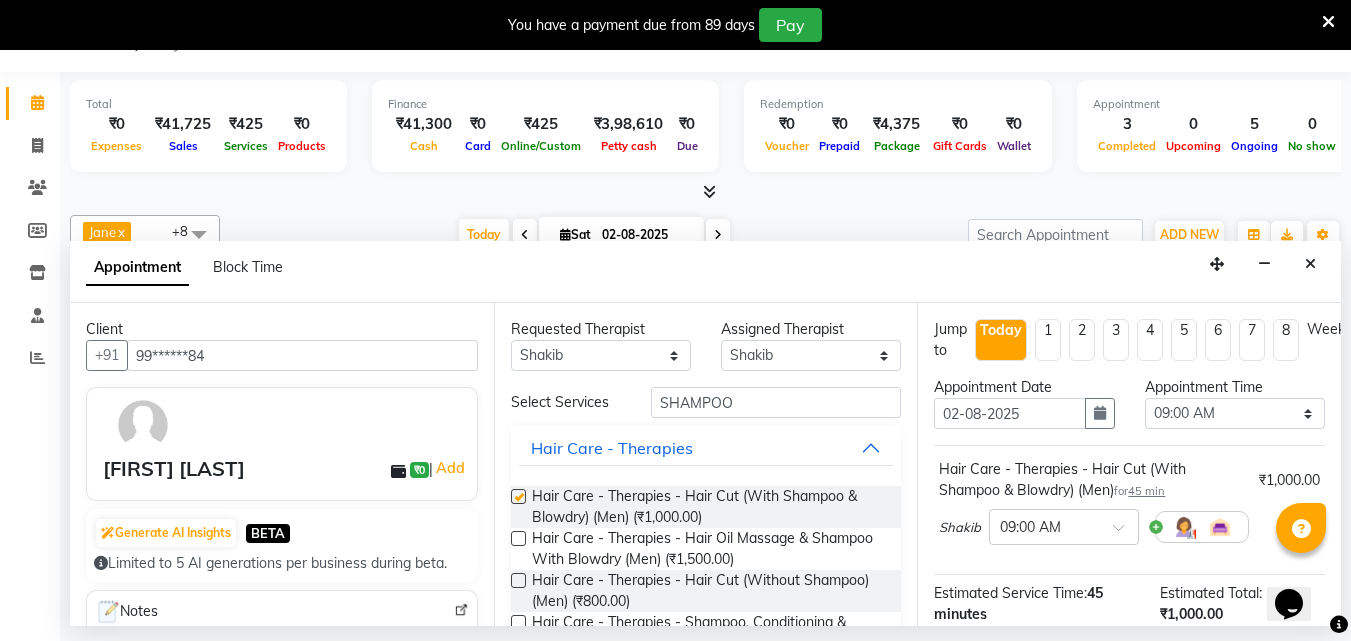 checkbox on "false" 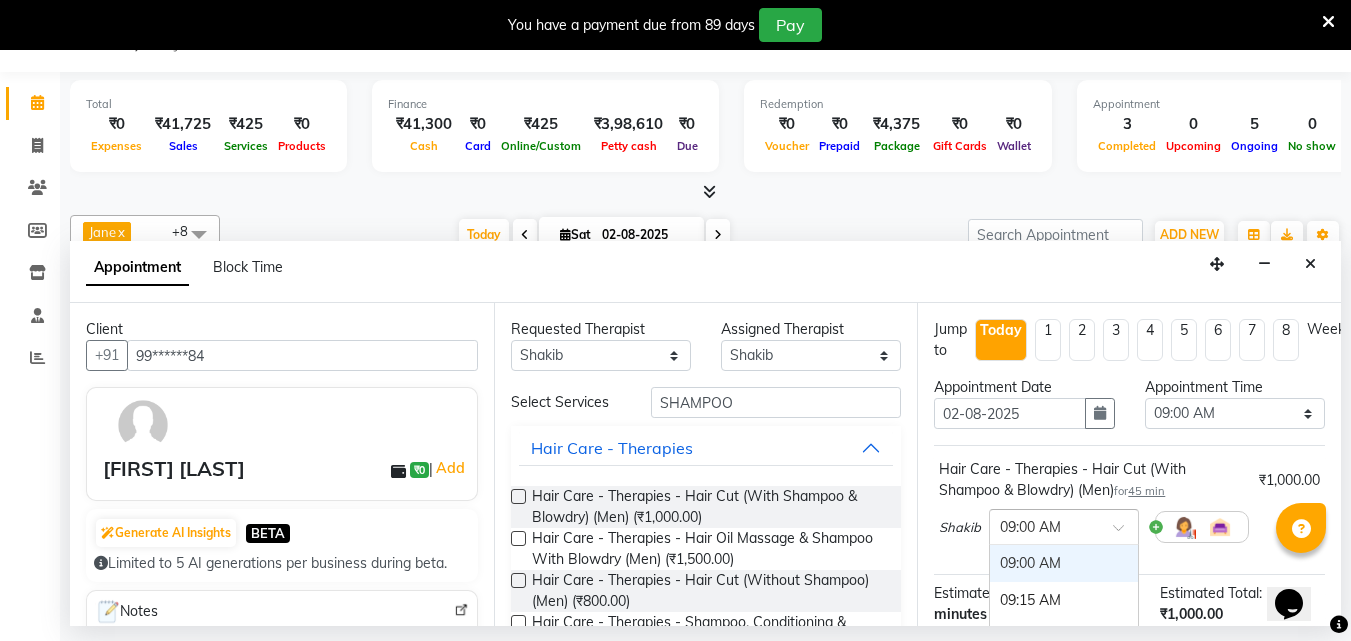 click at bounding box center (1064, 525) 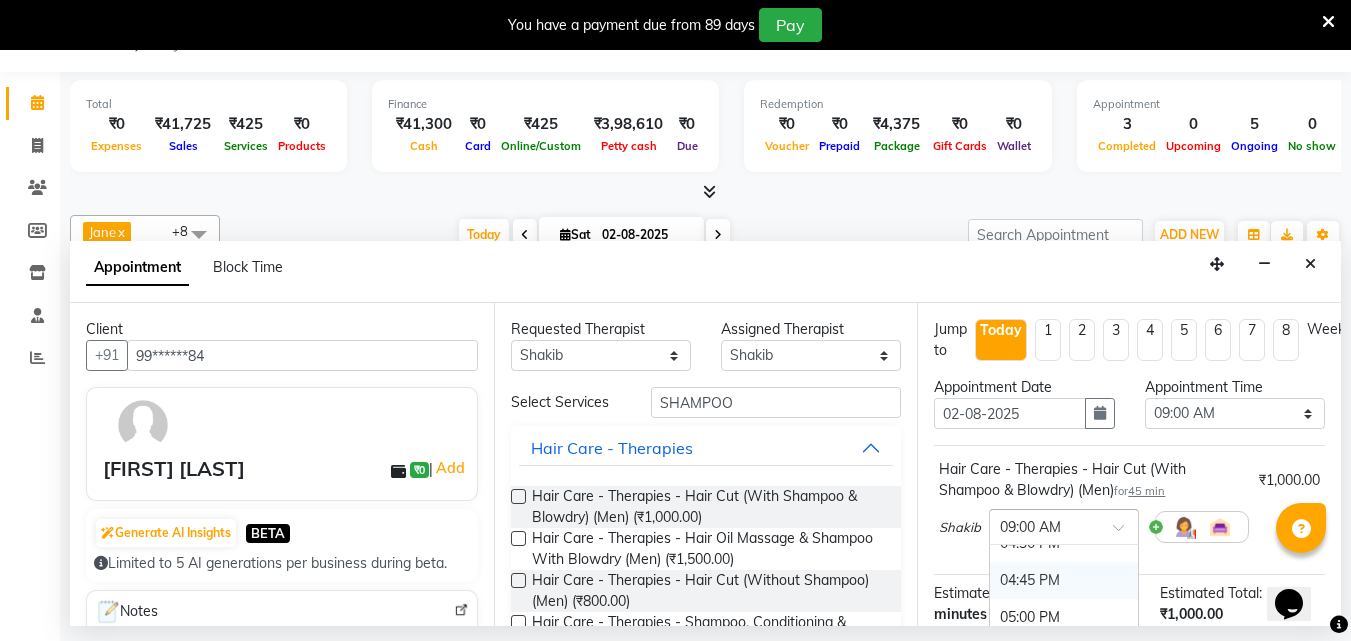 scroll, scrollTop: 1034, scrollLeft: 0, axis: vertical 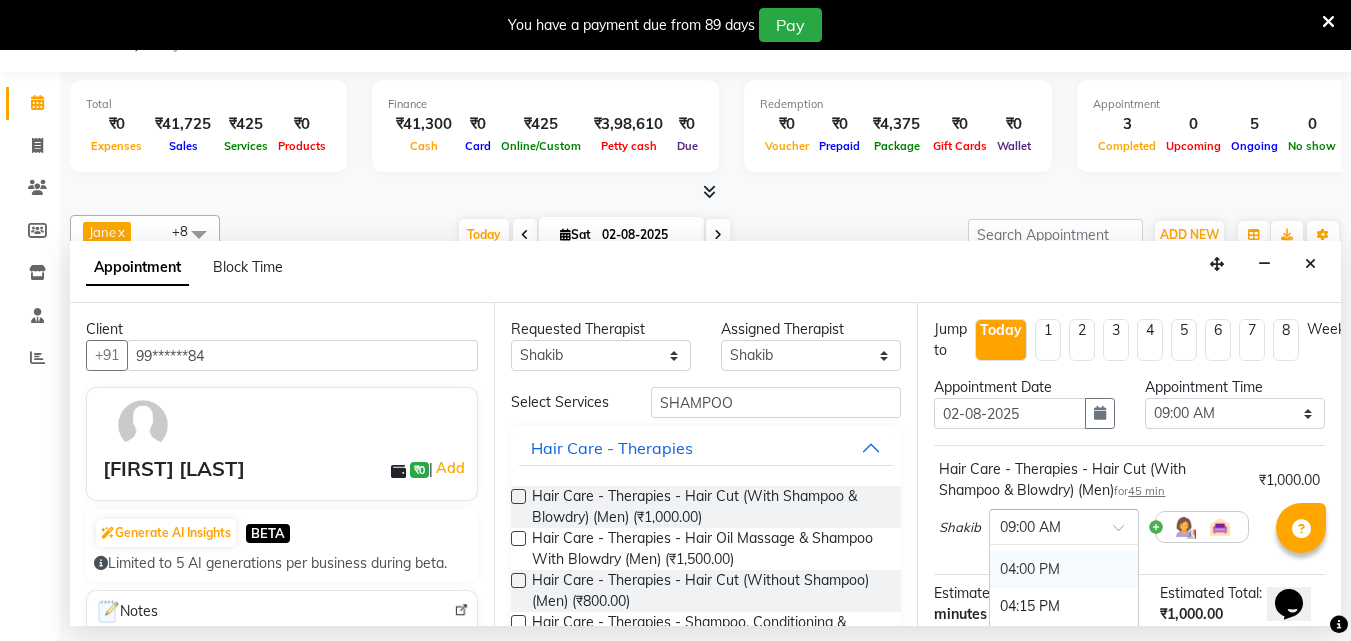 click on "04:00 PM" at bounding box center [1064, 569] 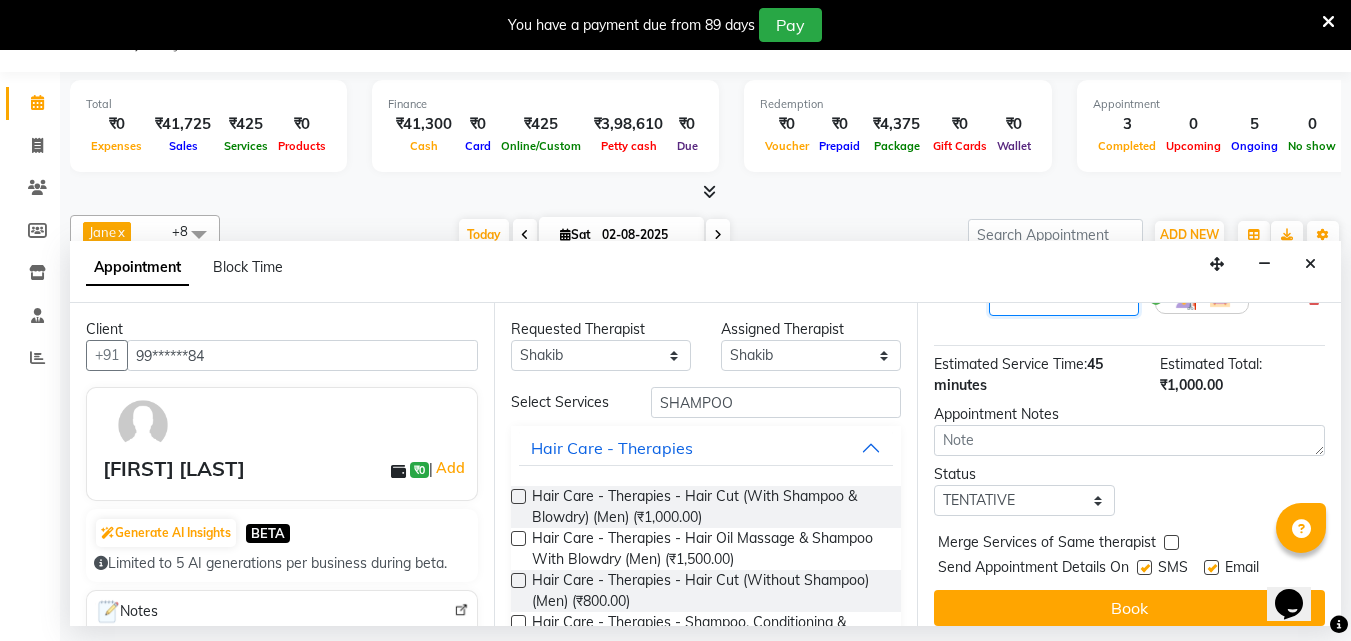 scroll, scrollTop: 260, scrollLeft: 0, axis: vertical 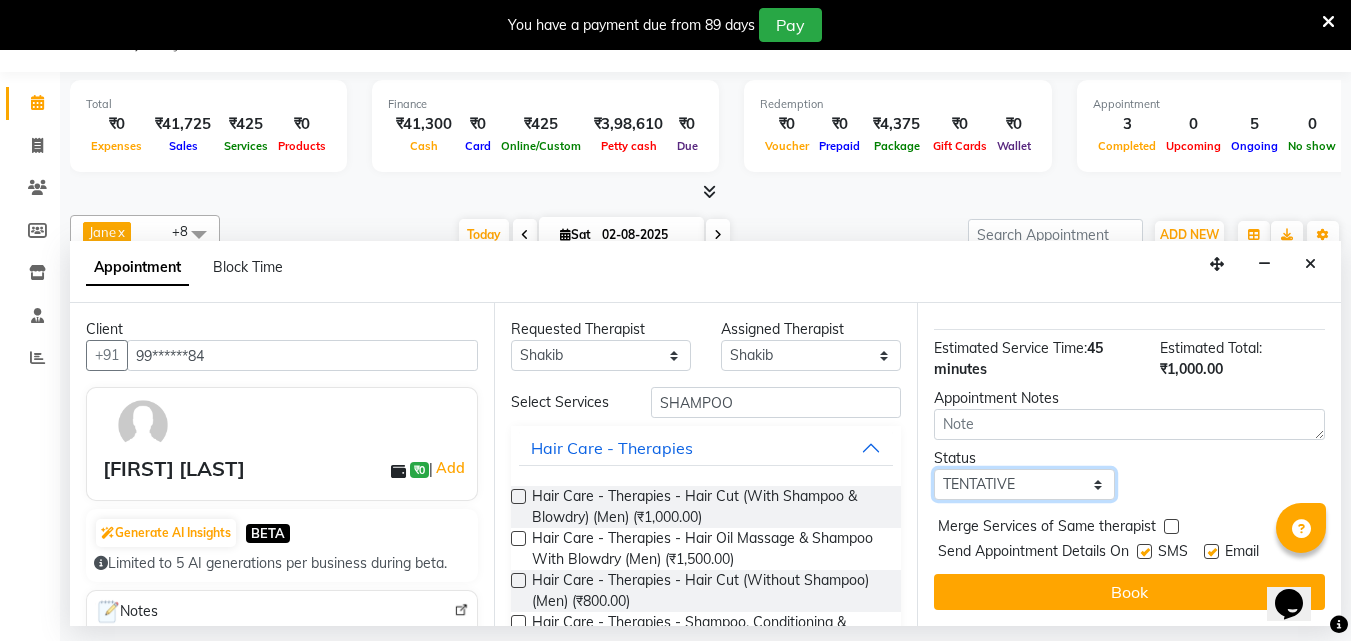 click on "Select TENTATIVE CONFIRM CHECK-IN UPCOMING" at bounding box center [1024, 484] 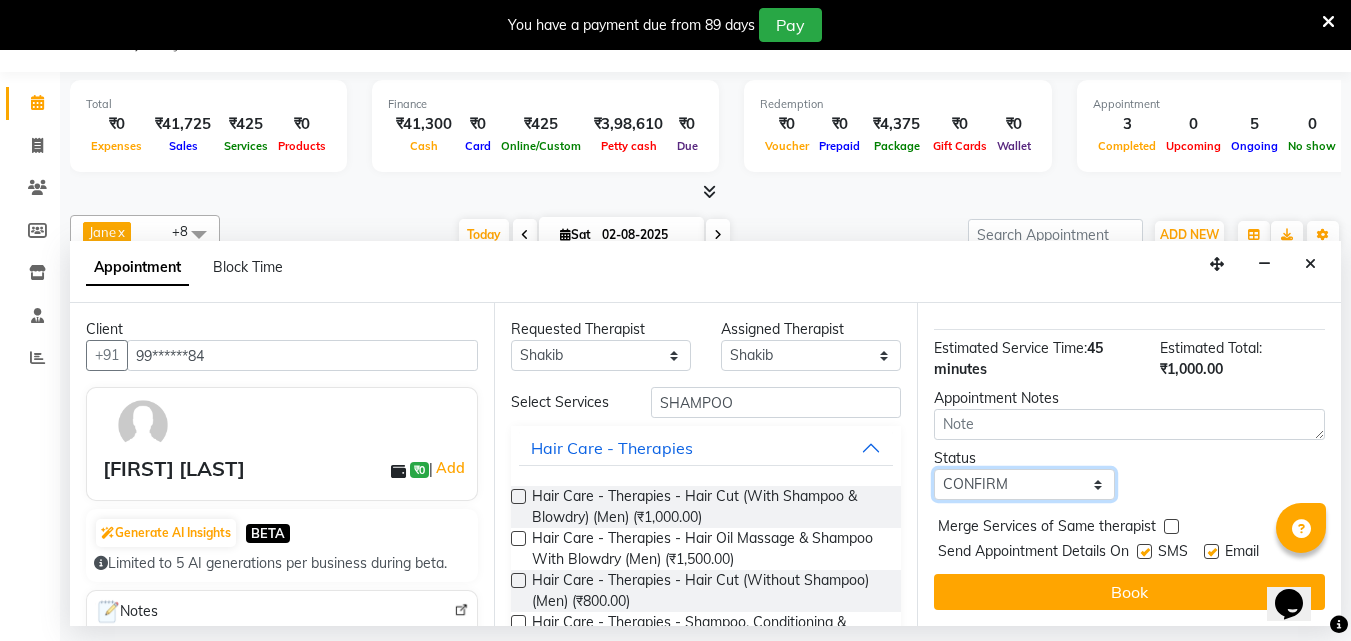 click on "Select TENTATIVE CONFIRM CHECK-IN UPCOMING" at bounding box center (1024, 484) 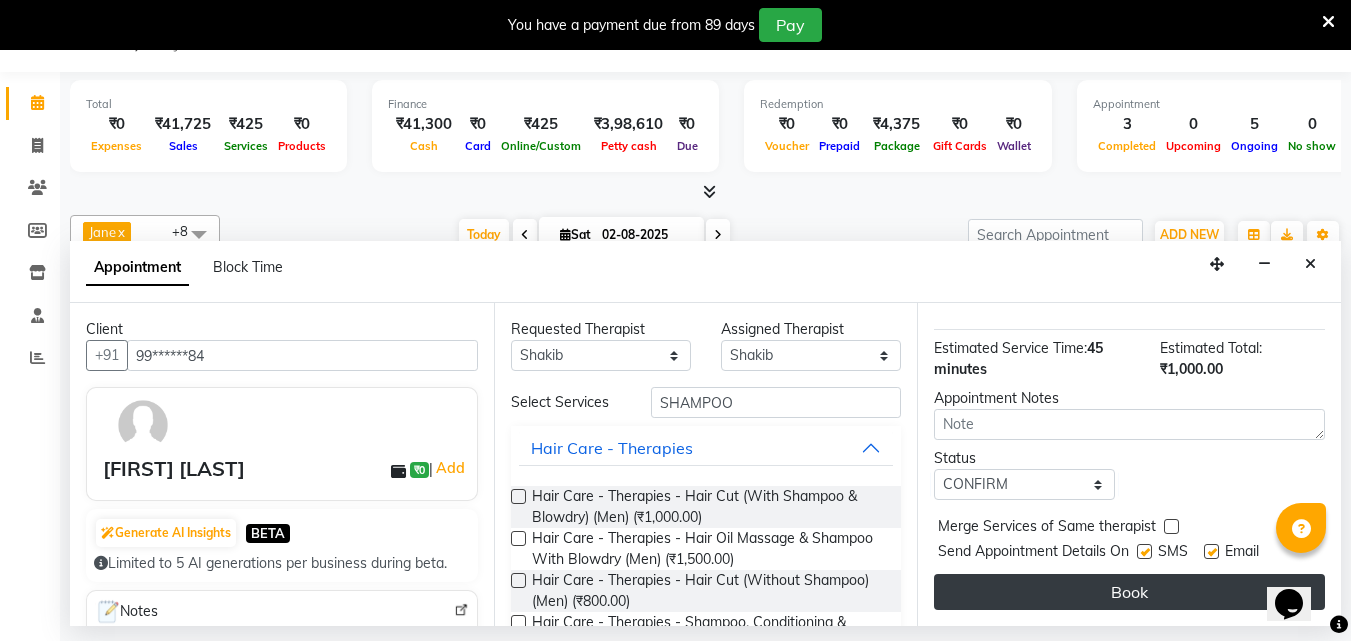click on "Book" at bounding box center (1129, 592) 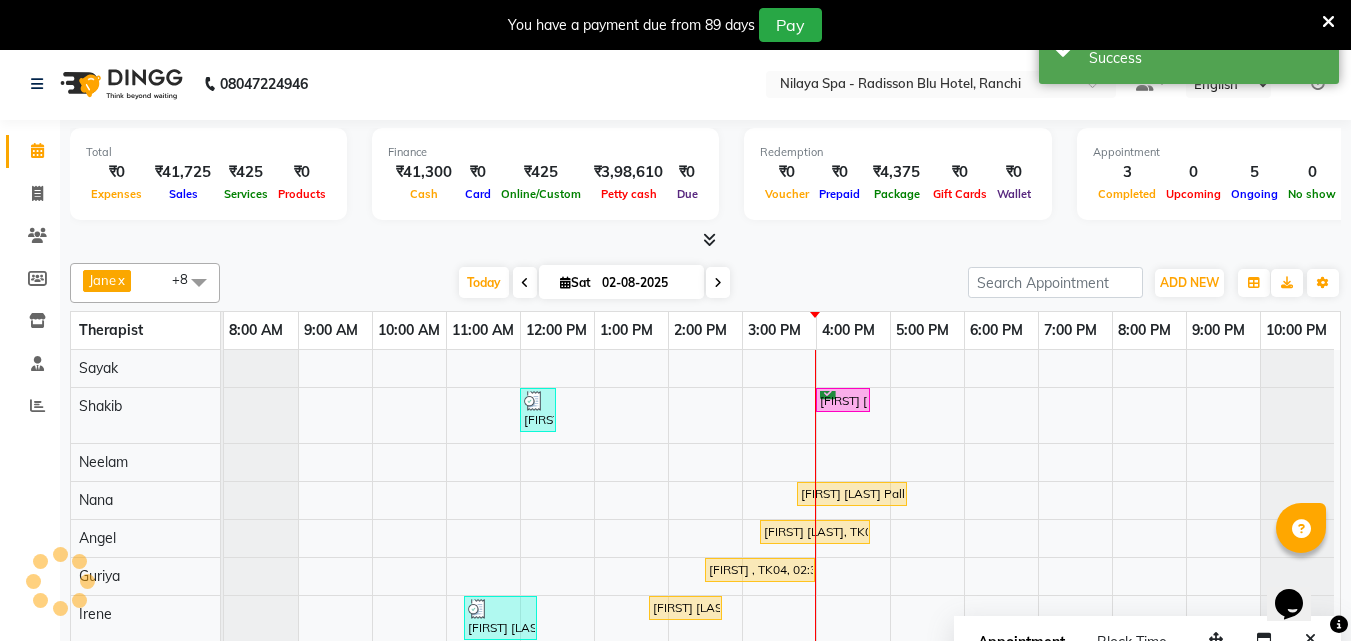 scroll, scrollTop: 0, scrollLeft: 0, axis: both 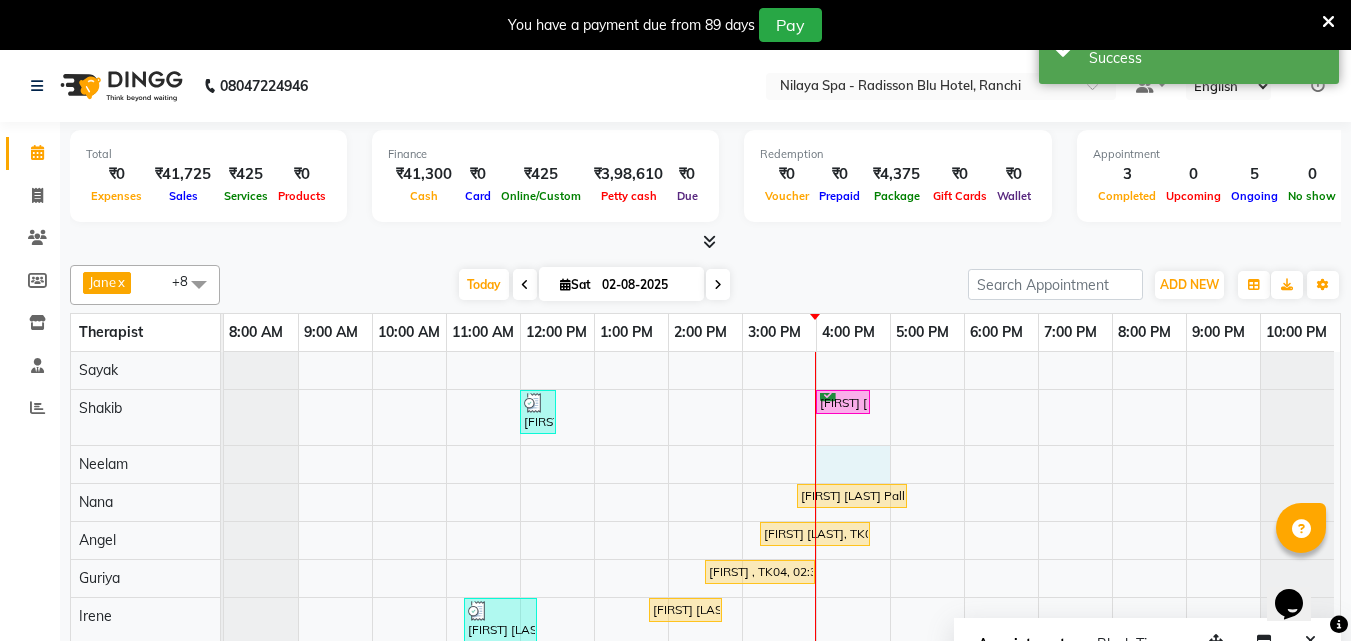 click on "[FIRST] [LAST] 20% Disc, TK02, 12:00 PM-12:30 PM, Mens Special - Shaving [FIRST] [LAST], TK07, 04:00 PM-04:45 PM, Hair Care - Therapies - Hair Cut (With Shampoo & Blowdry) (Men) [FIRST] [LAST] Palladium member, TK05, 03:45 PM-05:15 PM, Deep Tissue Repair Therapy(Male) 90 Min [FIRST] [LAST], TK06, 03:15 PM-04:45 PM, R3 Fusion Therapy(Male) 90 Min [FIRST] , TK04, 02:30 PM-04:00 PM, R3 Fusion Therapy(Male) 90 Min [FIRST] [LAST] Gold member , TK01, 11:15 AM-12:15 PM, Deep Tissue Repair Therapy(Male) 60 Min [FIRST] [LAST] , TK03, 01:45 PM-02:45 PM, Traditional Swedish Relaxation Therapy(Male) 60 Min [FIRST] [LAST] Gold member , TK01, 11:15 AM-12:15 PM, Deep Tissue Repair Therapy(Male) 60 Min [FIRST] [LAST] Palladium member, TK05, 03:45 PM-05:15 PM, Deep Tissue Repair Therapy(Male) 90 Min" at bounding box center [782, 530] 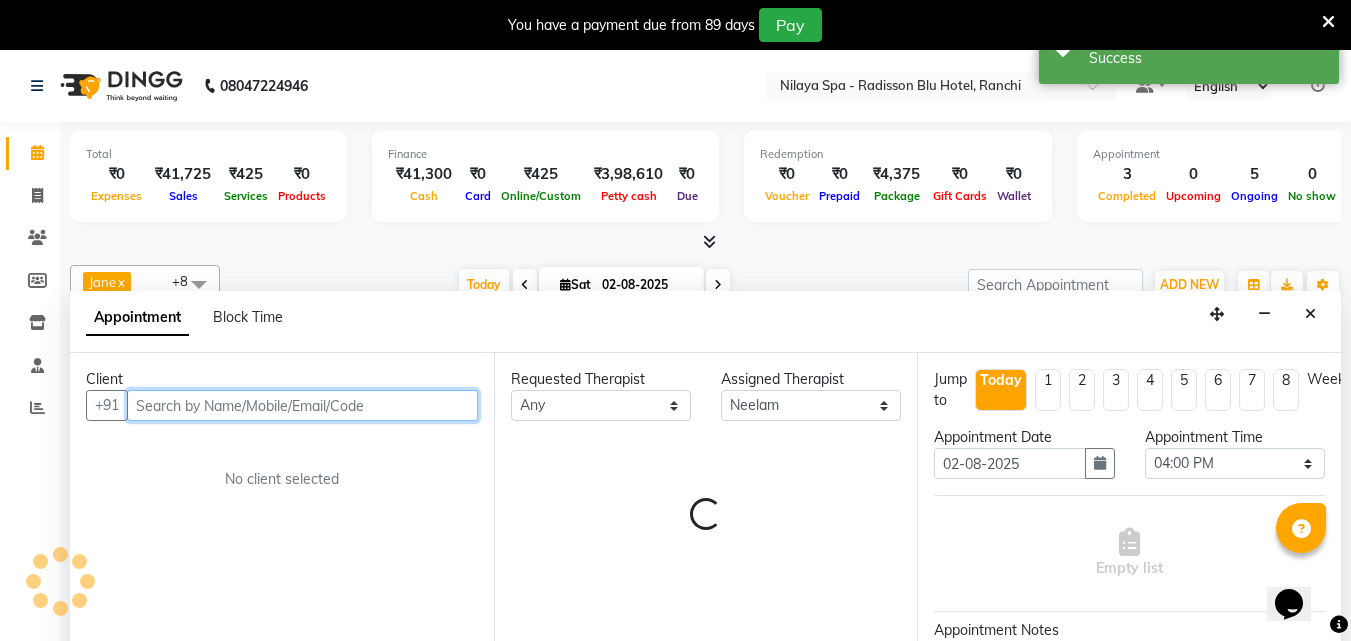 scroll, scrollTop: 50, scrollLeft: 0, axis: vertical 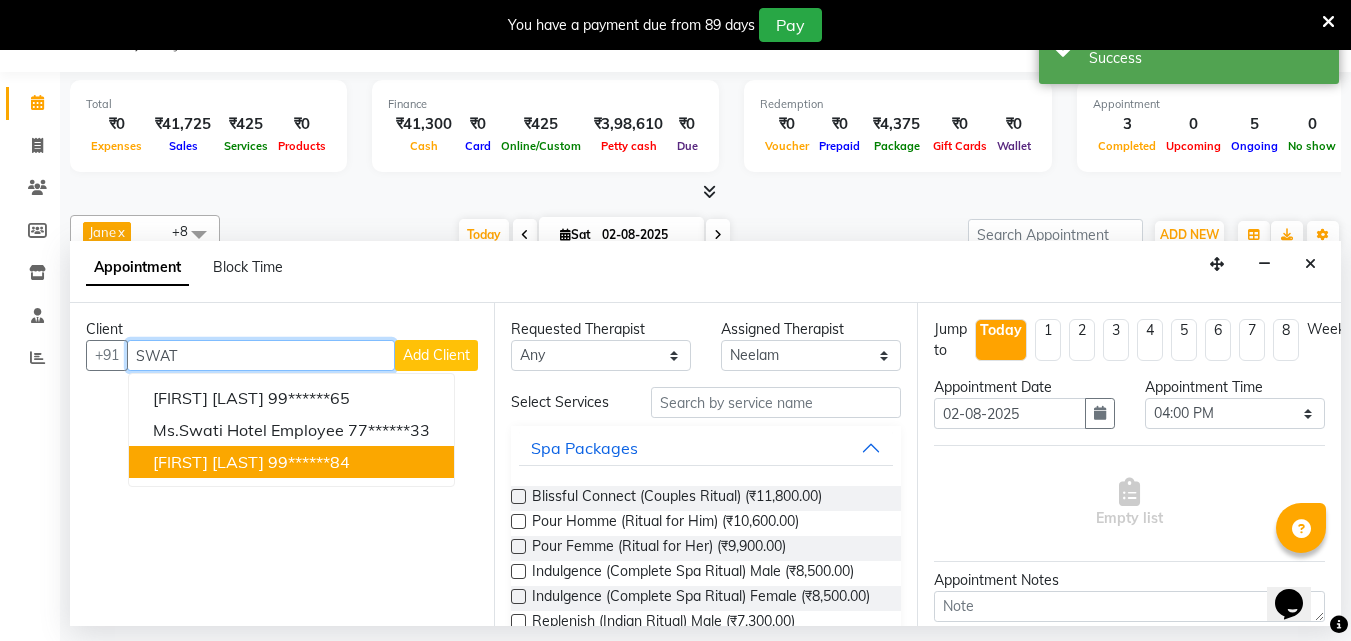 click on "99******84" at bounding box center (309, 462) 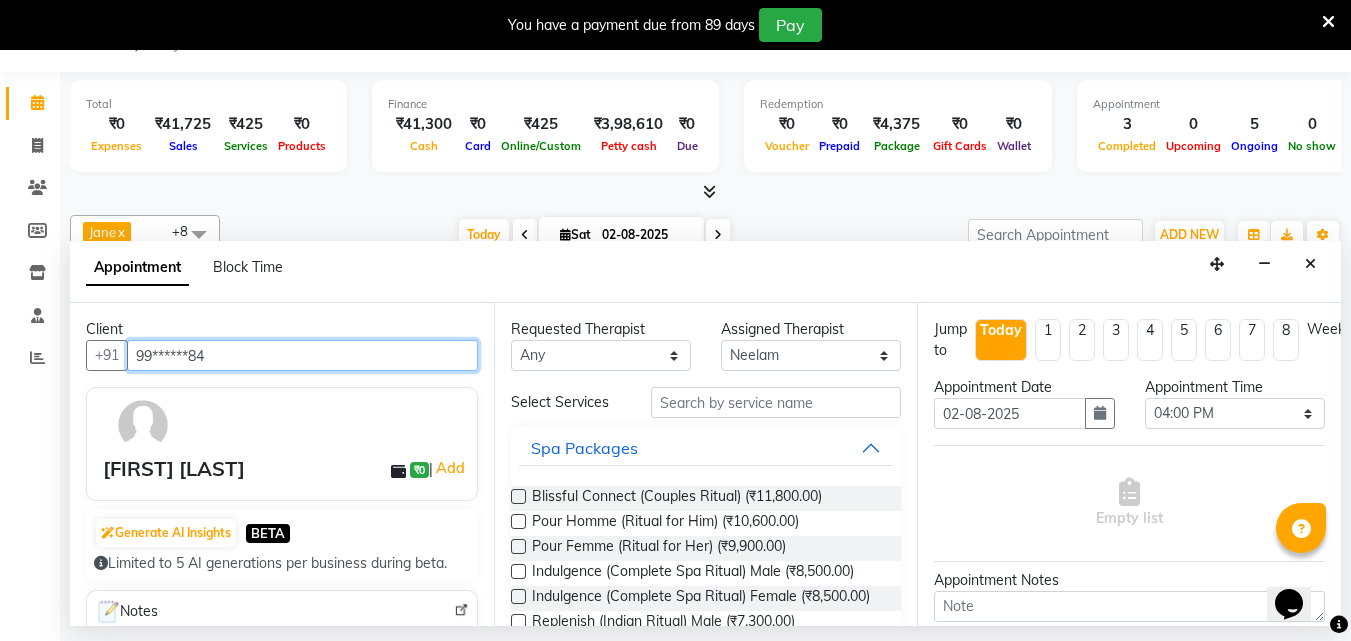 type on "99******84" 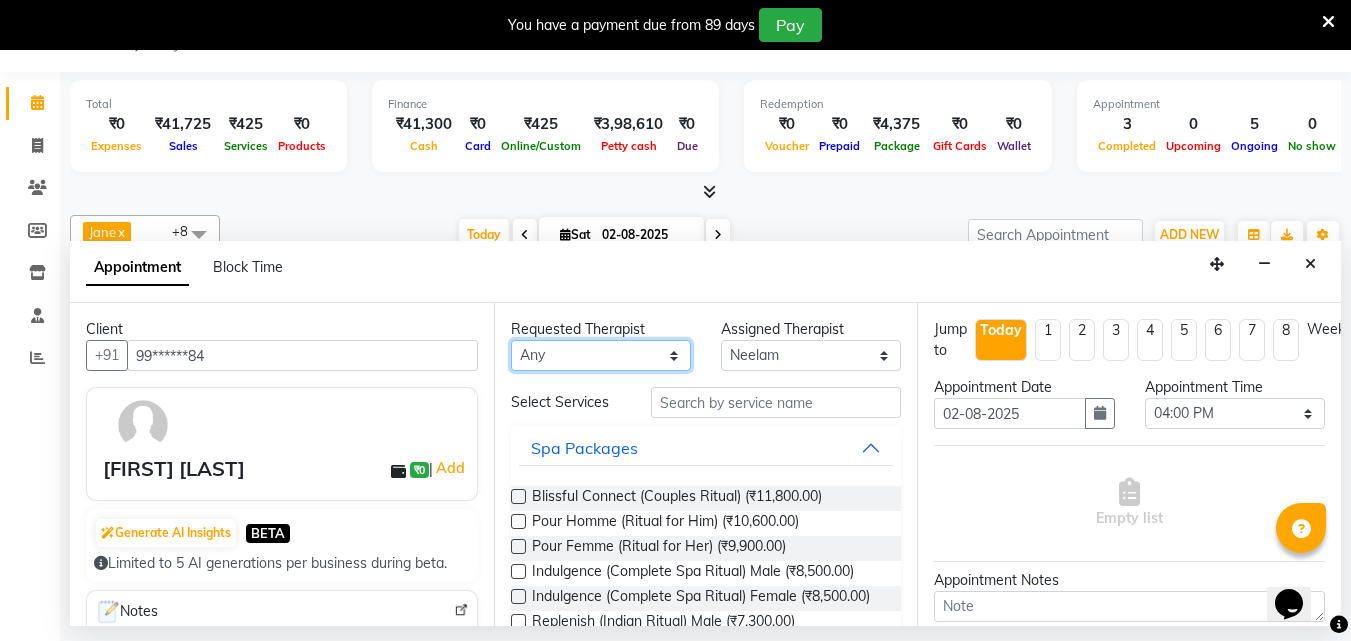 click on "Any Angel Guriya Irene Nana Neelam Office Riya Sayak Shakib" at bounding box center [601, 355] 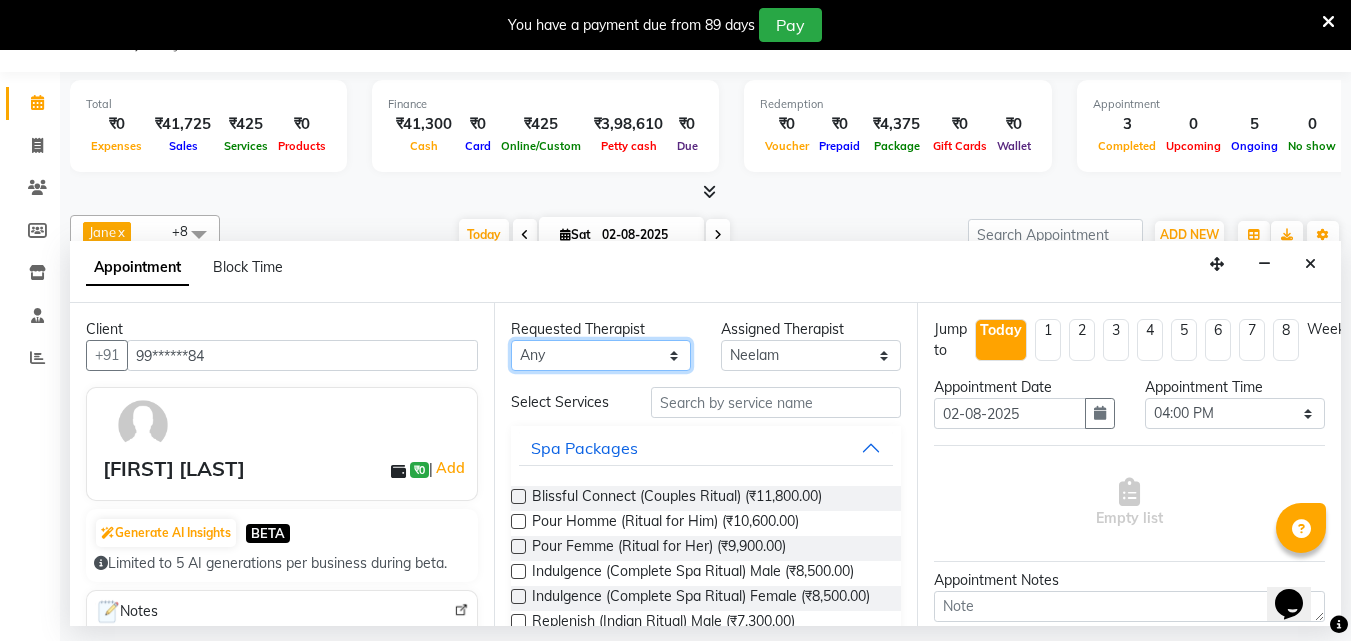 select on "78963" 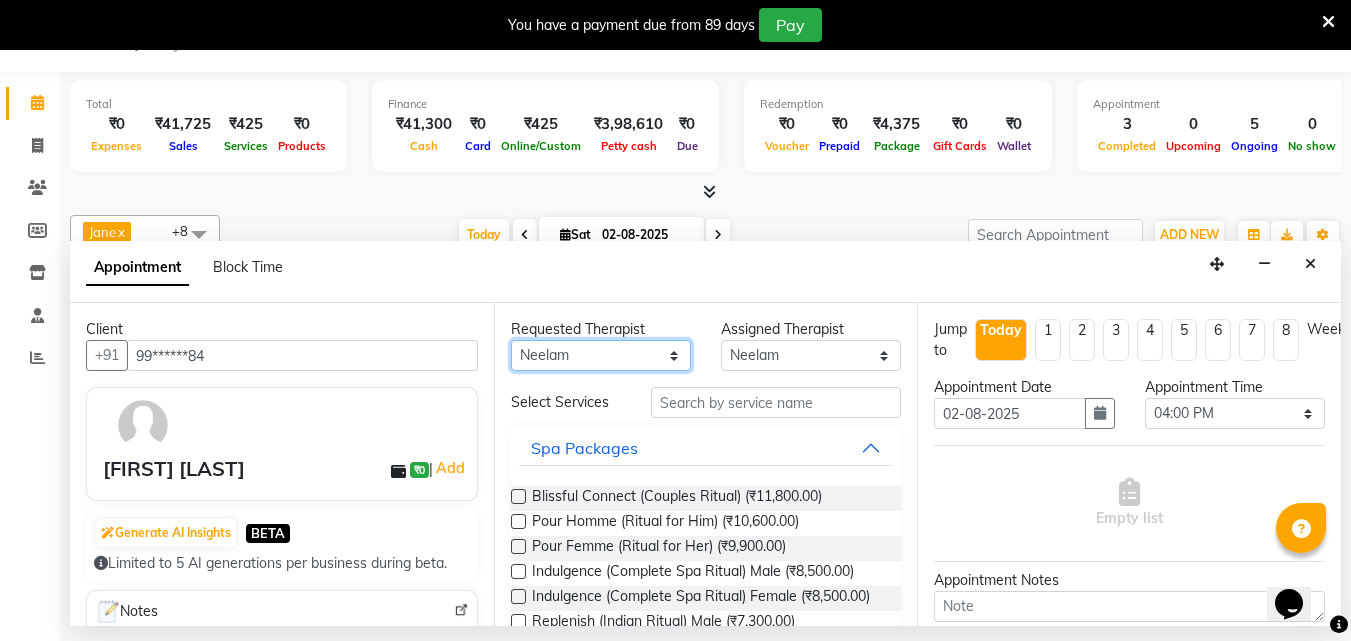click on "Any Angel Guriya Irene Nana Neelam Office Riya Sayak Shakib" at bounding box center [601, 355] 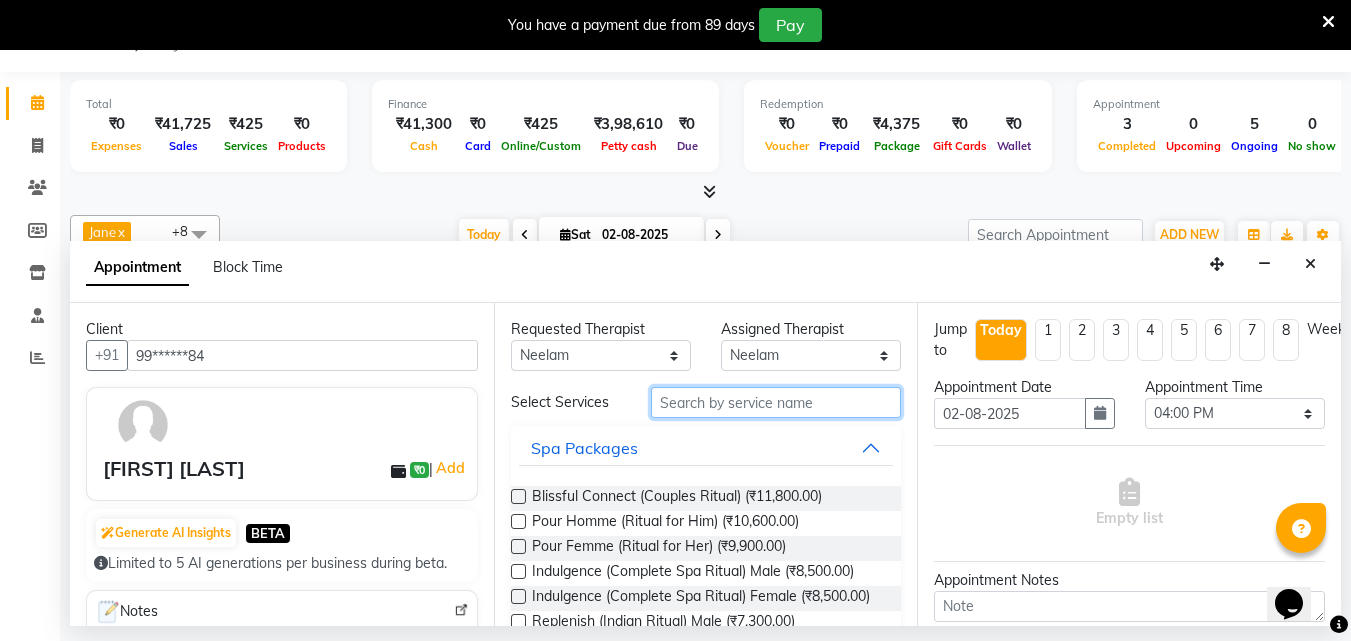 click at bounding box center (776, 402) 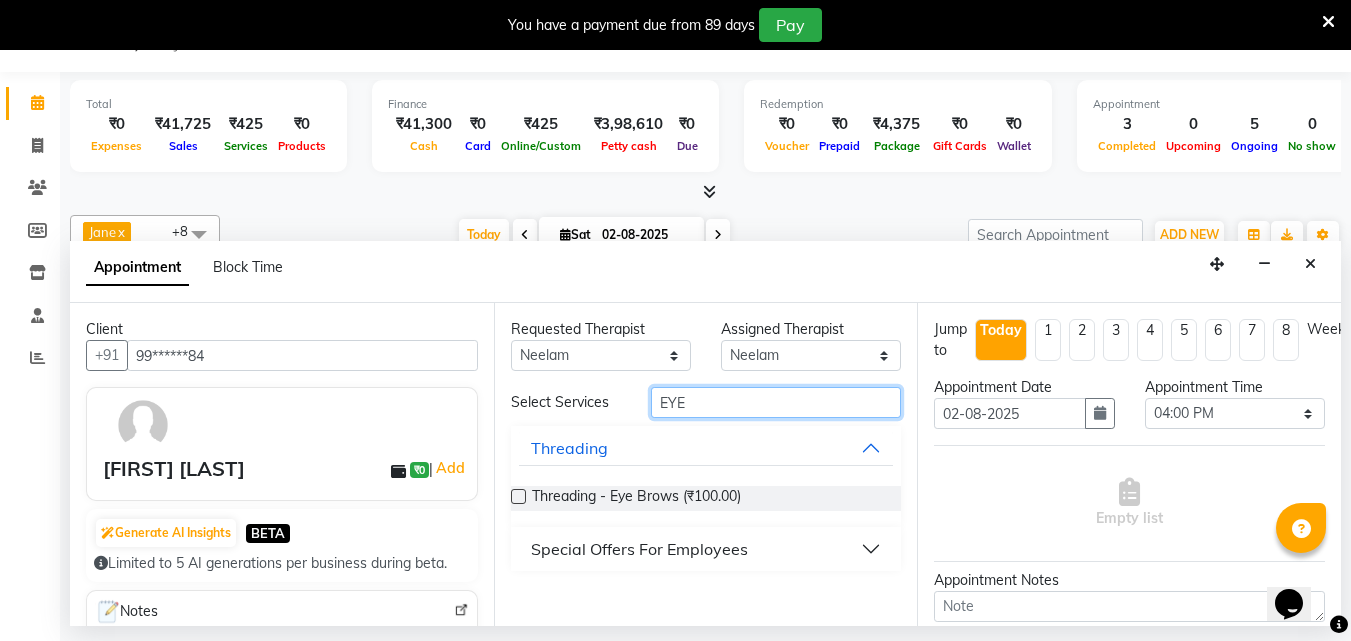 type on "EYE" 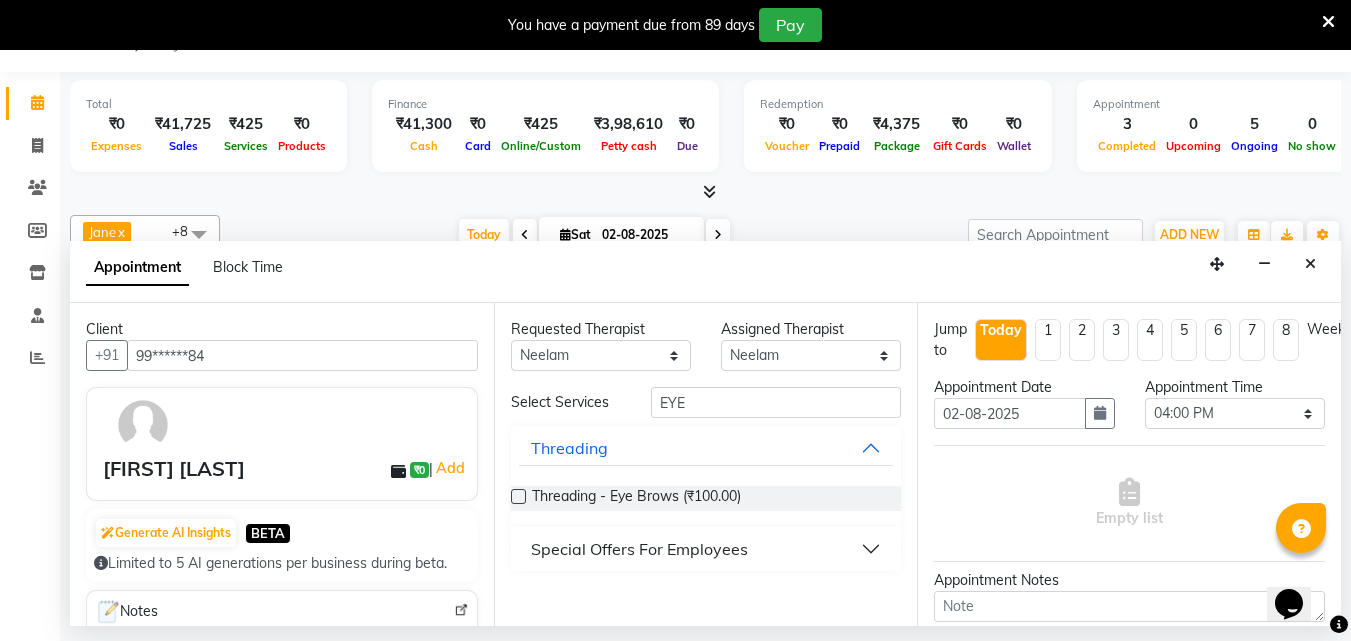 click at bounding box center [518, 496] 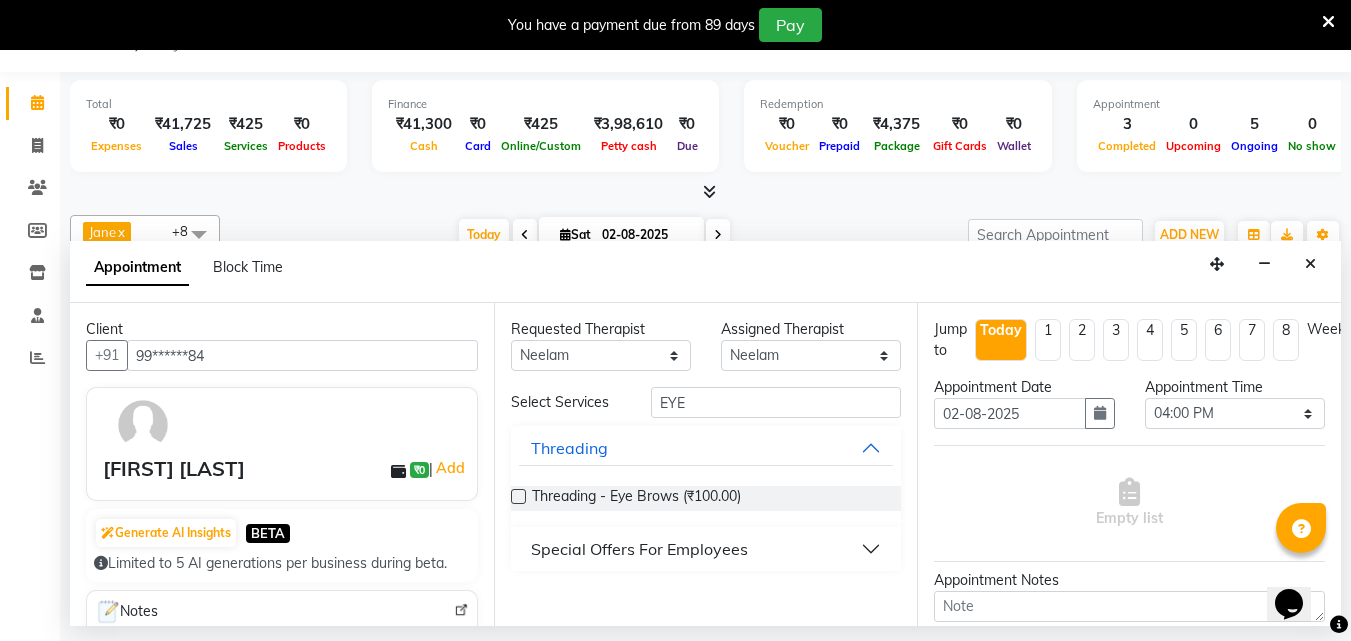 click at bounding box center [517, 498] 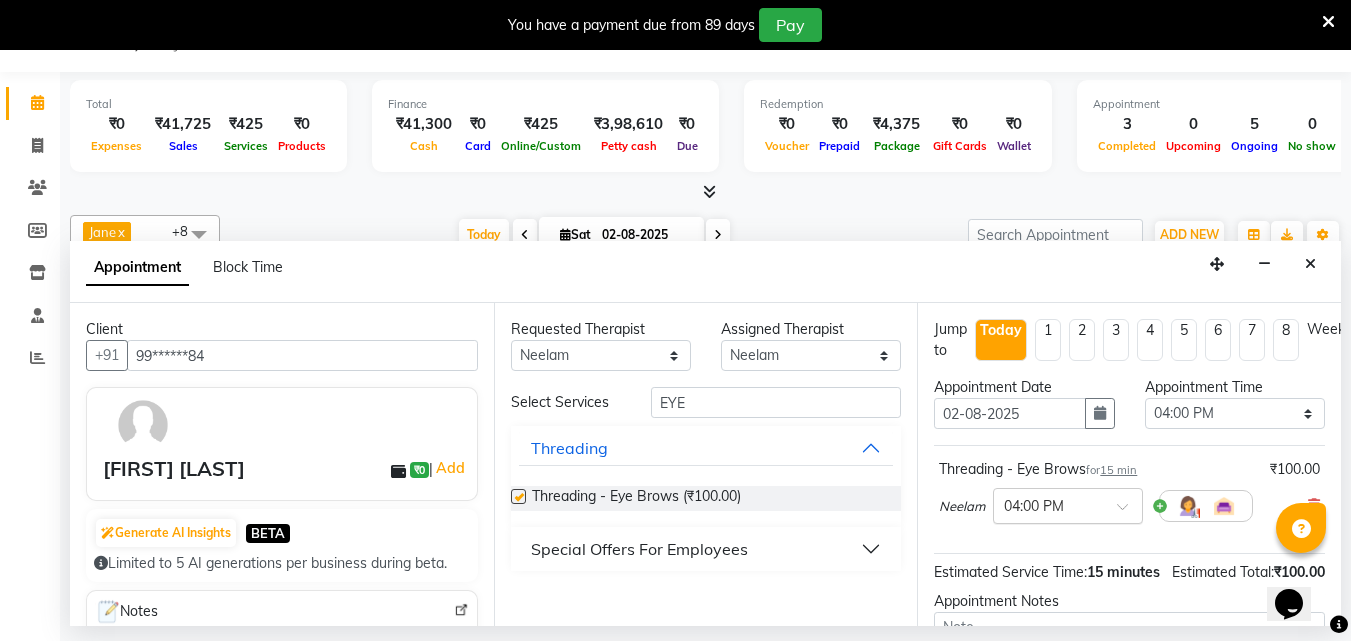 checkbox on "false" 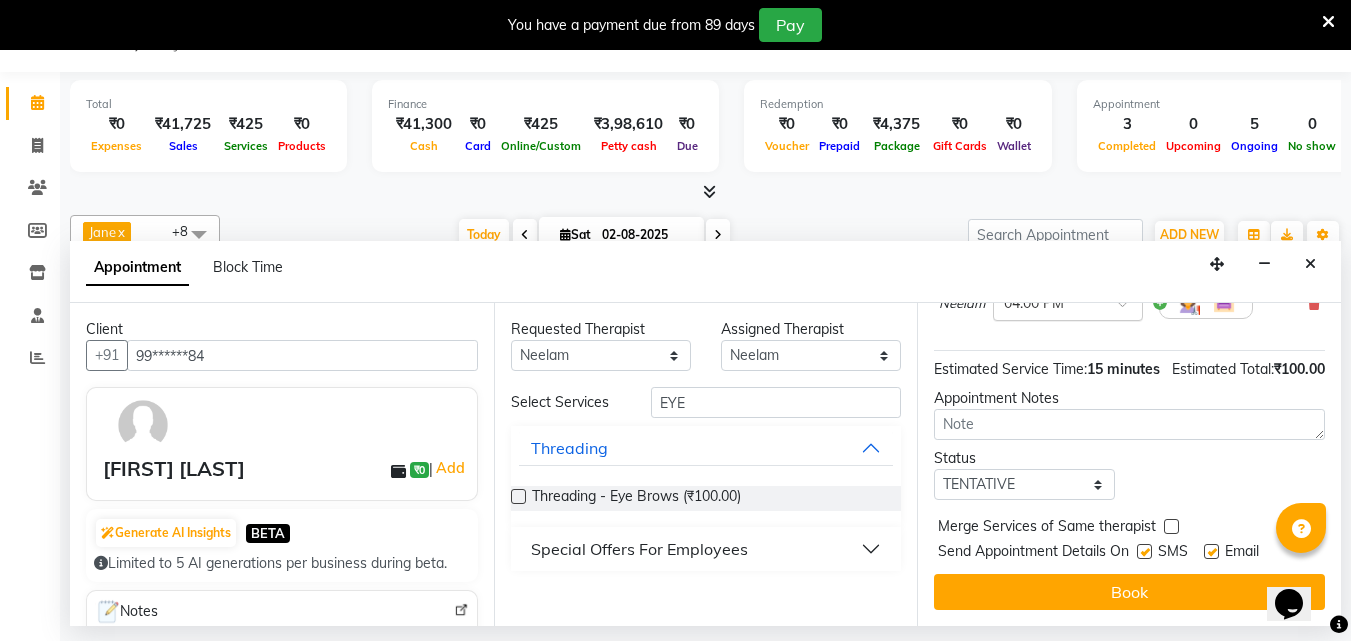 scroll, scrollTop: 239, scrollLeft: 0, axis: vertical 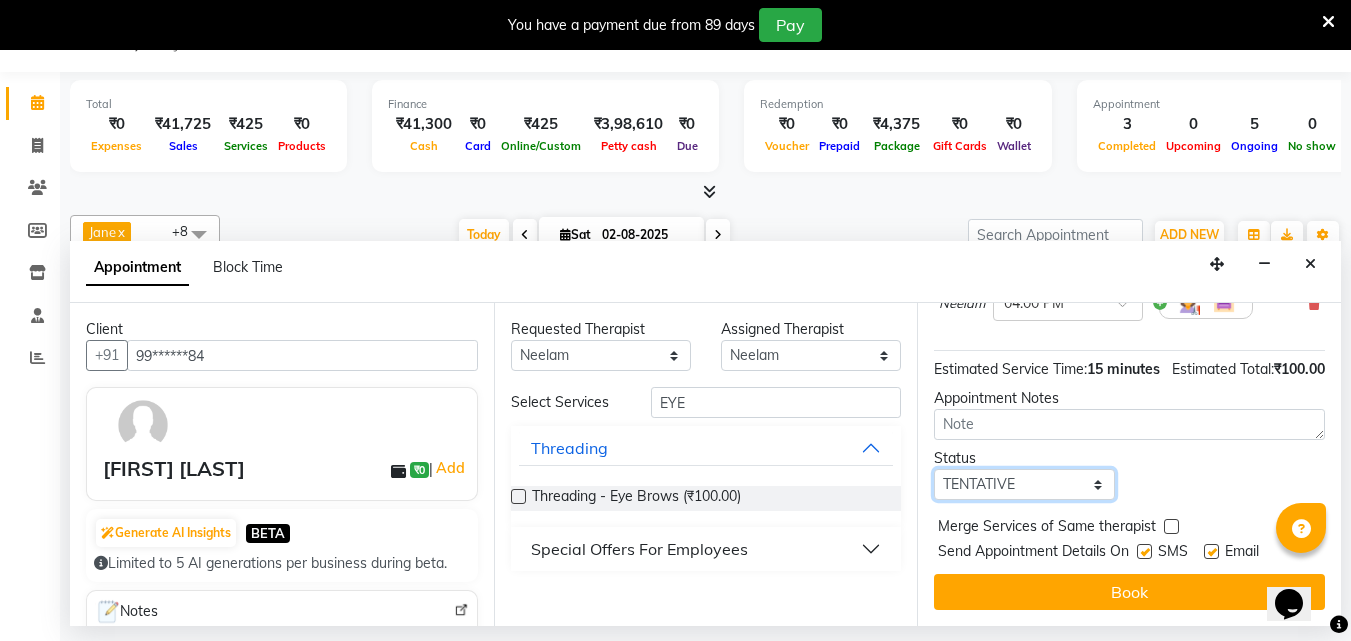 click on "Select TENTATIVE CONFIRM CHECK-IN UPCOMING" at bounding box center (1024, 484) 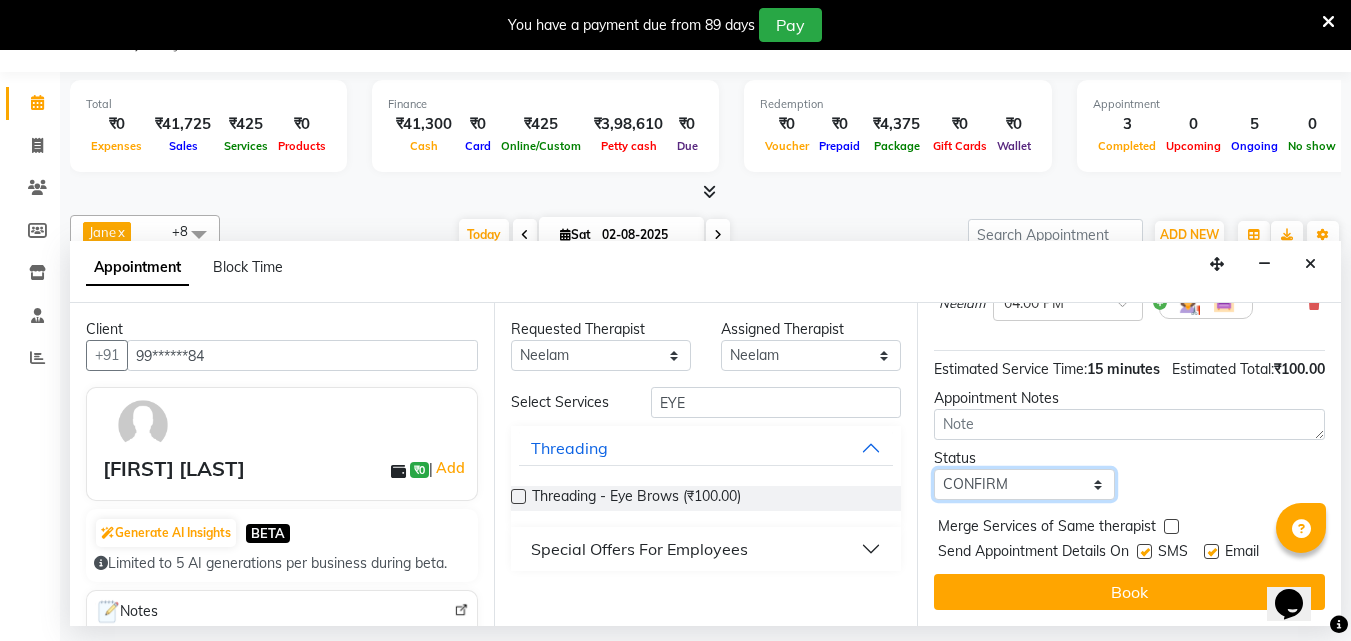 click on "Select TENTATIVE CONFIRM CHECK-IN UPCOMING" at bounding box center [1024, 484] 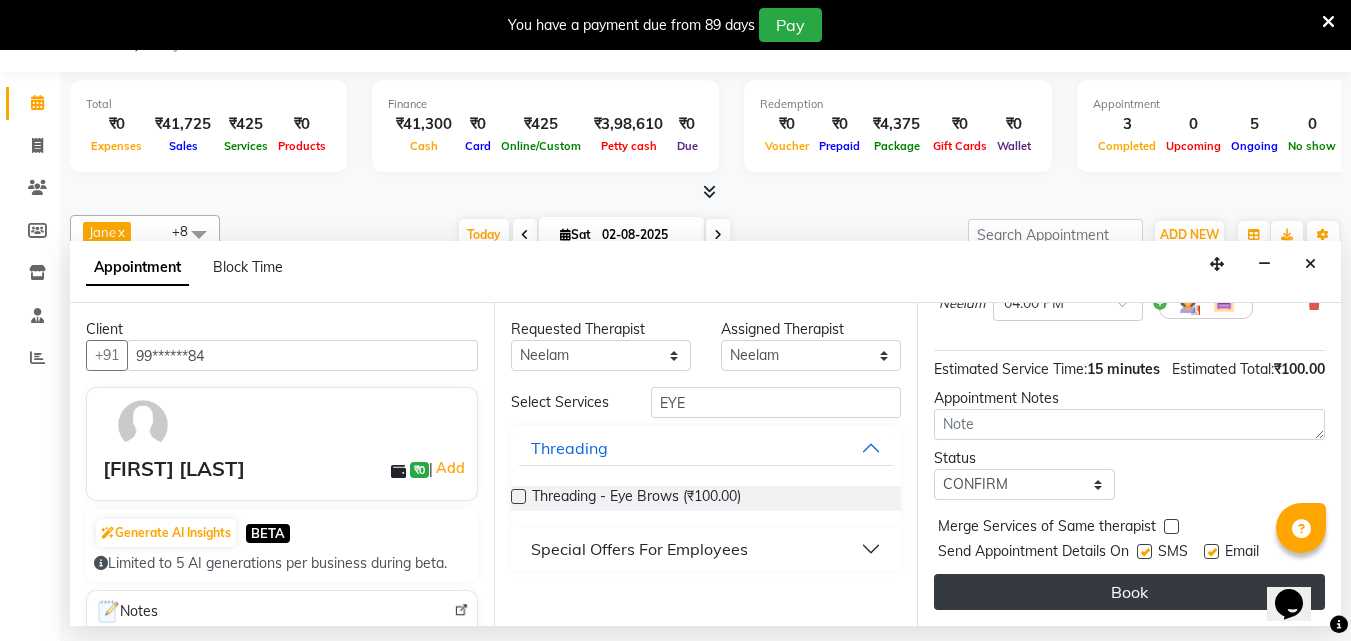 click on "Book" at bounding box center [1129, 592] 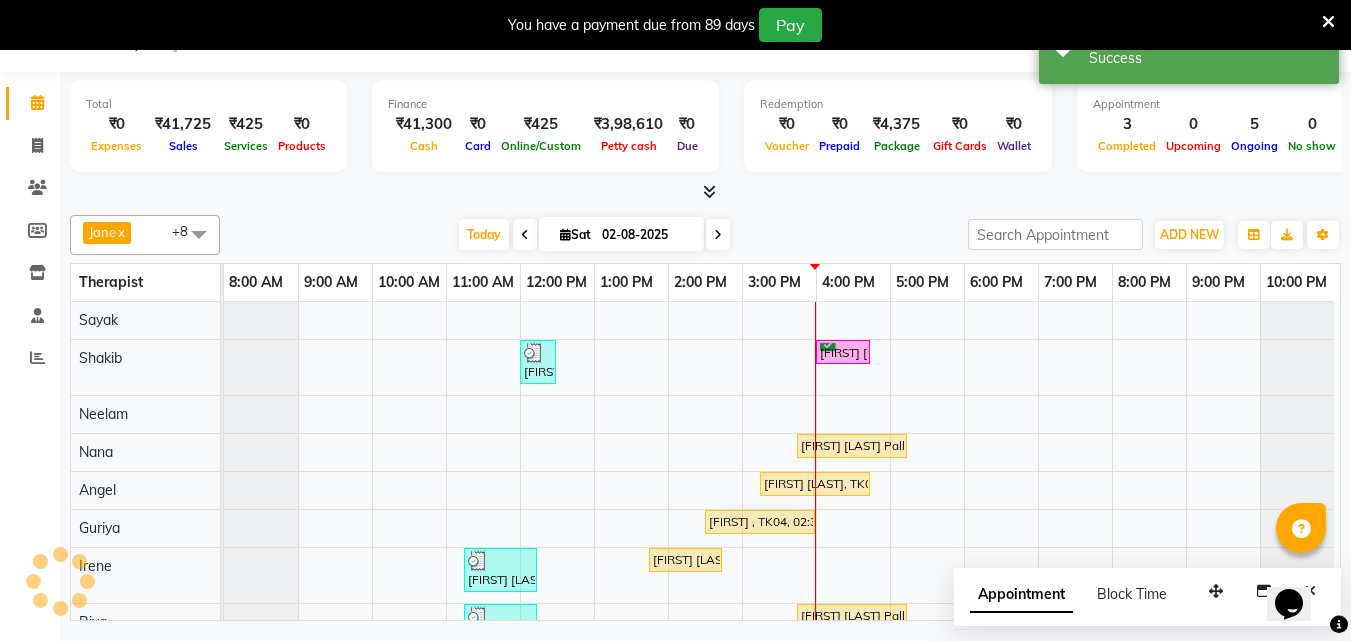 scroll, scrollTop: 0, scrollLeft: 0, axis: both 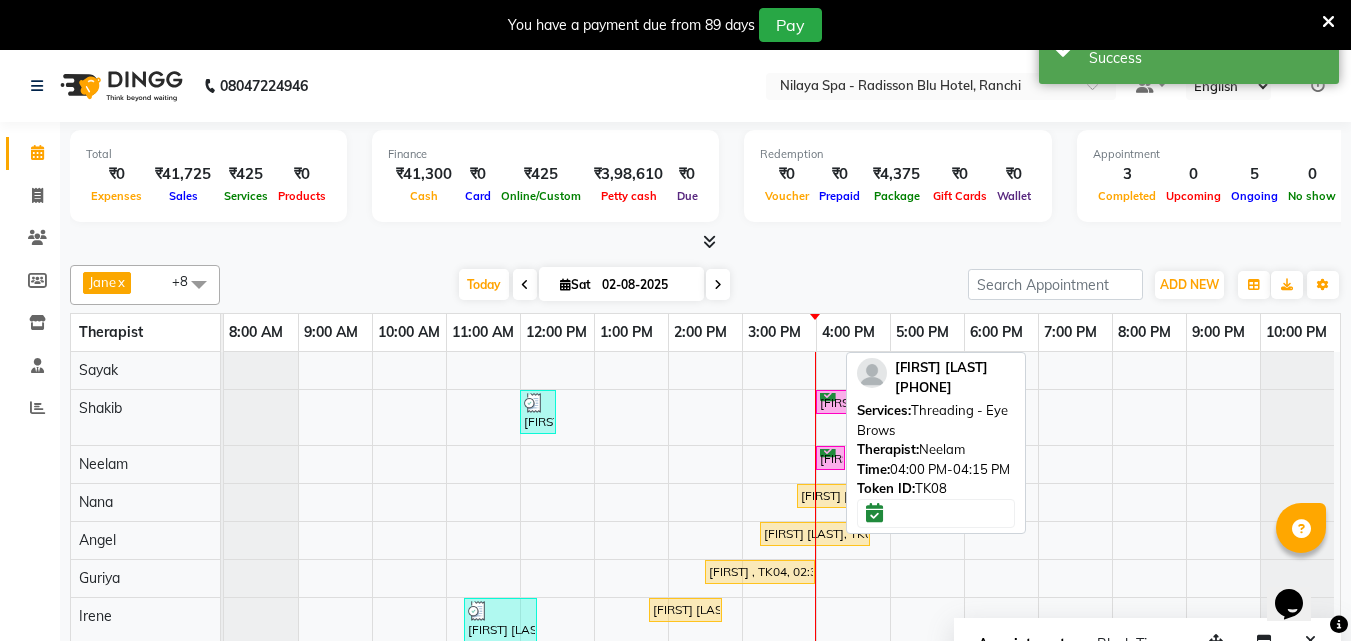 click on "[FIRST] [LAST], TK08, 04:00 PM-04:15 PM, Threading - Eye Brows" at bounding box center [830, 458] 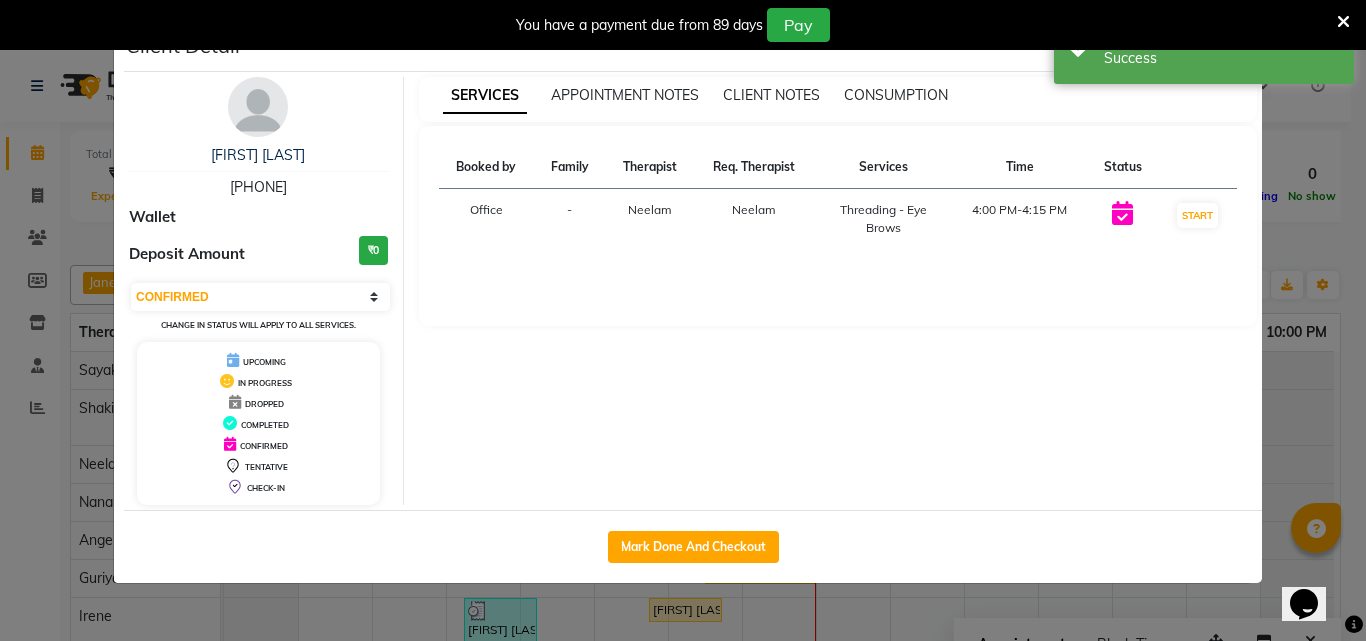 click on "START" at bounding box center [1197, 219] 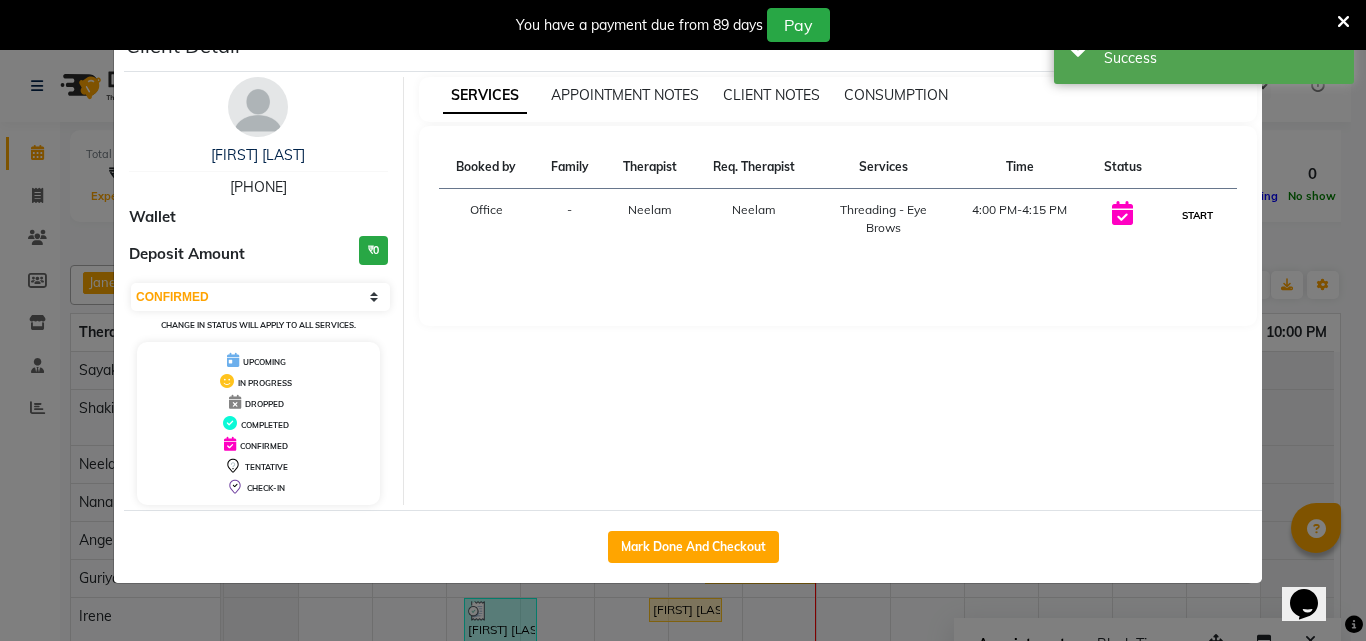 click on "START" at bounding box center (1197, 215) 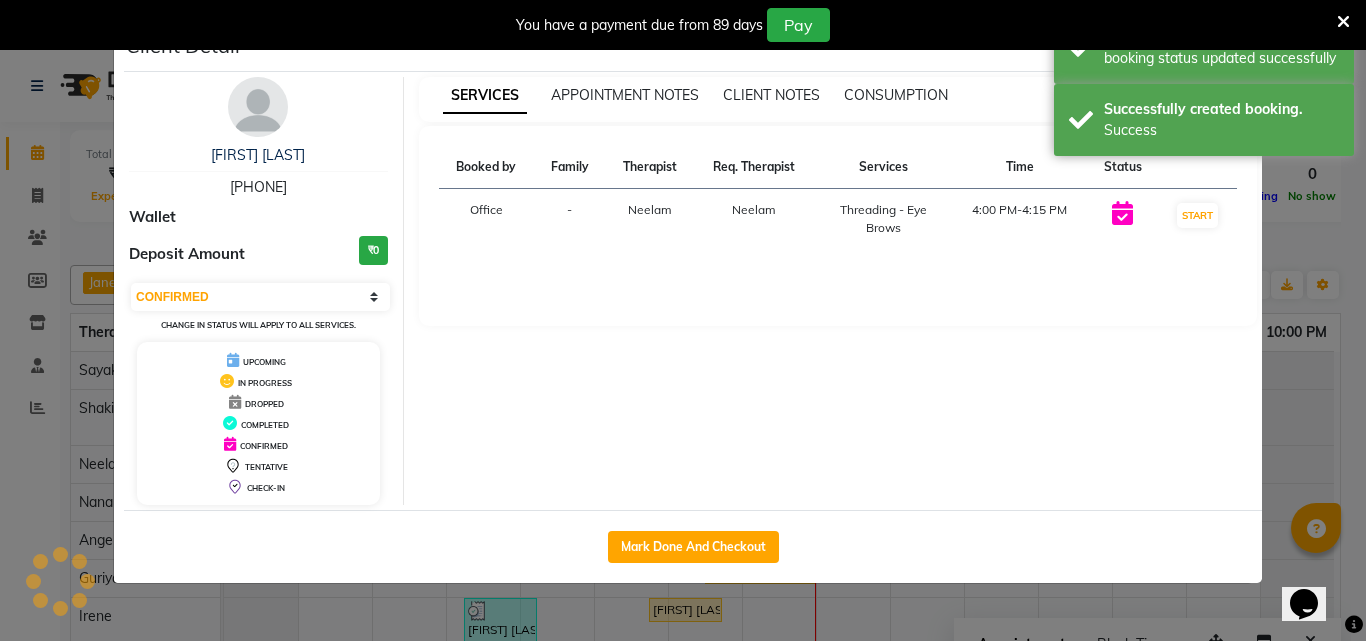 select on "1" 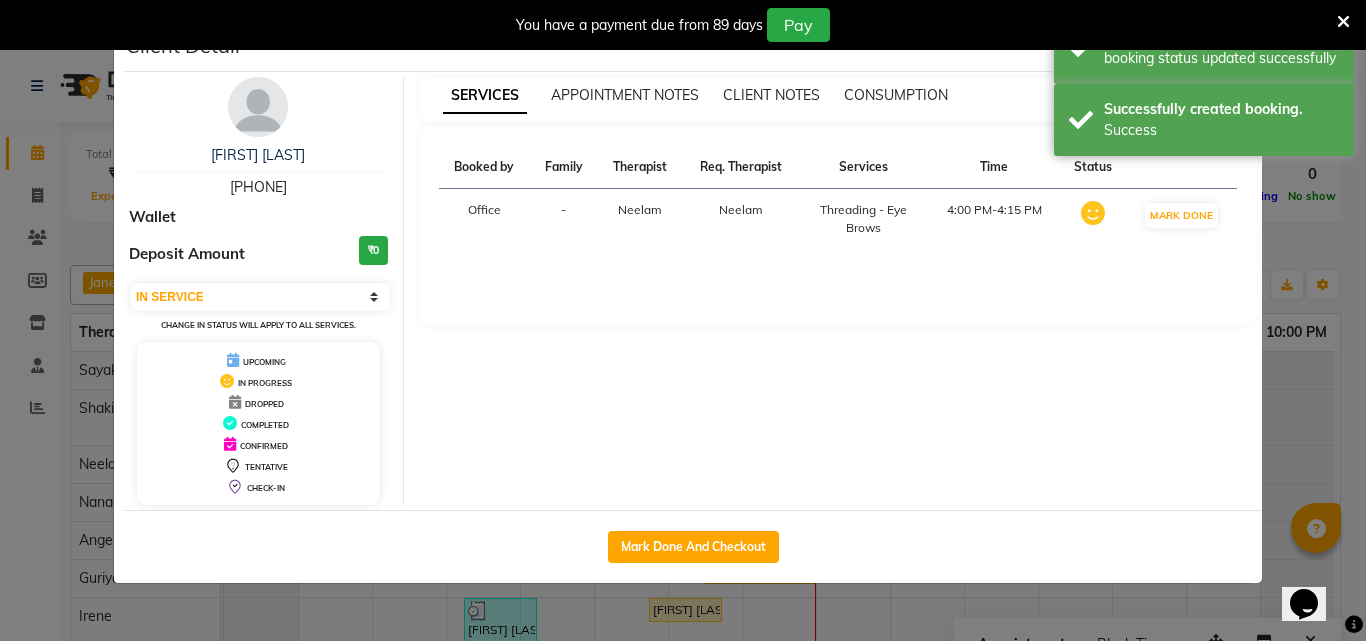 click on "Client Detail [FIRST] [LAST] [PHONE] Wallet Deposit Amount ₹0 Select IN SERVICE CONFIRMED TENTATIVE CHECK IN MARK DONE UPCOMING Change in status will apply to all services. UPCOMING IN PROGRESS DROPPED COMPLETED CONFIRMED TENTATIVE CHECK-IN SERVICES APPOINTMENT NOTES CLIENT NOTES CONSUMPTION Booked by Family Therapist Req. Therapist Services Time Status Office - Neelam Neelam Threading - Eye Brows 4:00 PM-4:15 PM MARK DONE Mark Done And Checkout" 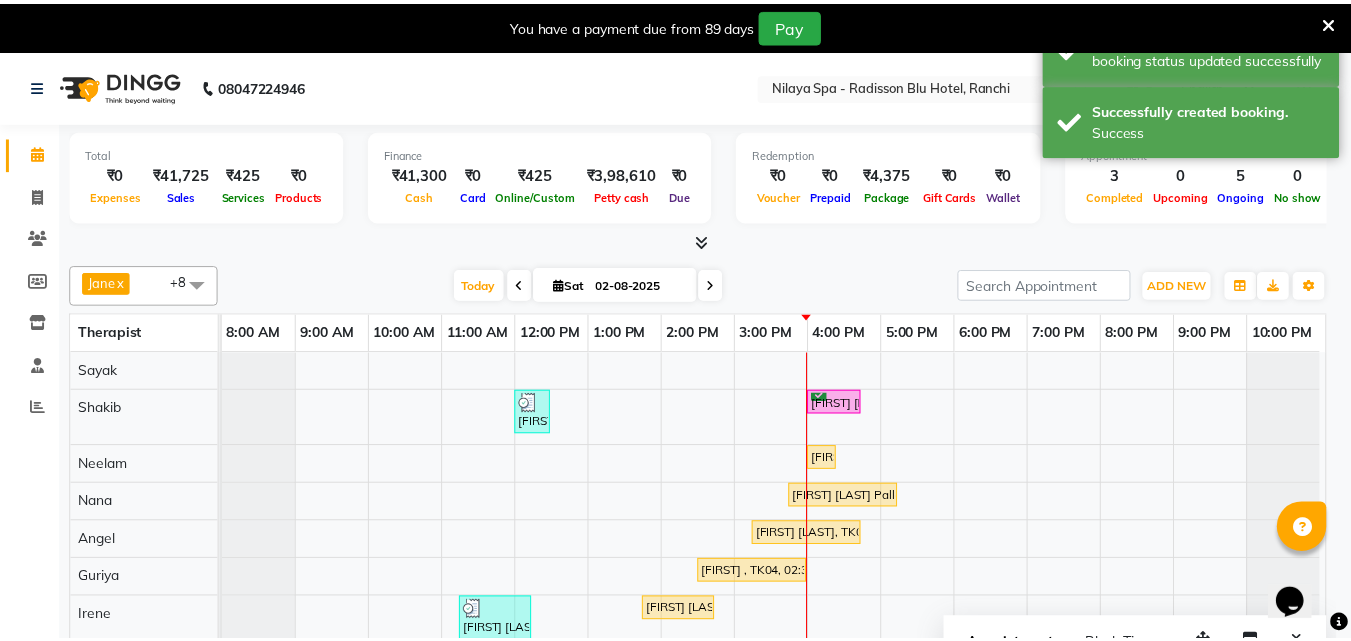 scroll, scrollTop: 0, scrollLeft: 0, axis: both 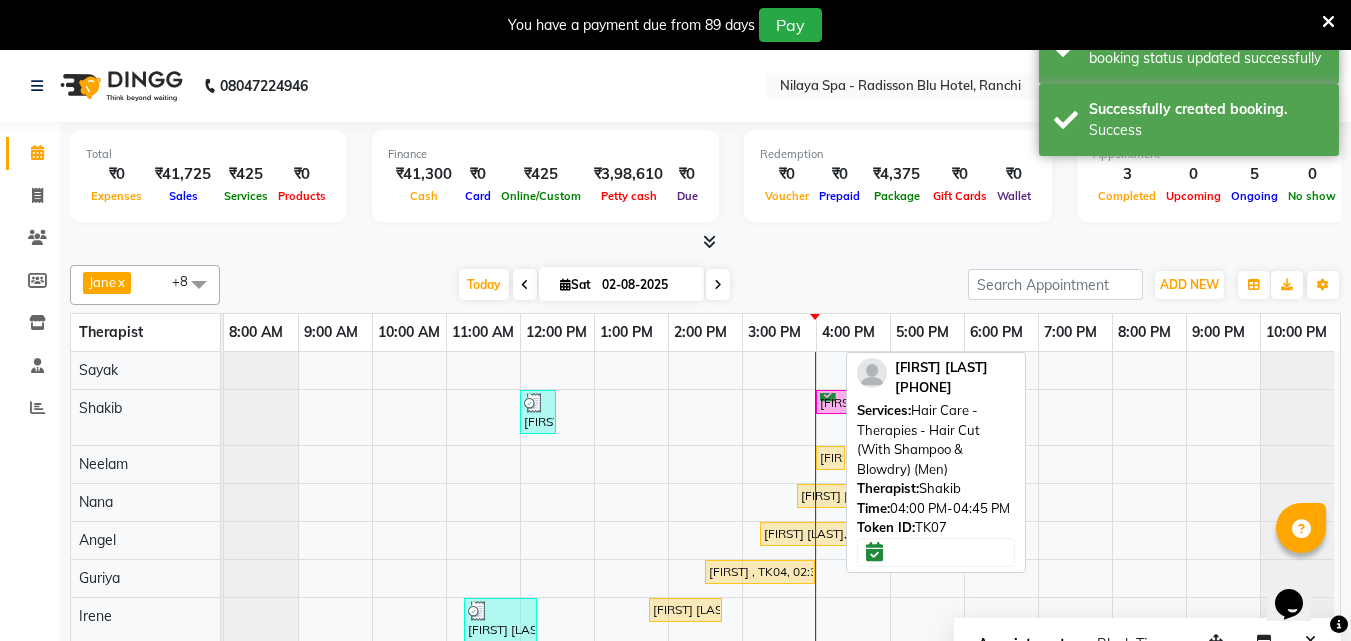 click at bounding box center [869, 402] 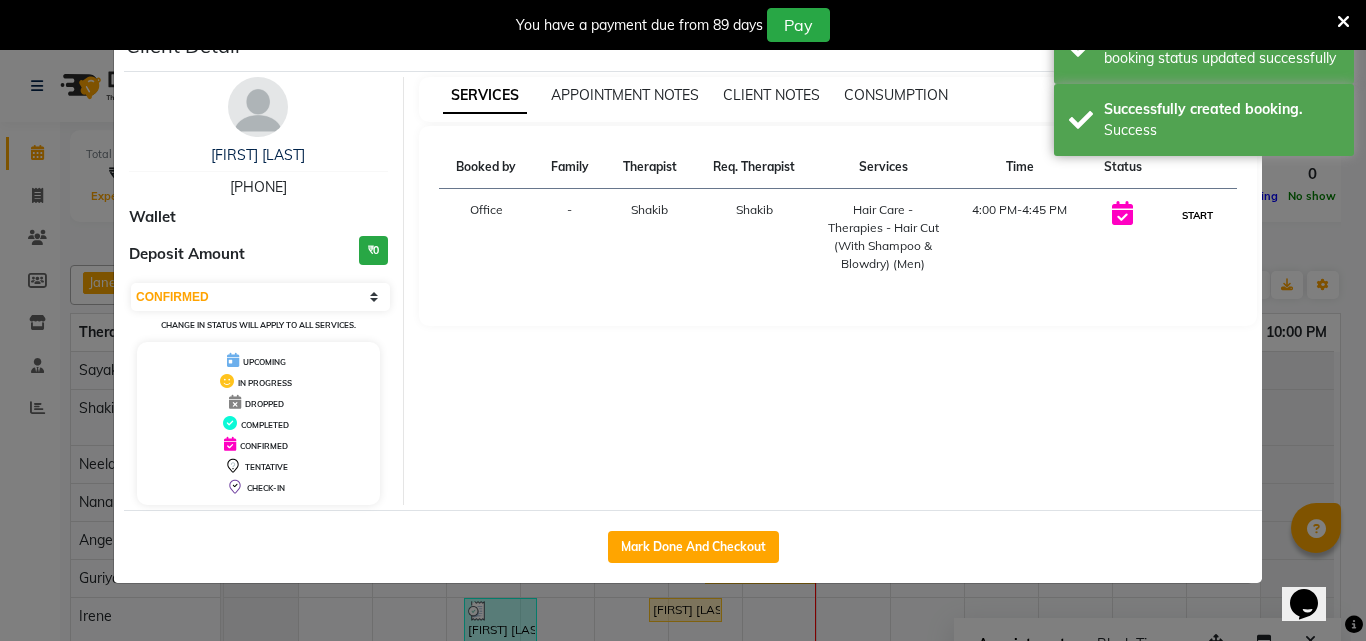 click on "START" at bounding box center [1197, 215] 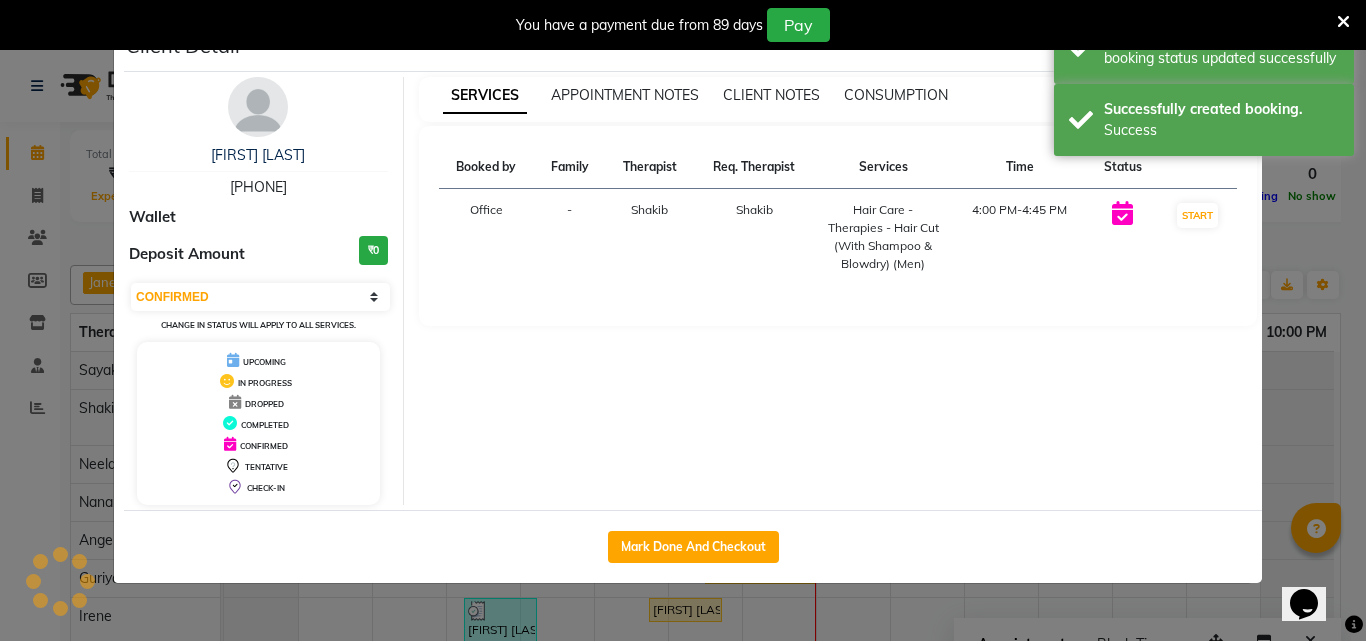 select on "1" 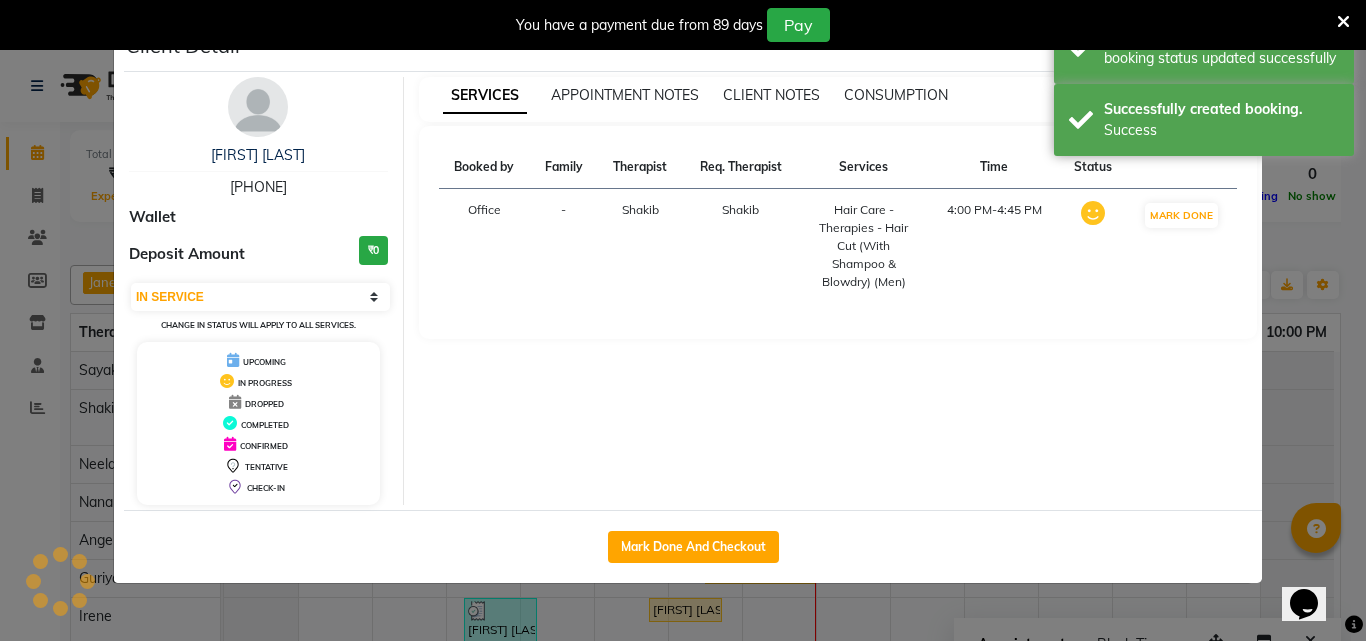 click on "Client Detail [FIRST] [LAST] [PHONE] Wallet Deposit Amount ₹0 Select IN SERVICE CONFIRMED TENTATIVE CHECK IN MARK DONE UPCOMING Change in status will apply to all services. UPCOMING IN PROGRESS DROPPED COMPLETED CONFIRMED TENTATIVE CHECK-IN SERVICES APPOINTMENT NOTES CLIENT NOTES CONSUMPTION Booked by Family Therapist Req. Therapist Services Time Status Office - Shakib Shakib Hair Care - Therapies - Hair Cut (With Shampoo & Blowdry) (Men) 4:00 PM-4:45 PM MARK DONE Mark Done And Checkout" 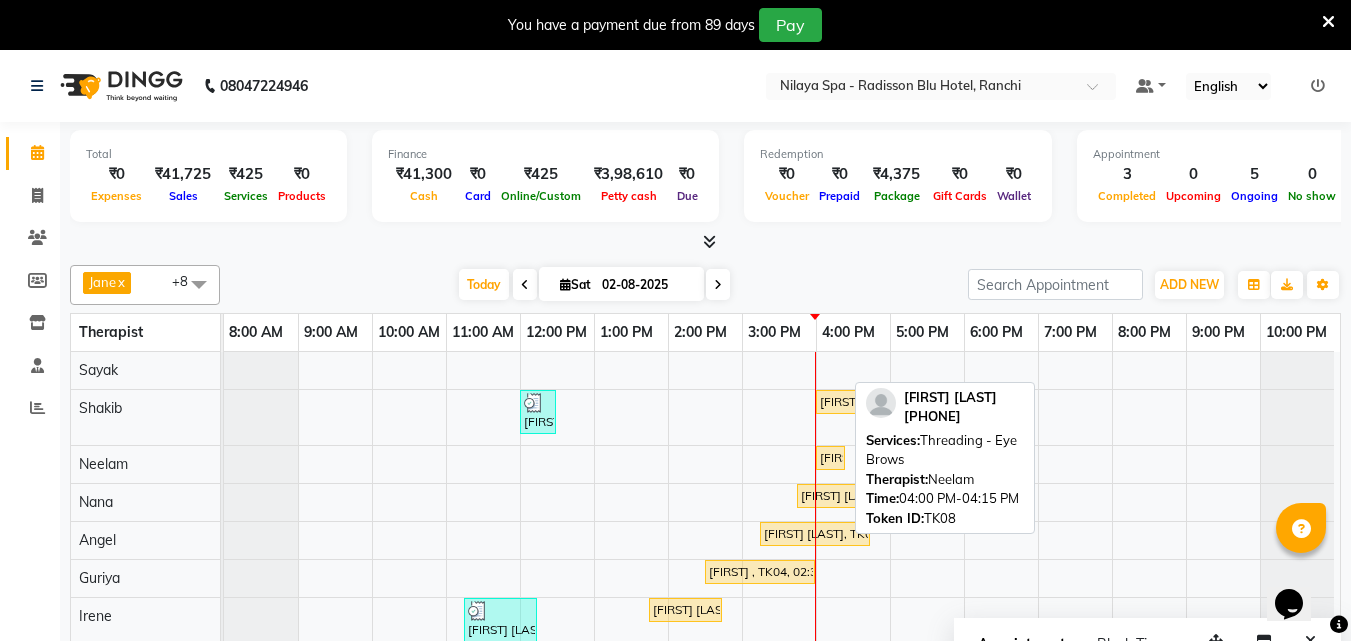 click on "[FIRST] [LAST], TK08, 04:00 PM-04:15 PM, Threading - Eye Brows" at bounding box center (830, 458) 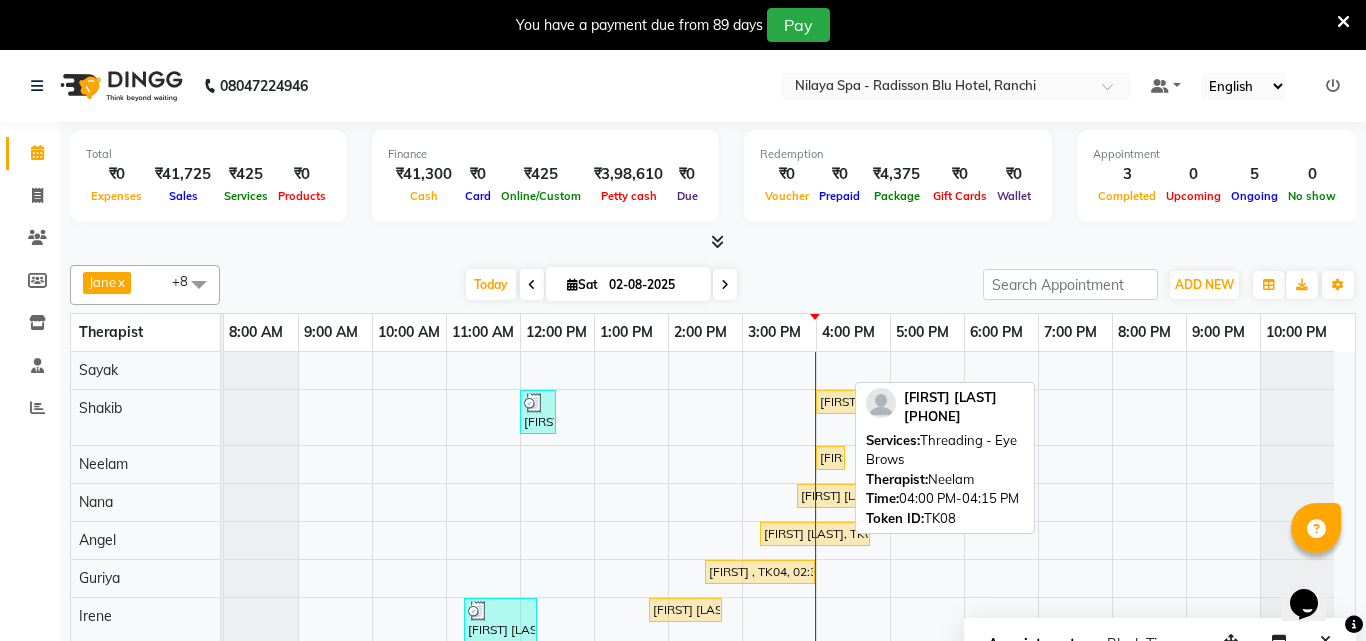 select on "1" 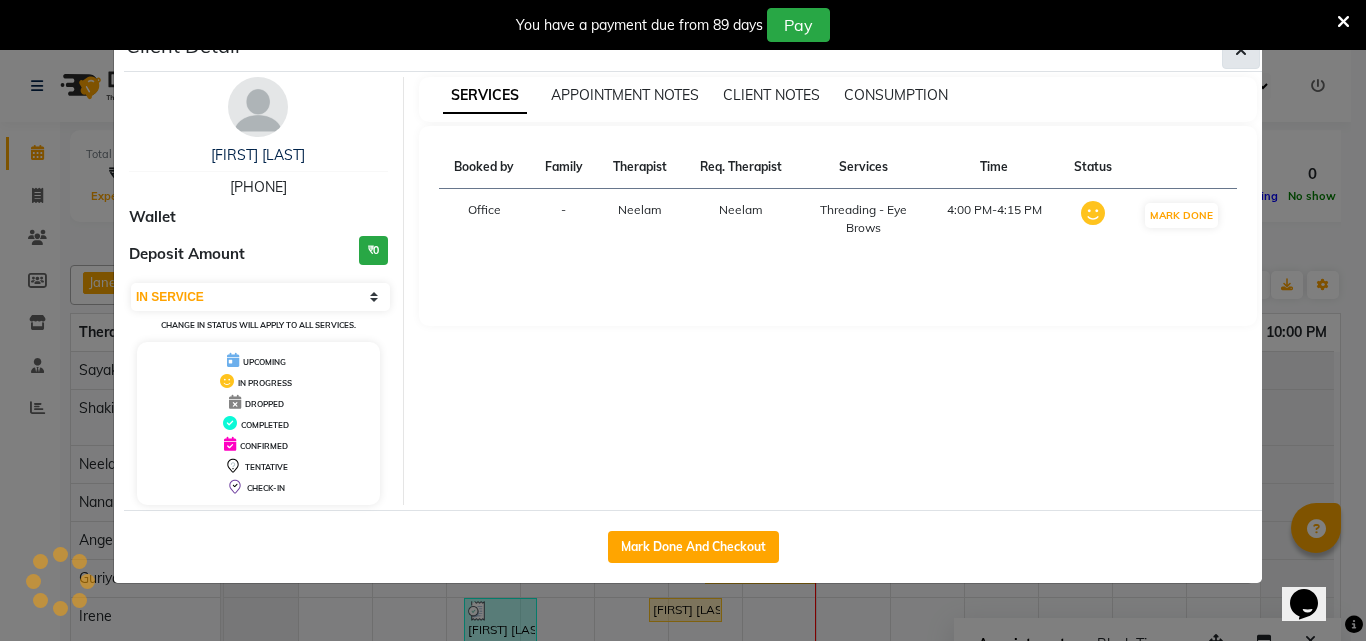 click 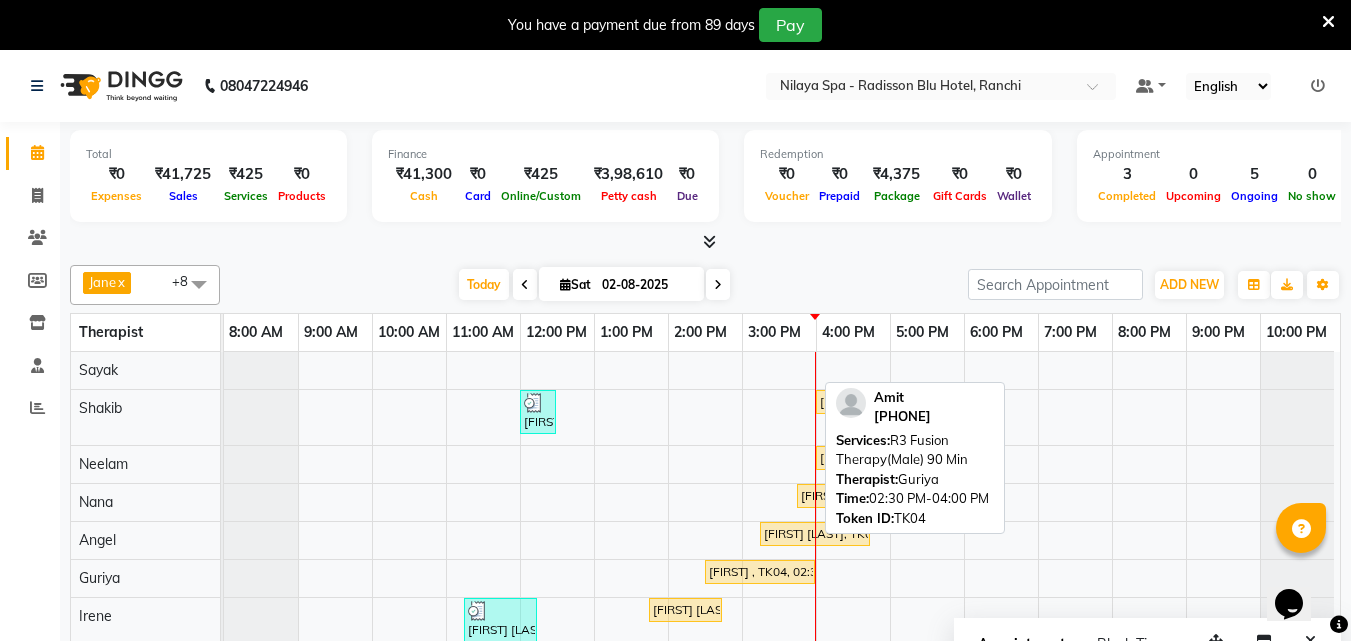 click on "[FIRST] , TK04, 02:30 PM-04:00 PM, R3 Fusion Therapy(Male) 90 Min" at bounding box center [760, 572] 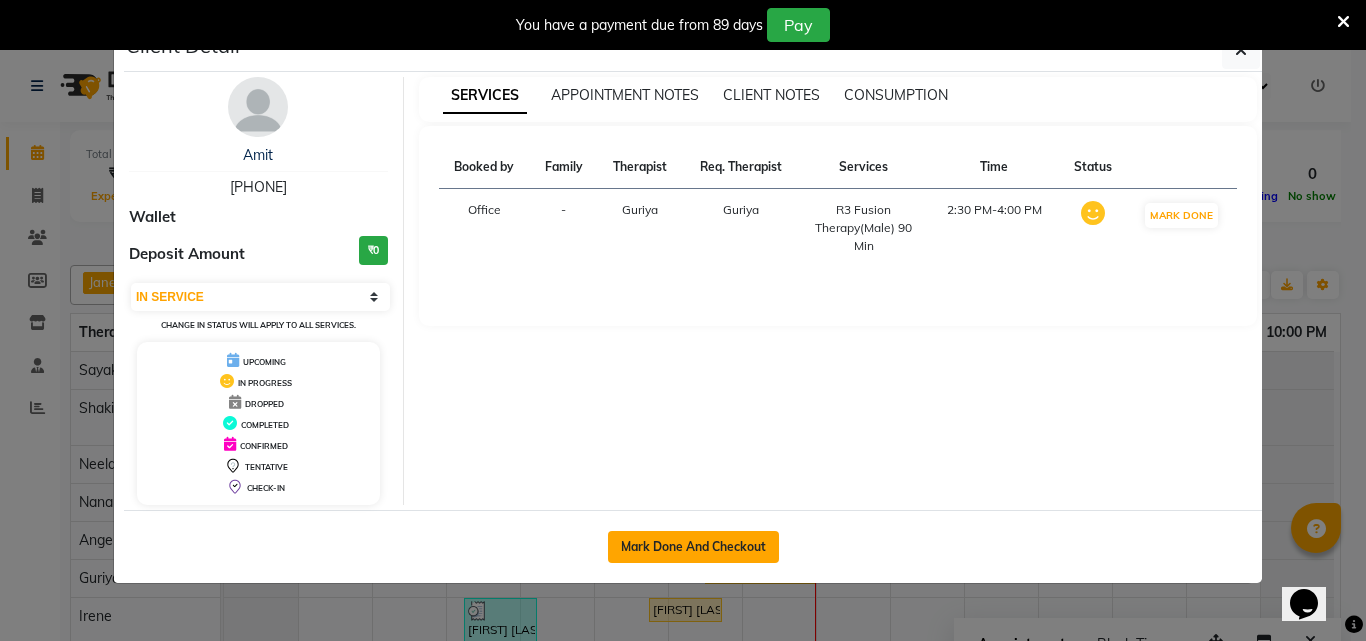 click on "Mark Done And Checkout" 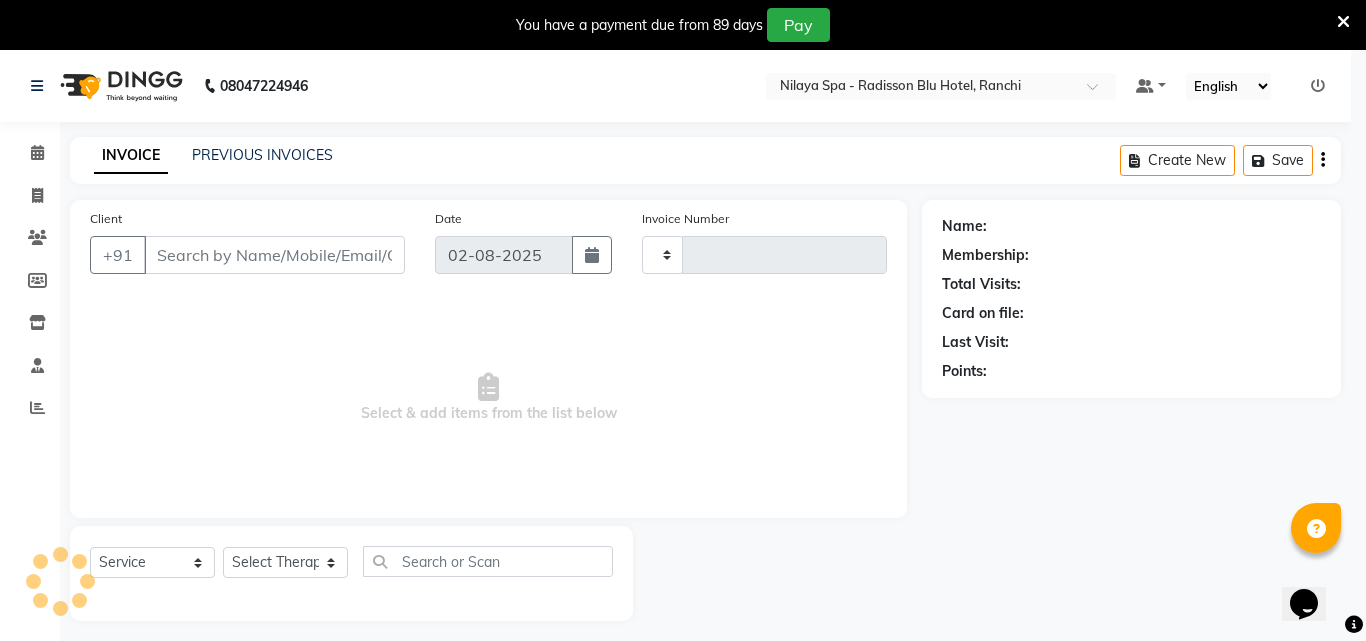type on "0984" 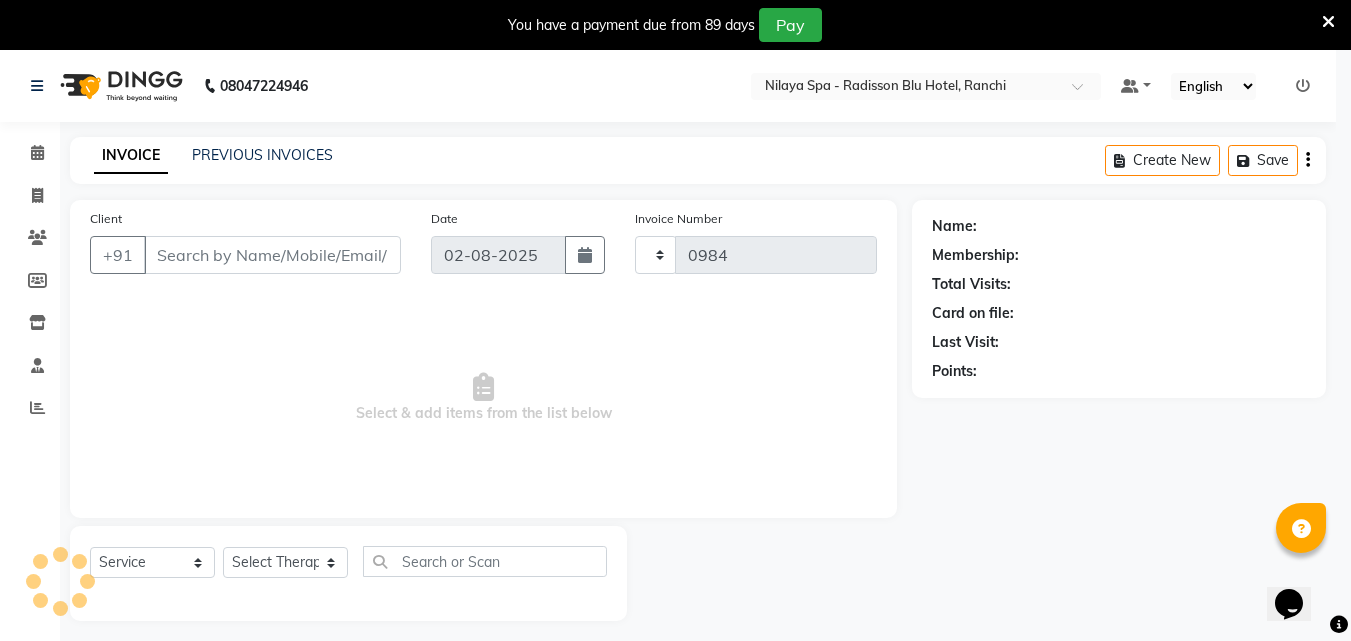 select on "8066" 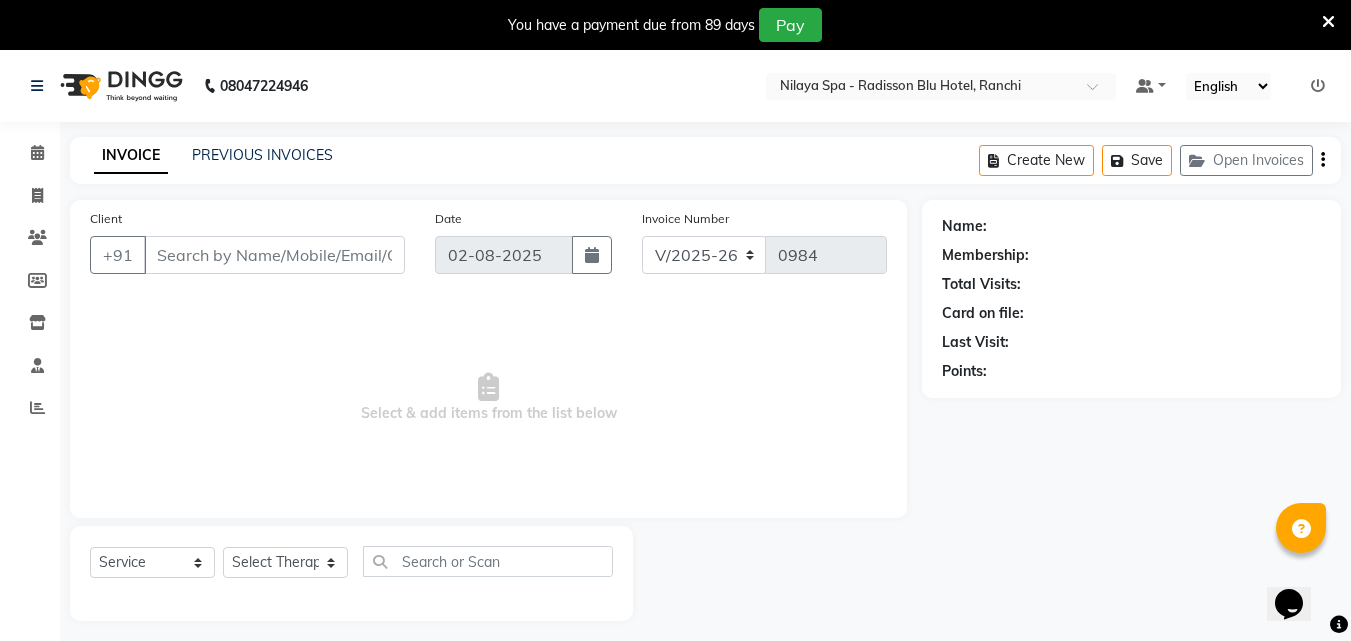 type on "99******43" 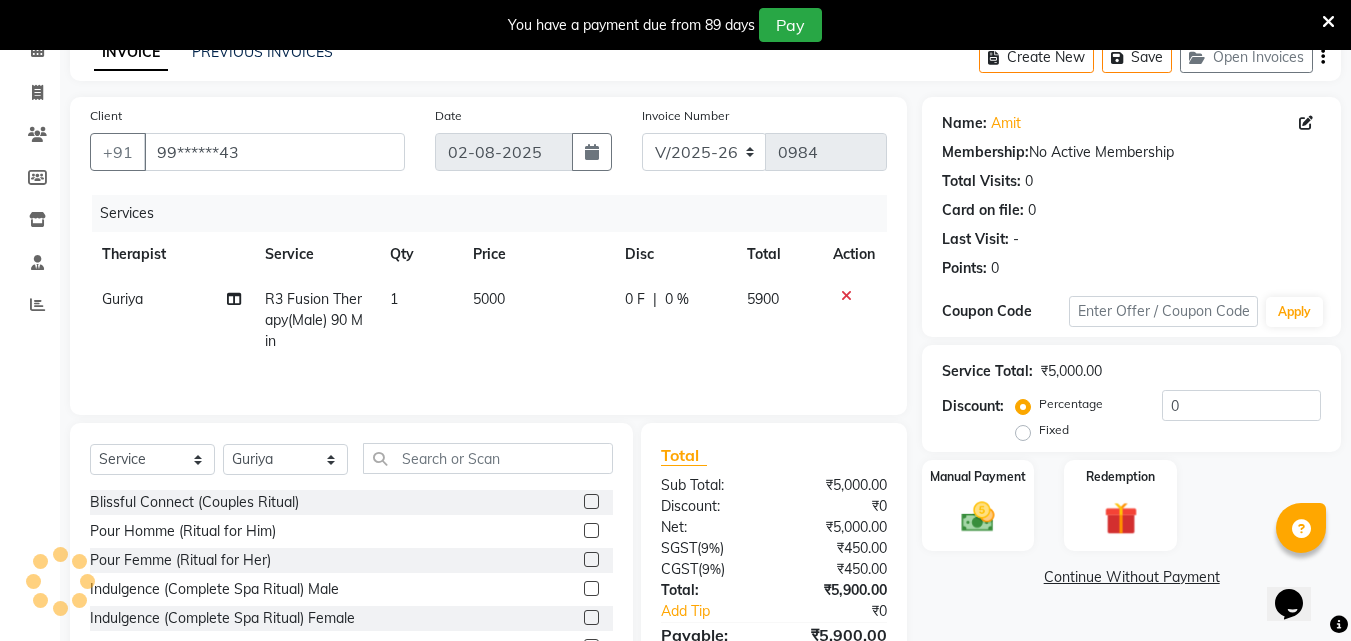 scroll, scrollTop: 200, scrollLeft: 0, axis: vertical 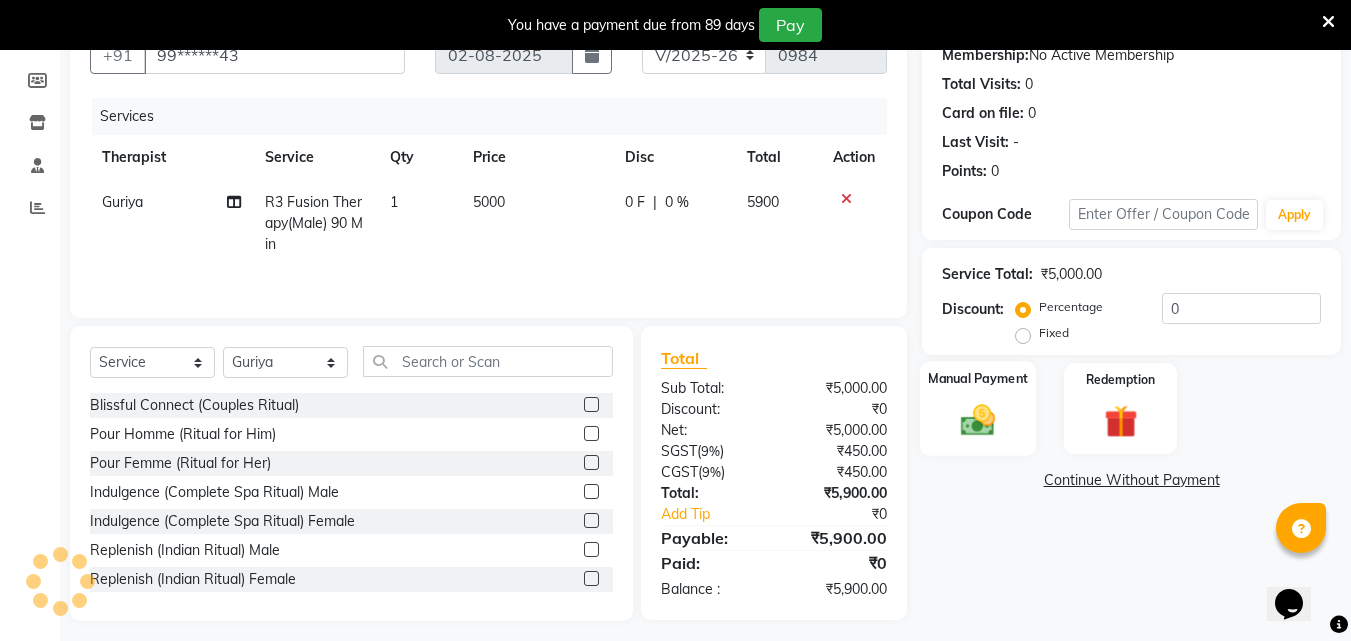 click 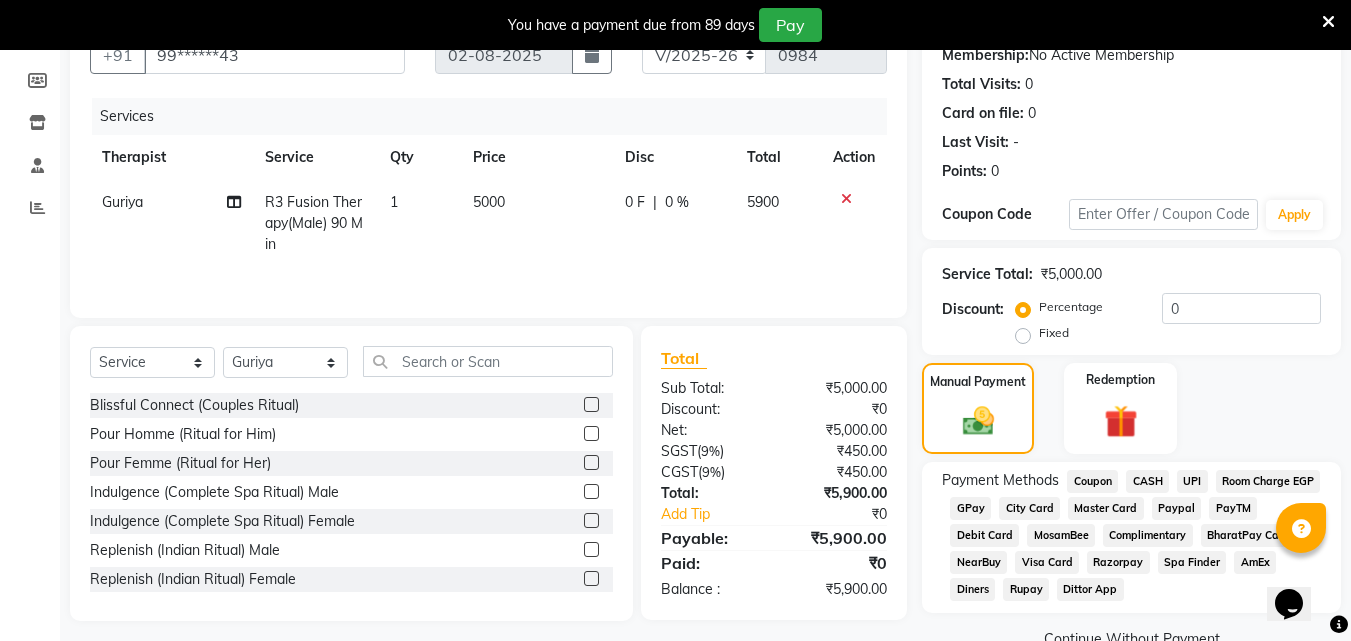 click on "Visa Card" 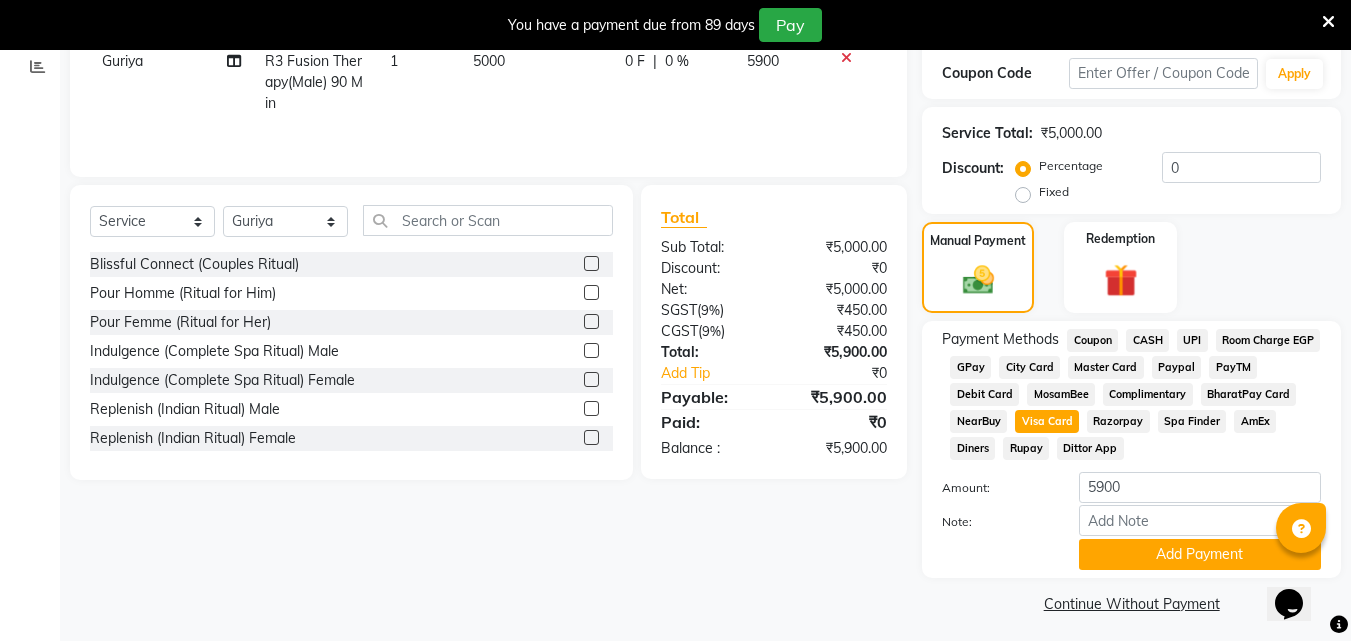 scroll, scrollTop: 349, scrollLeft: 0, axis: vertical 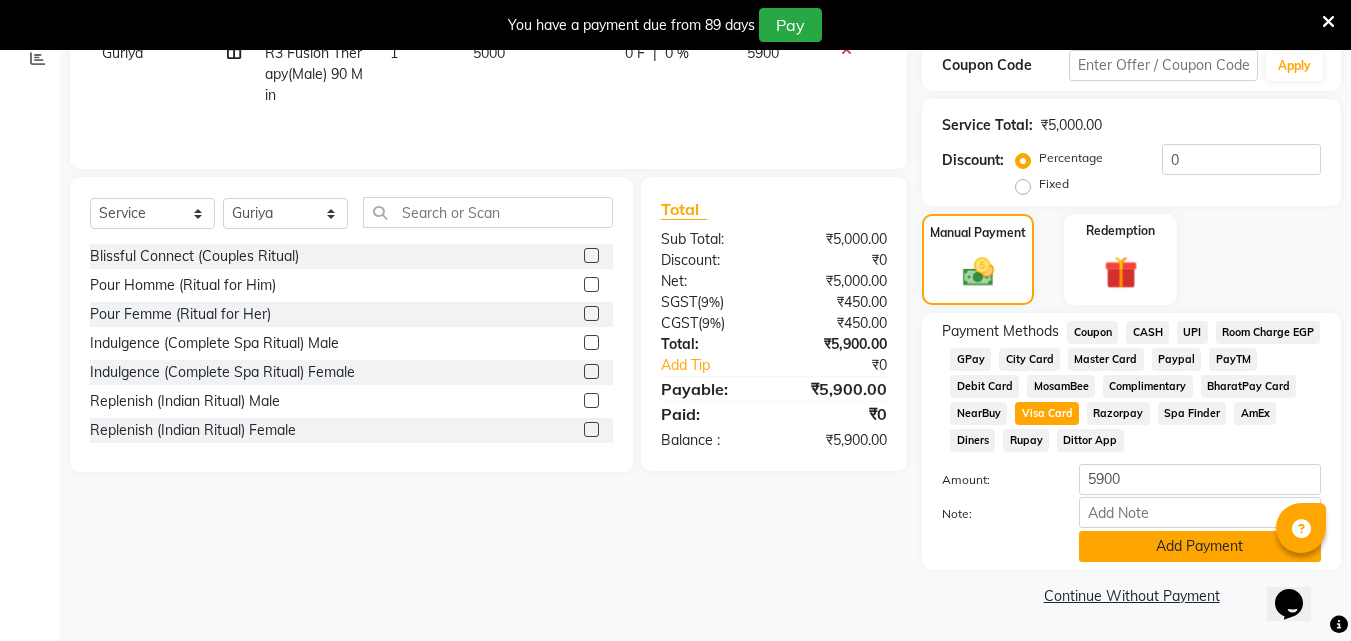 click on "Add Payment" 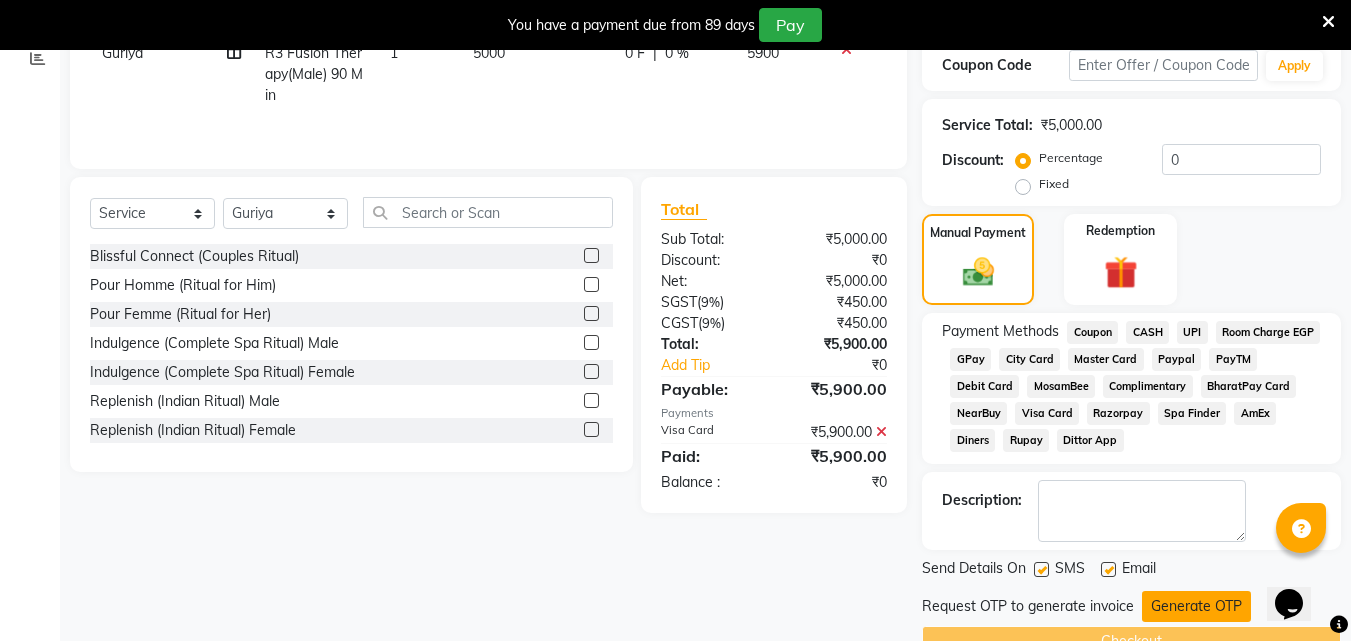 click on "Generate OTP" 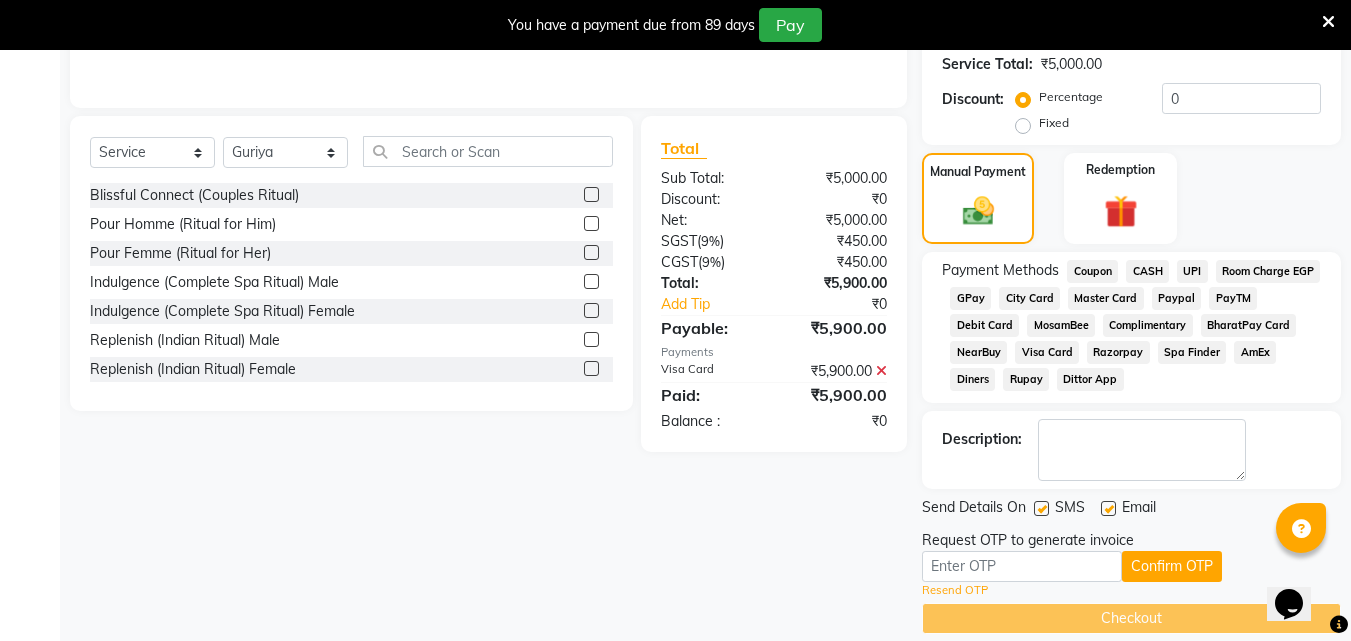 scroll, scrollTop: 433, scrollLeft: 0, axis: vertical 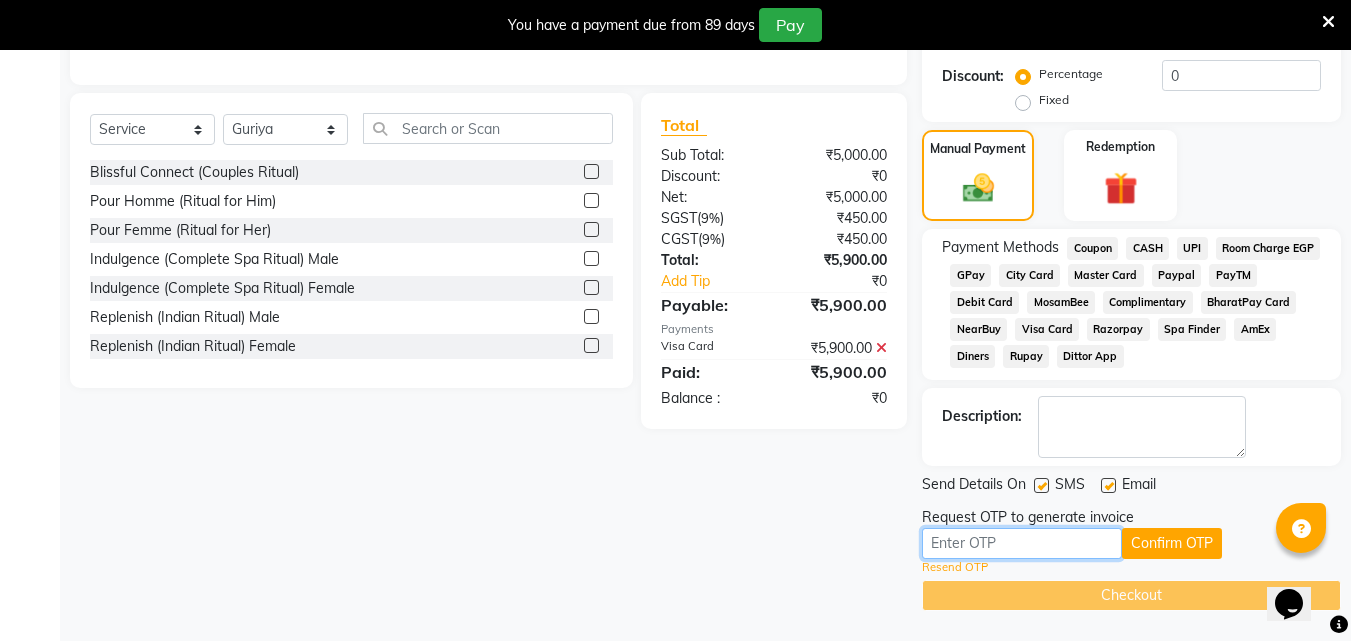 click at bounding box center (1022, 543) 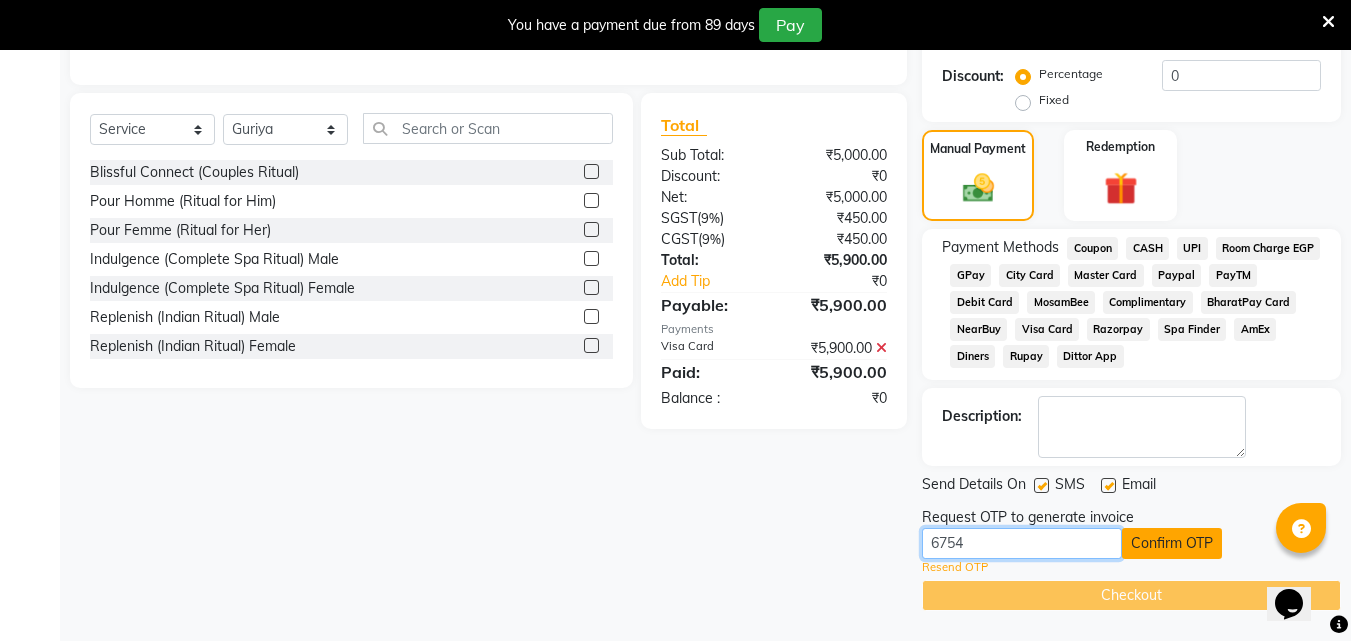 type on "6754" 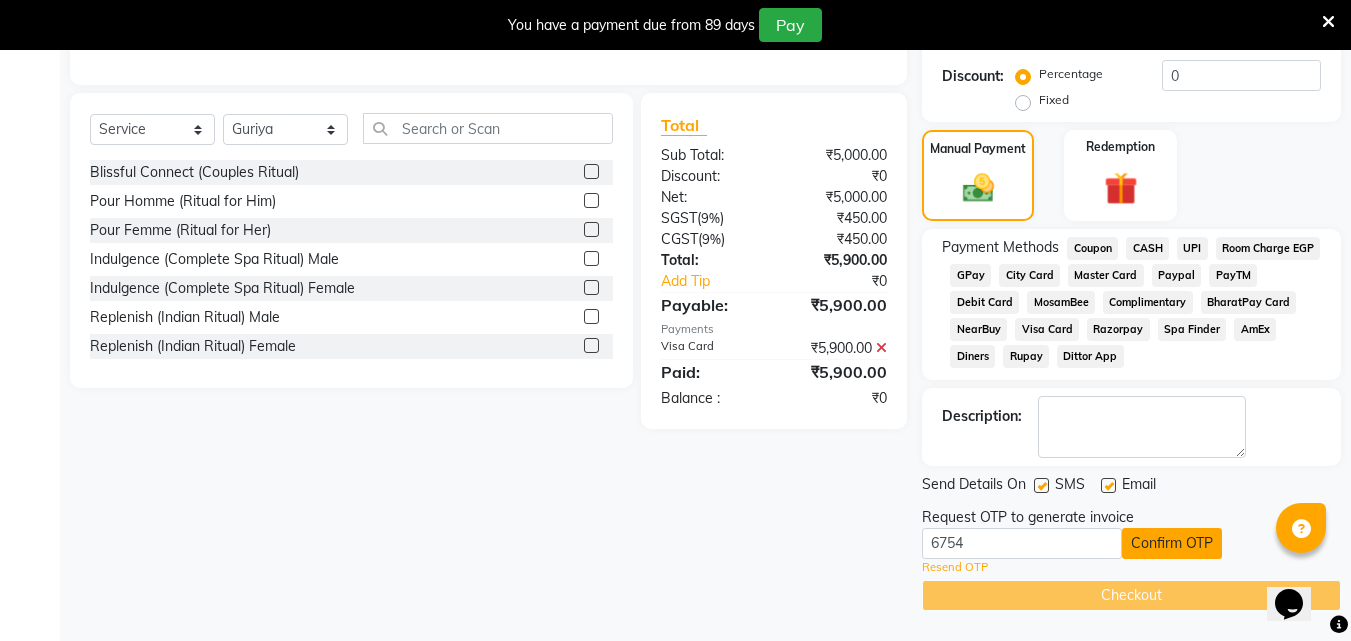 click on "Confirm OTP" 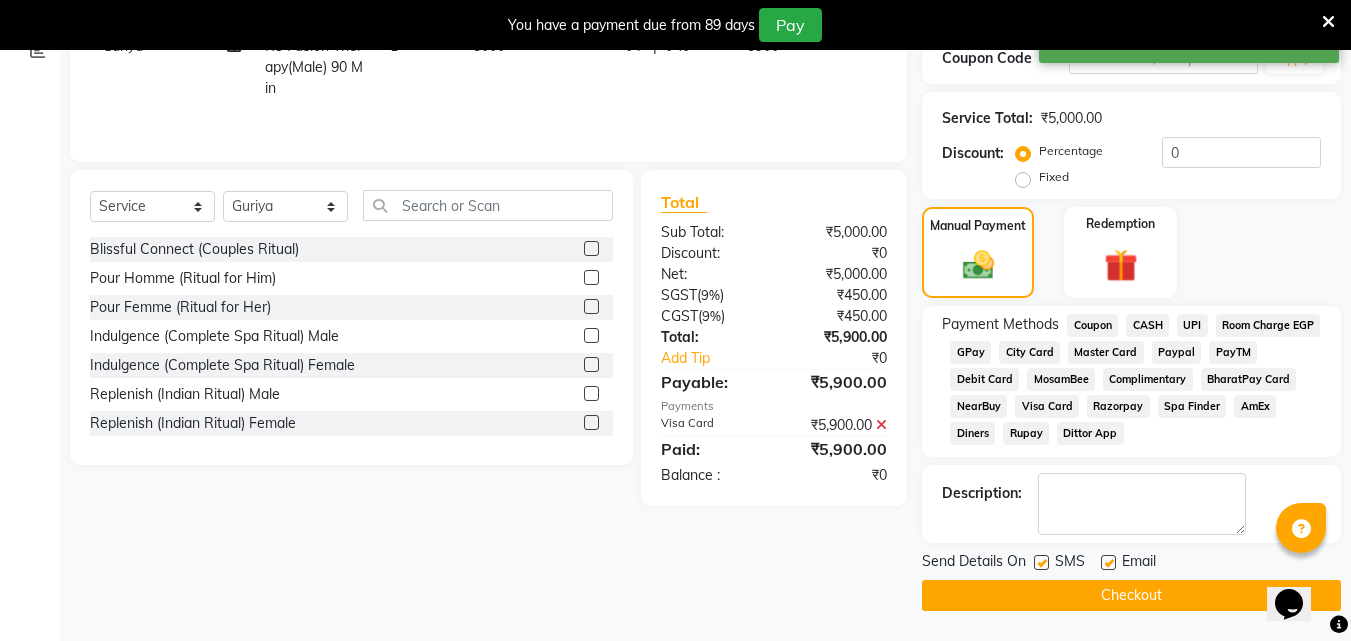 scroll, scrollTop: 356, scrollLeft: 0, axis: vertical 